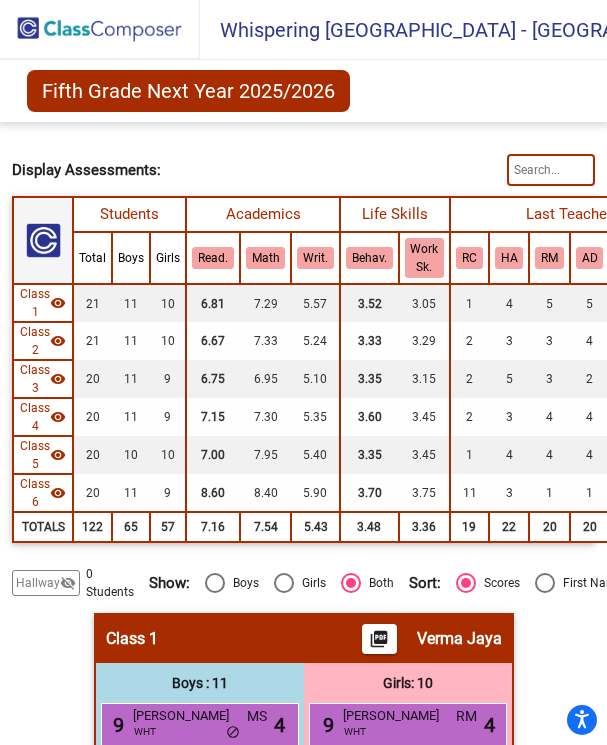 scroll, scrollTop: 0, scrollLeft: 0, axis: both 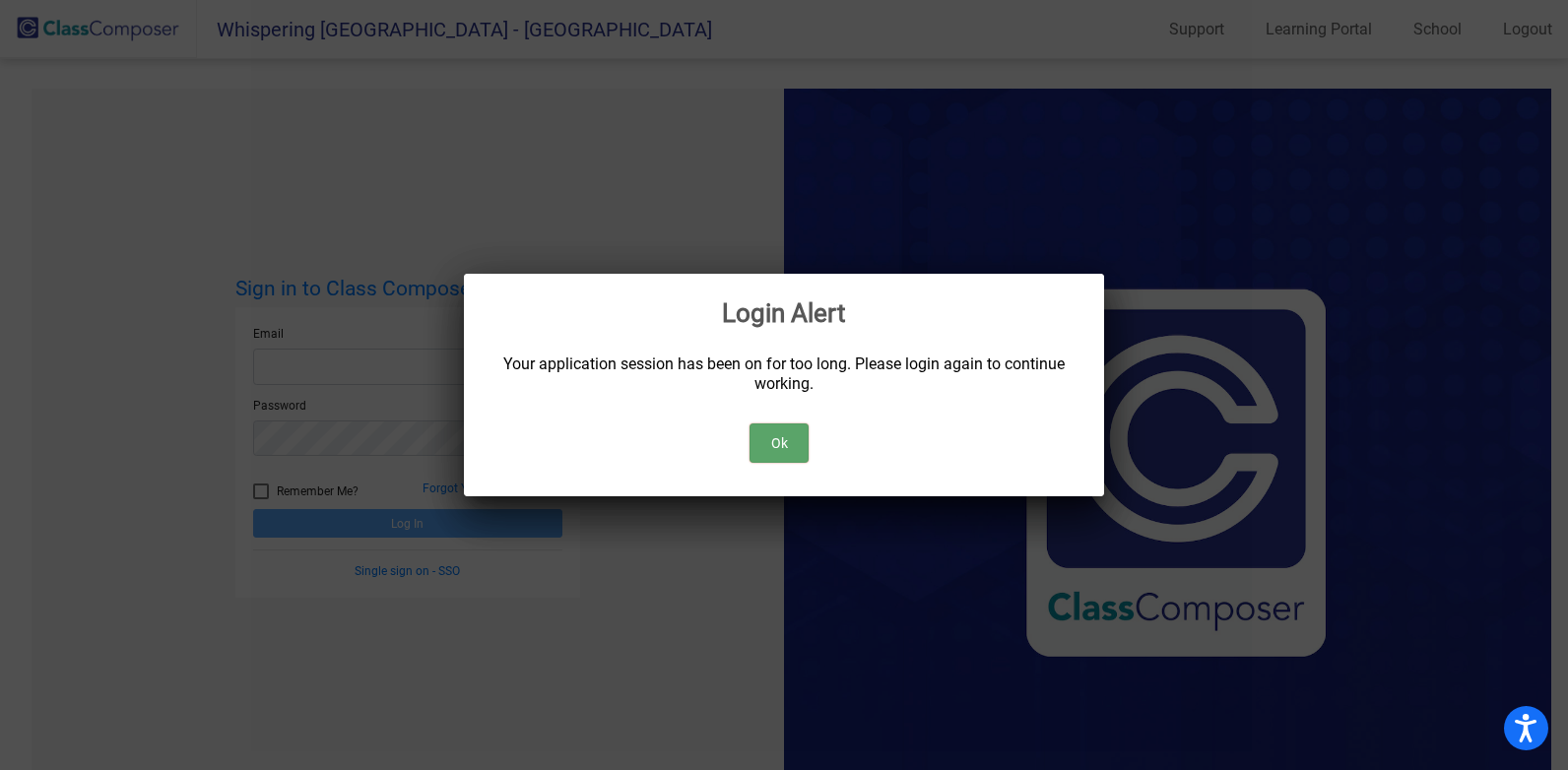 type 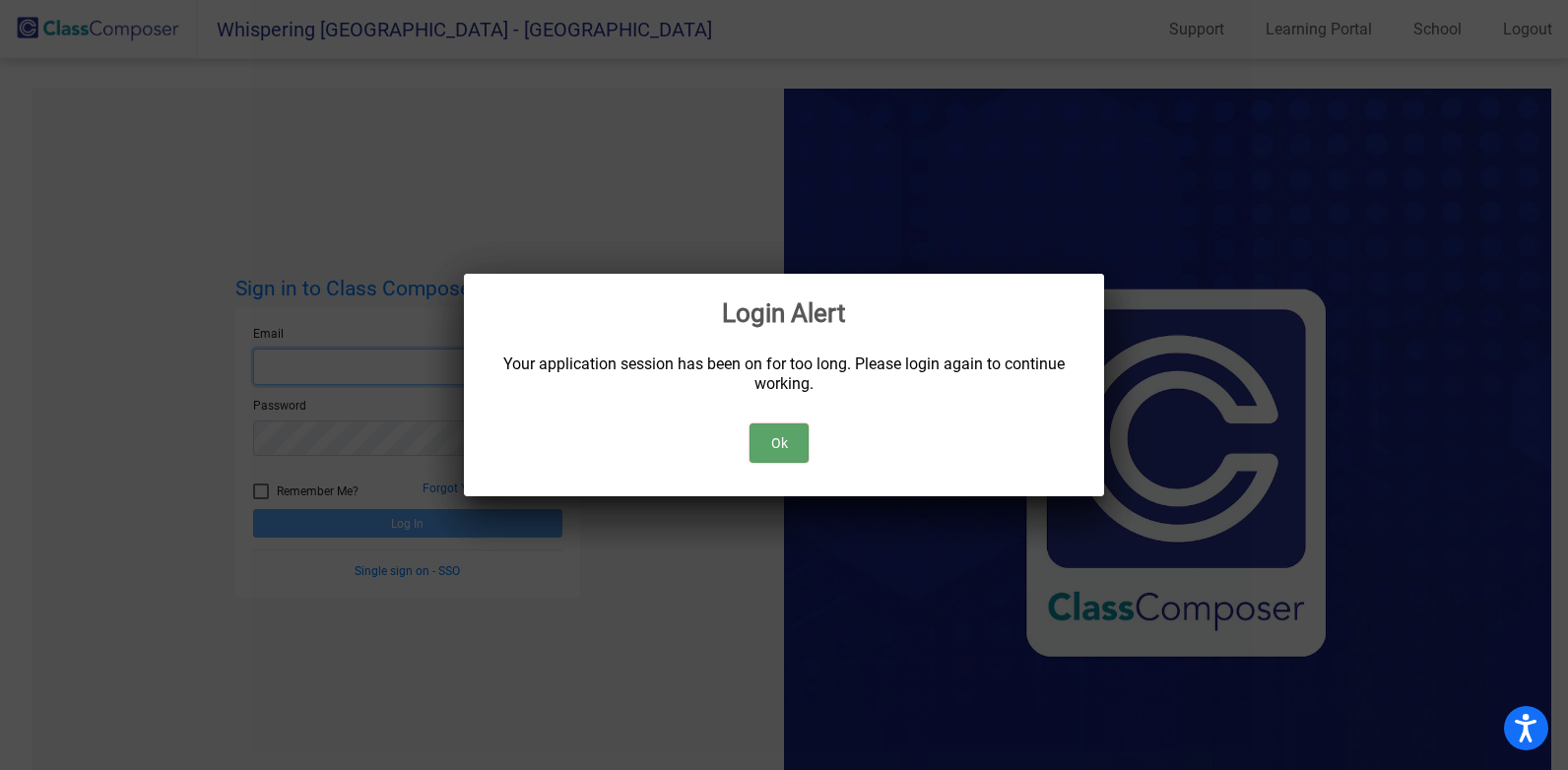 type on "[PERSON_NAME][EMAIL_ADDRESS][PERSON_NAME][DOMAIN_NAME]" 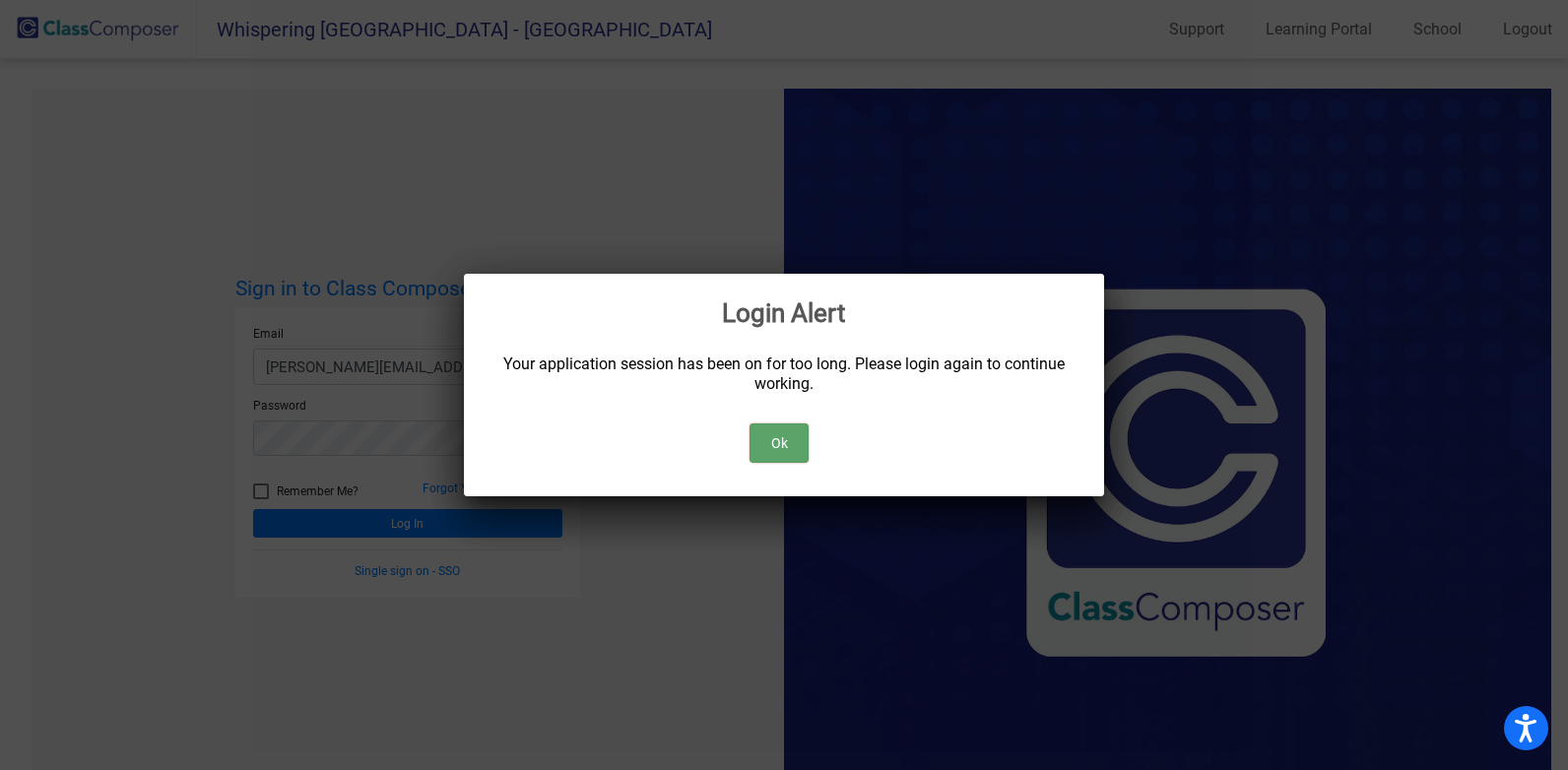 click on "Ok" at bounding box center [779, 443] 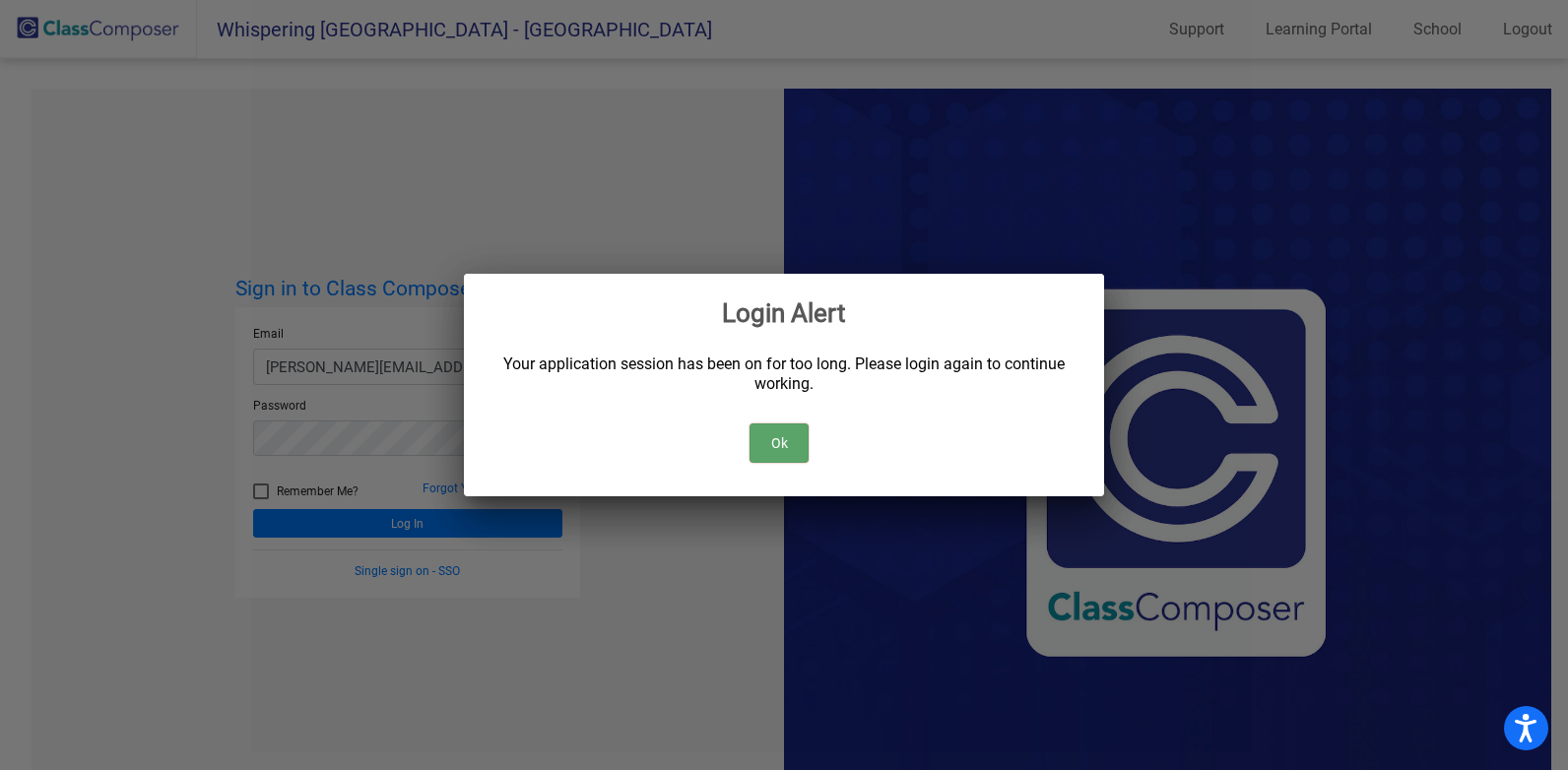 click on "Ok" at bounding box center [779, 443] 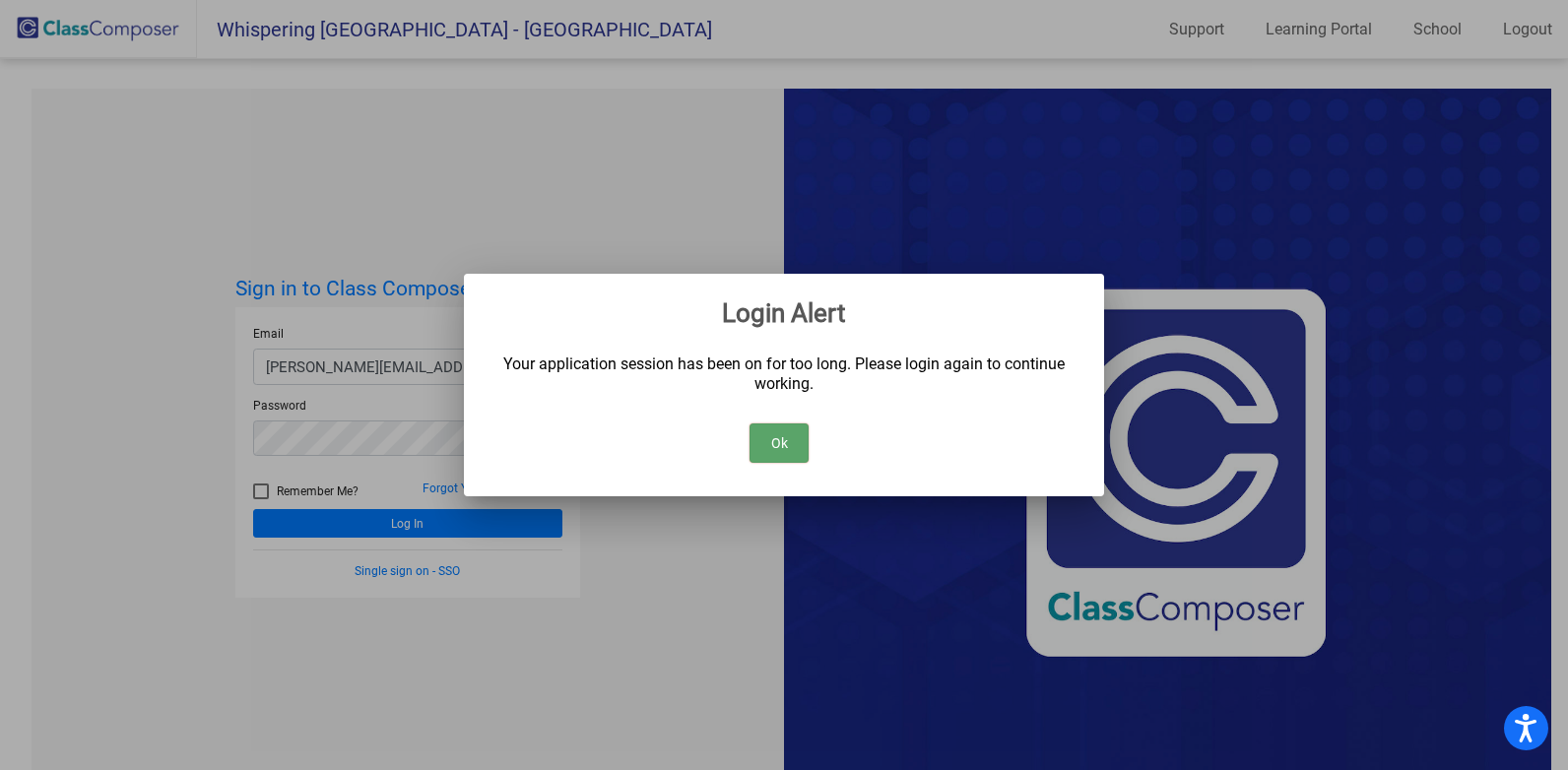 click on "Ok" at bounding box center [779, 443] 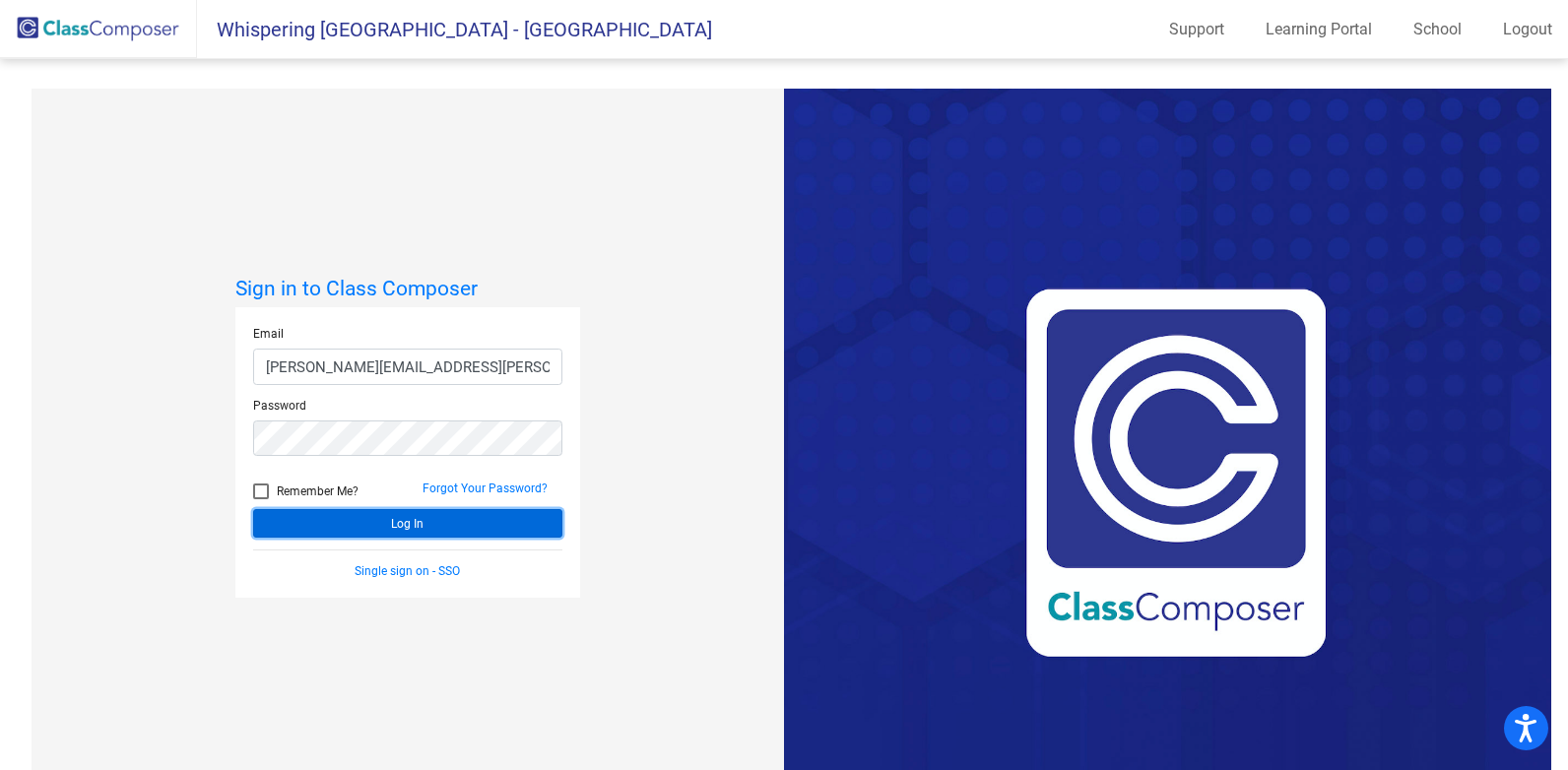 click on "Log In" 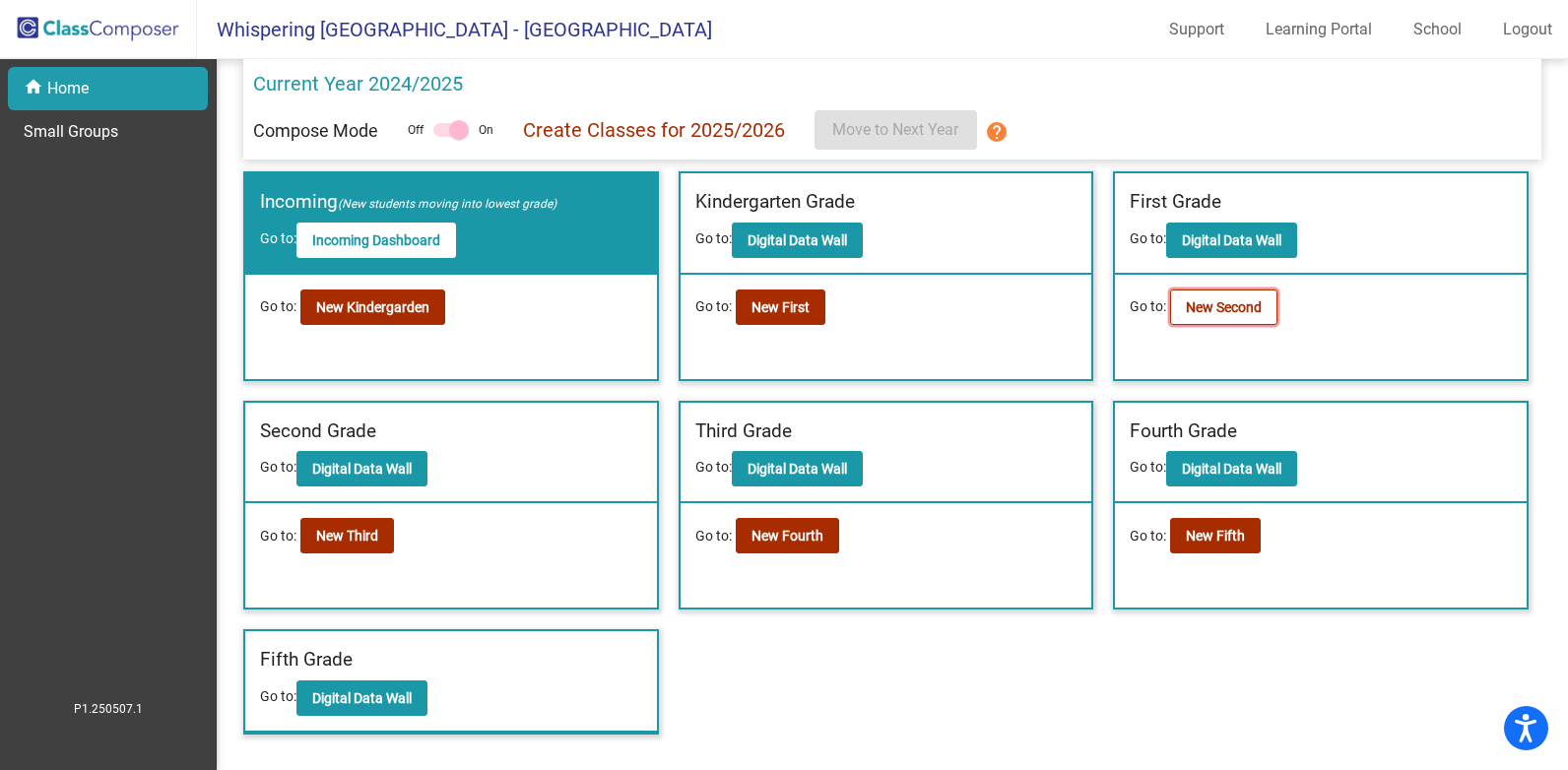 click on "New Second" 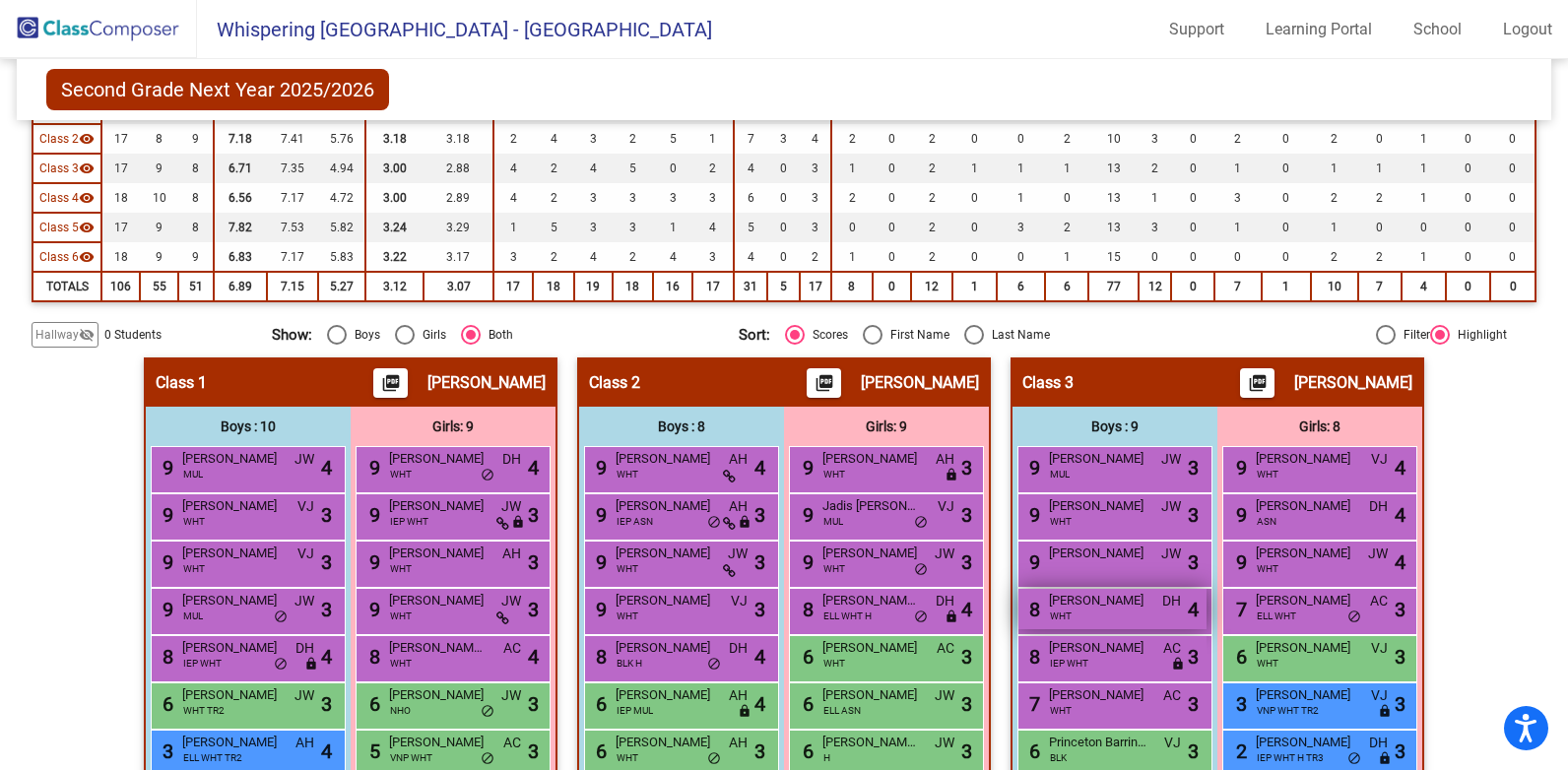 scroll, scrollTop: 197, scrollLeft: 0, axis: vertical 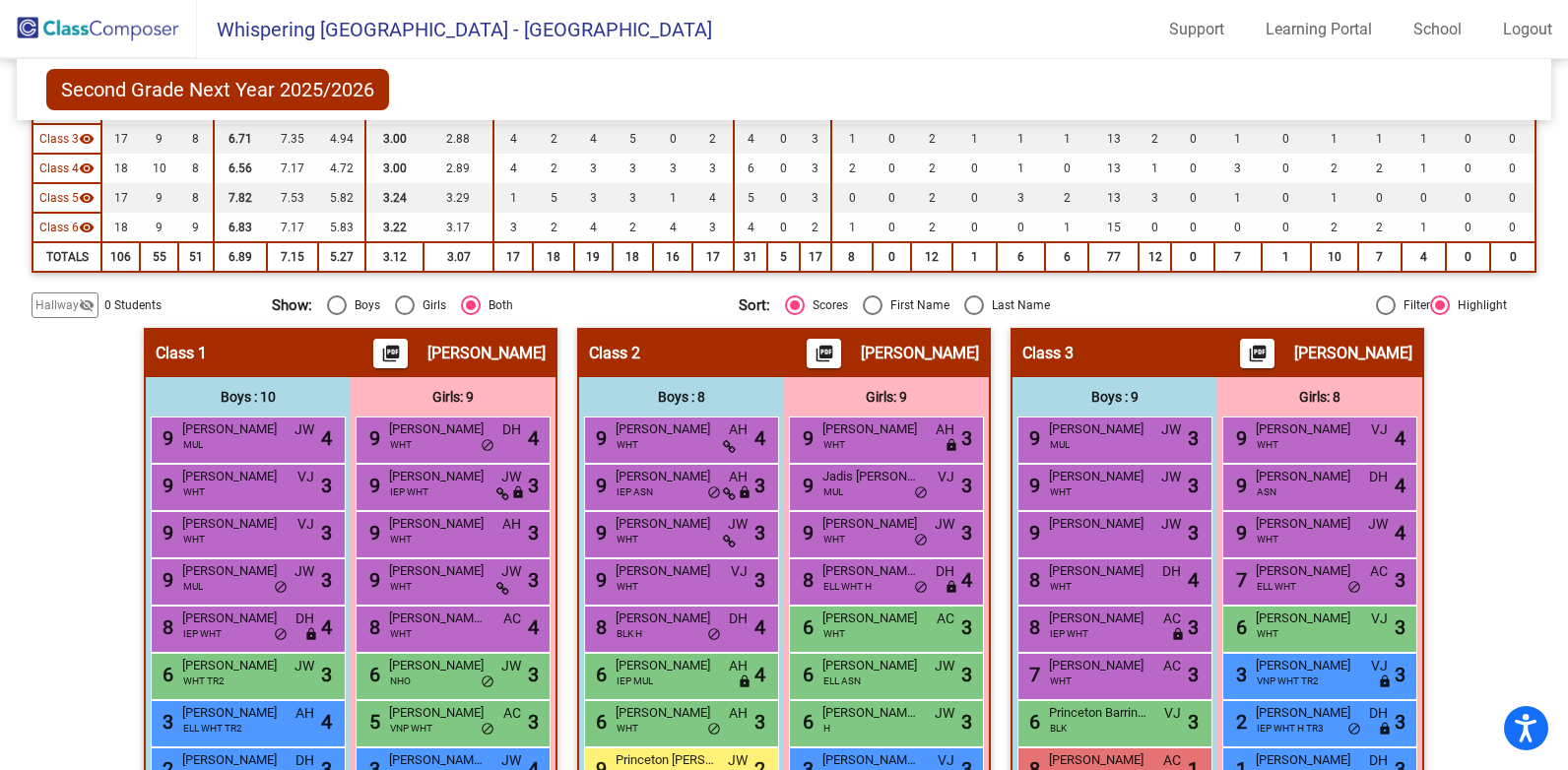 click on "picture_as_pdf" 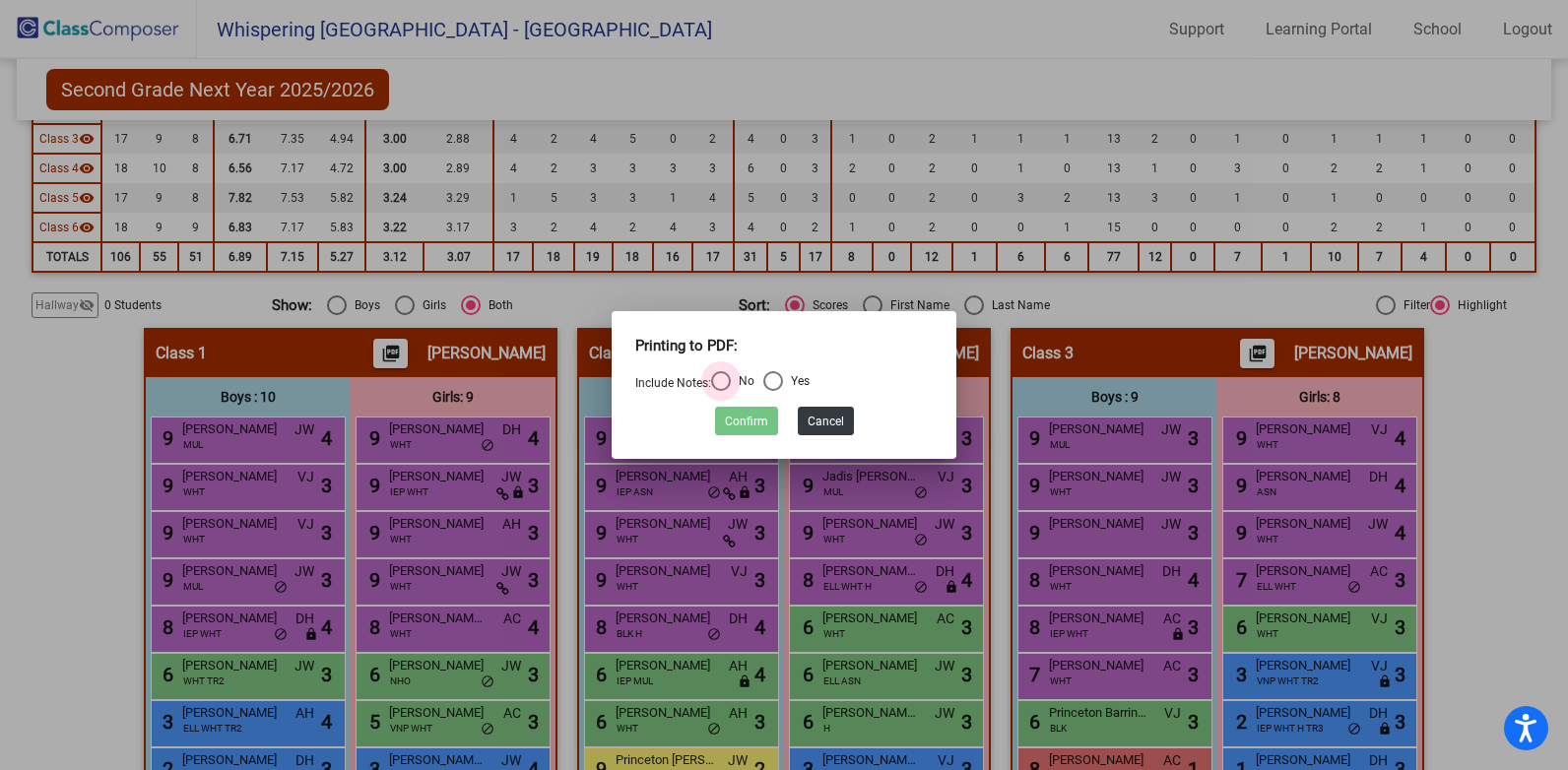 click at bounding box center (721, 381) 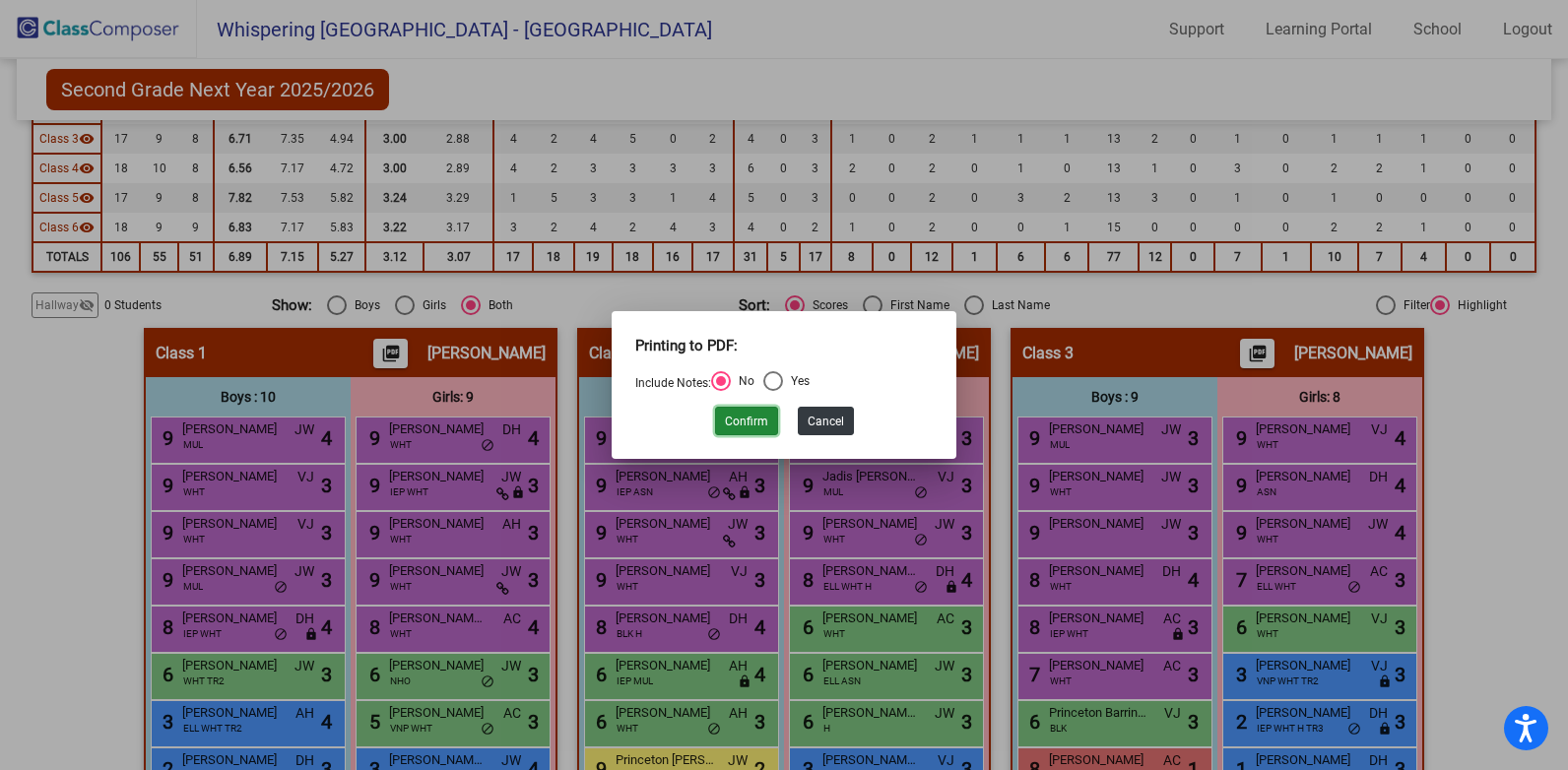 click on "Confirm" at bounding box center (747, 420) 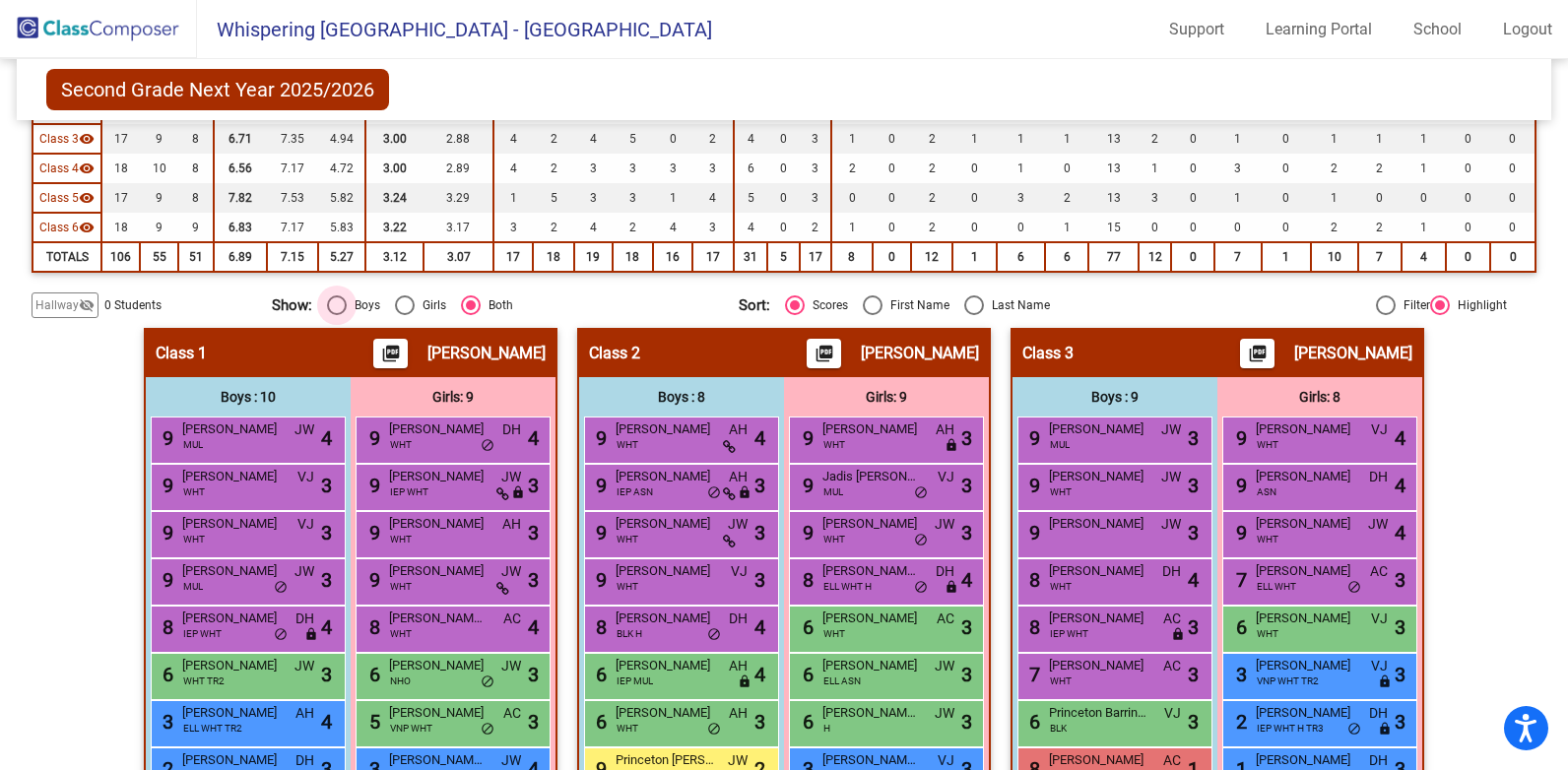 click at bounding box center [337, 305] 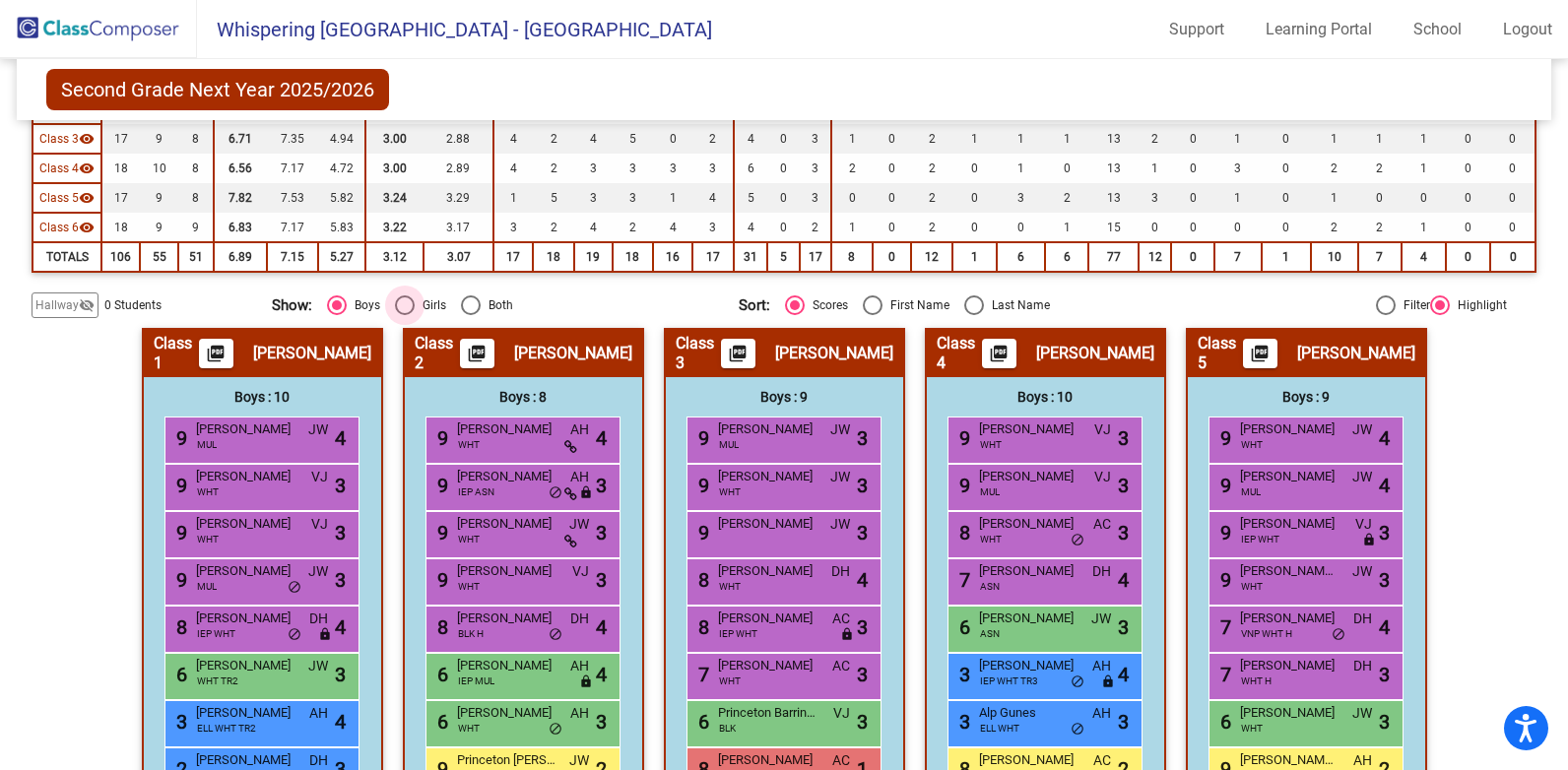 click at bounding box center (405, 305) 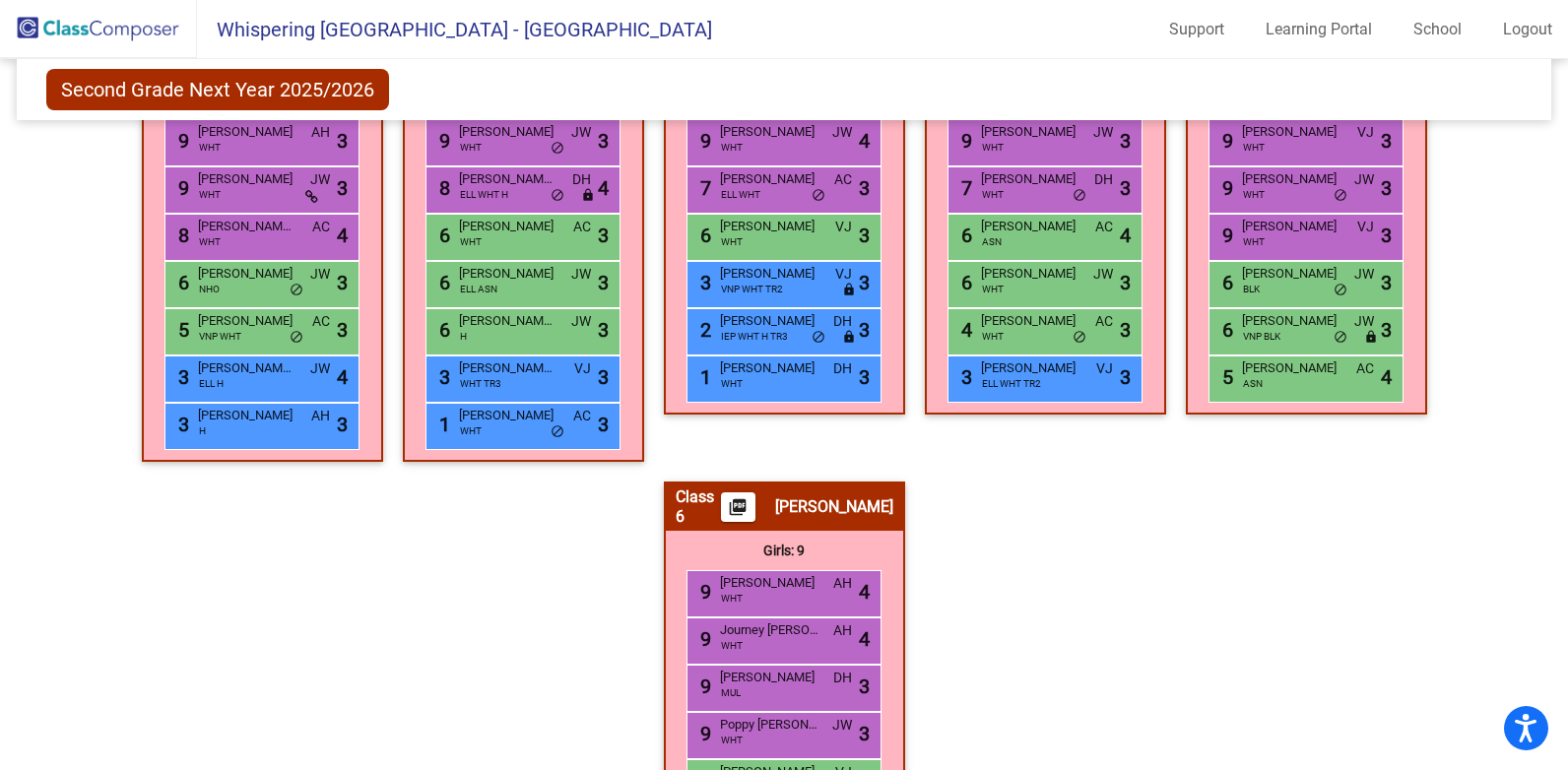 scroll, scrollTop: 591, scrollLeft: 0, axis: vertical 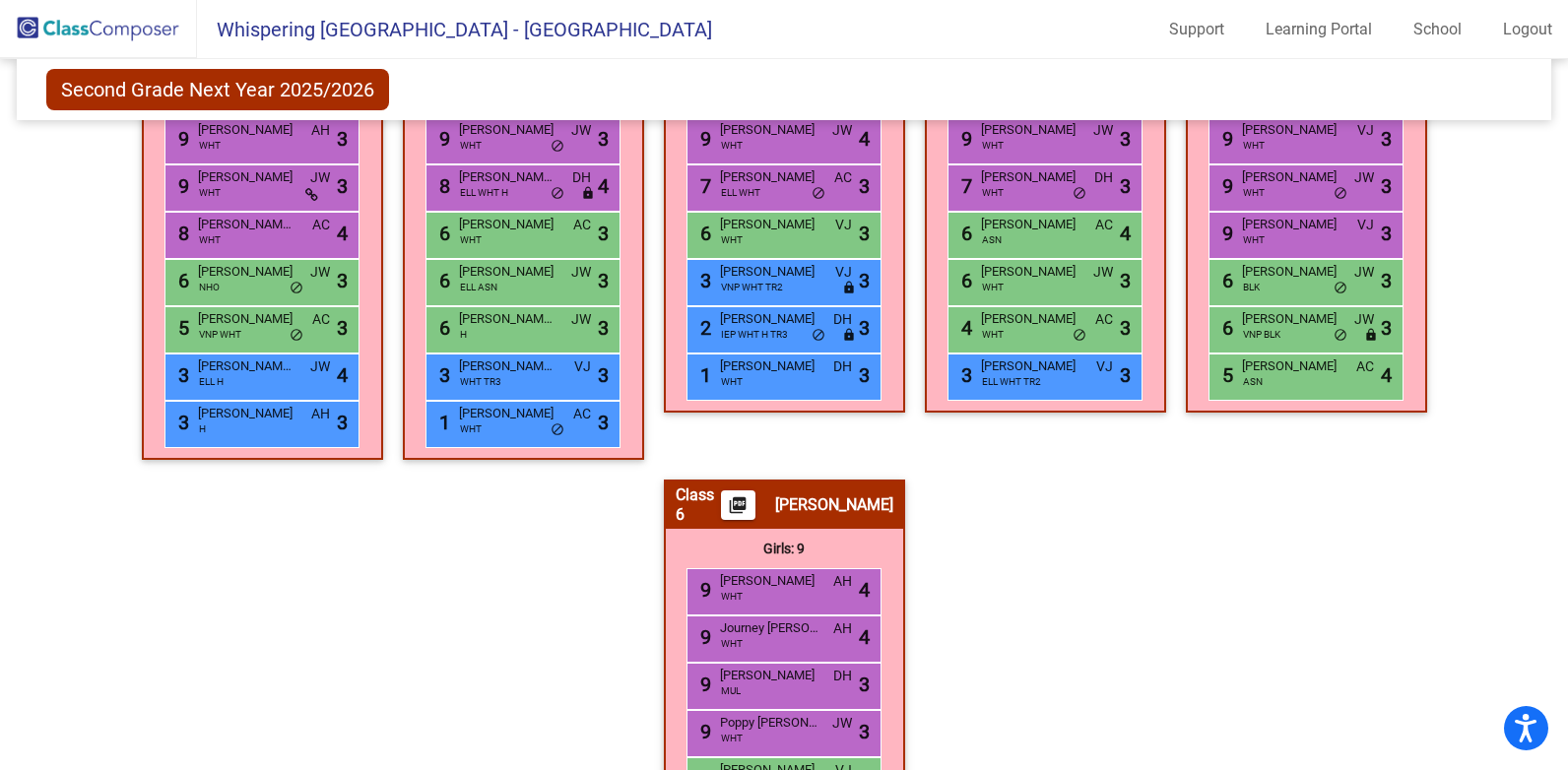 click on "Hallway   - Hallway Class  picture_as_pdf  Add Student  First Name Last Name Student Id  (Recommended)   Boy   Girl   [DEMOGRAPHIC_DATA] Add Close  Boys : 0    No Students   Girls: 0   No Students   Class 1    picture_as_pdf [PERSON_NAME]  Add Student  First Name Last Name Student Id  (Recommended)   Boy   Girl   [DEMOGRAPHIC_DATA] Add Close  Boys : 10  9 [PERSON_NAME] MUL JW lock do_not_disturb_alt 4 9 [PERSON_NAME] WHT VJ lock do_not_disturb_alt 3 9 [PERSON_NAME] WHT VJ lock do_not_disturb_alt 3 9 [PERSON_NAME] MUL JW lock do_not_disturb_alt 3 8 [PERSON_NAME] IEP WHT DH lock do_not_disturb_alt 4 6 [PERSON_NAME] WHT TR2 JW lock do_not_disturb_alt 3 3 [PERSON_NAME]-[PERSON_NAME] WHT TR2 AH lock do_not_disturb_alt 4 2 [PERSON_NAME] WHT H DH lock do_not_disturb_alt 3 3 Dade [PERSON_NAME] WHT AC lock do_not_disturb_alt 2 [PERSON_NAME]. R  [PERSON_NAME] lock do_not_disturb_alt Girls: 9 9 [PERSON_NAME] WHT DH lock do_not_disturb_alt 4 9 [PERSON_NAME] IEP WHT JW lock do_not_disturb_alt 3 9 [PERSON_NAME] WHT AH lock do_not_disturb_alt 3 9 3" 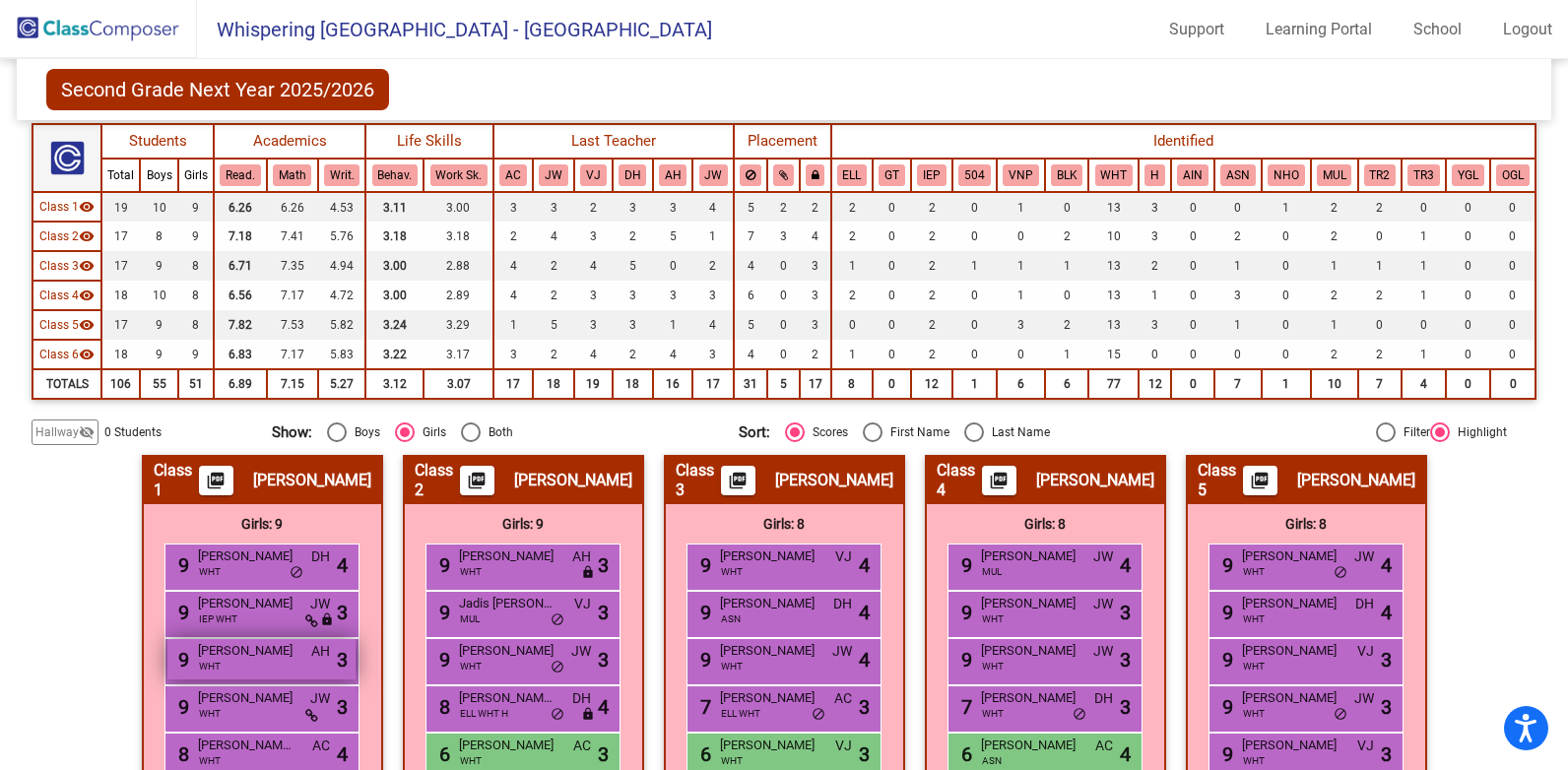scroll, scrollTop: 0, scrollLeft: 0, axis: both 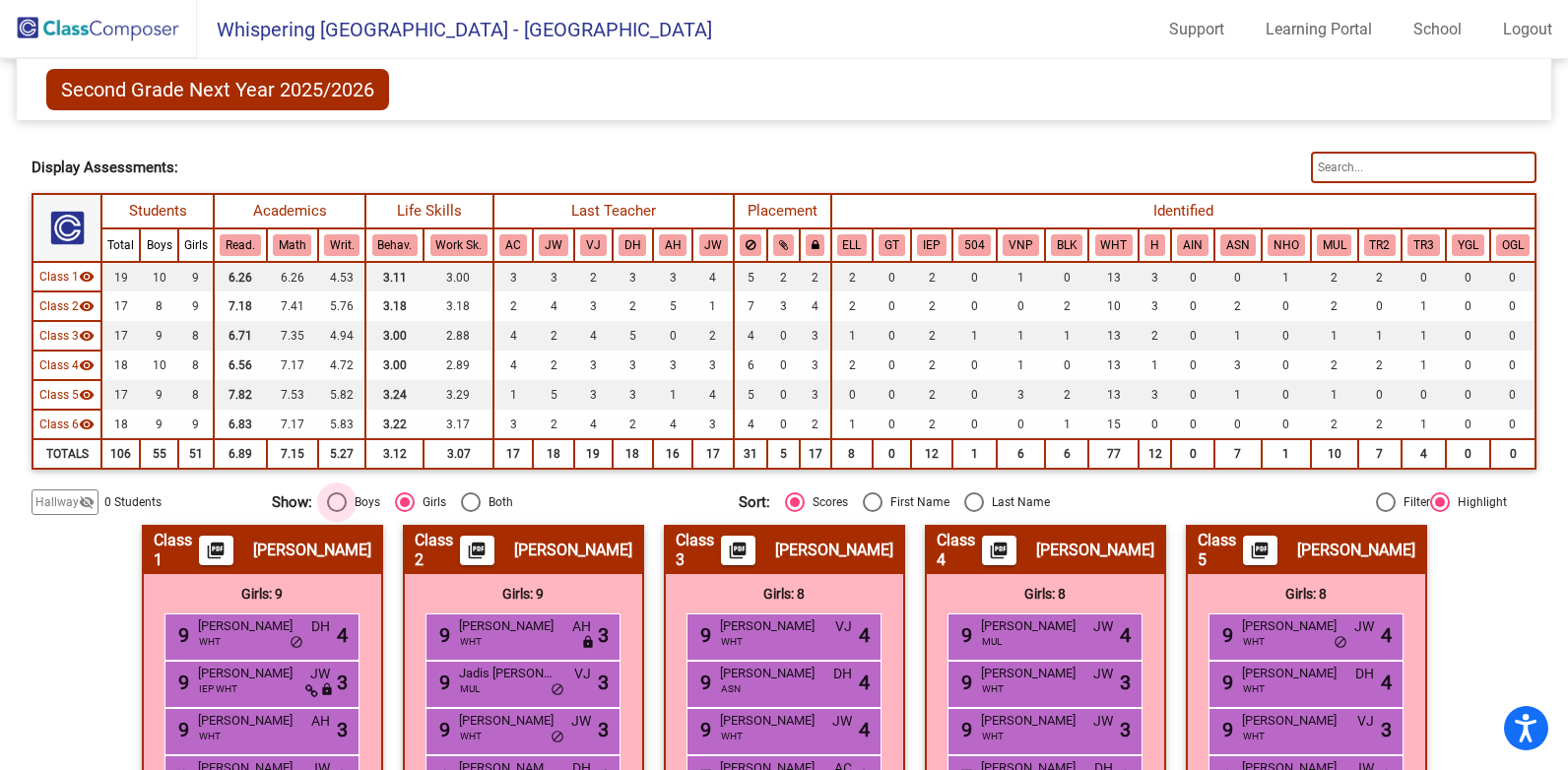 click at bounding box center (337, 502) 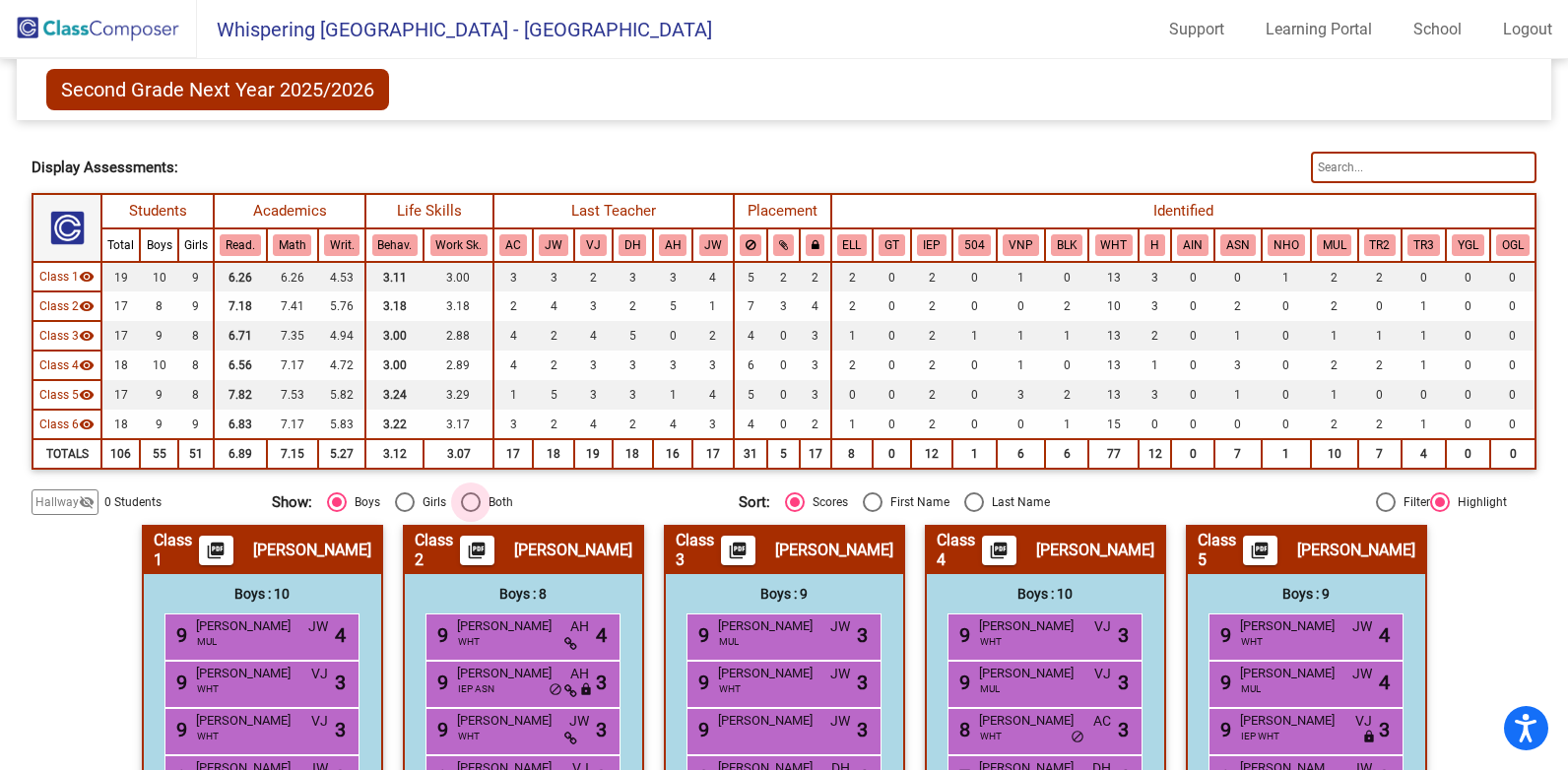 click at bounding box center [471, 502] 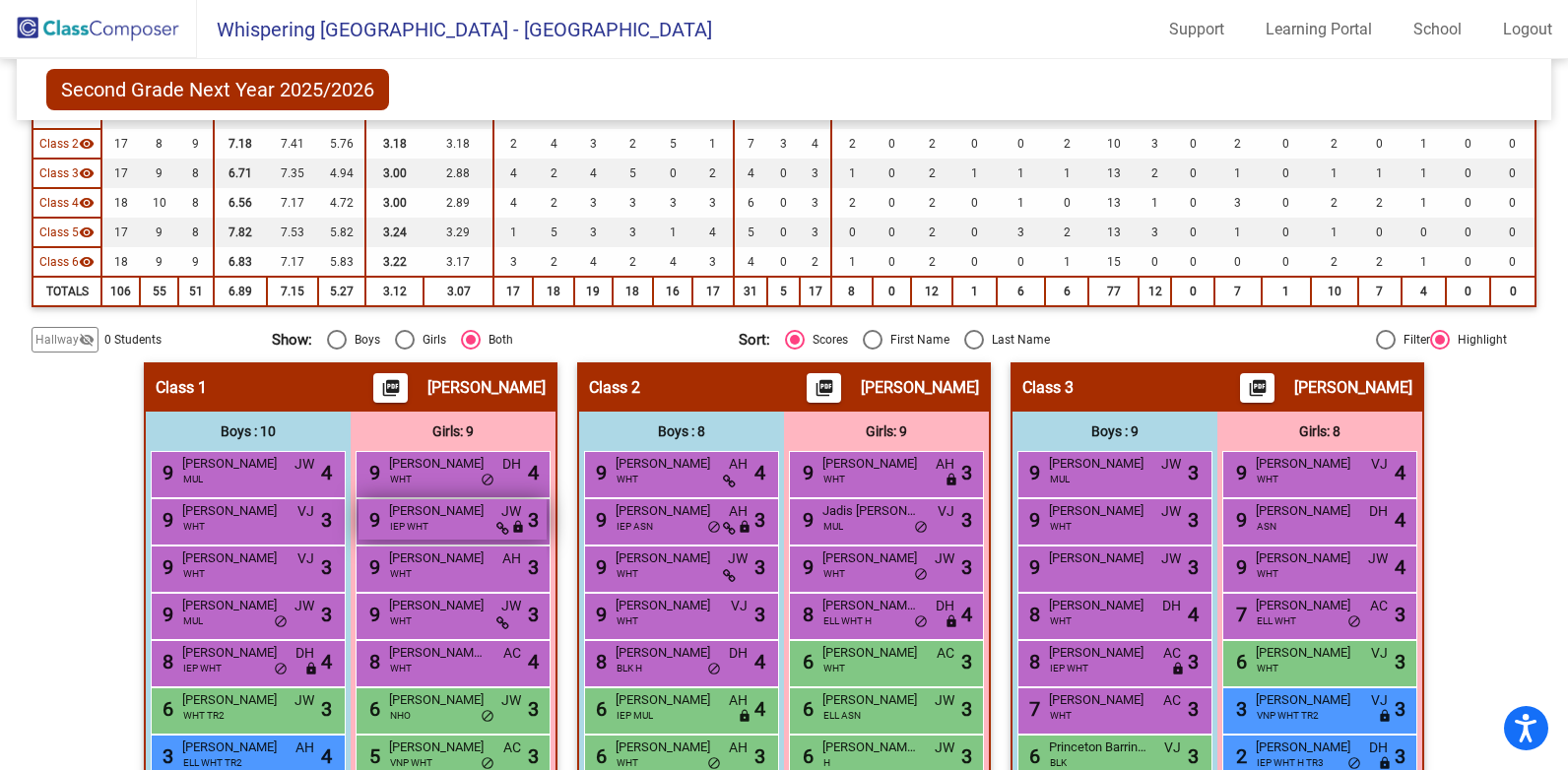 scroll, scrollTop: 197, scrollLeft: 0, axis: vertical 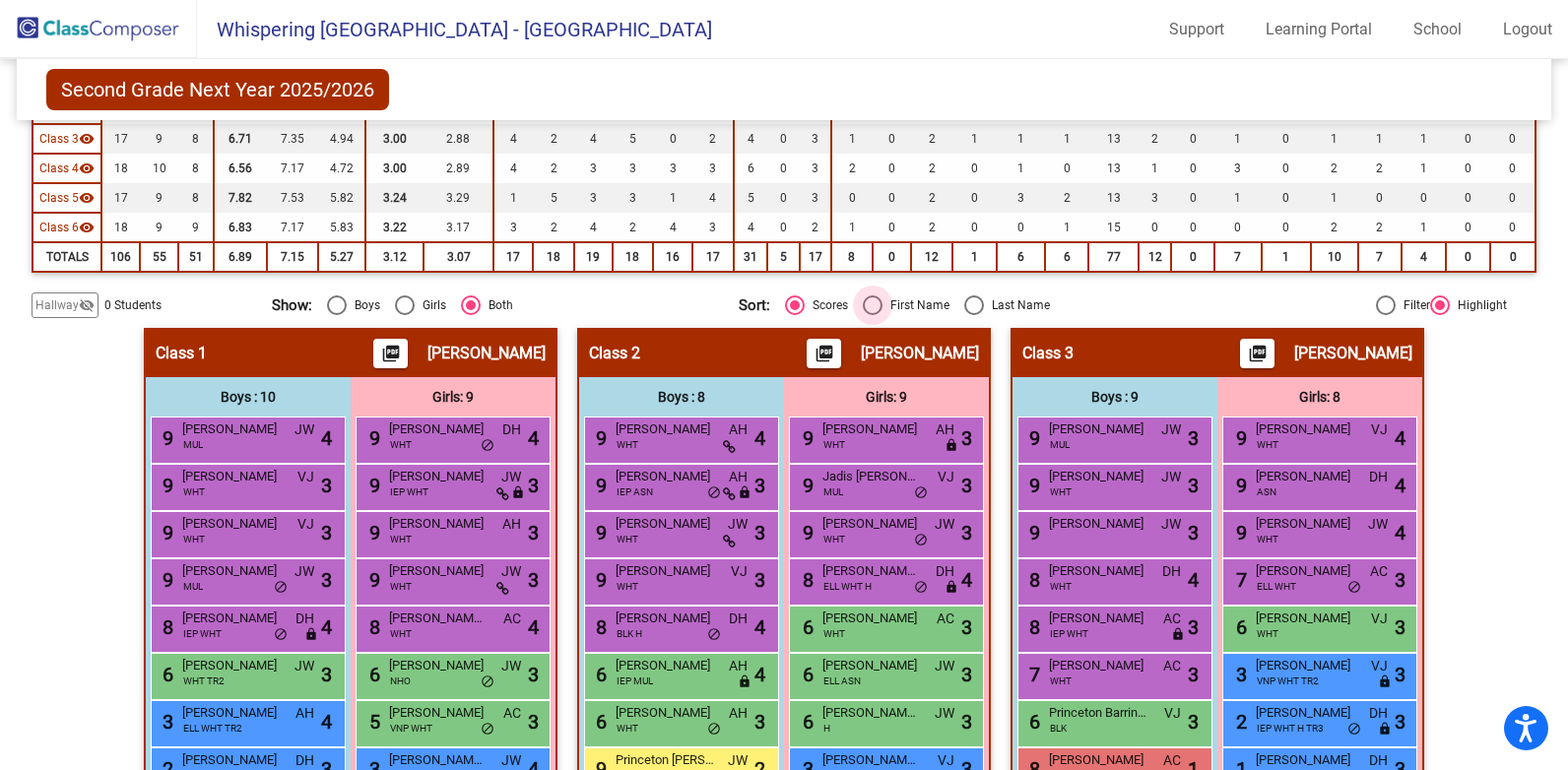 click at bounding box center [873, 305] 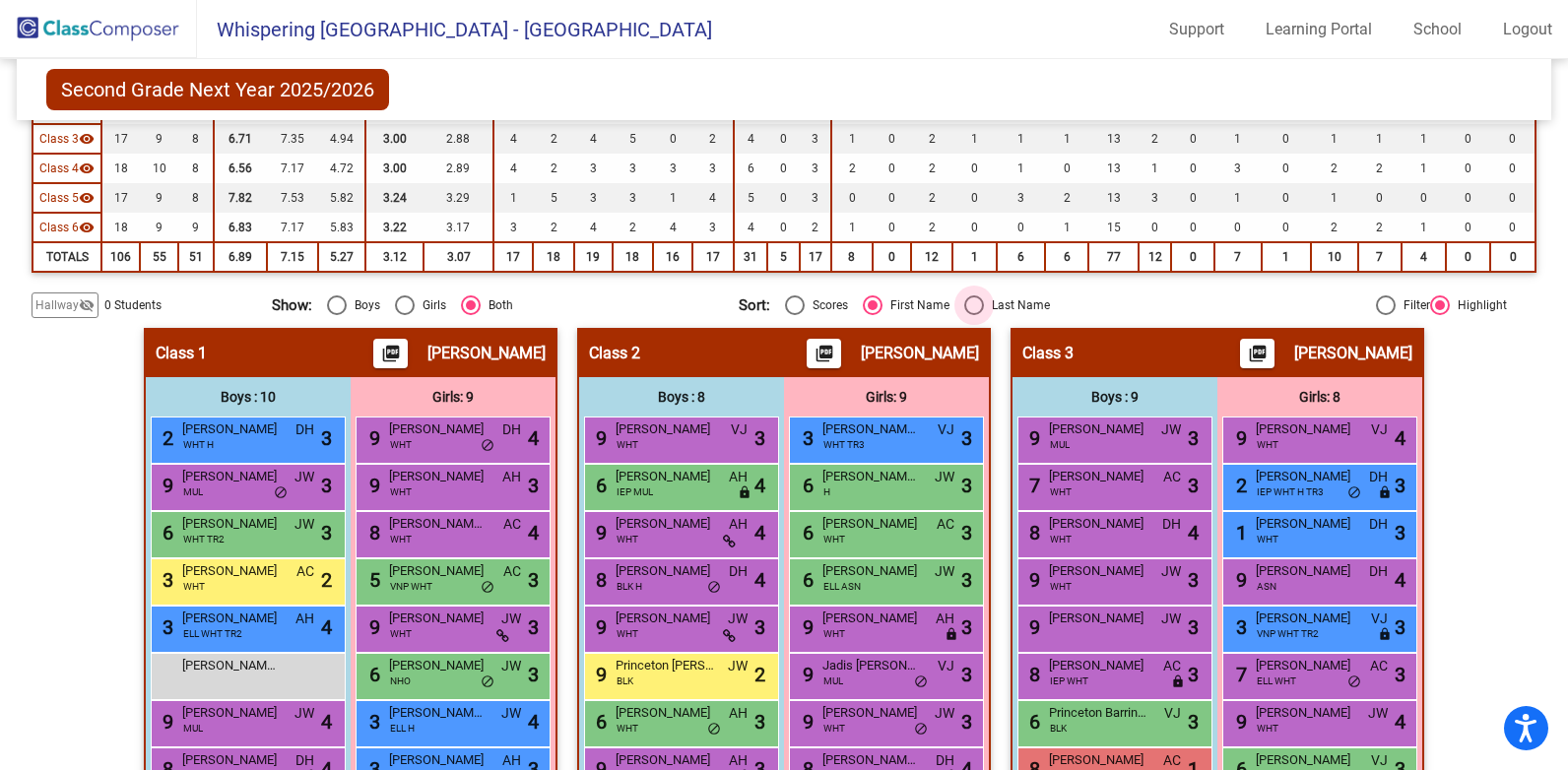 click at bounding box center [974, 305] 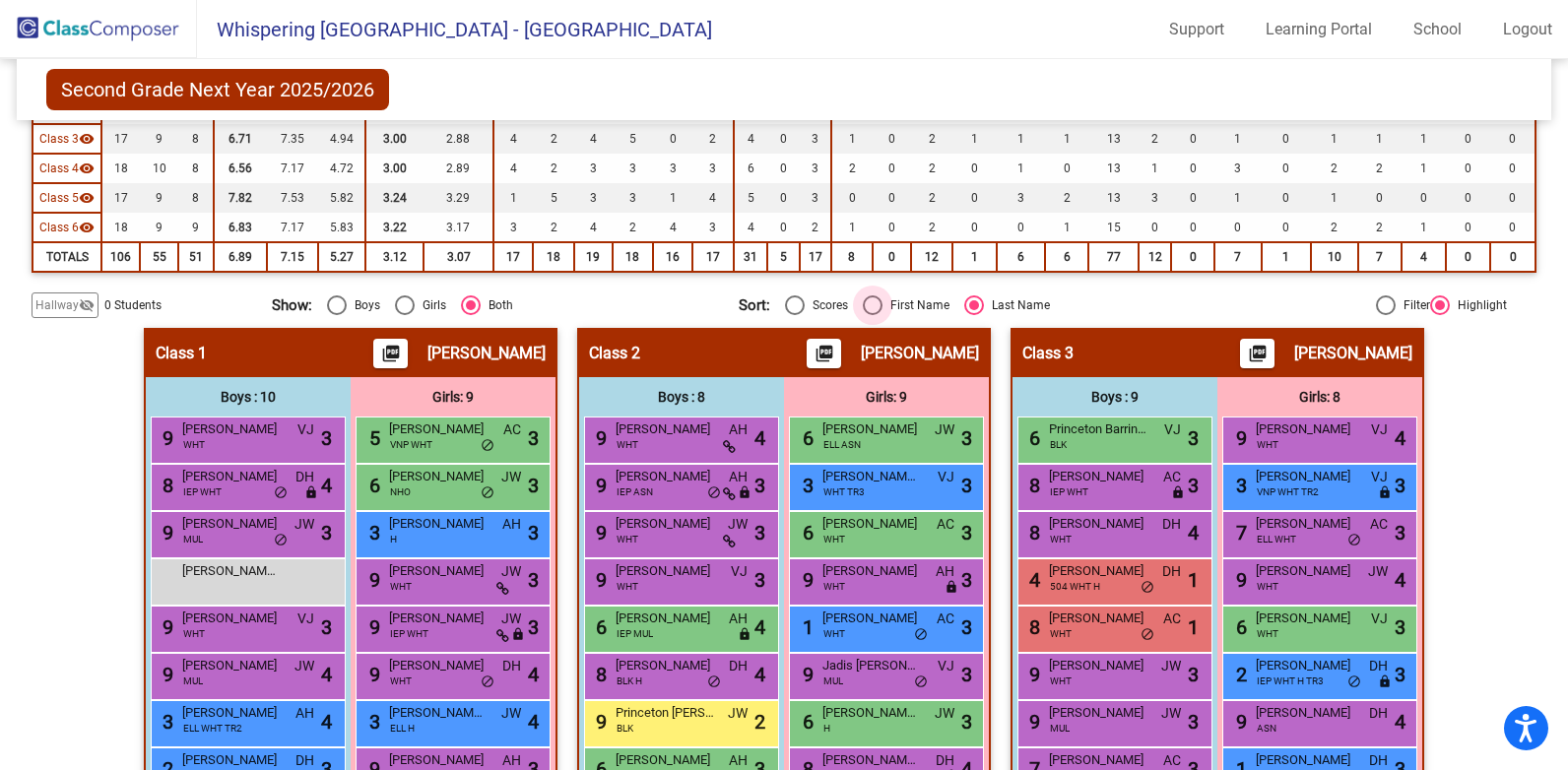 click at bounding box center [873, 305] 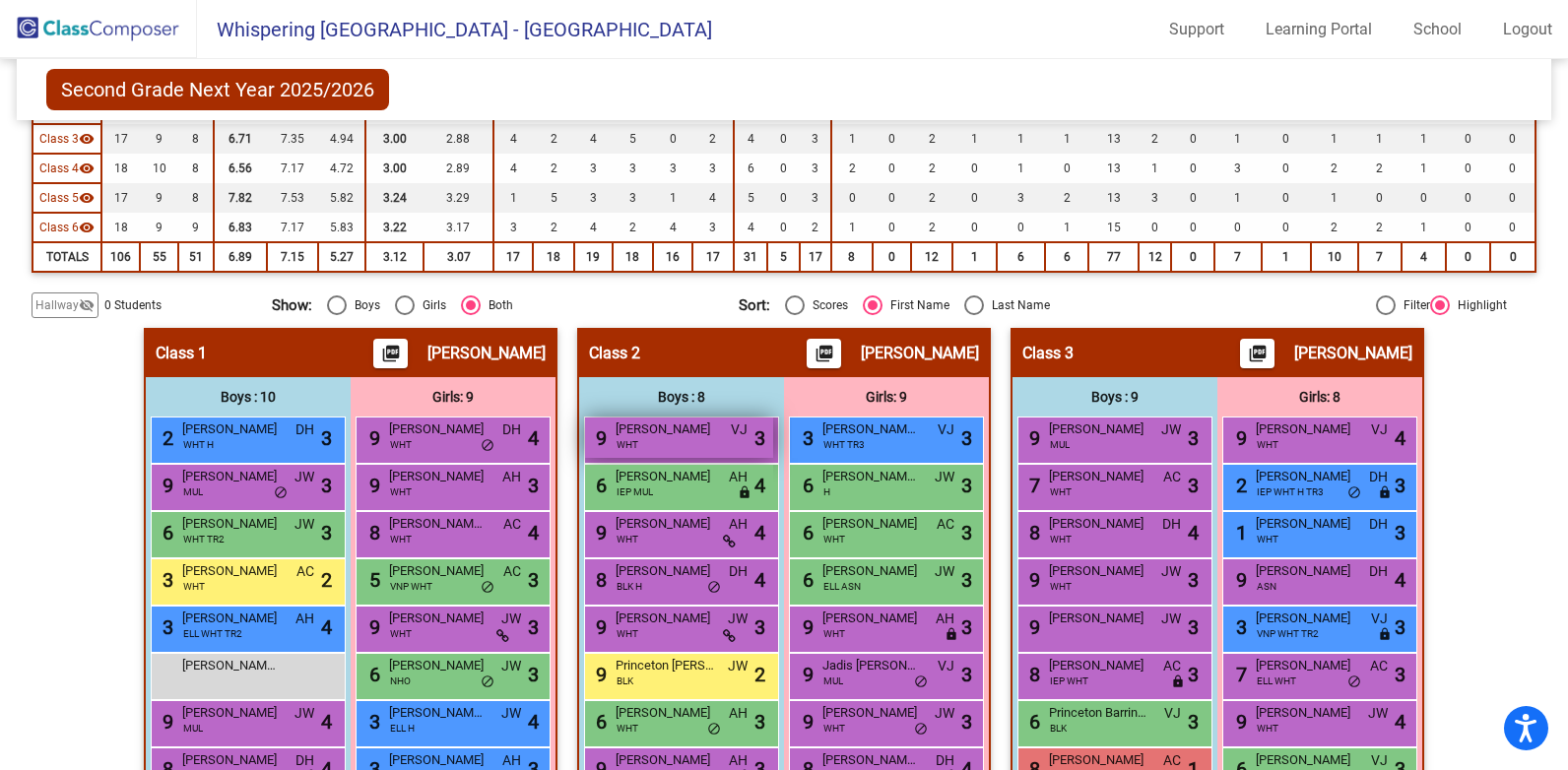 drag, startPoint x: 610, startPoint y: 426, endPoint x: 710, endPoint y: 427, distance: 100.005 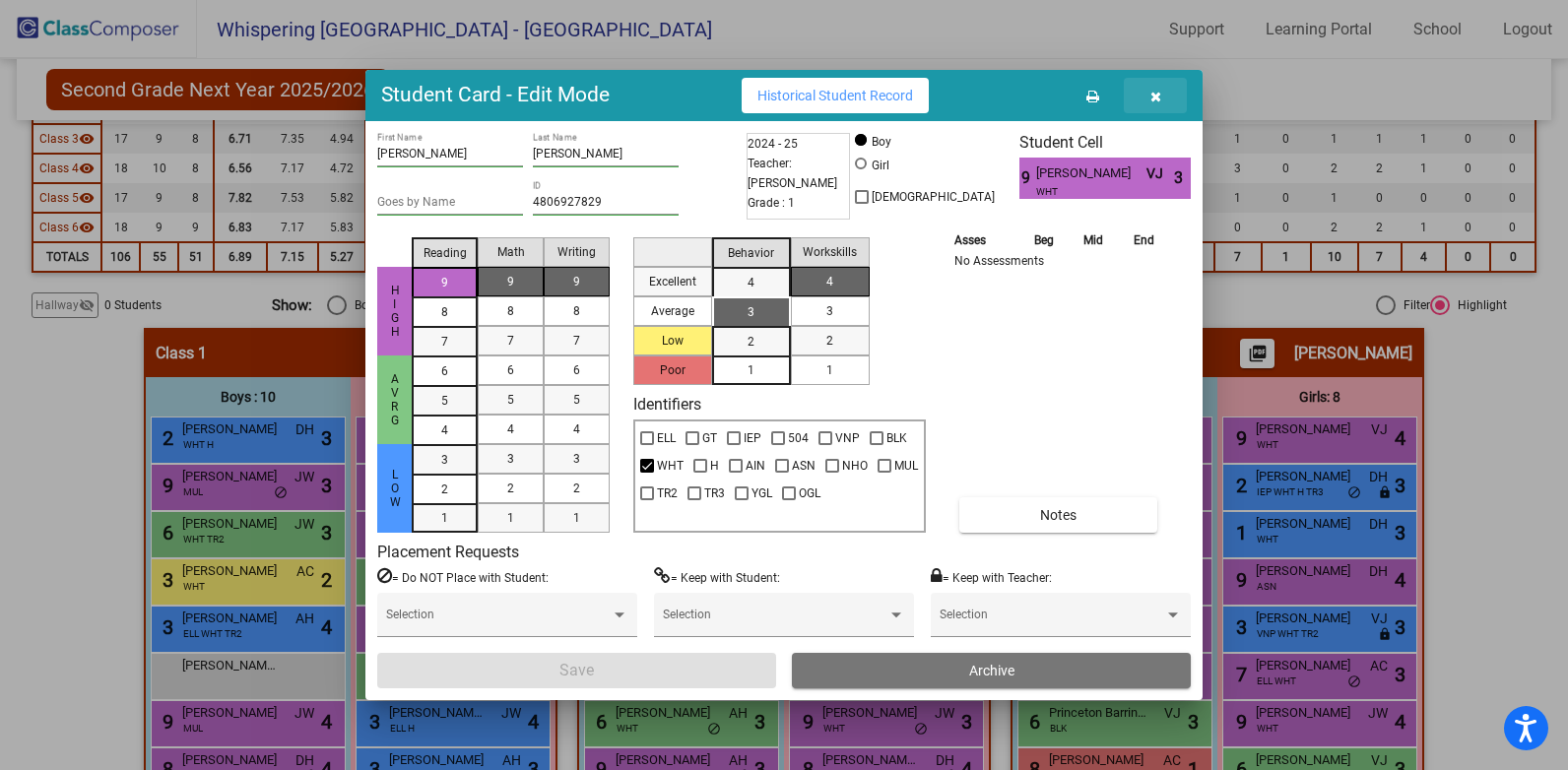 click at bounding box center [1155, 96] 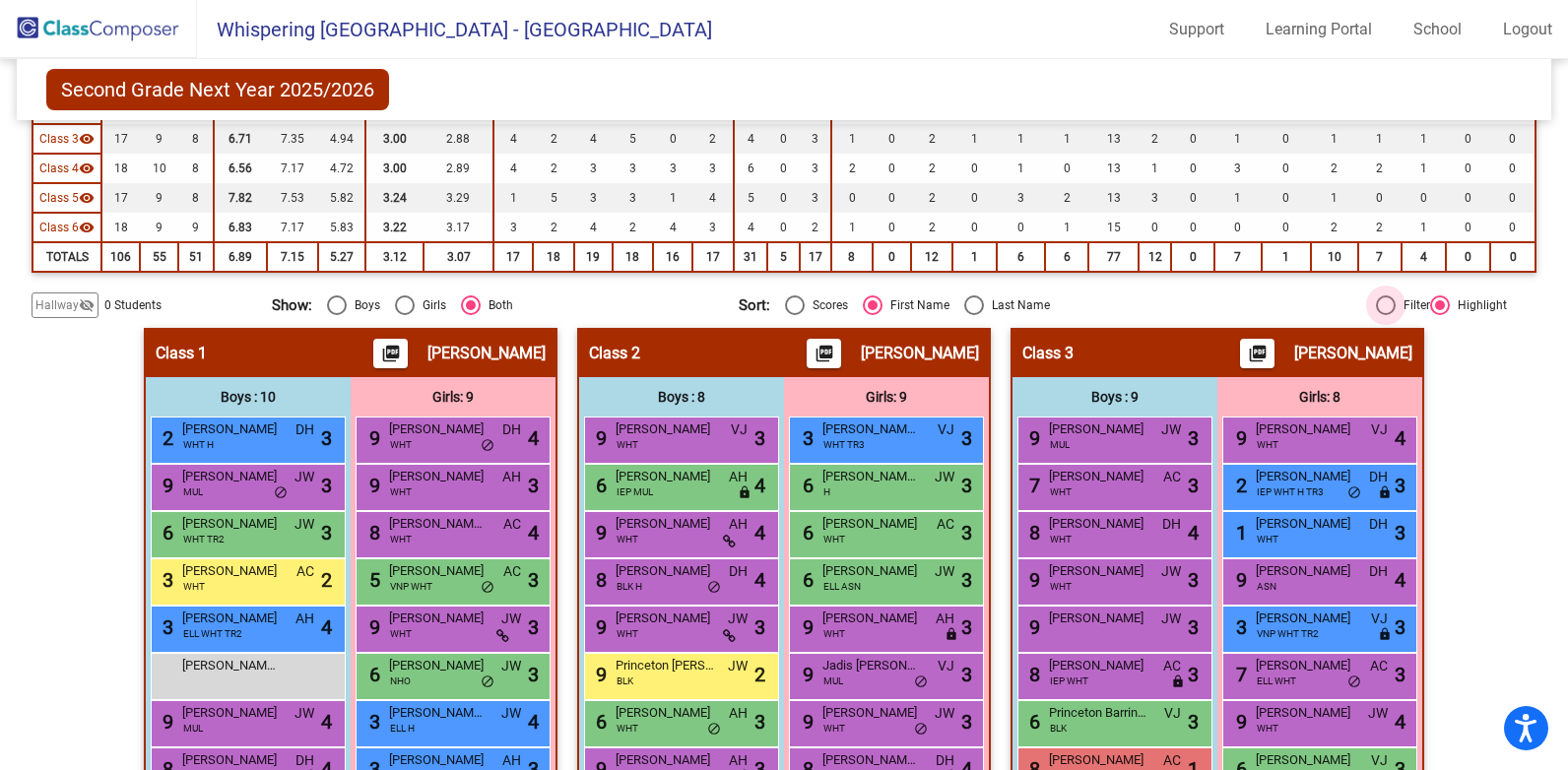 click at bounding box center (1386, 305) 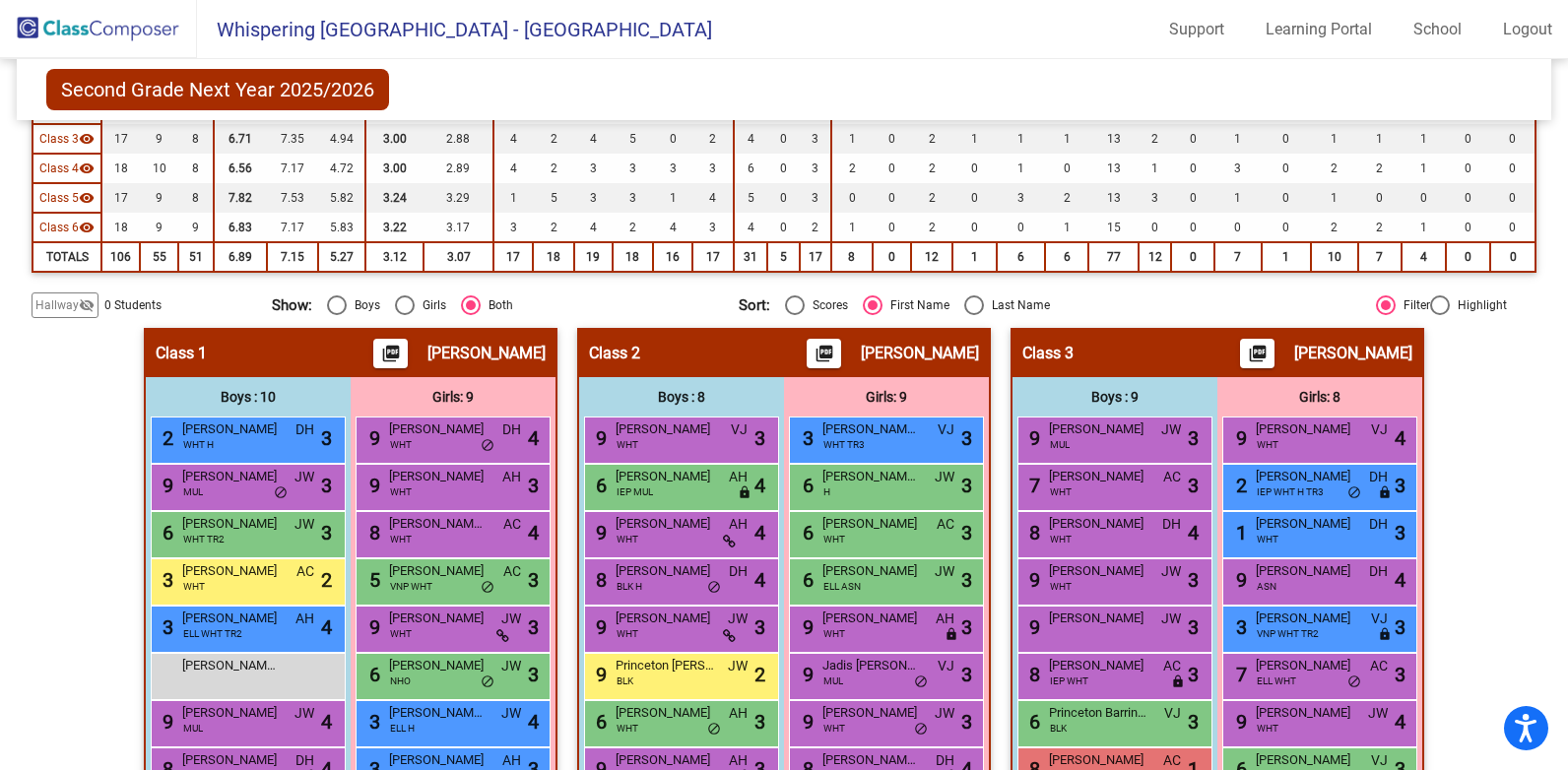 click at bounding box center [1440, 305] 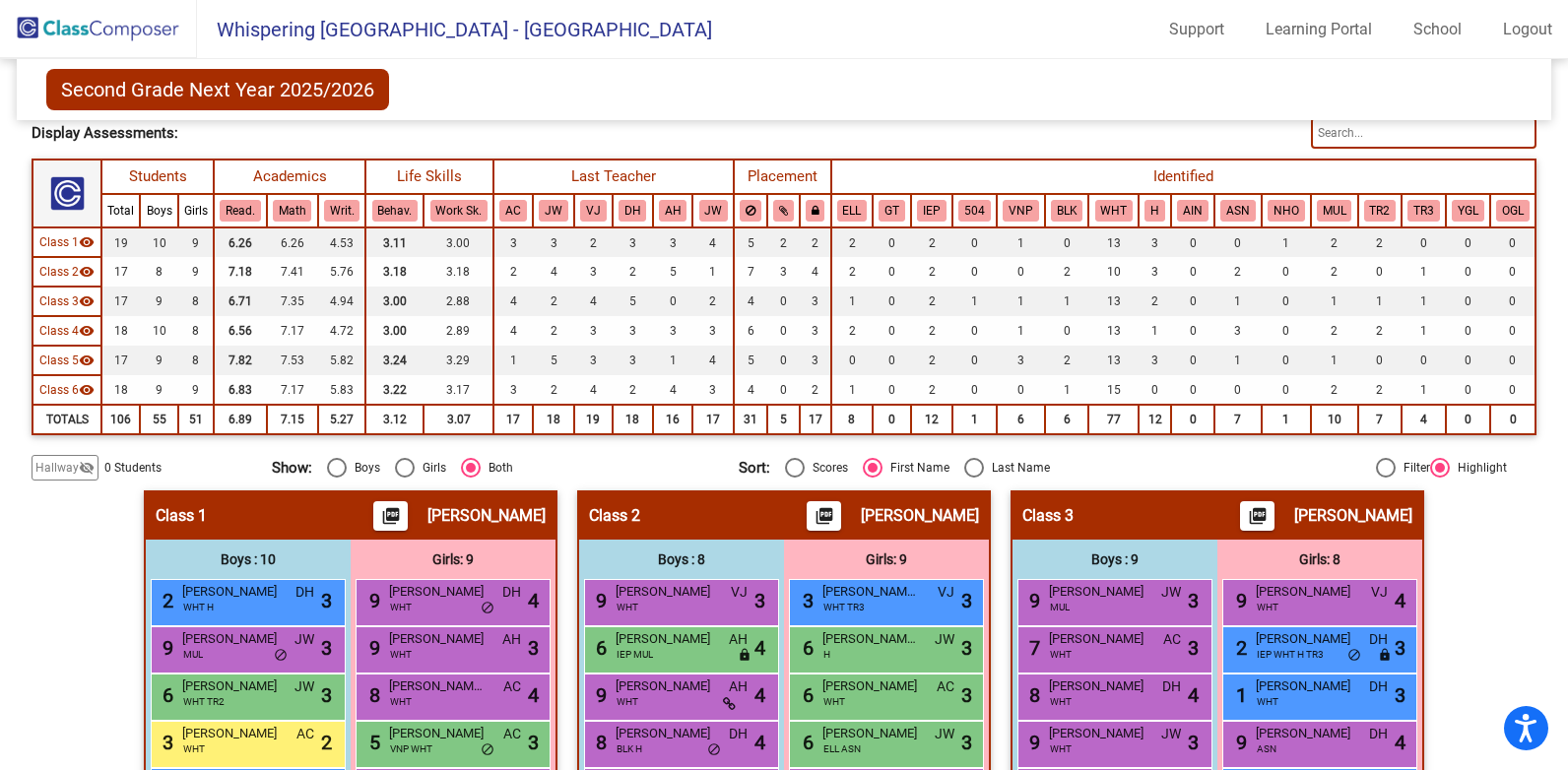 scroll, scrollTop: 0, scrollLeft: 0, axis: both 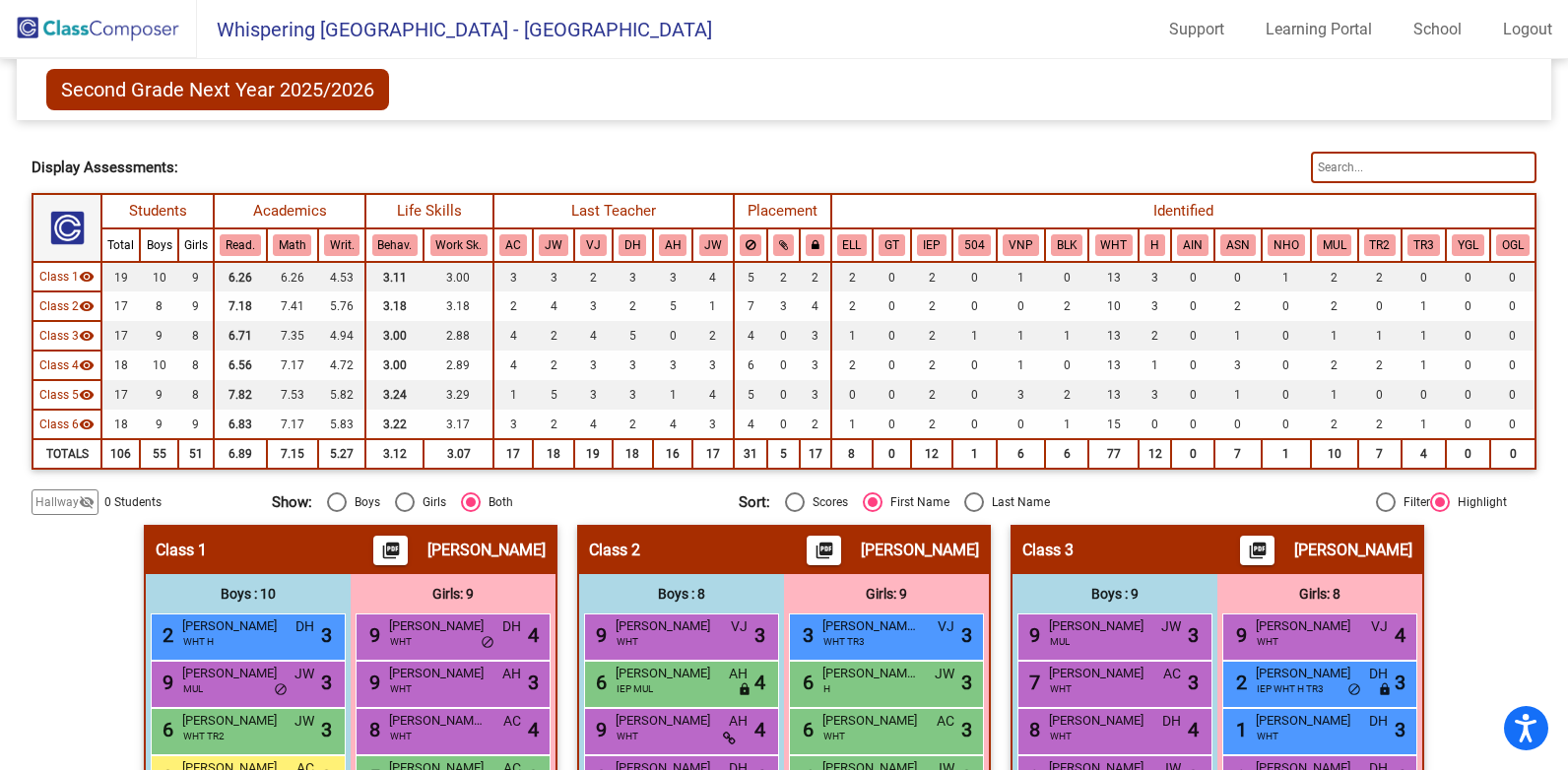 click on "Class 1" 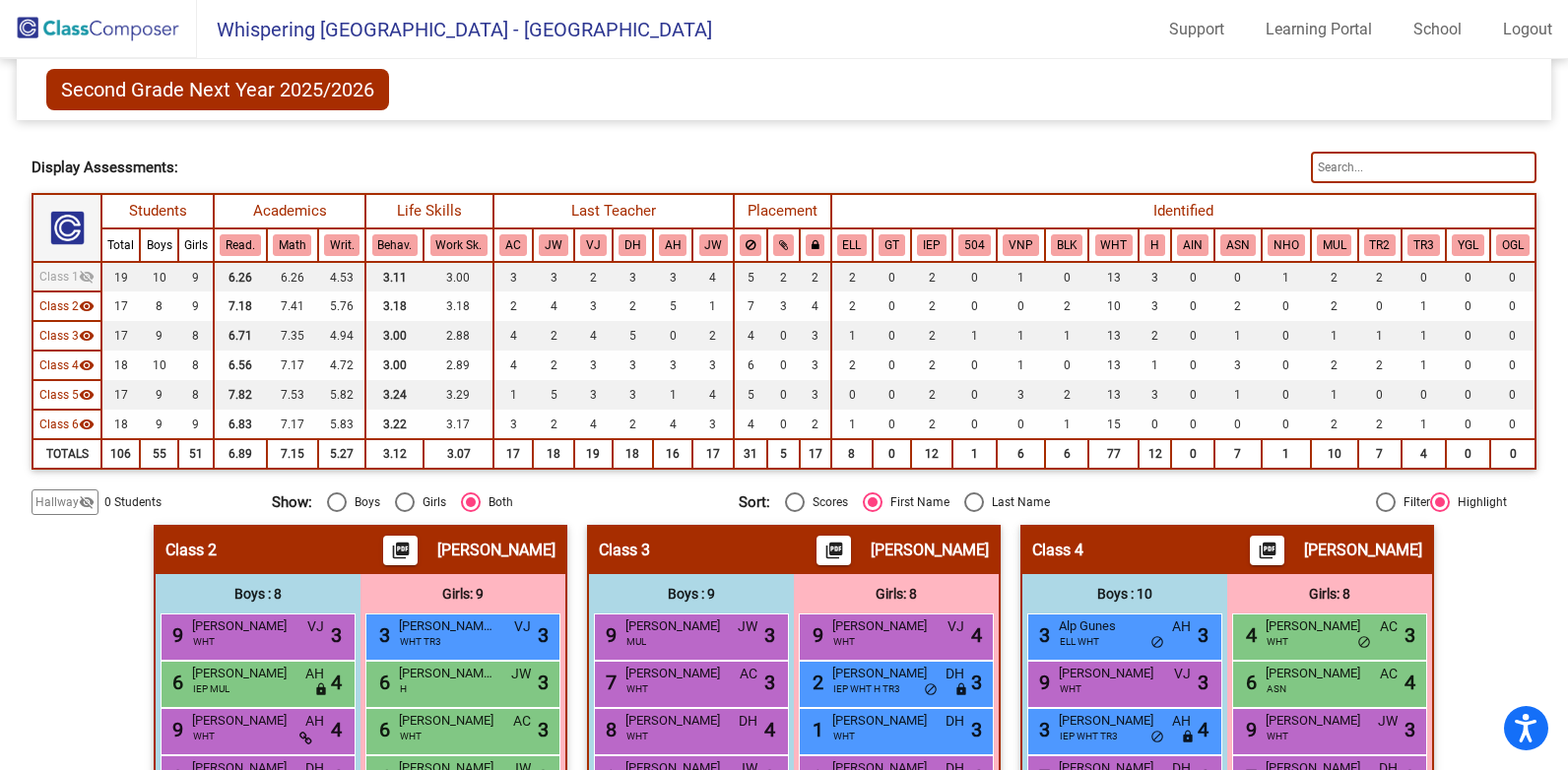 click on "Class 1" 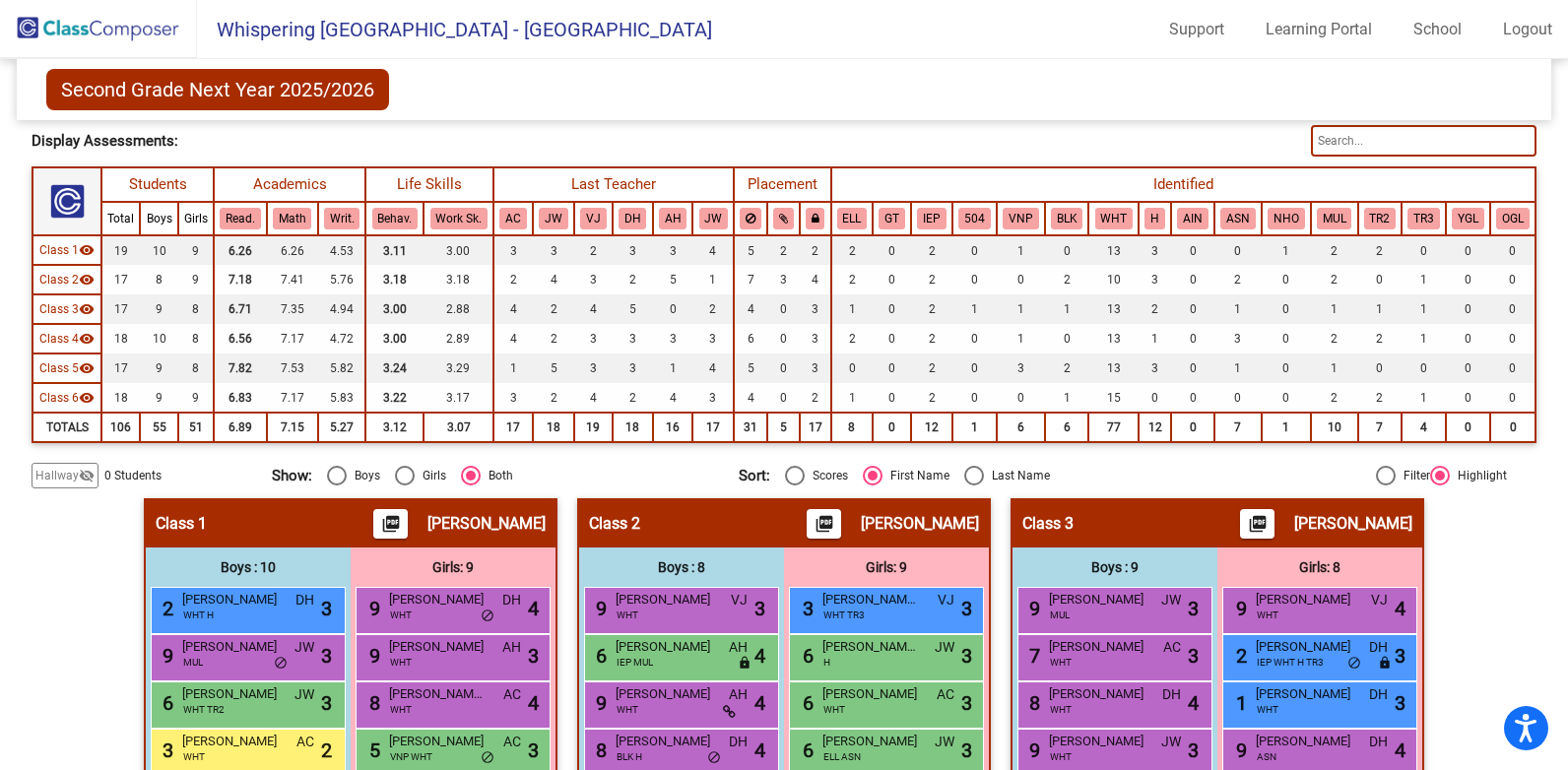 scroll, scrollTop: 0, scrollLeft: 0, axis: both 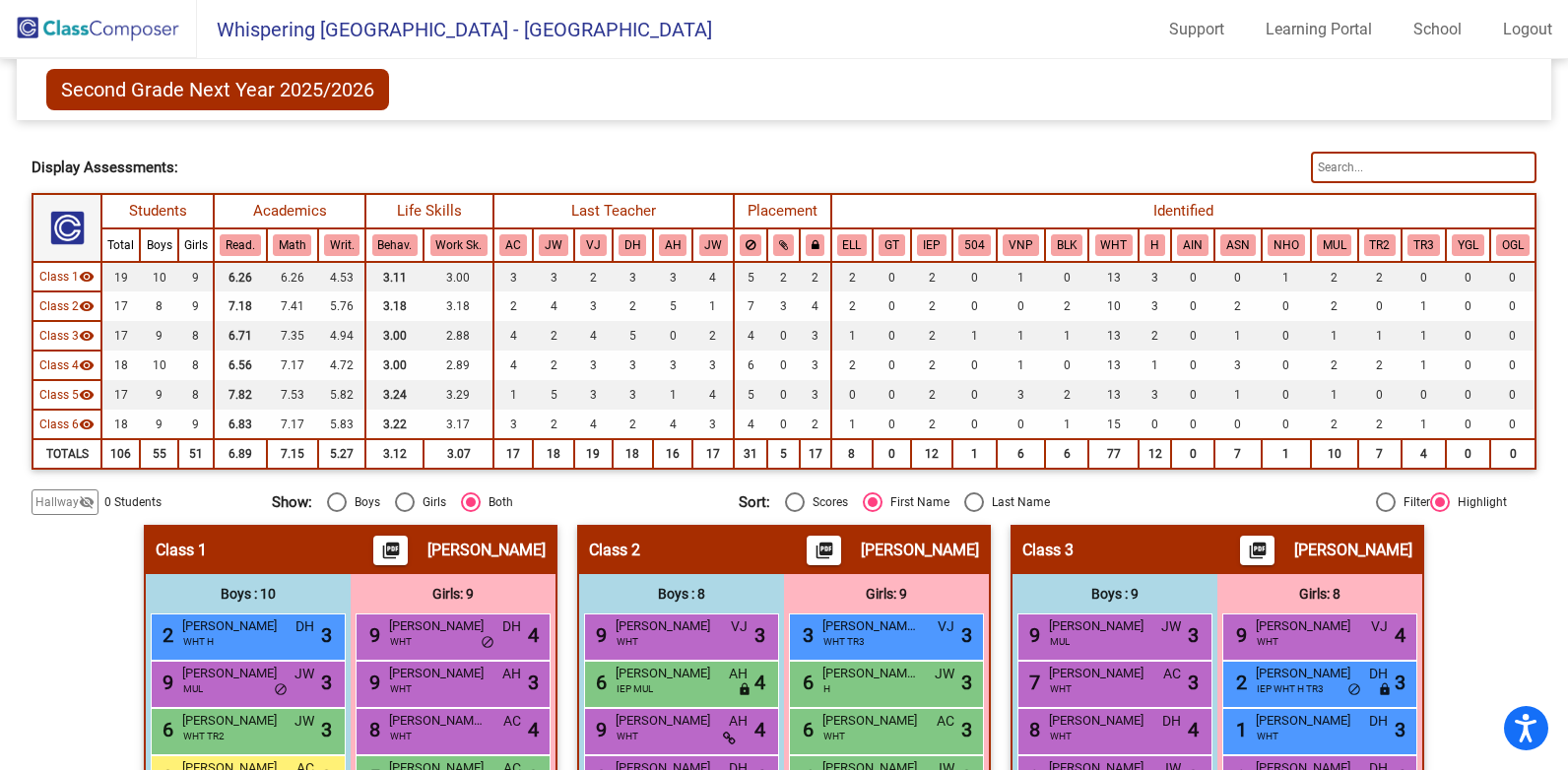click on "Hallway" 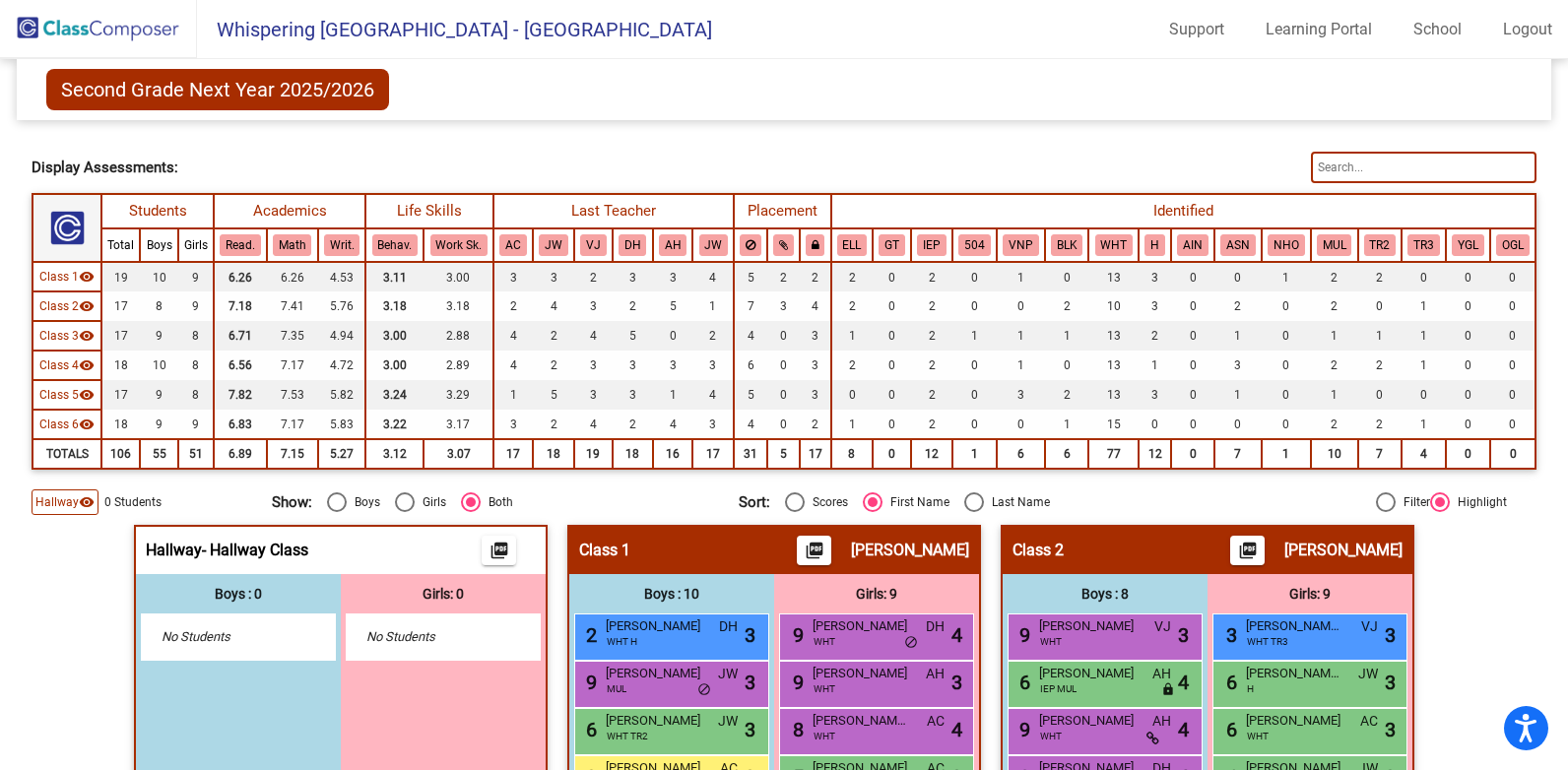 click on "Hallway" 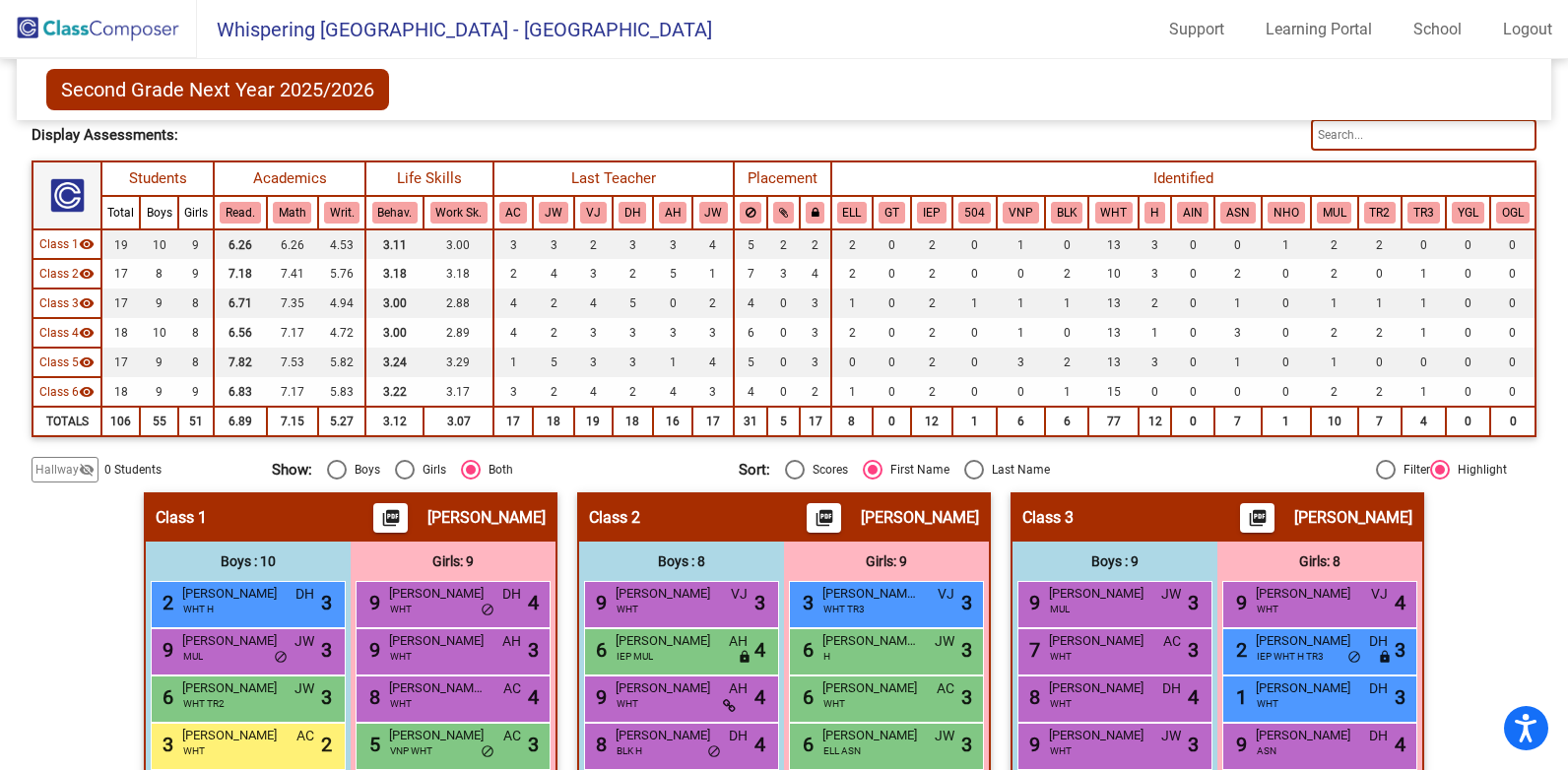 scroll, scrollTop: 0, scrollLeft: 0, axis: both 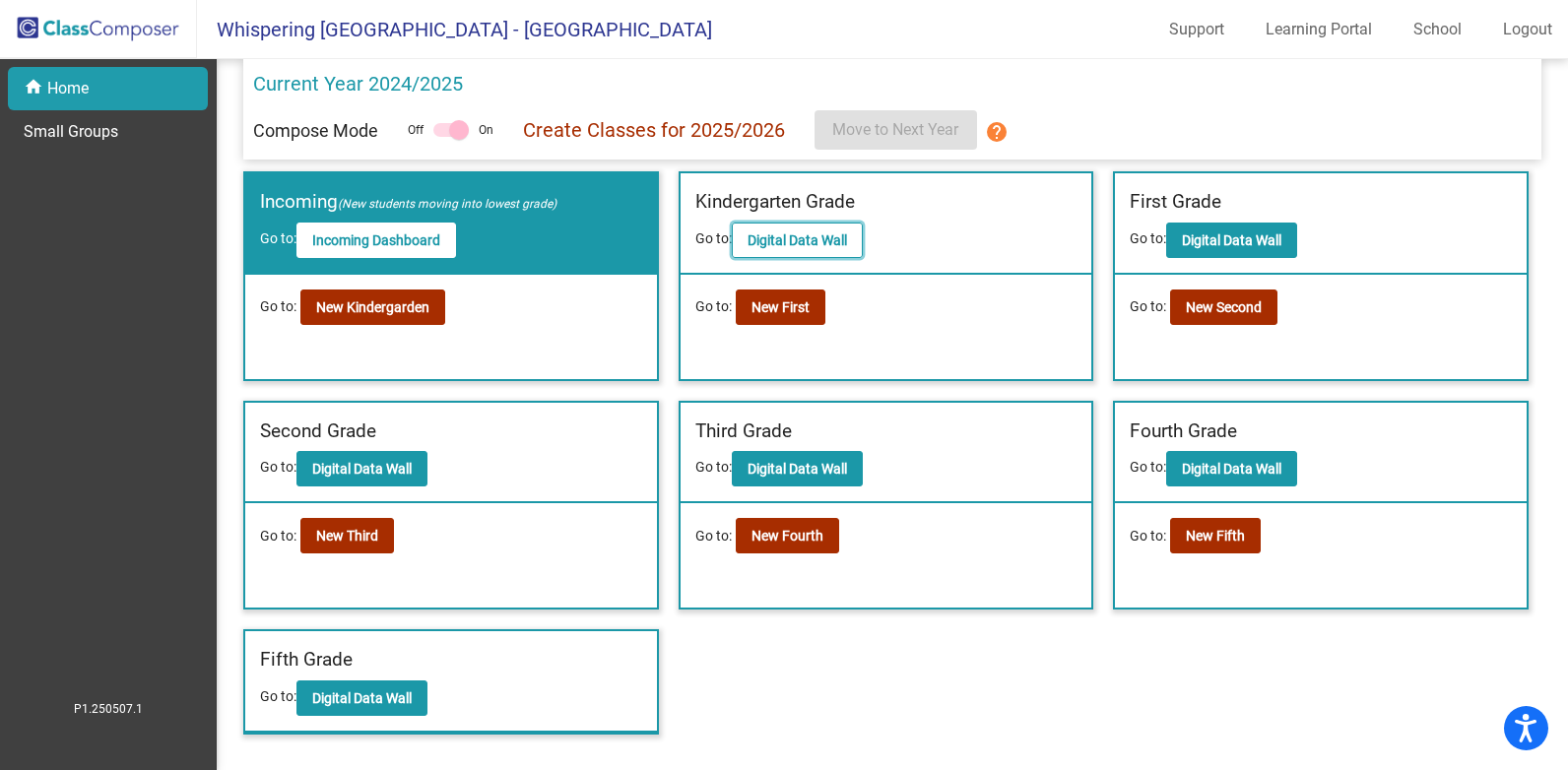 click on "Digital Data Wall" 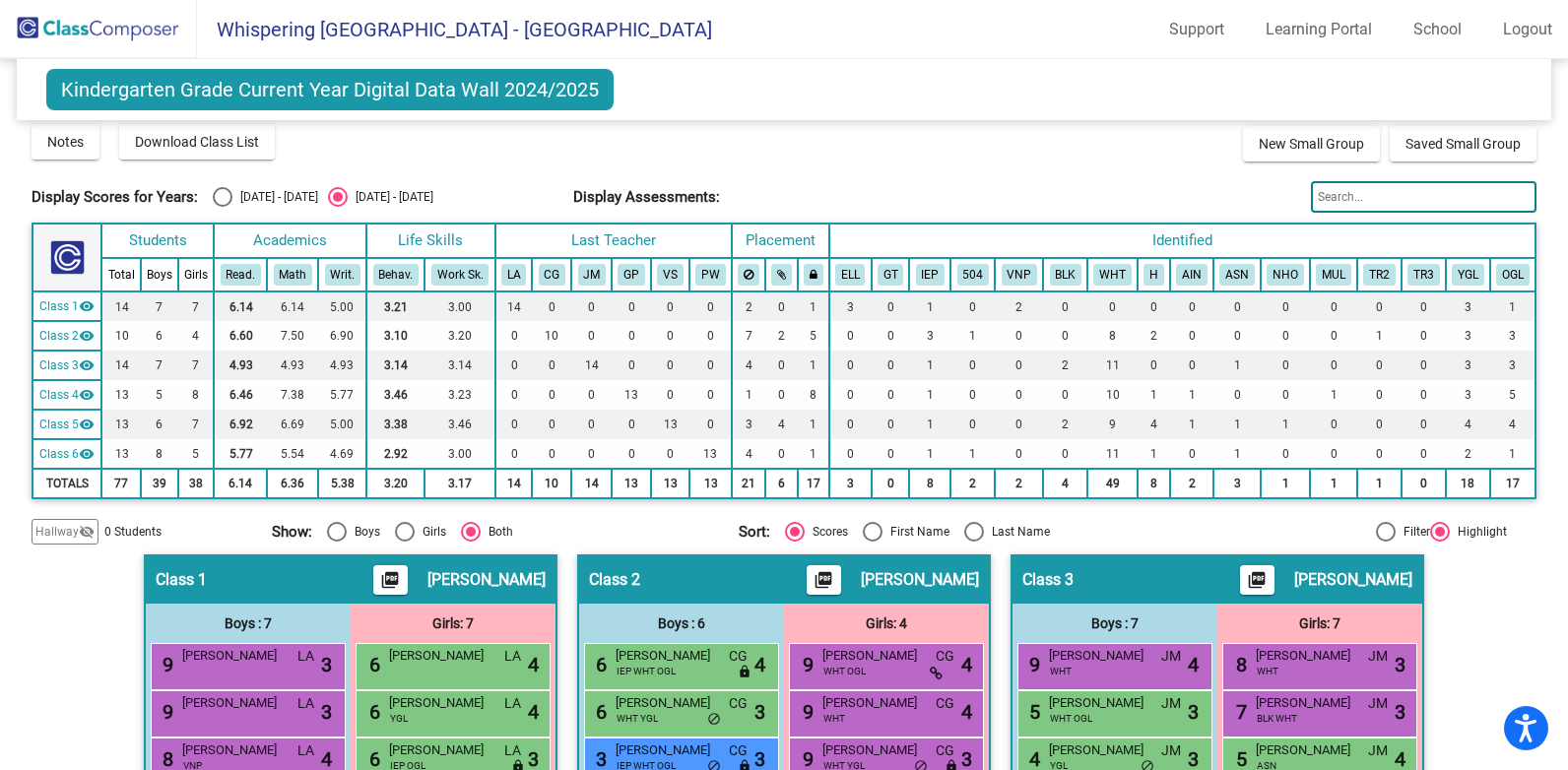 scroll, scrollTop: 0, scrollLeft: 0, axis: both 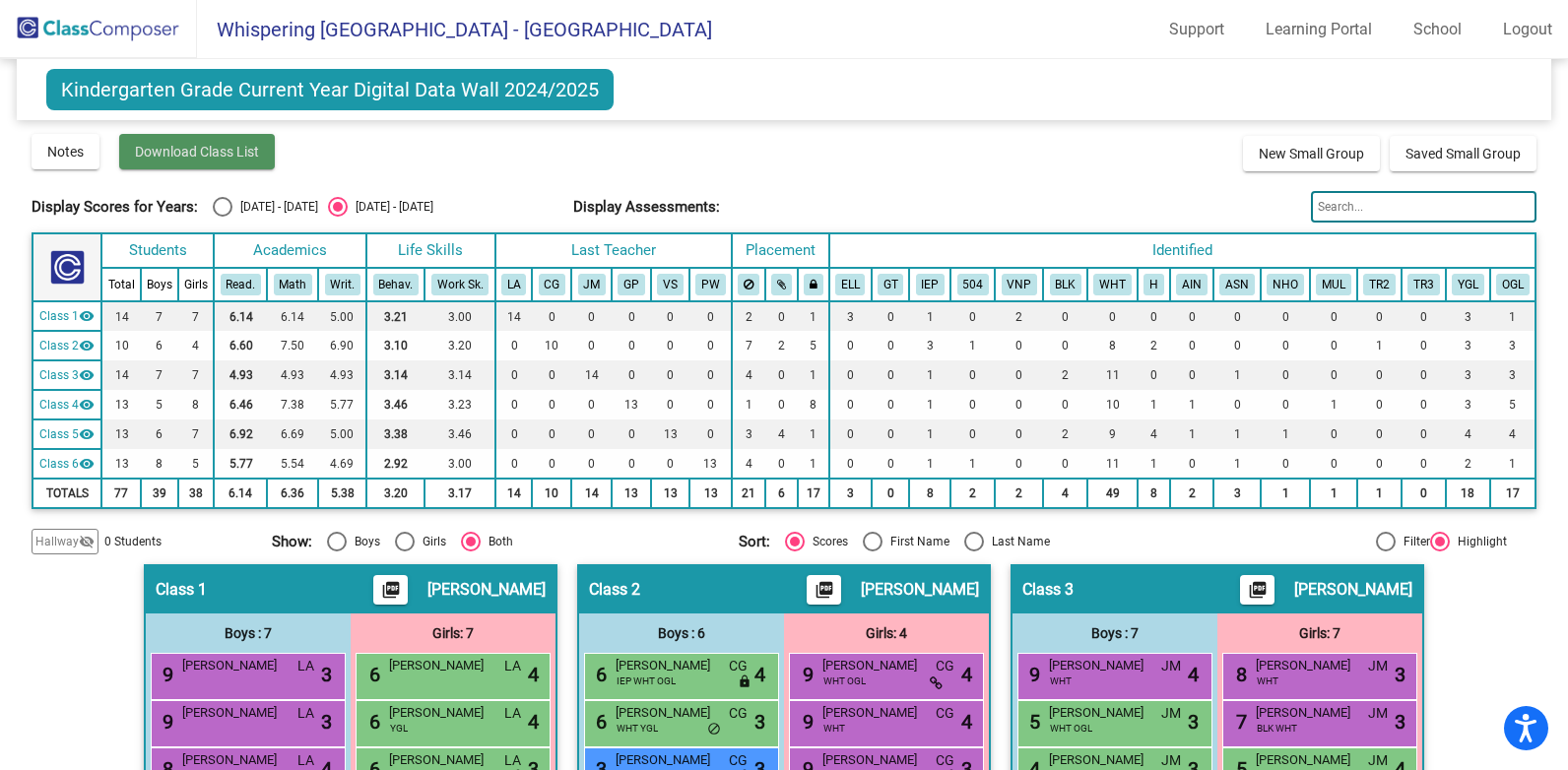 click on "Download Class List" 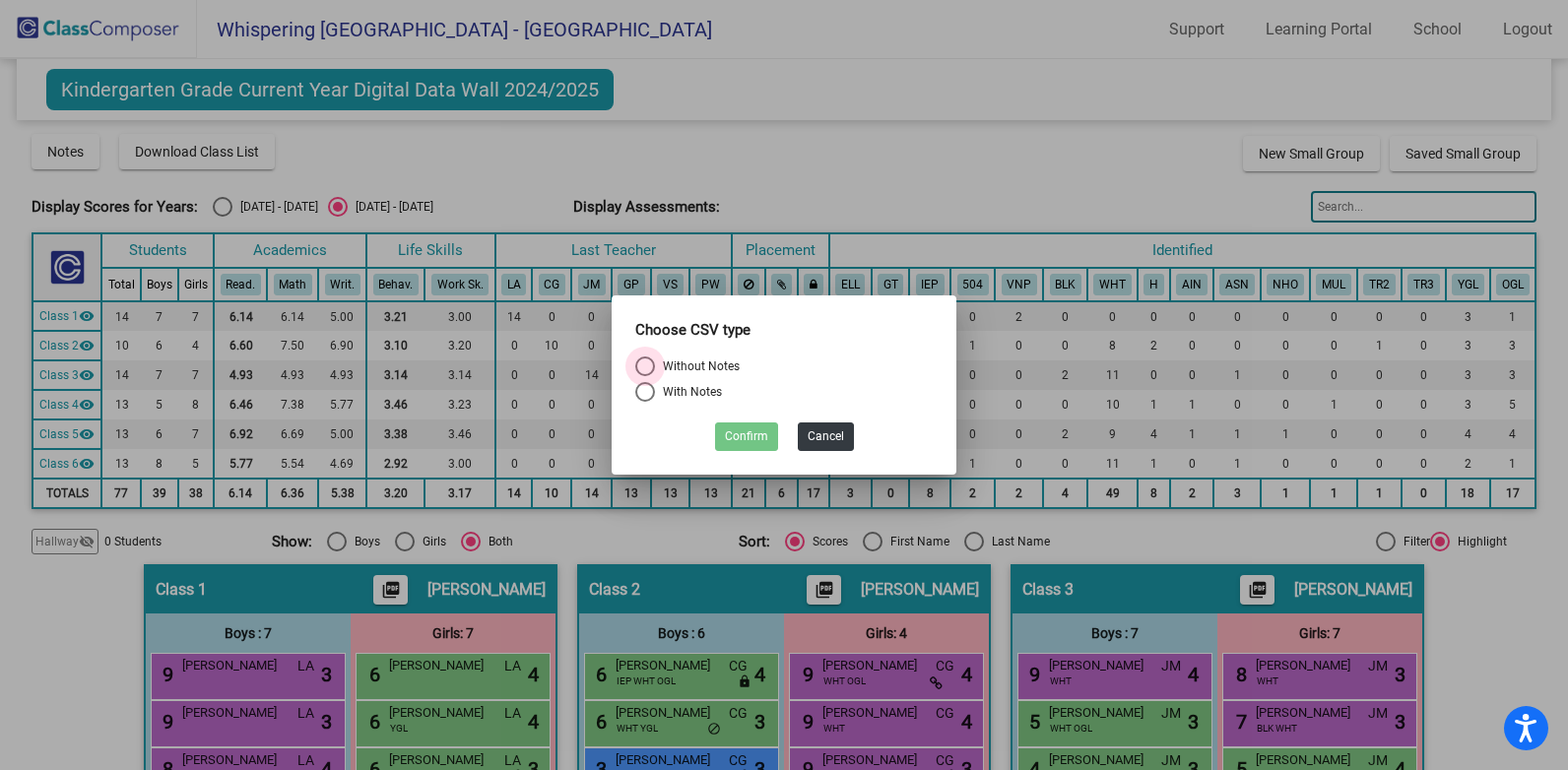 click on "Without Notes" at bounding box center (697, 366) 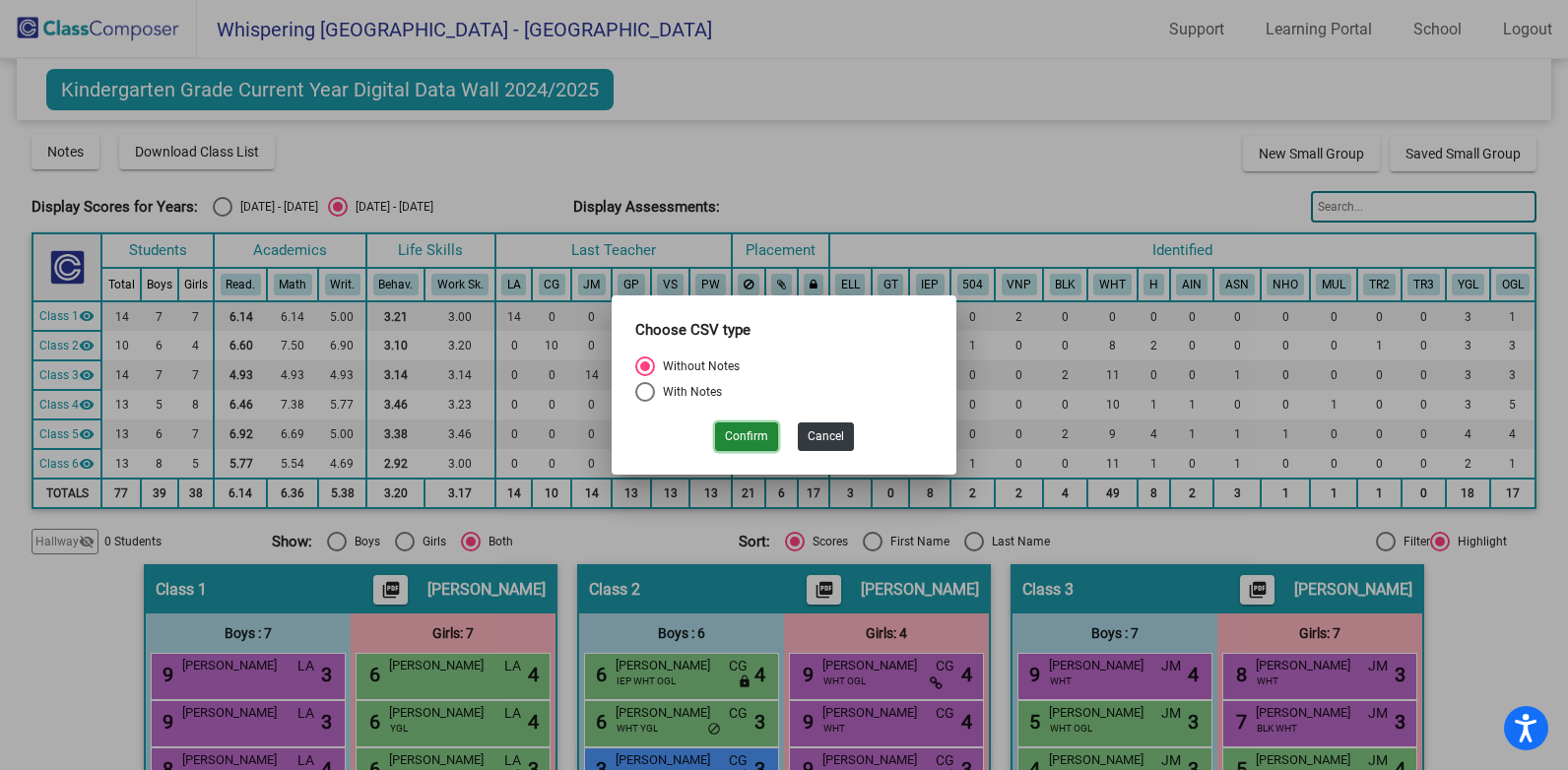 click on "Confirm" at bounding box center (747, 436) 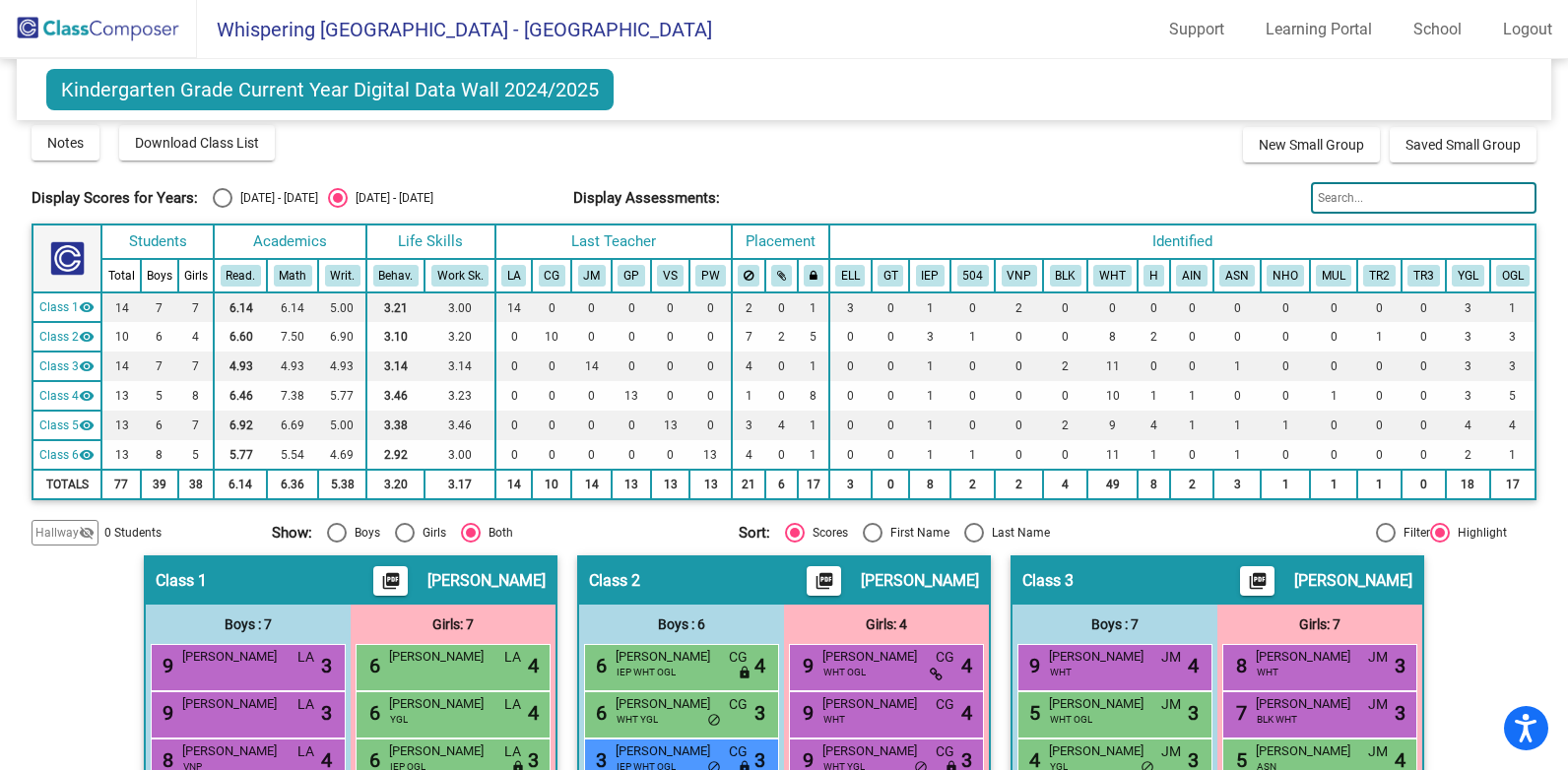 scroll, scrollTop: 0, scrollLeft: 0, axis: both 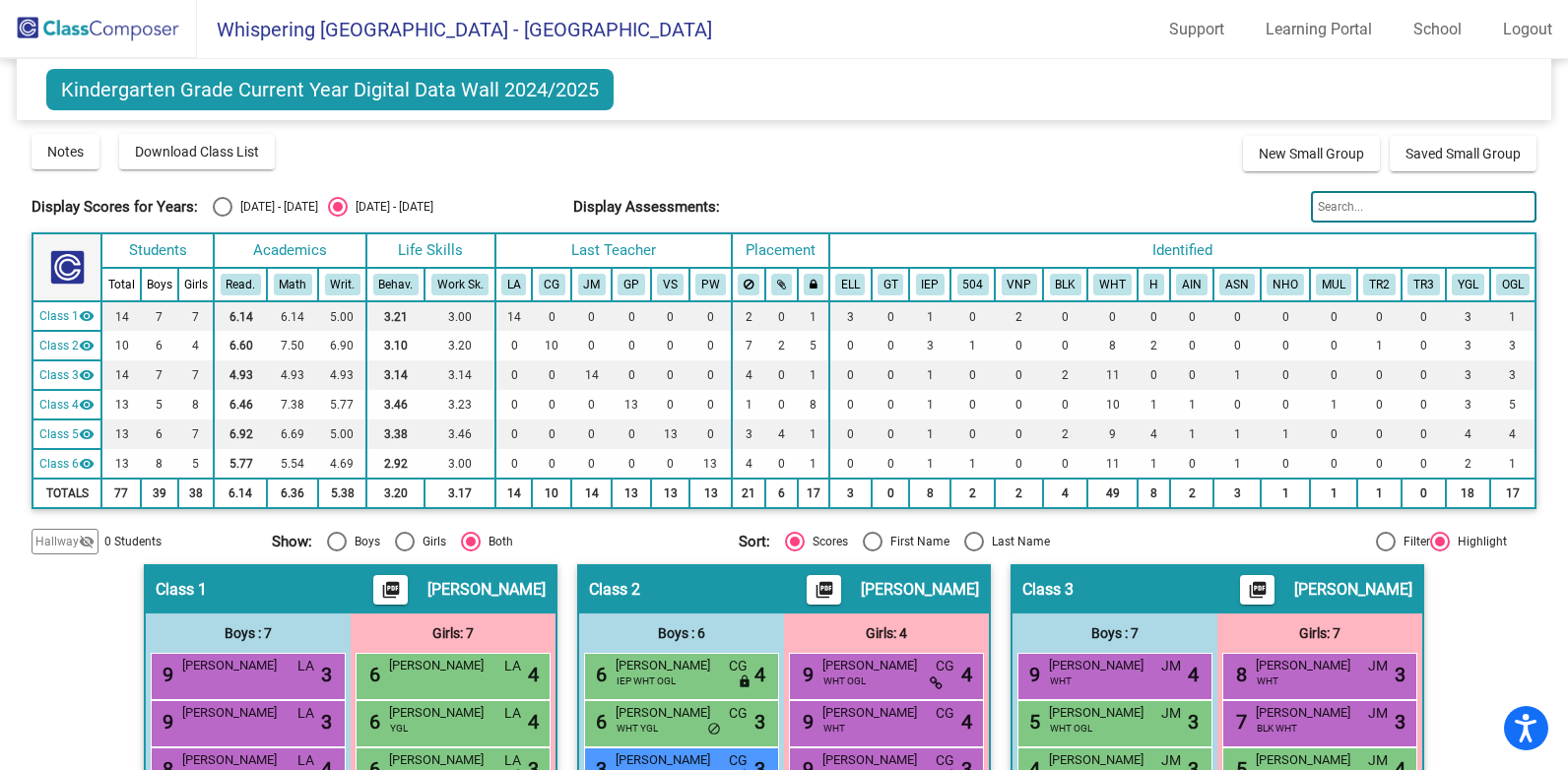 click on "Kindergarten Grade Current Year Digital Data Wall 2024/2025" 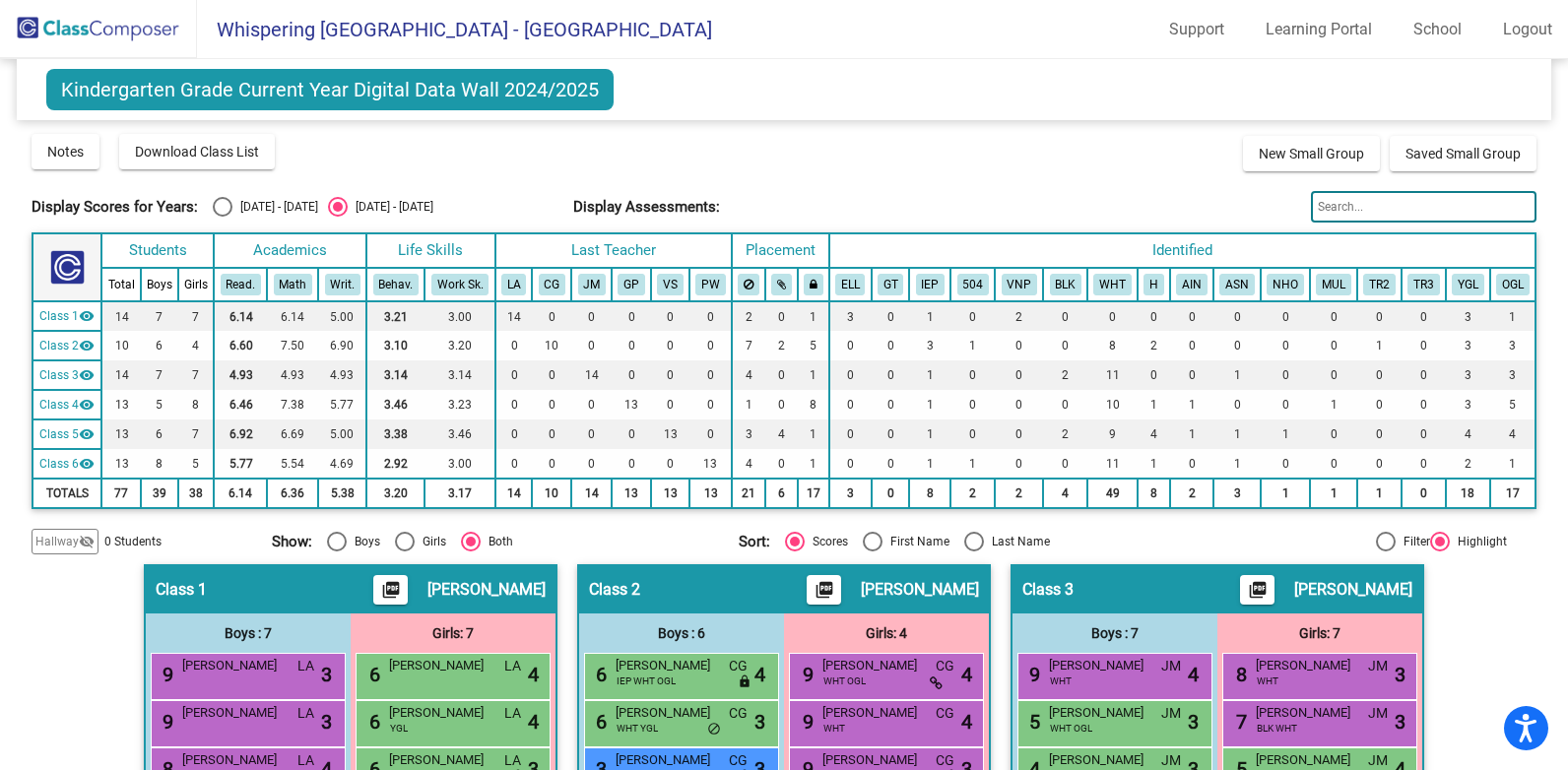 click 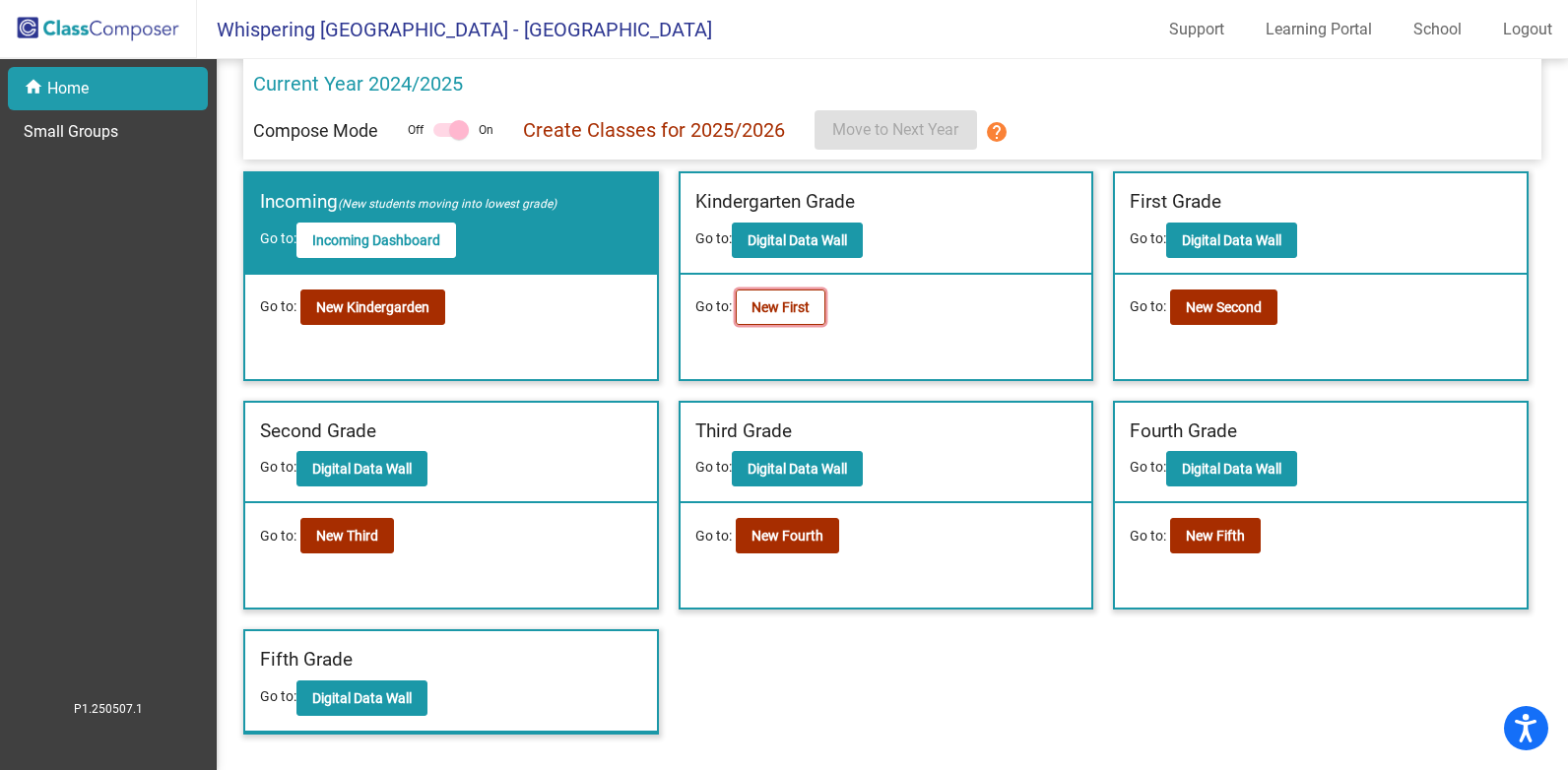 click on "New First" 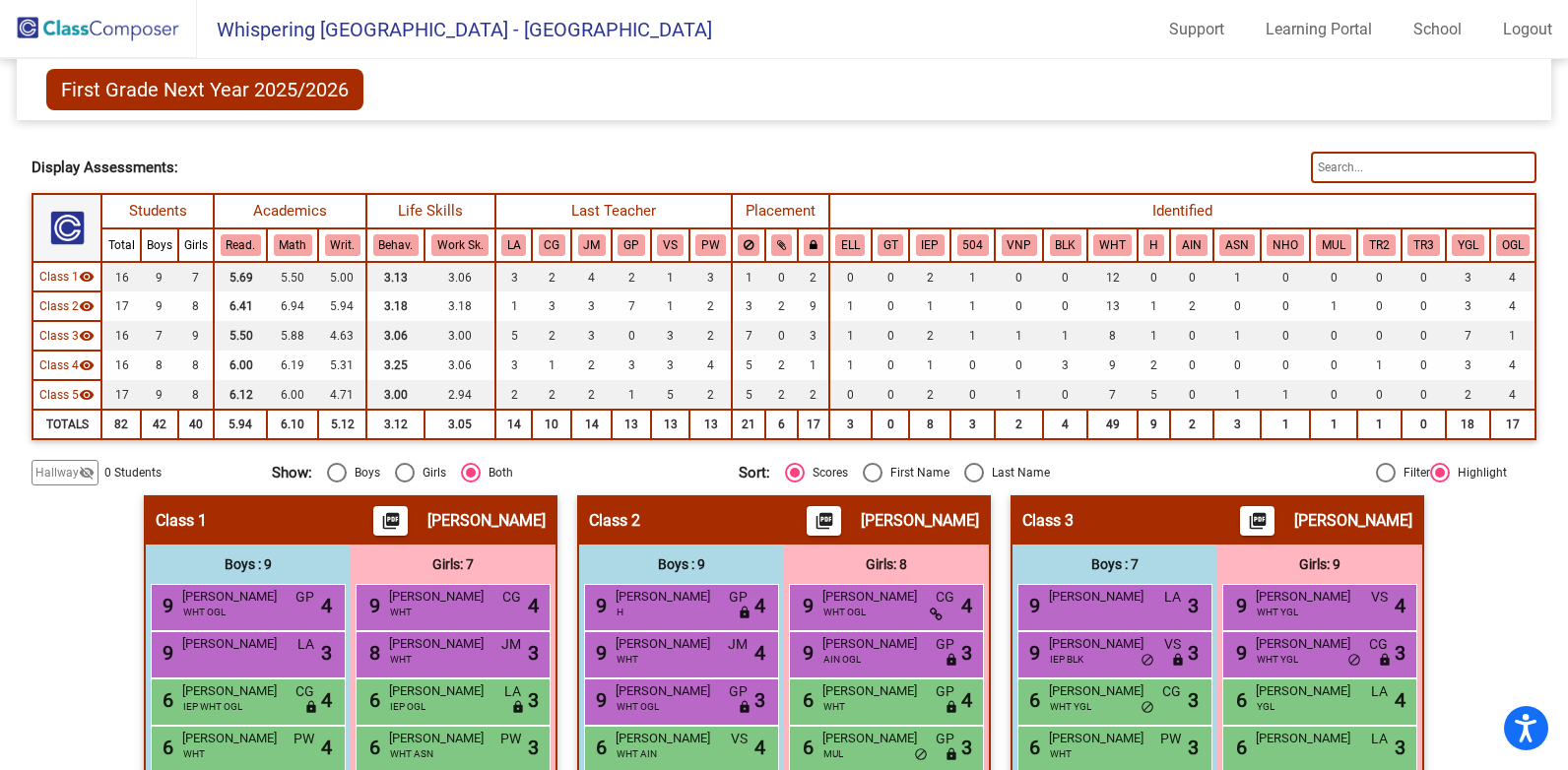 click on "First Grade Next Year 2025/2026" 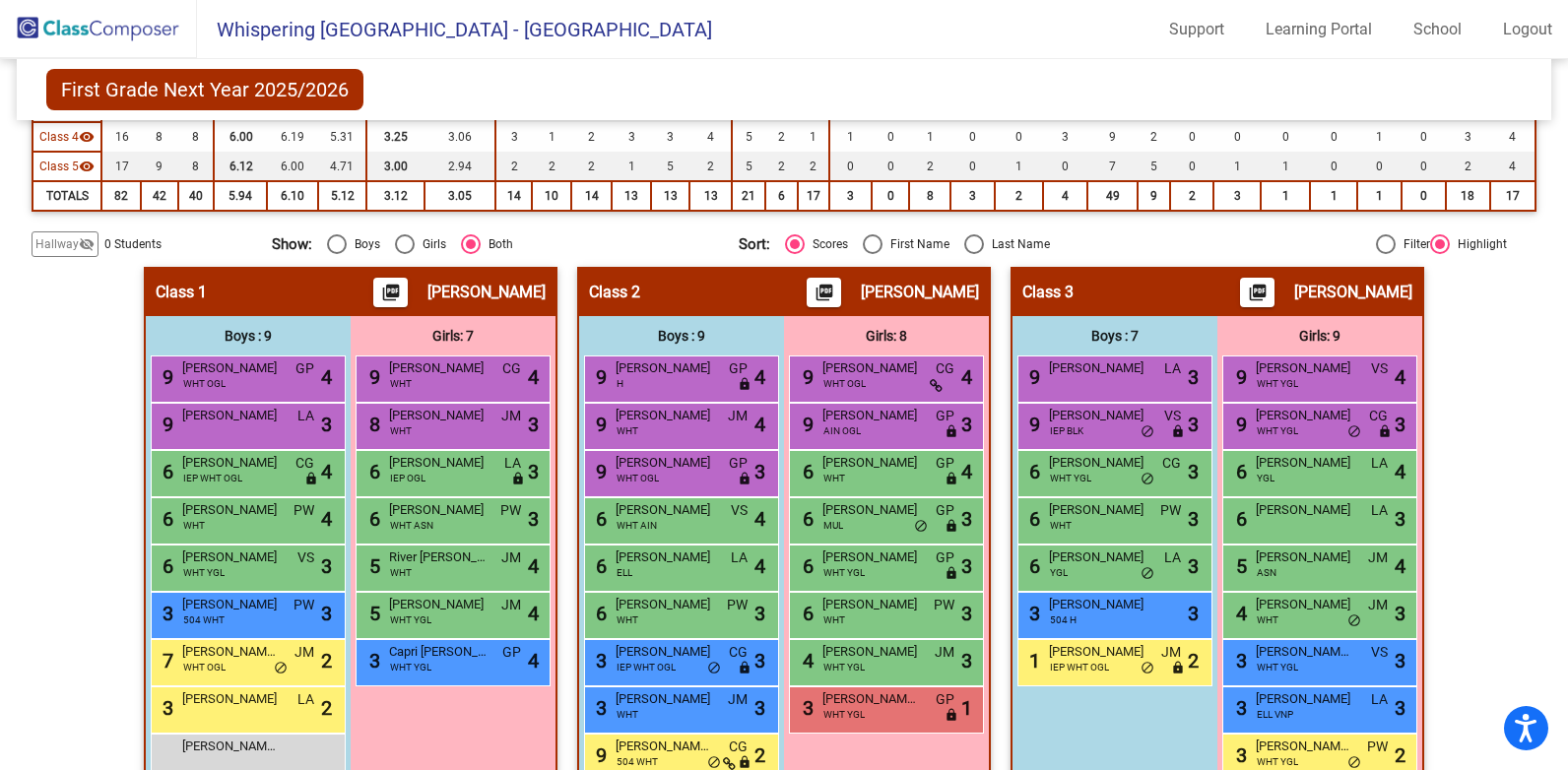 scroll, scrollTop: 225, scrollLeft: 0, axis: vertical 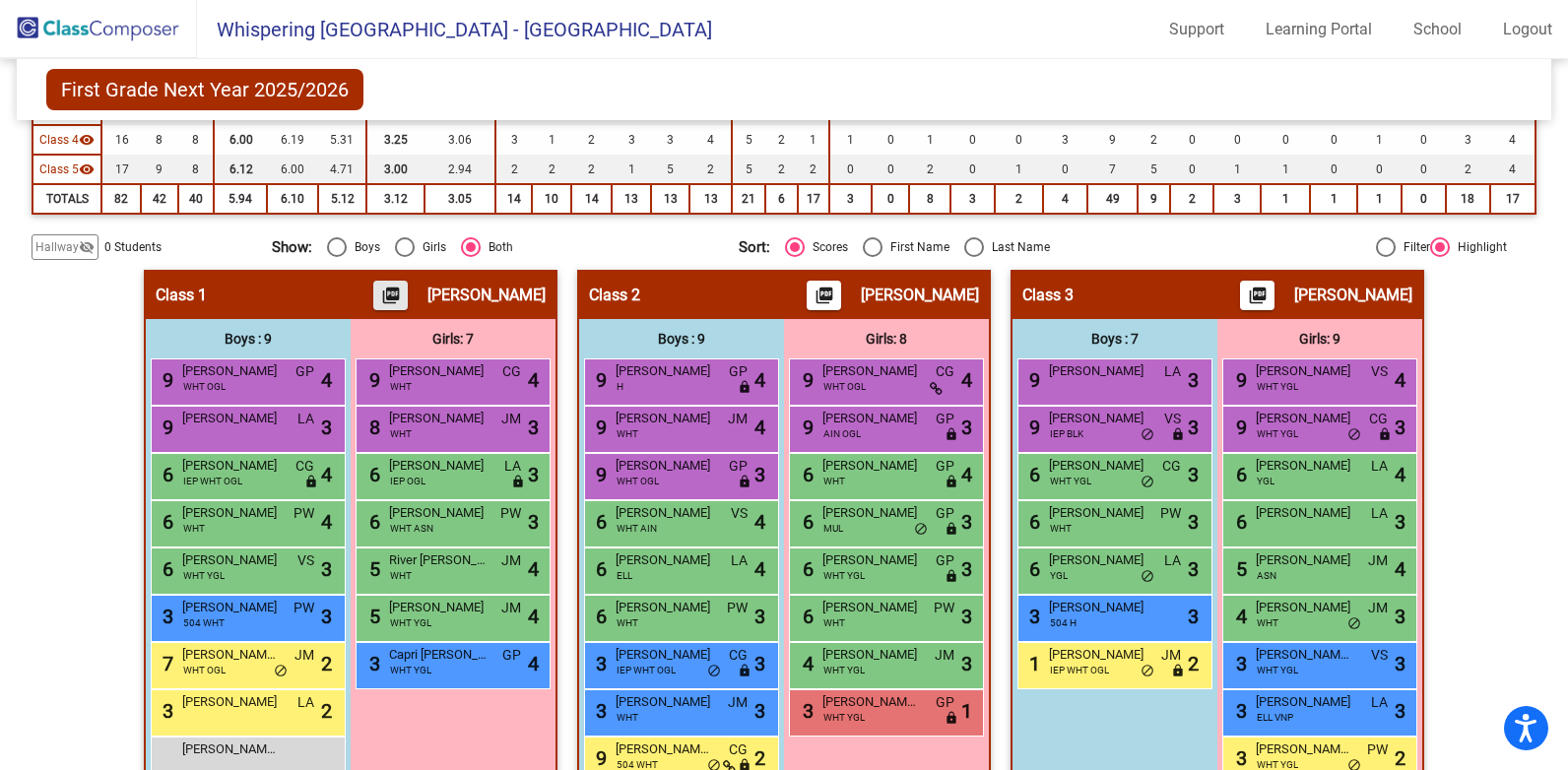click on "picture_as_pdf" 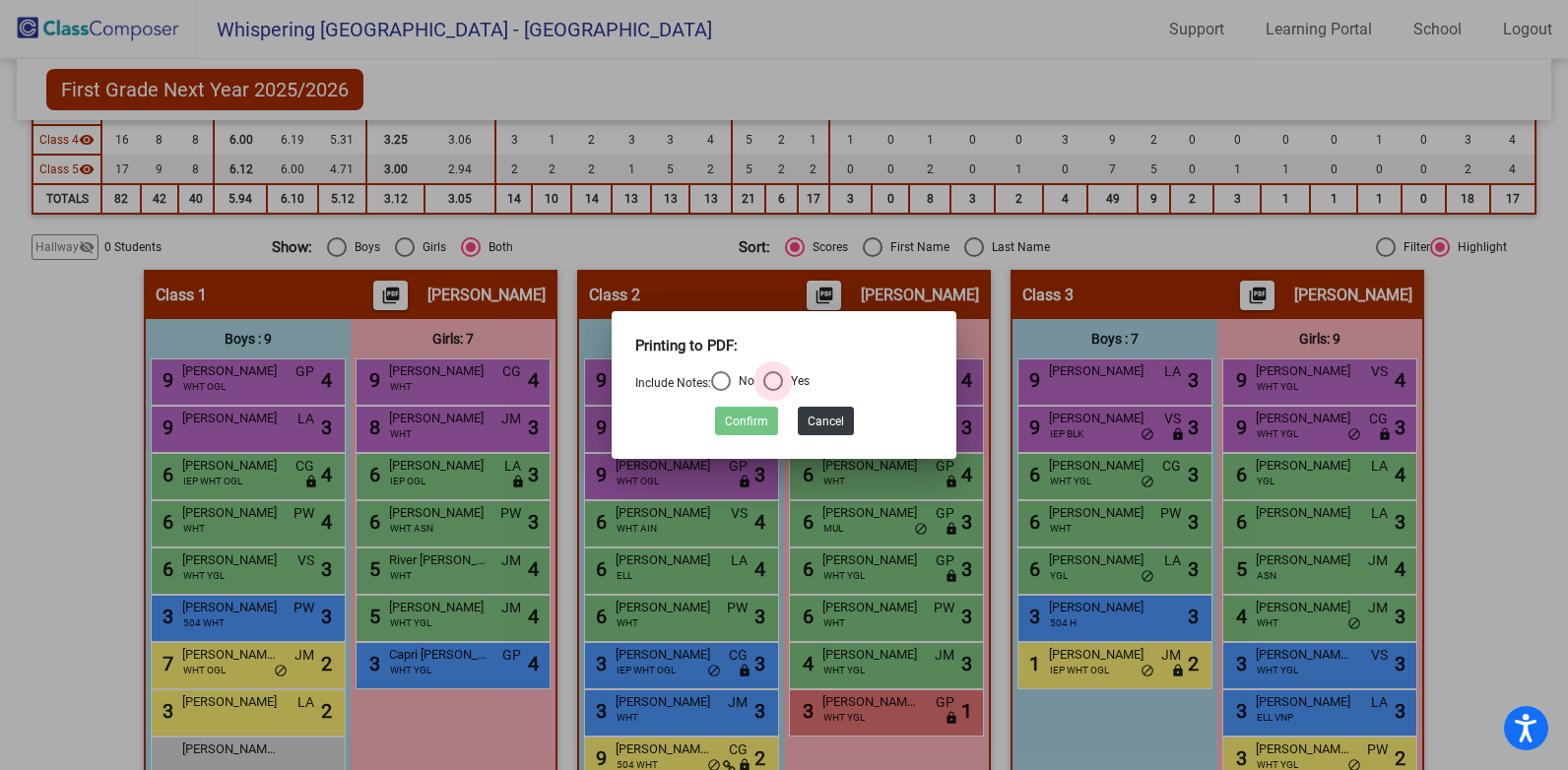 click at bounding box center [773, 381] 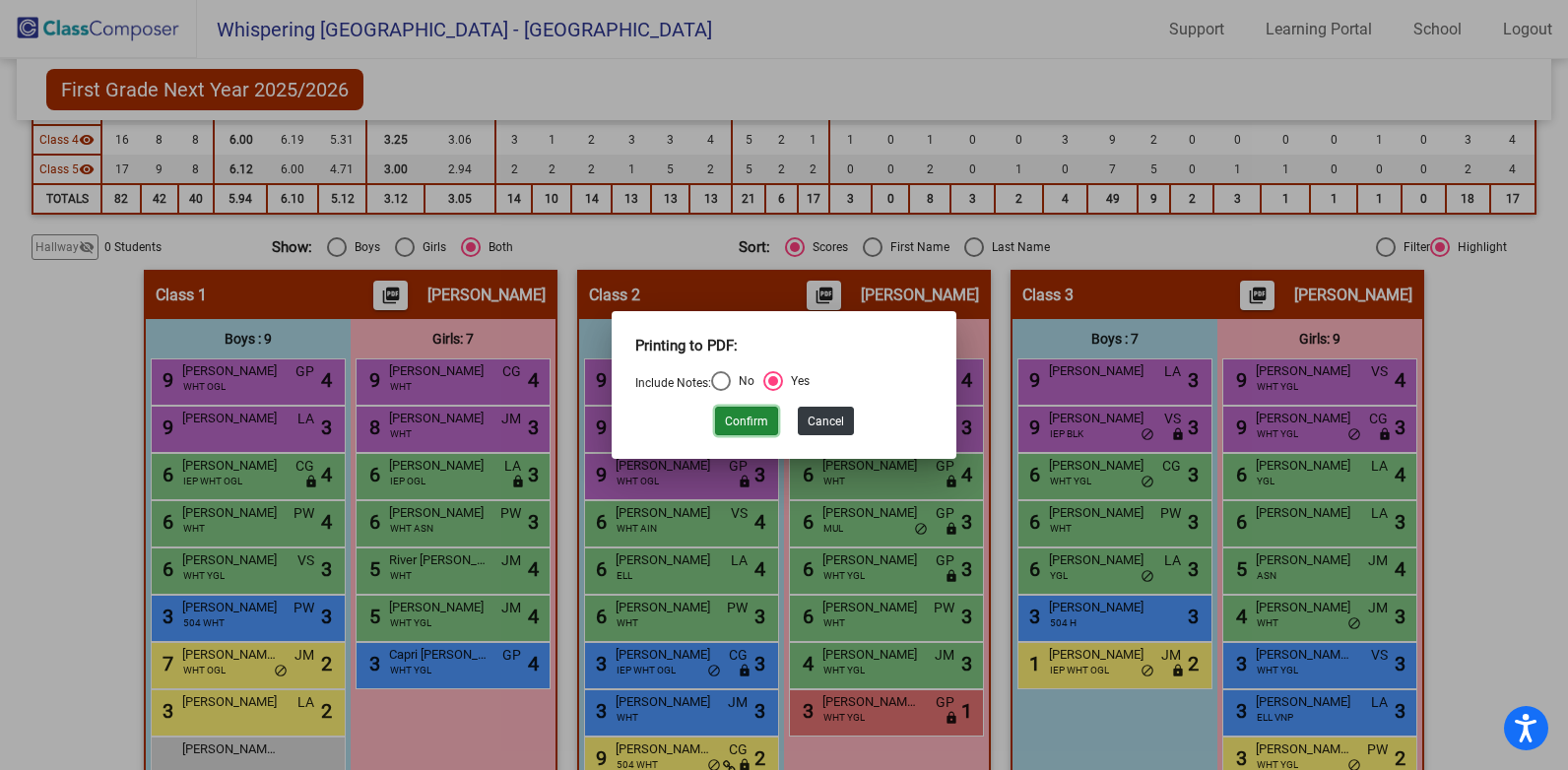 click on "Confirm" at bounding box center (747, 420) 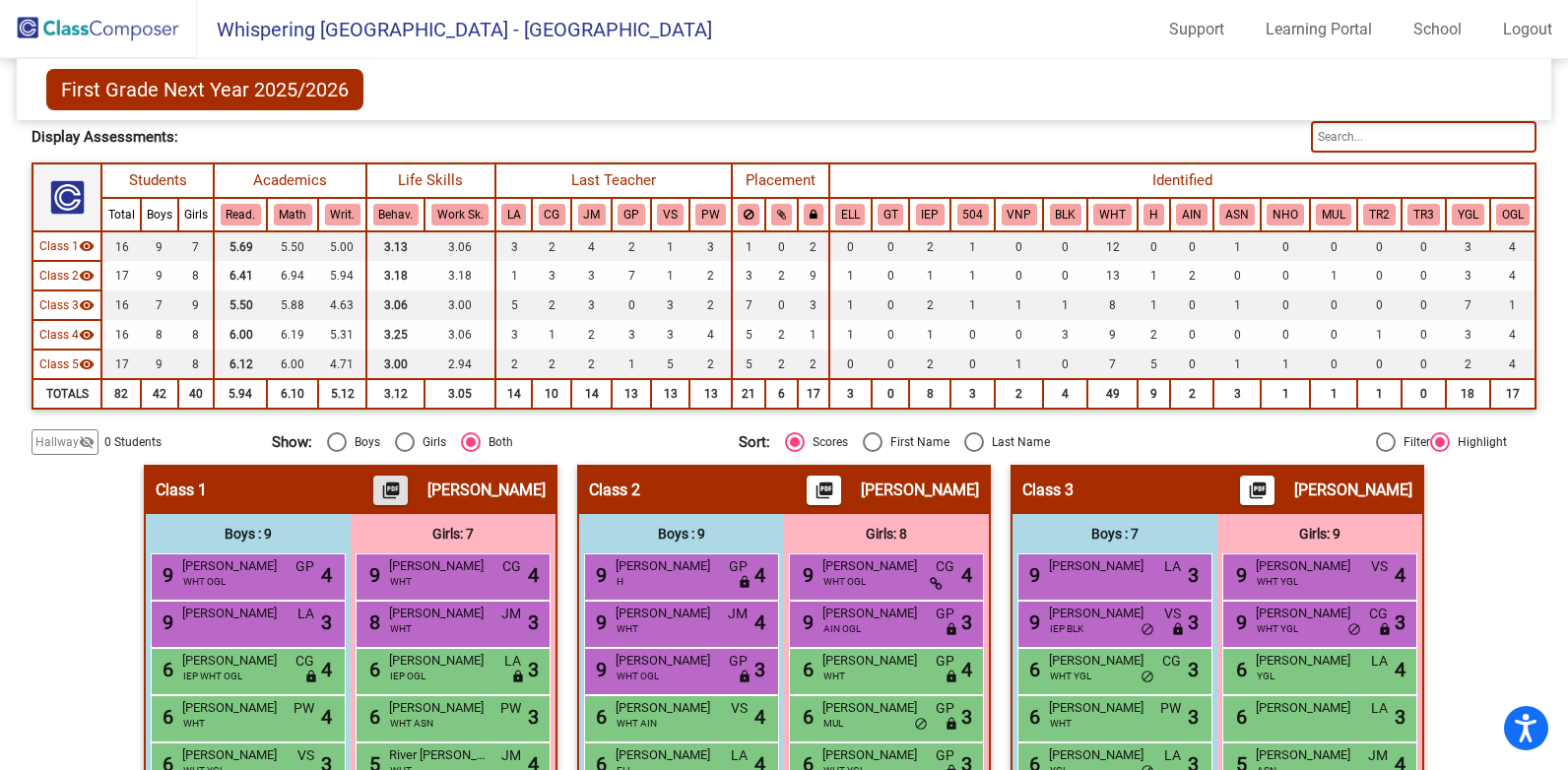 scroll, scrollTop: 0, scrollLeft: 0, axis: both 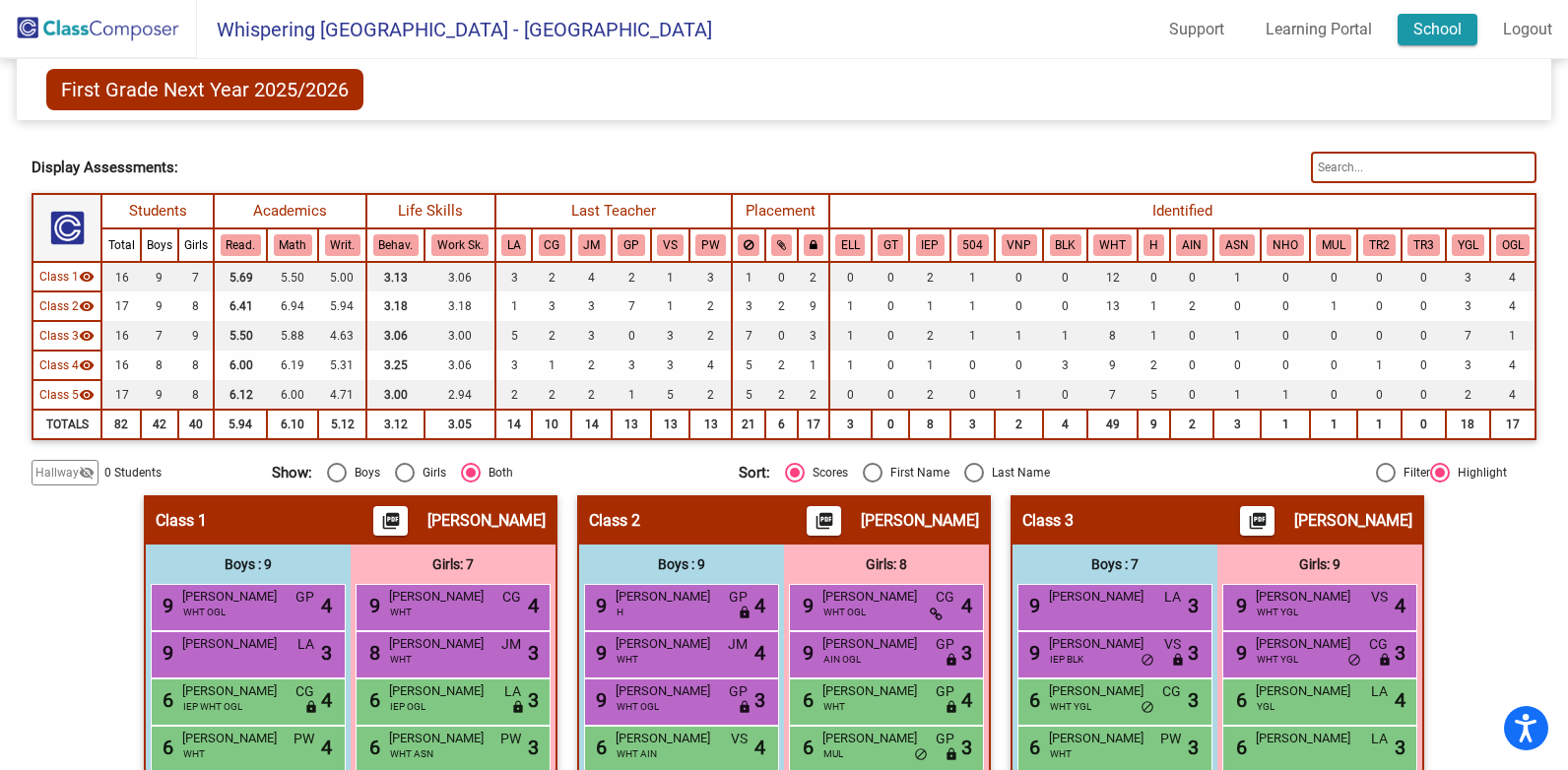click on "School" 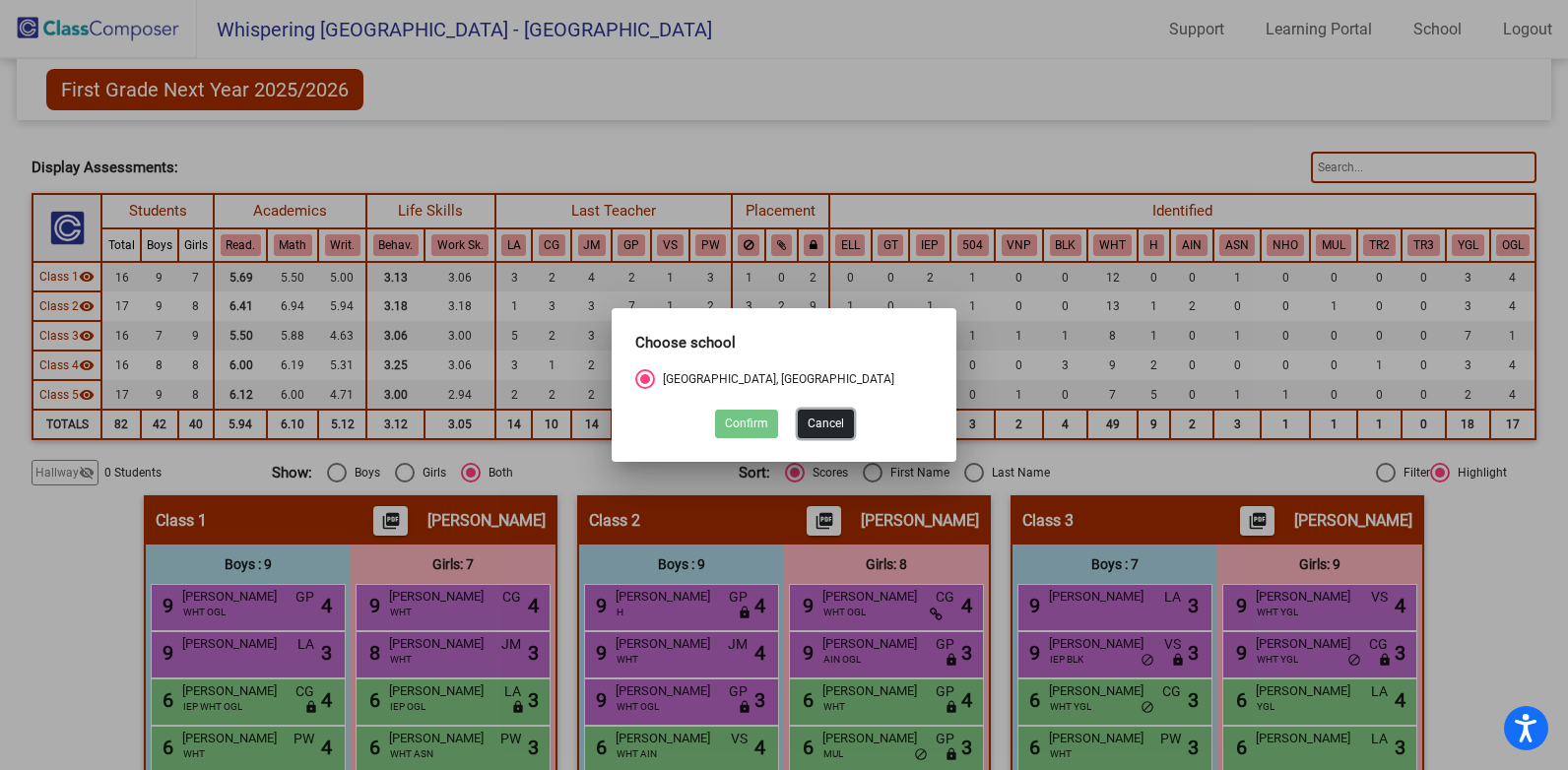 click on "Cancel" at bounding box center (825, 423) 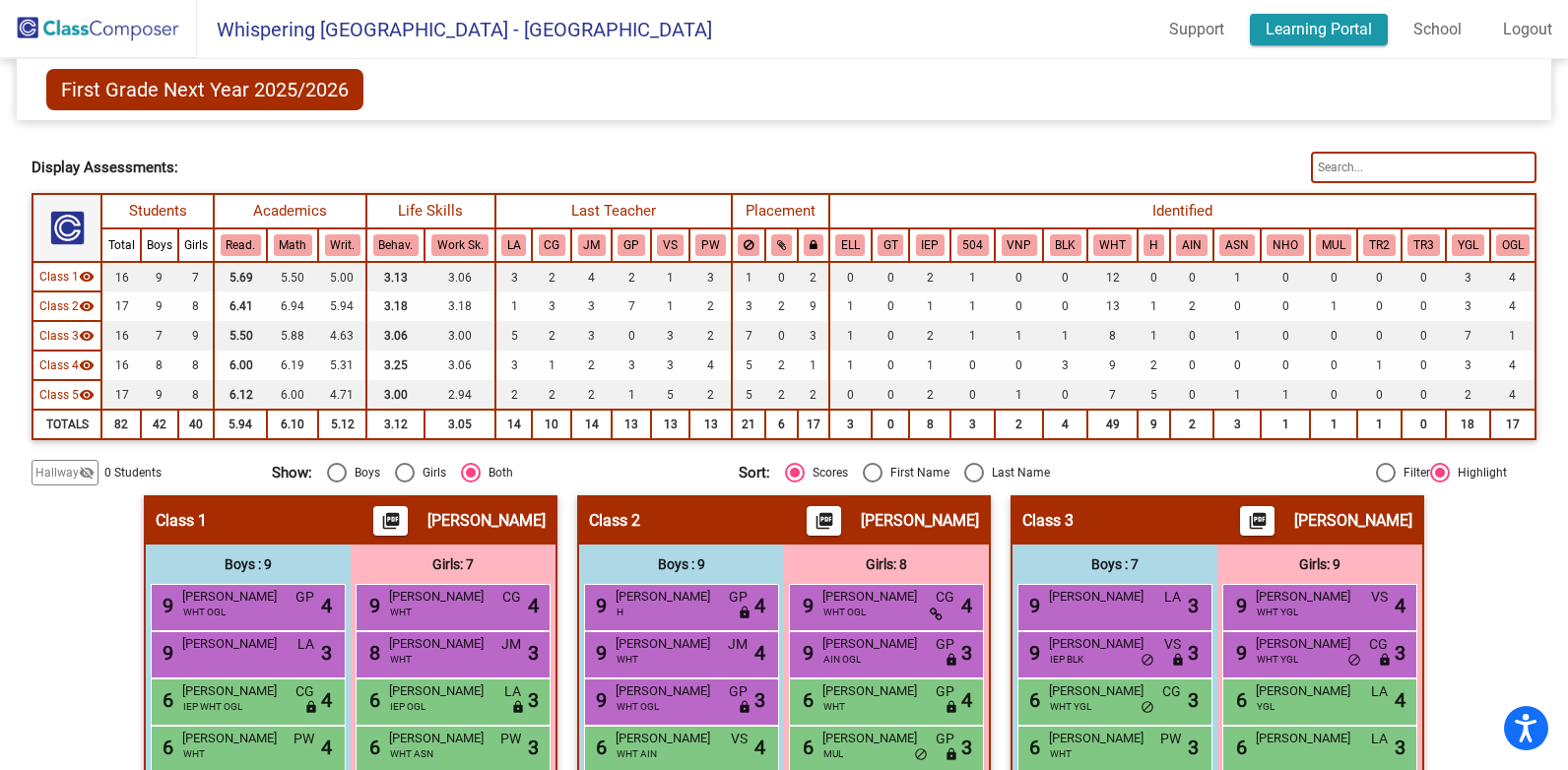 click on "Learning Portal" 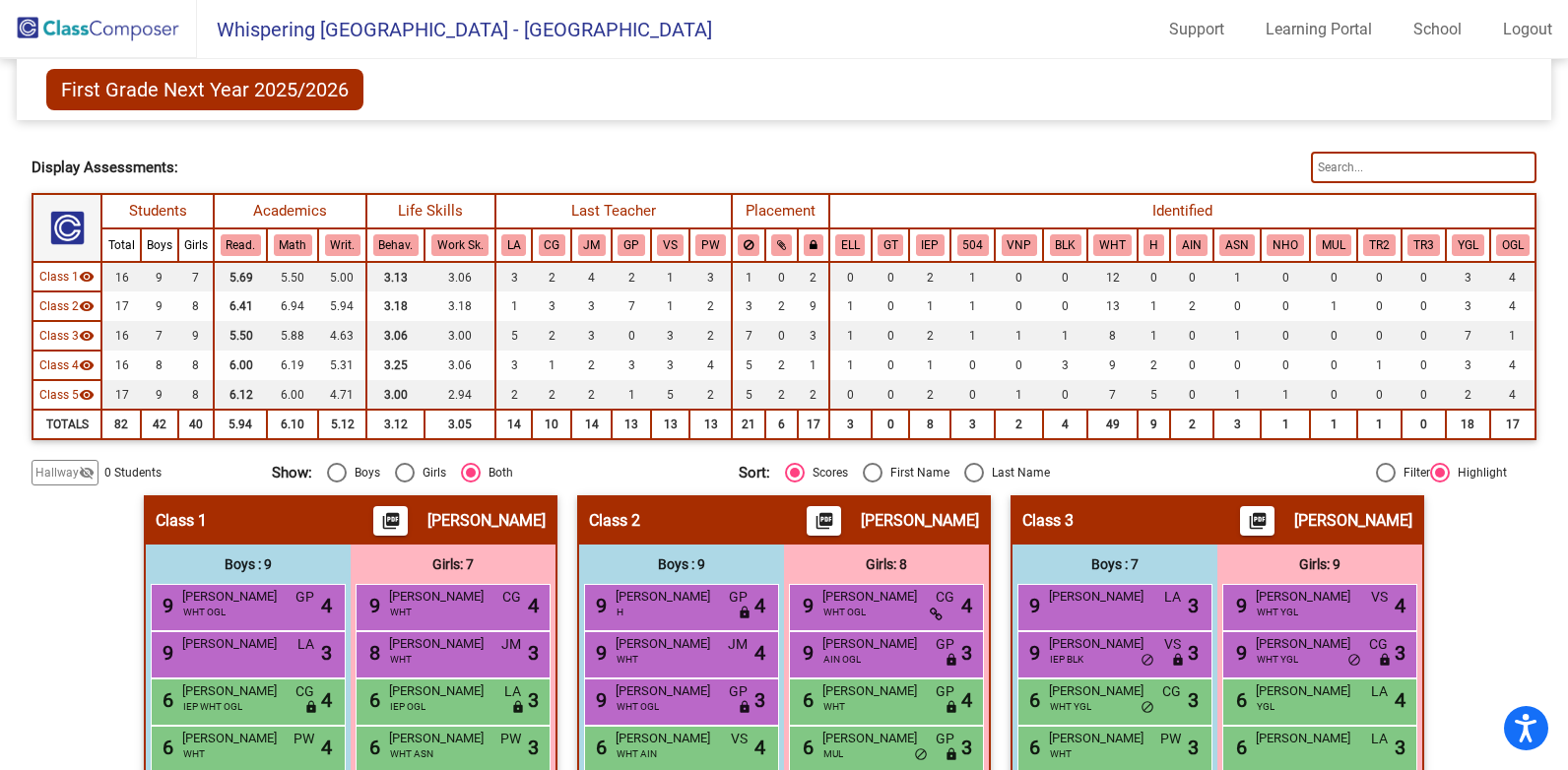 click on "First Grade Next Year 2025/2026" 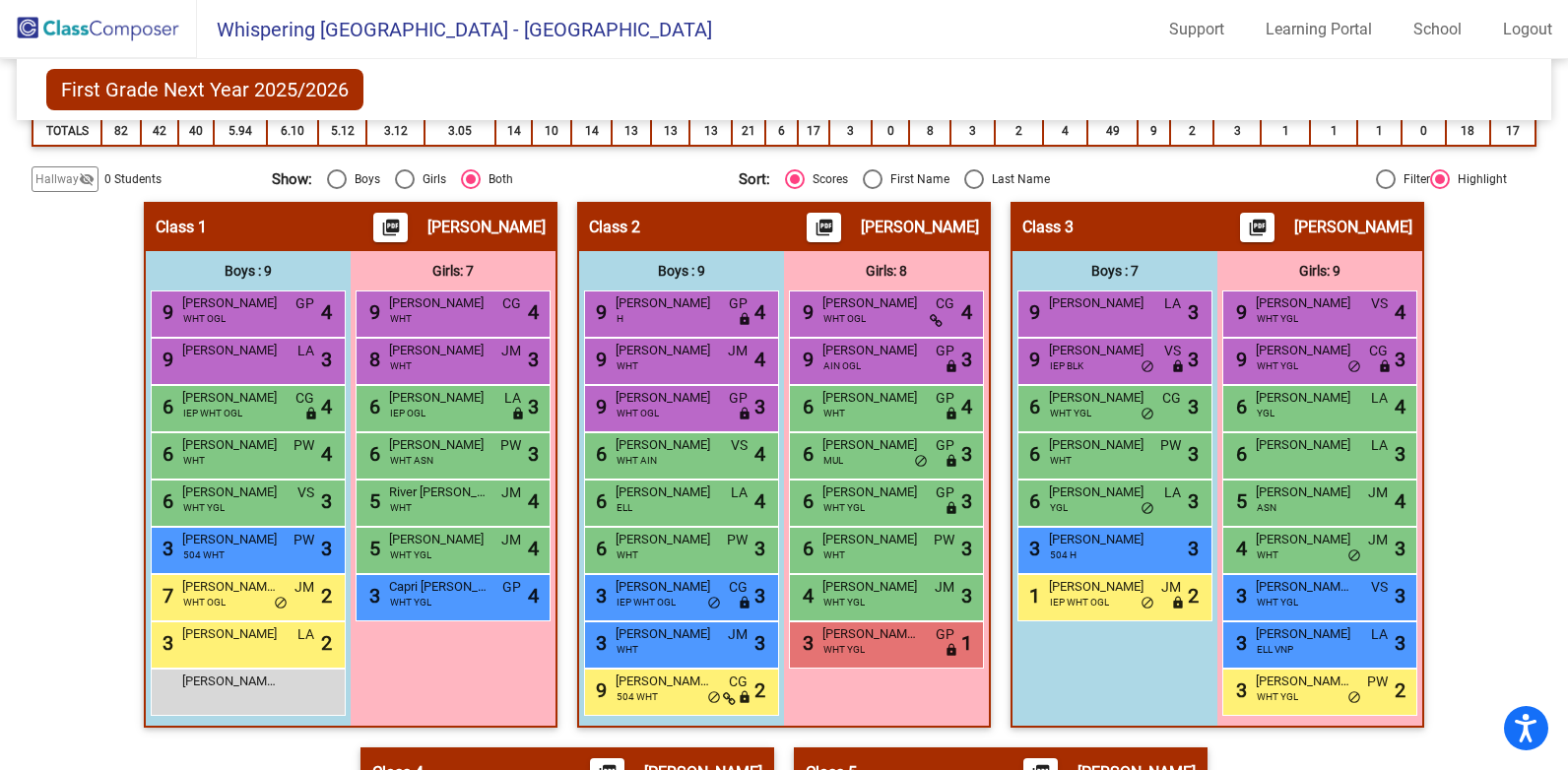 scroll, scrollTop: 295, scrollLeft: 0, axis: vertical 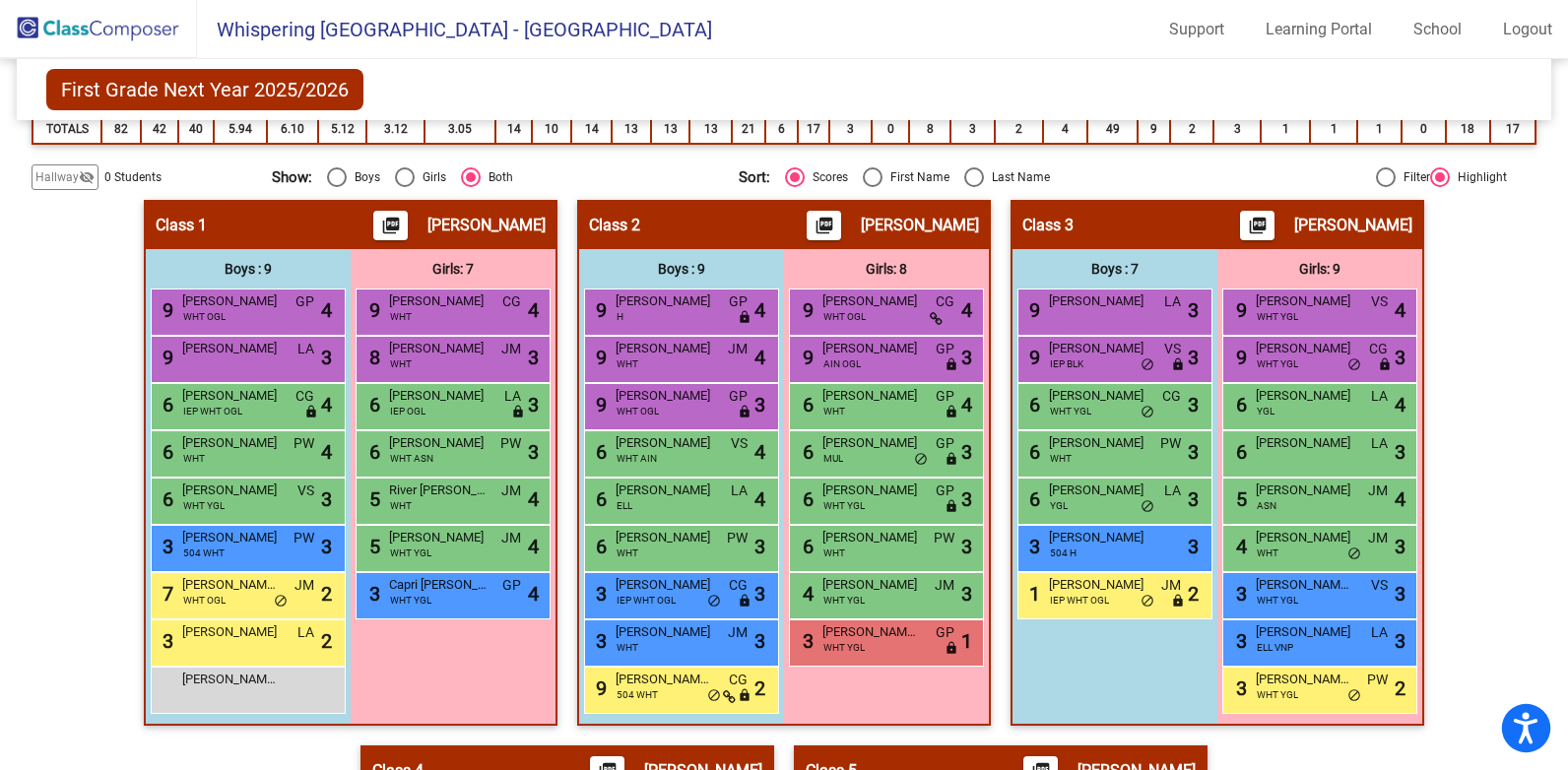 click 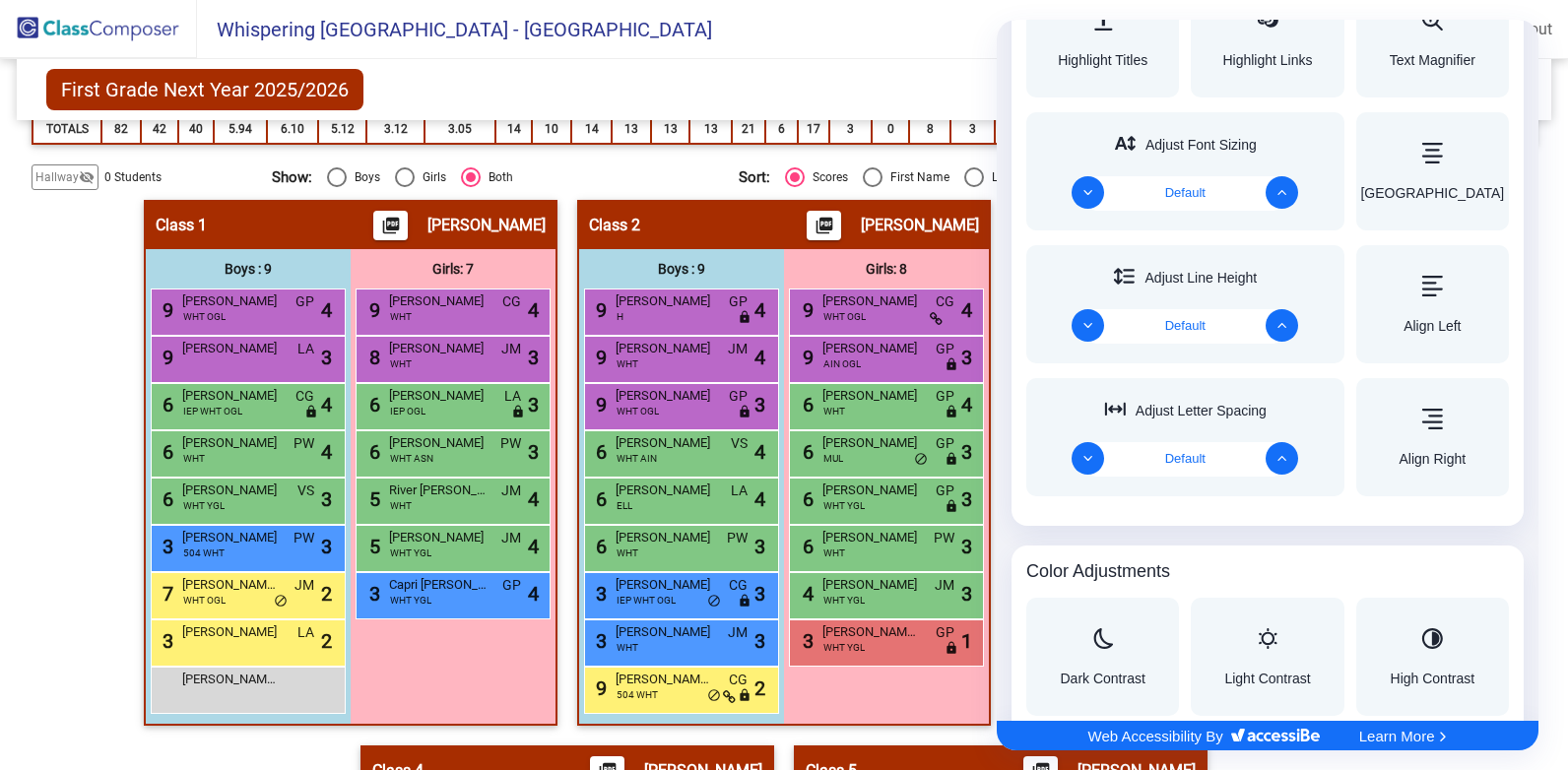 scroll, scrollTop: 985, scrollLeft: 0, axis: vertical 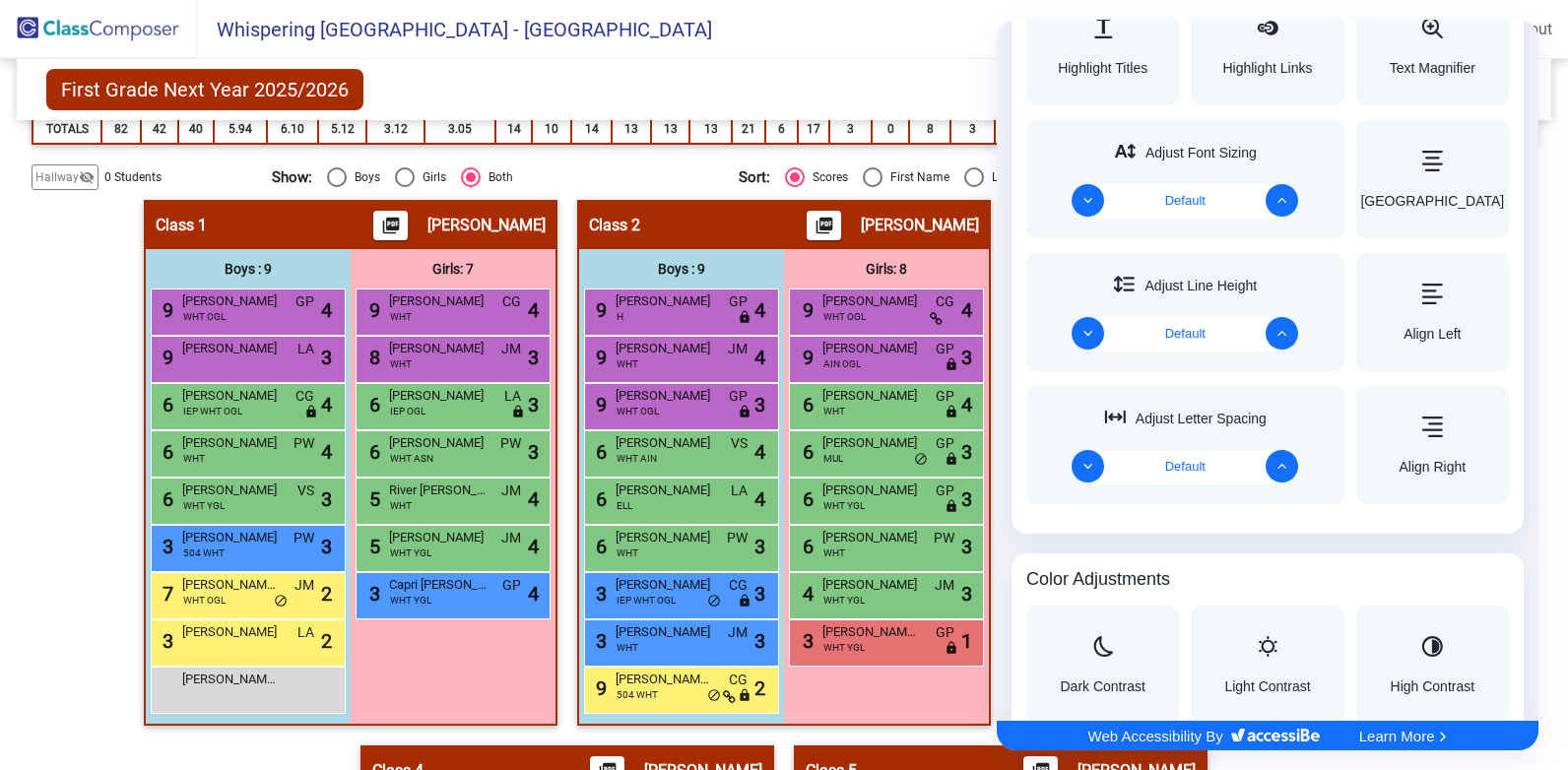 click 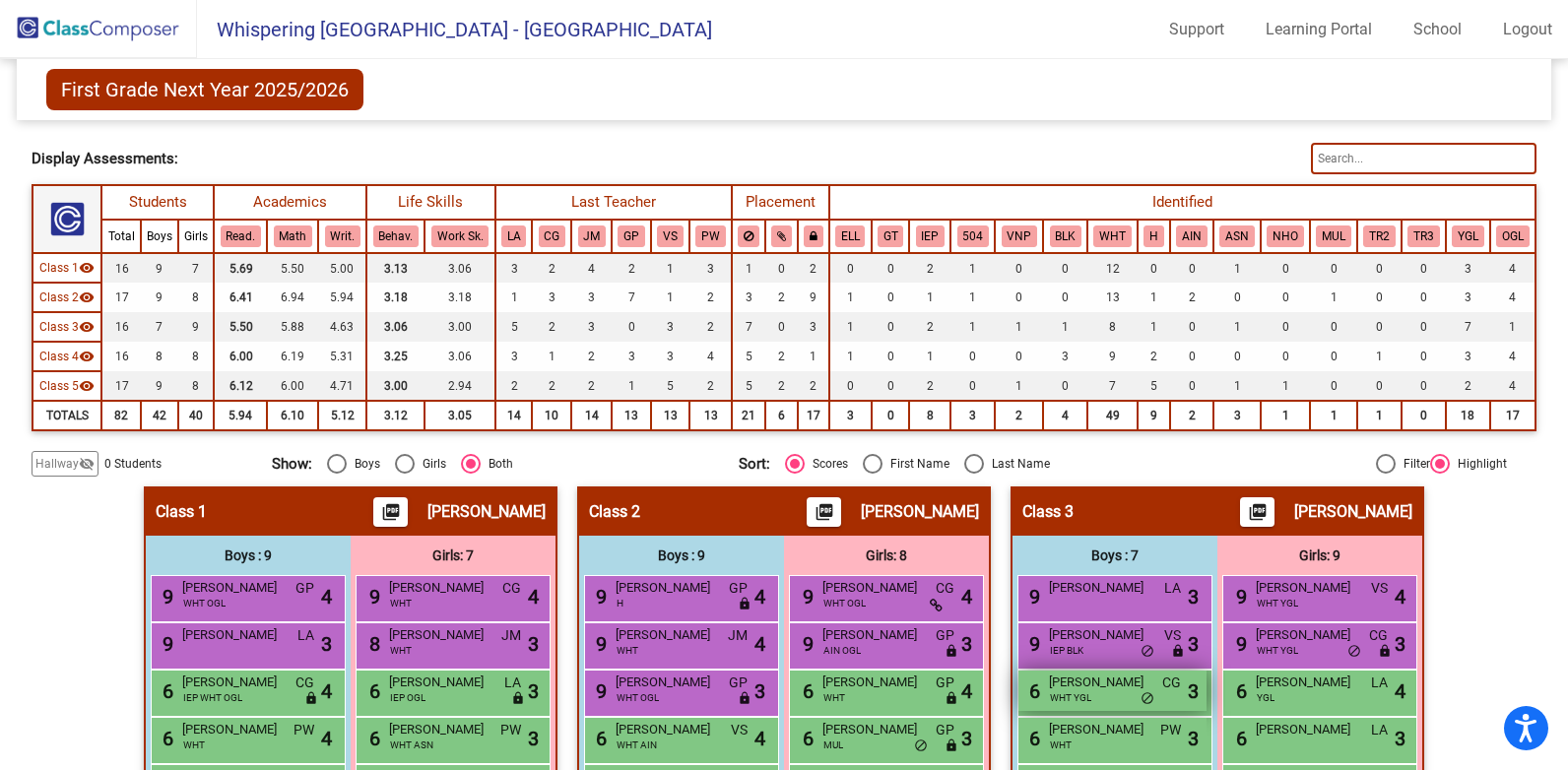 scroll, scrollTop: 0, scrollLeft: 0, axis: both 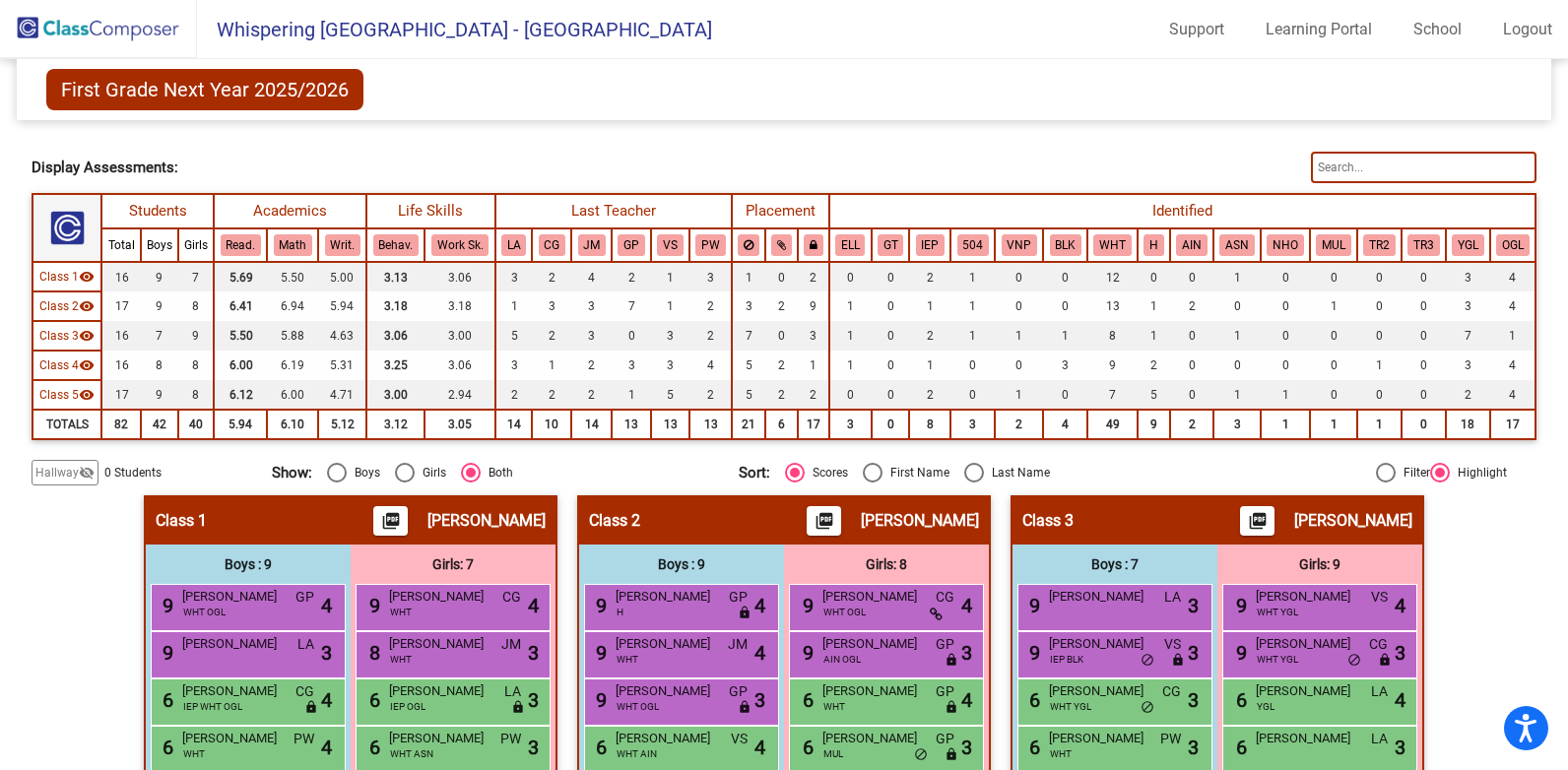 click on "Students" at bounding box center (158, 211) 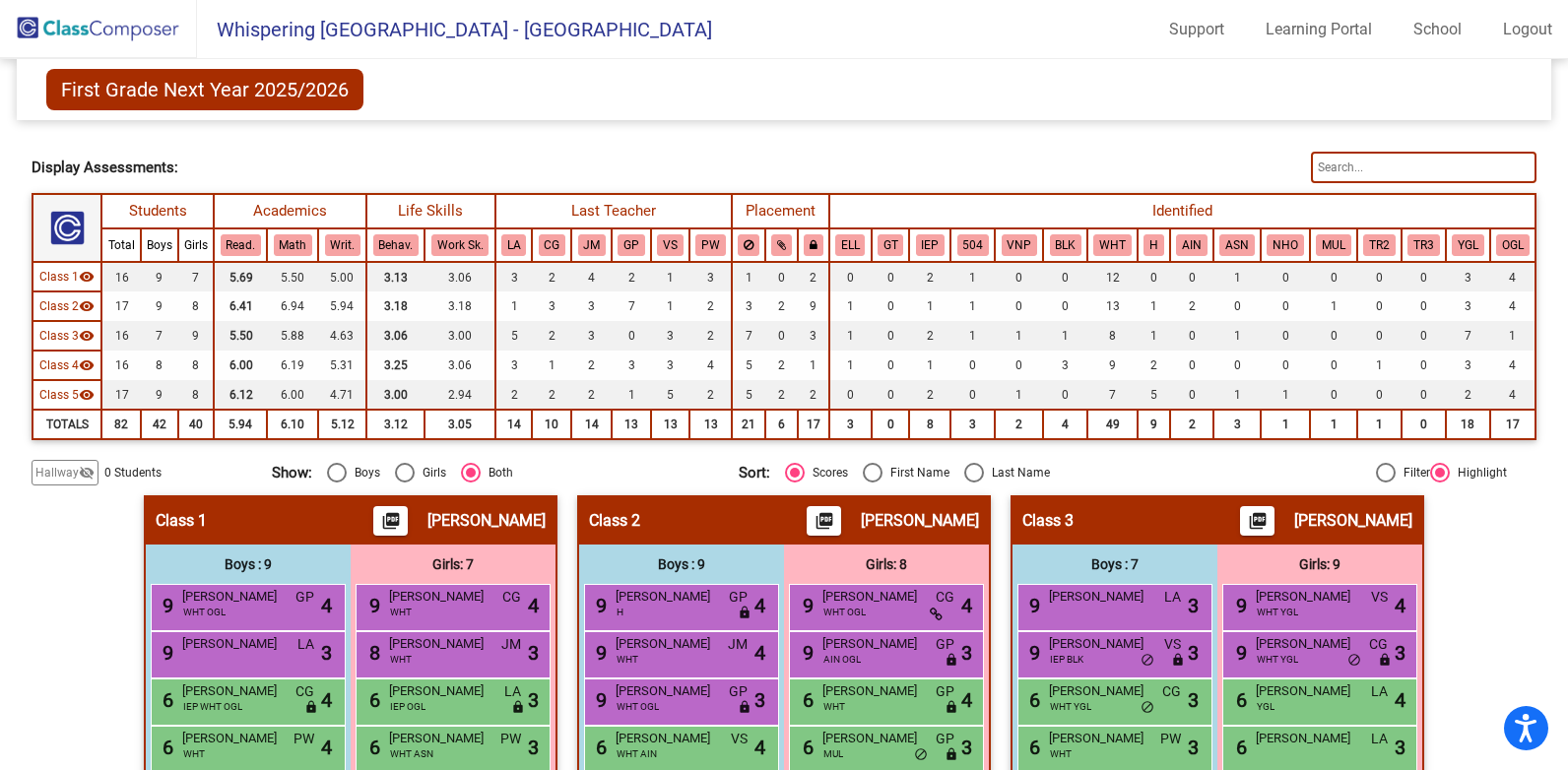 click at bounding box center [67, 227] 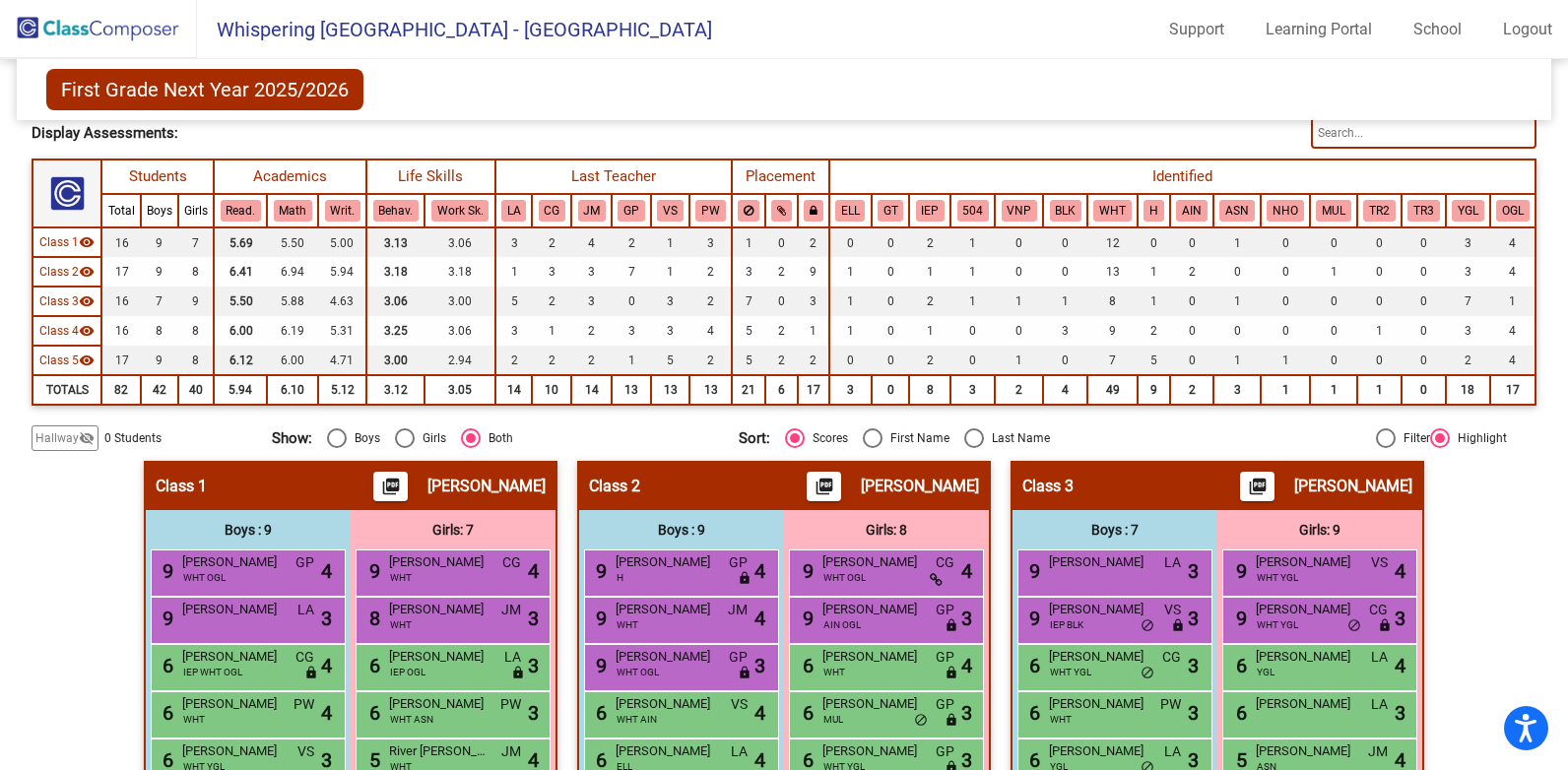 scroll, scrollTop: 0, scrollLeft: 0, axis: both 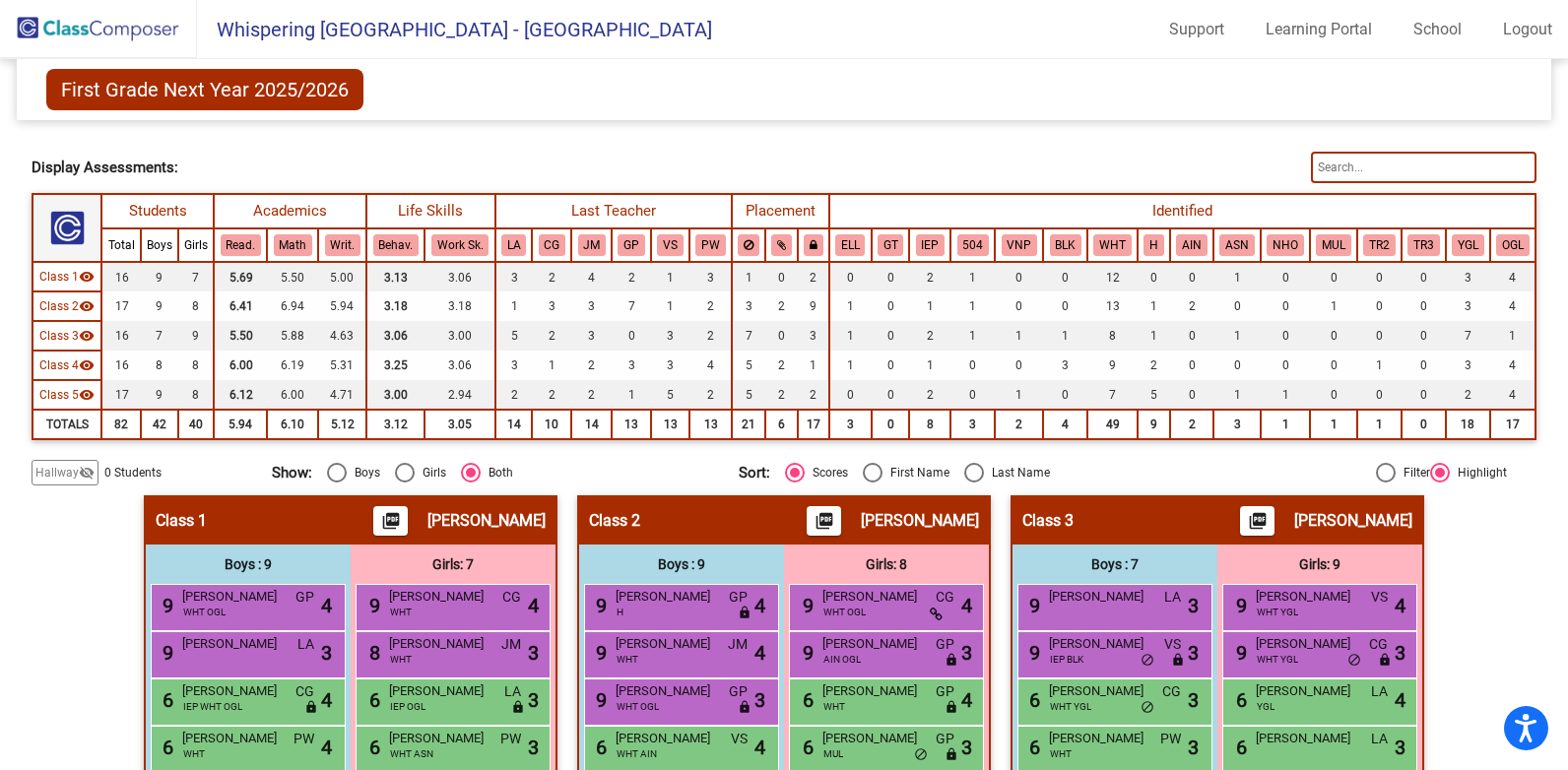 click 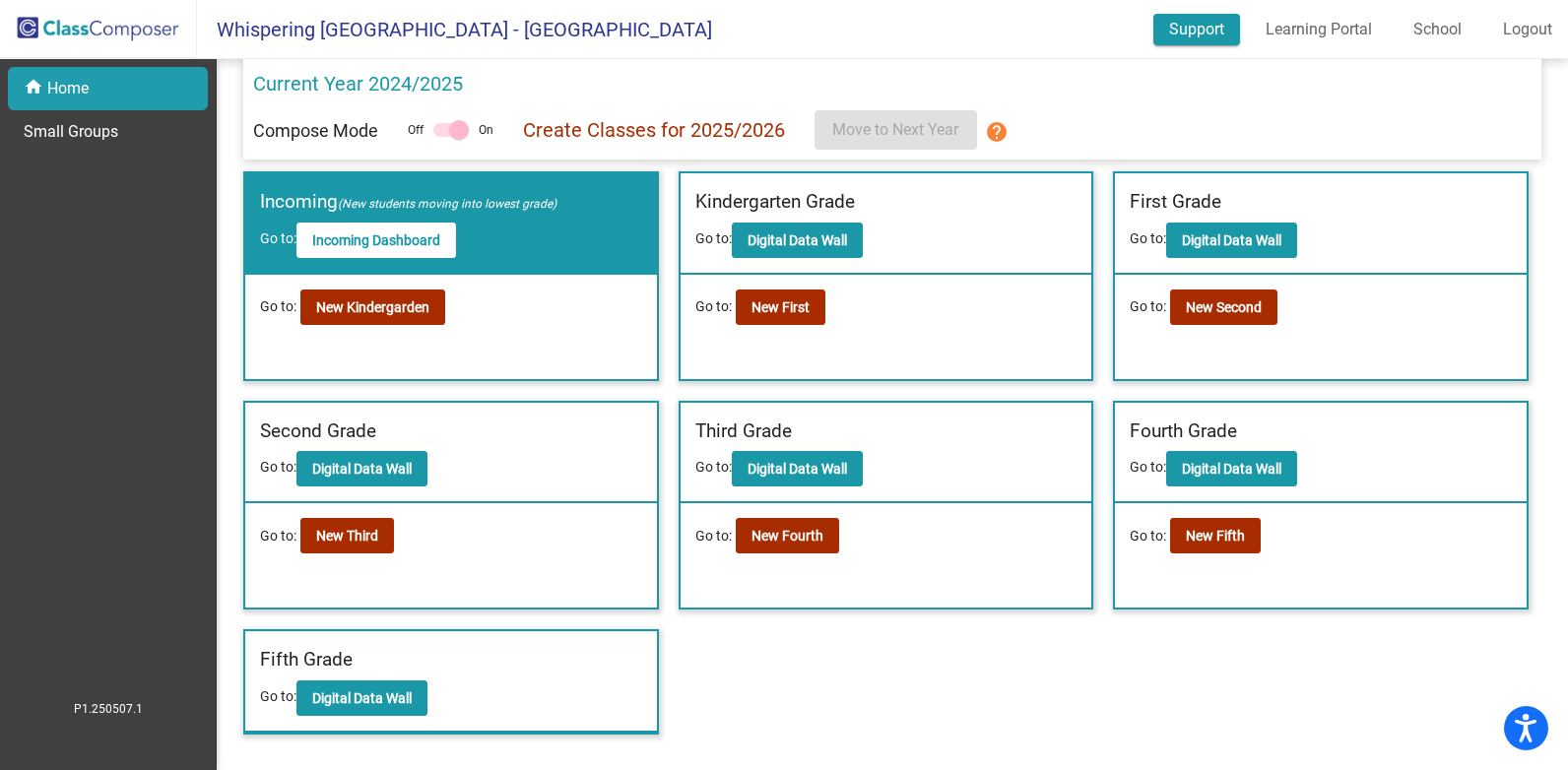 click on "Support" 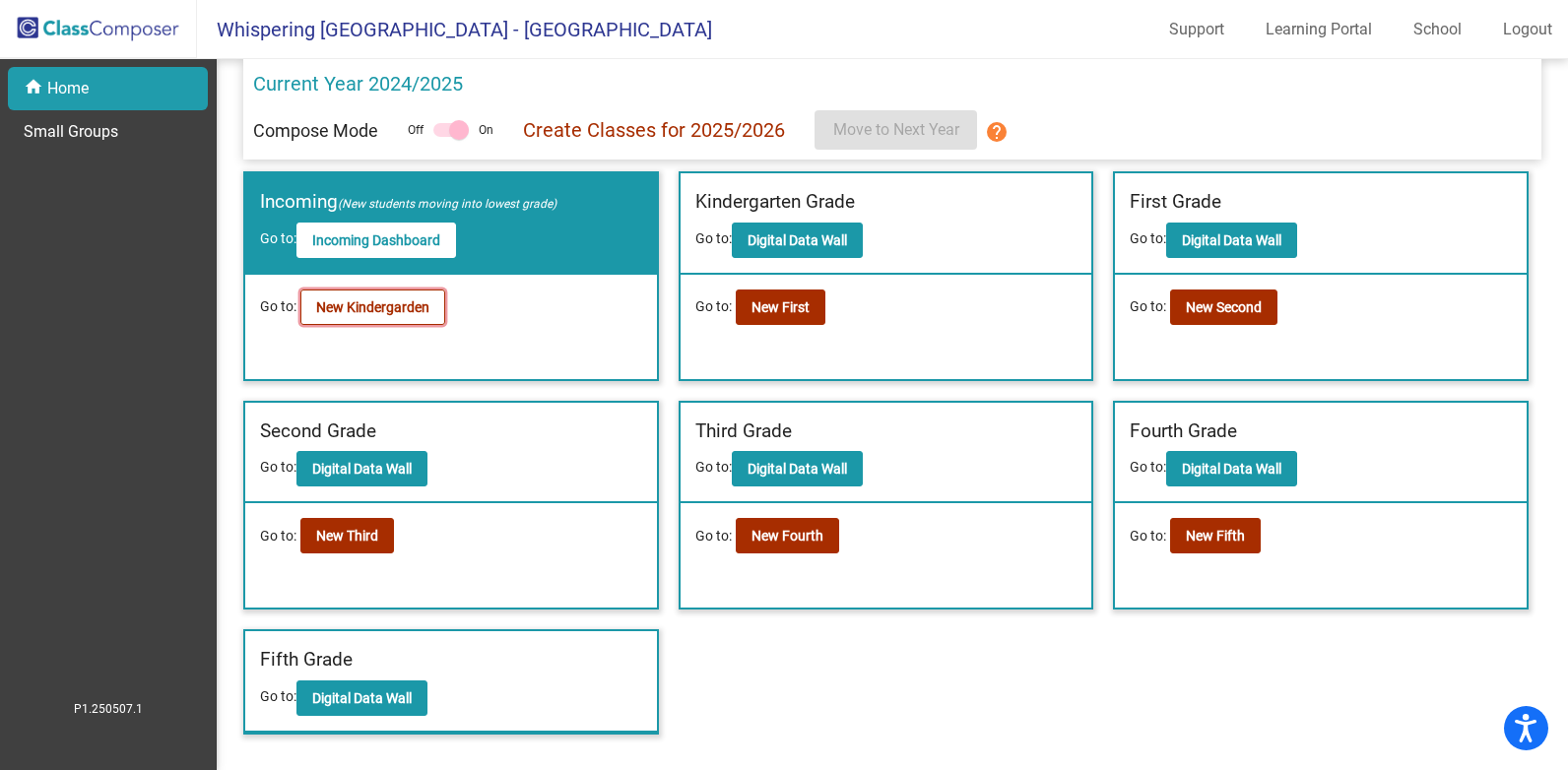 click on "New Kindergarden" 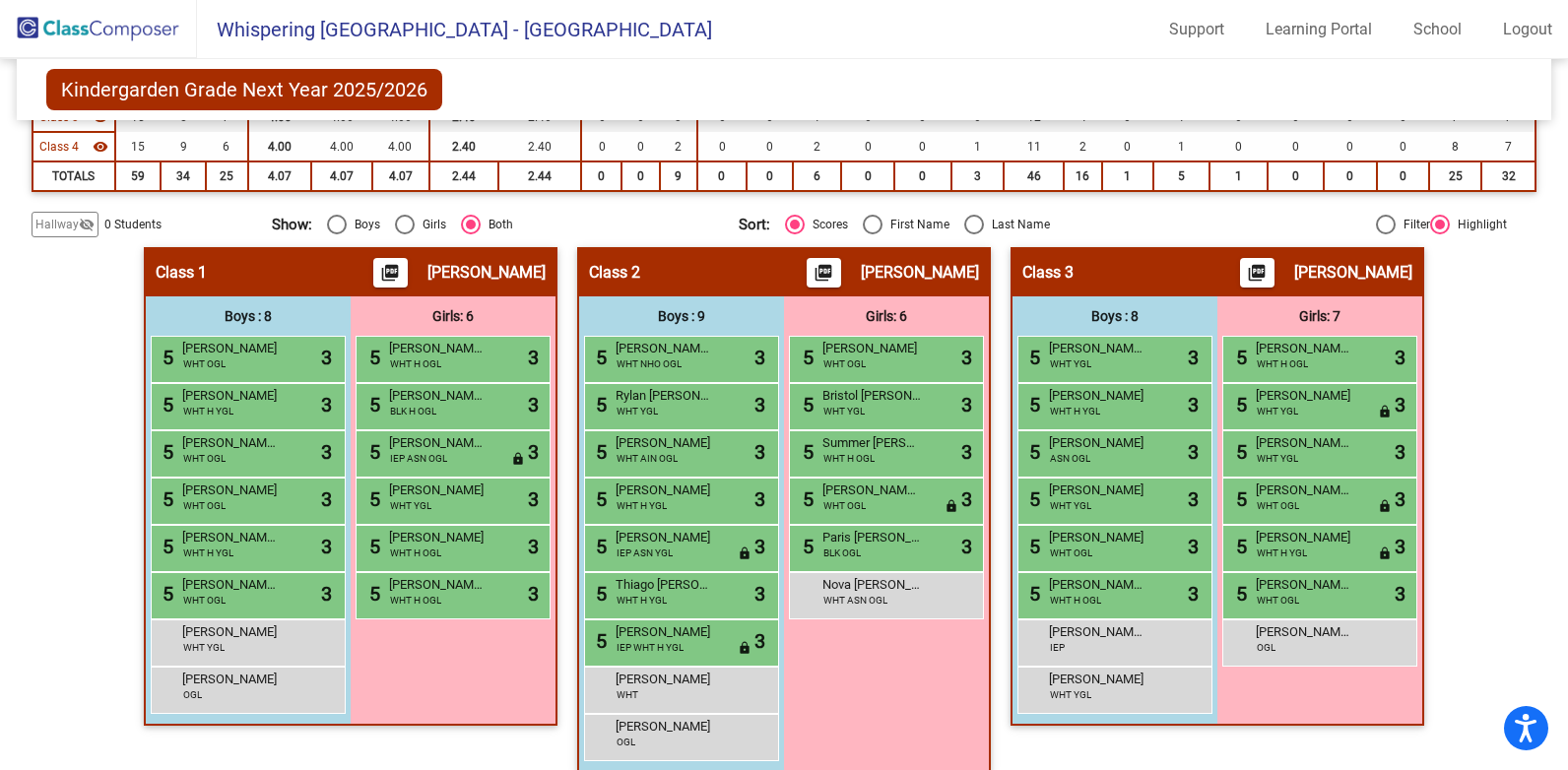 scroll, scrollTop: 295, scrollLeft: 0, axis: vertical 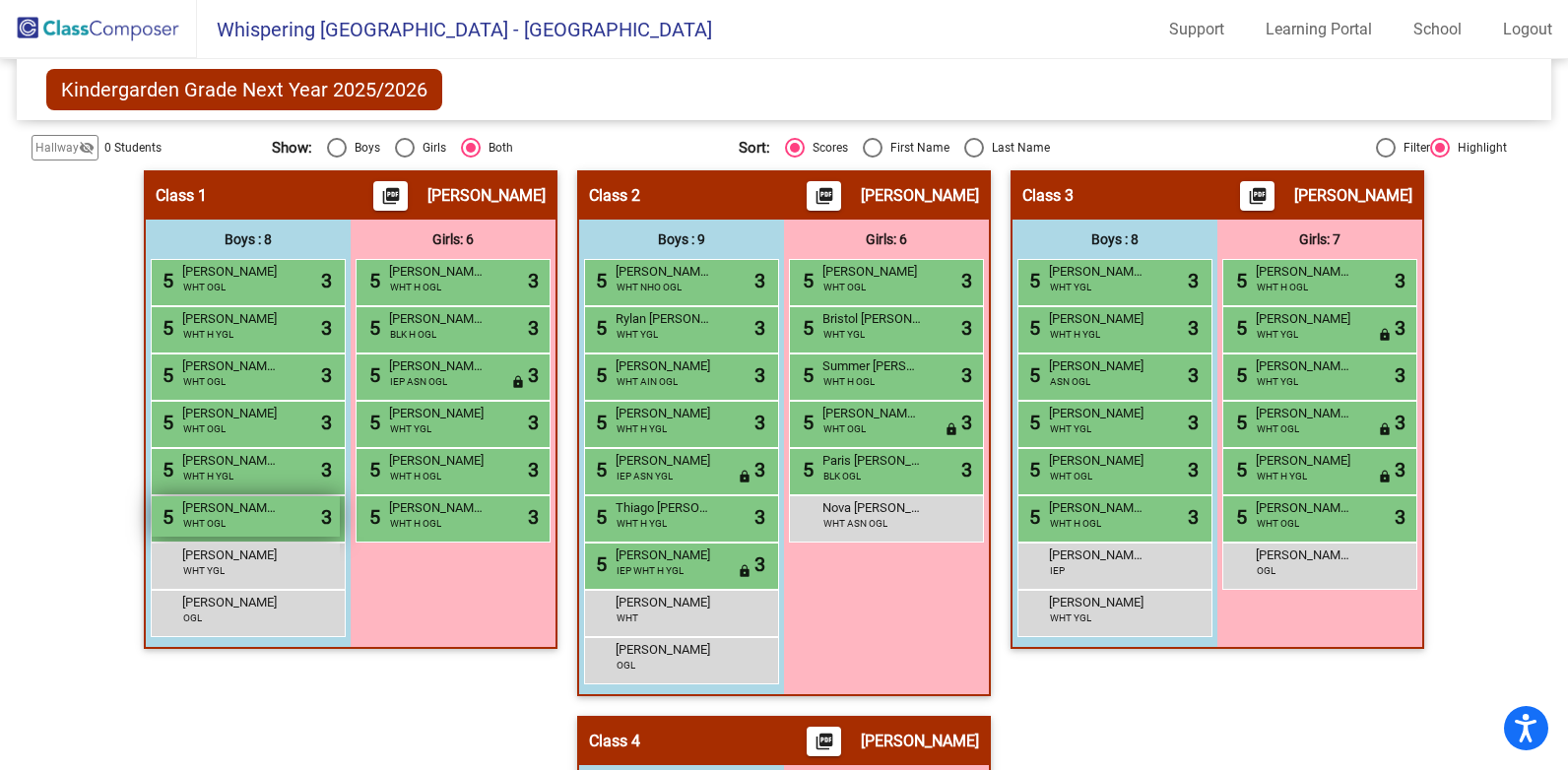 drag, startPoint x: 152, startPoint y: 284, endPoint x: 271, endPoint y: 505, distance: 251.002 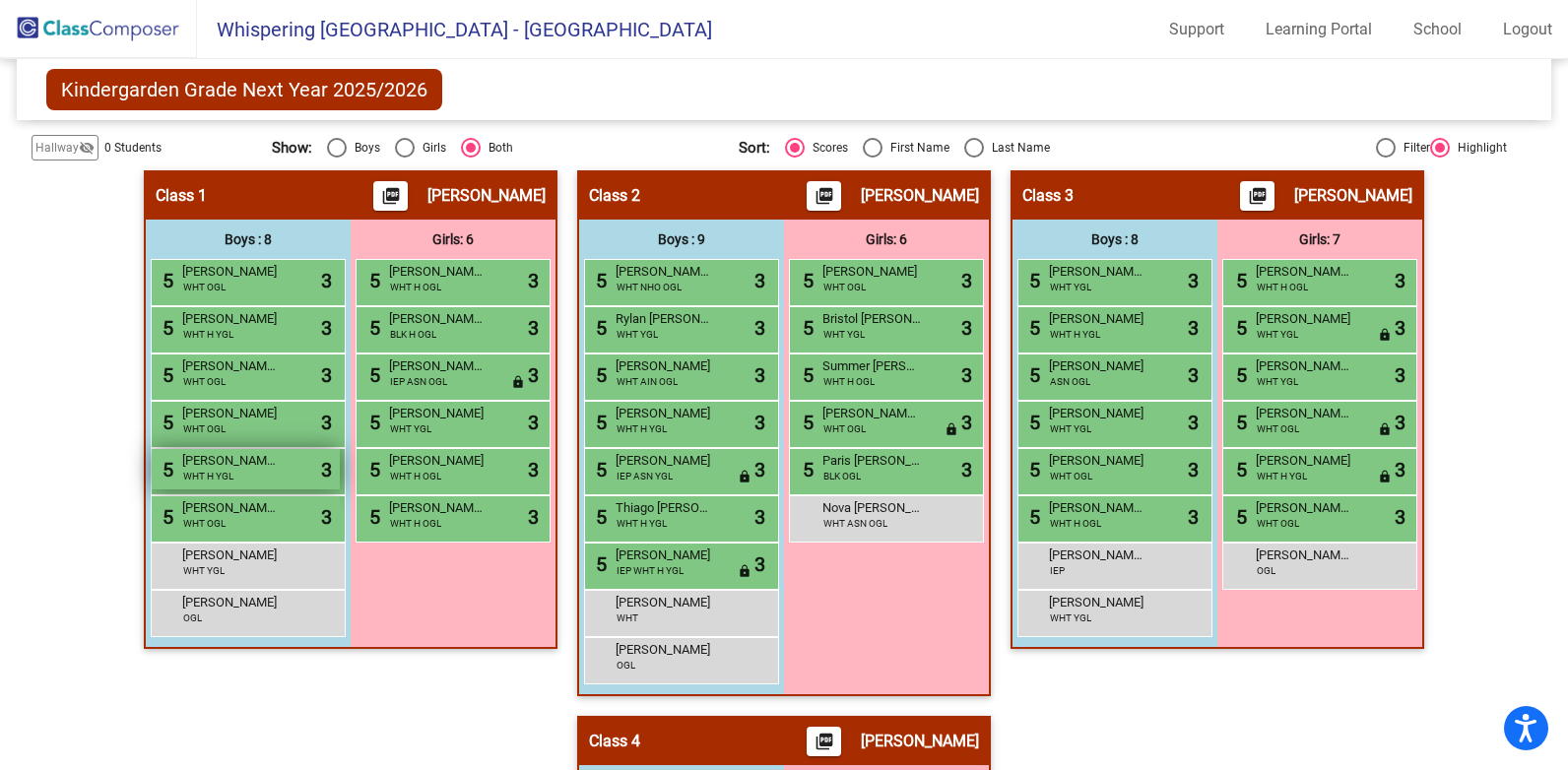 copy on "5 [PERSON_NAME] WHT OGL lock do_not_disturb_alt 3 5 [PERSON_NAME] WHT H YGL lock do_not_disturb_alt 3 5 [PERSON_NAME] [PERSON_NAME] WHT OGL lock do_not_disturb_alt 3 5 Lochlan [PERSON_NAME] WHT OGL lock do_not_disturb_alt 3 5 [PERSON_NAME] [PERSON_NAME] WHT H YGL lock do_not_disturb_alt 3 5 [PERSON_NAME] Sp" 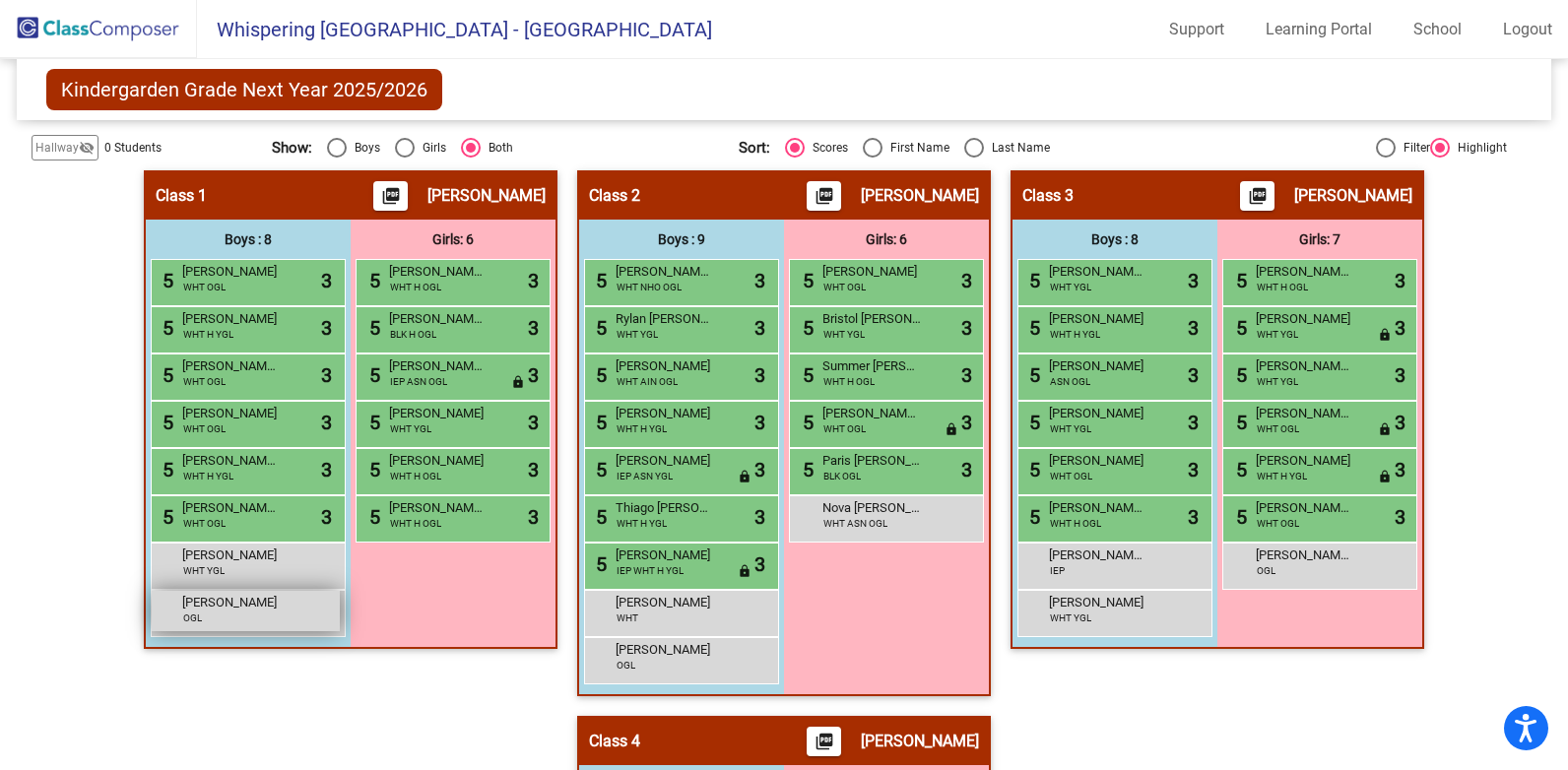 drag, startPoint x: 167, startPoint y: 561, endPoint x: 195, endPoint y: 620, distance: 65.306967 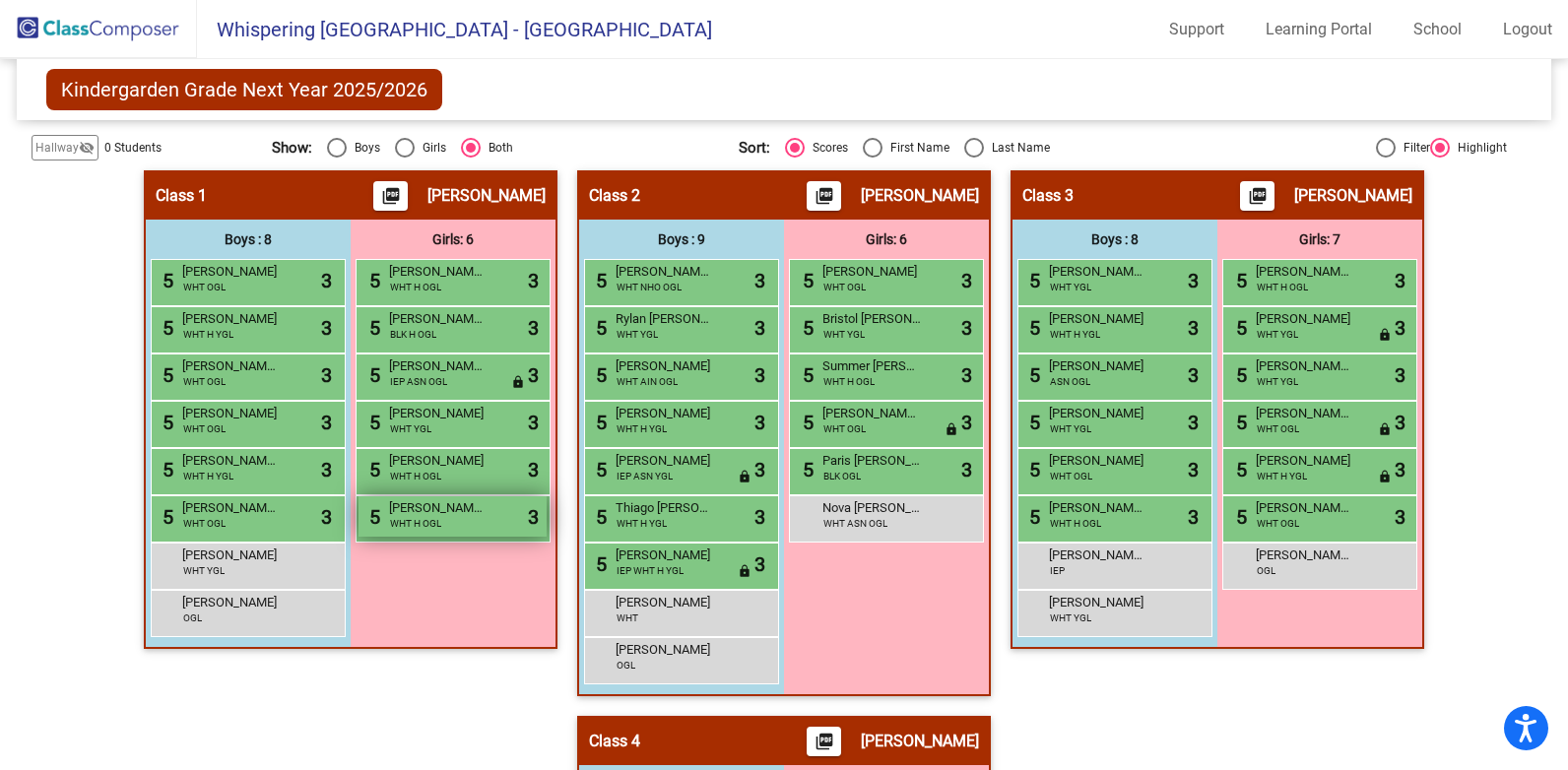 drag, startPoint x: 402, startPoint y: 229, endPoint x: 431, endPoint y: 522, distance: 294.4317 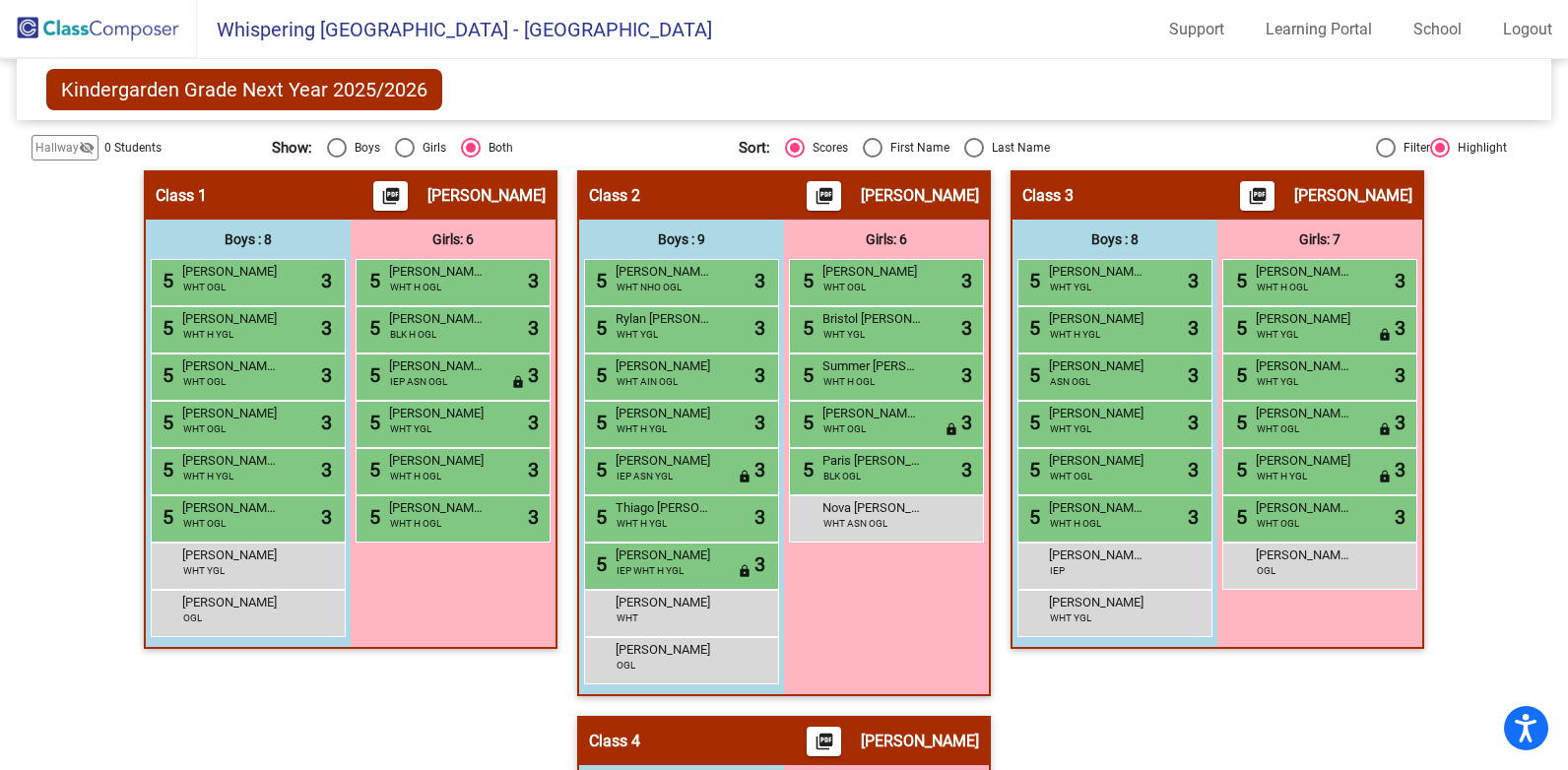 click on "Girls: 6 5 [PERSON_NAME] Zara [PERSON_NAME] WHT H OGL lock do_not_disturb_alt 3 5 [PERSON_NAME] [PERSON_NAME] BLK H OGL lock do_not_disturb_alt 3 5 [PERSON_NAME] [PERSON_NAME] IEP ASN OGL lock do_not_disturb_alt 3 5 [PERSON_NAME] Hope West WHT YGL lock do_not_disturb_alt 3 5 [PERSON_NAME] WHT H OGL lock do_not_disturb_alt 3 5 [PERSON_NAME] Orge WHT H OGL lock do_not_disturb_alt 3" at bounding box center (0, 0) 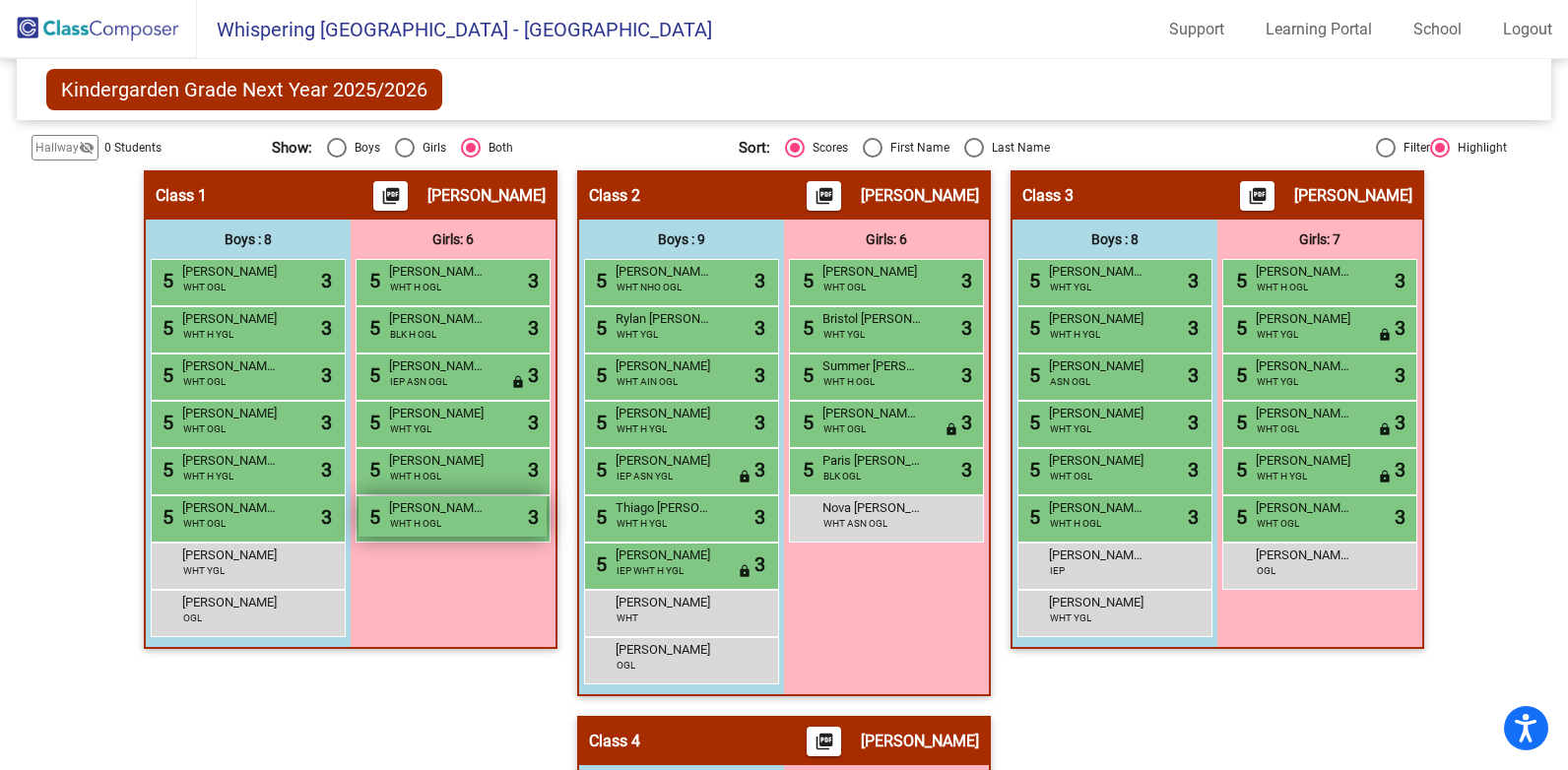 drag, startPoint x: 380, startPoint y: 268, endPoint x: 435, endPoint y: 527, distance: 264.7754 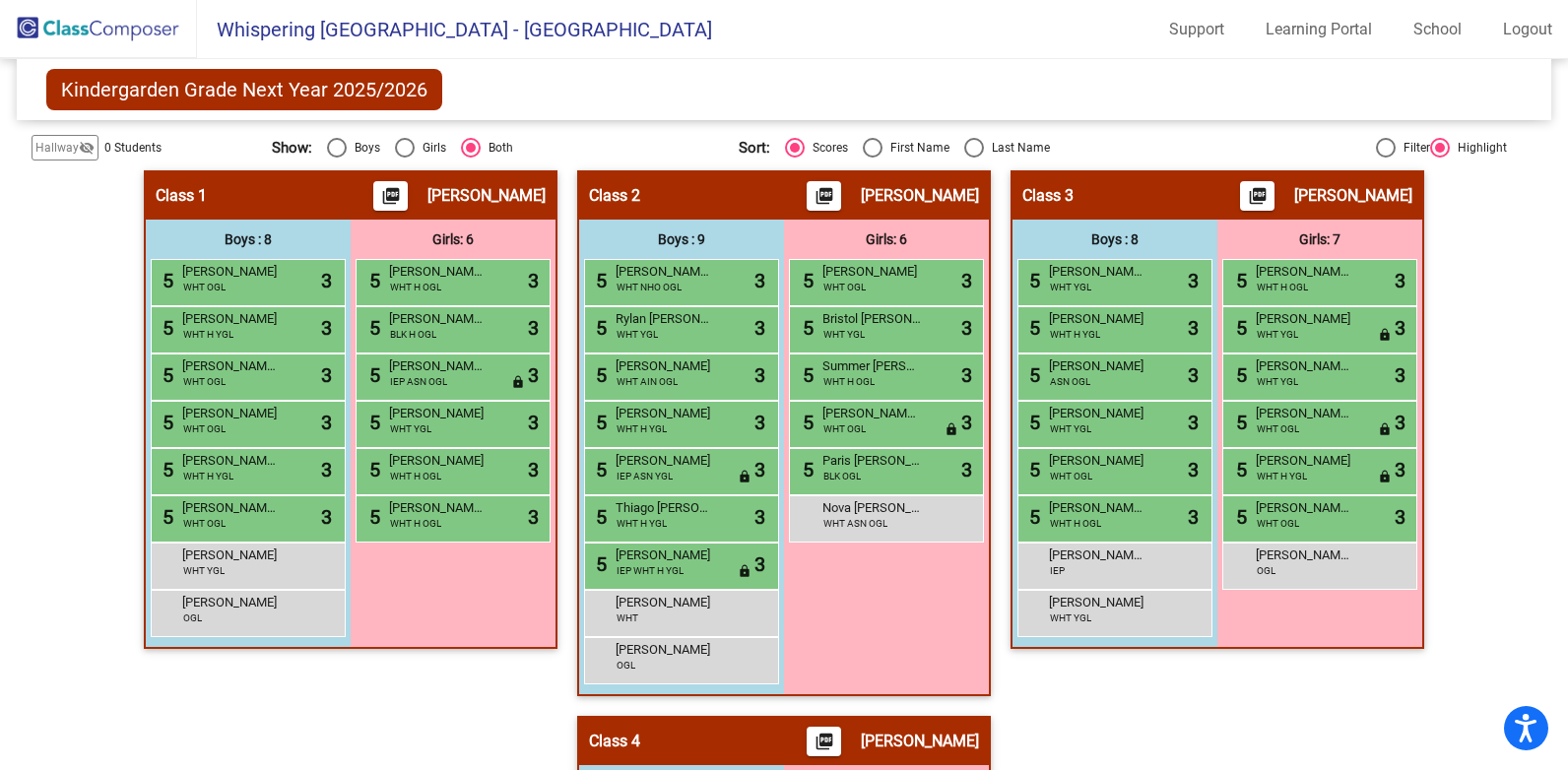 click on "Girls: 6 5 [PERSON_NAME] Zara [PERSON_NAME] WHT H OGL lock do_not_disturb_alt 3 5 [PERSON_NAME] [PERSON_NAME] BLK H OGL lock do_not_disturb_alt 3 5 [PERSON_NAME] [PERSON_NAME] IEP ASN OGL lock do_not_disturb_alt 3 5 [PERSON_NAME] Hope West WHT YGL lock do_not_disturb_alt 3 5 [PERSON_NAME] WHT H OGL lock do_not_disturb_alt 3 5 [PERSON_NAME] Orge WHT H OGL lock do_not_disturb_alt 3" at bounding box center [0, 0] 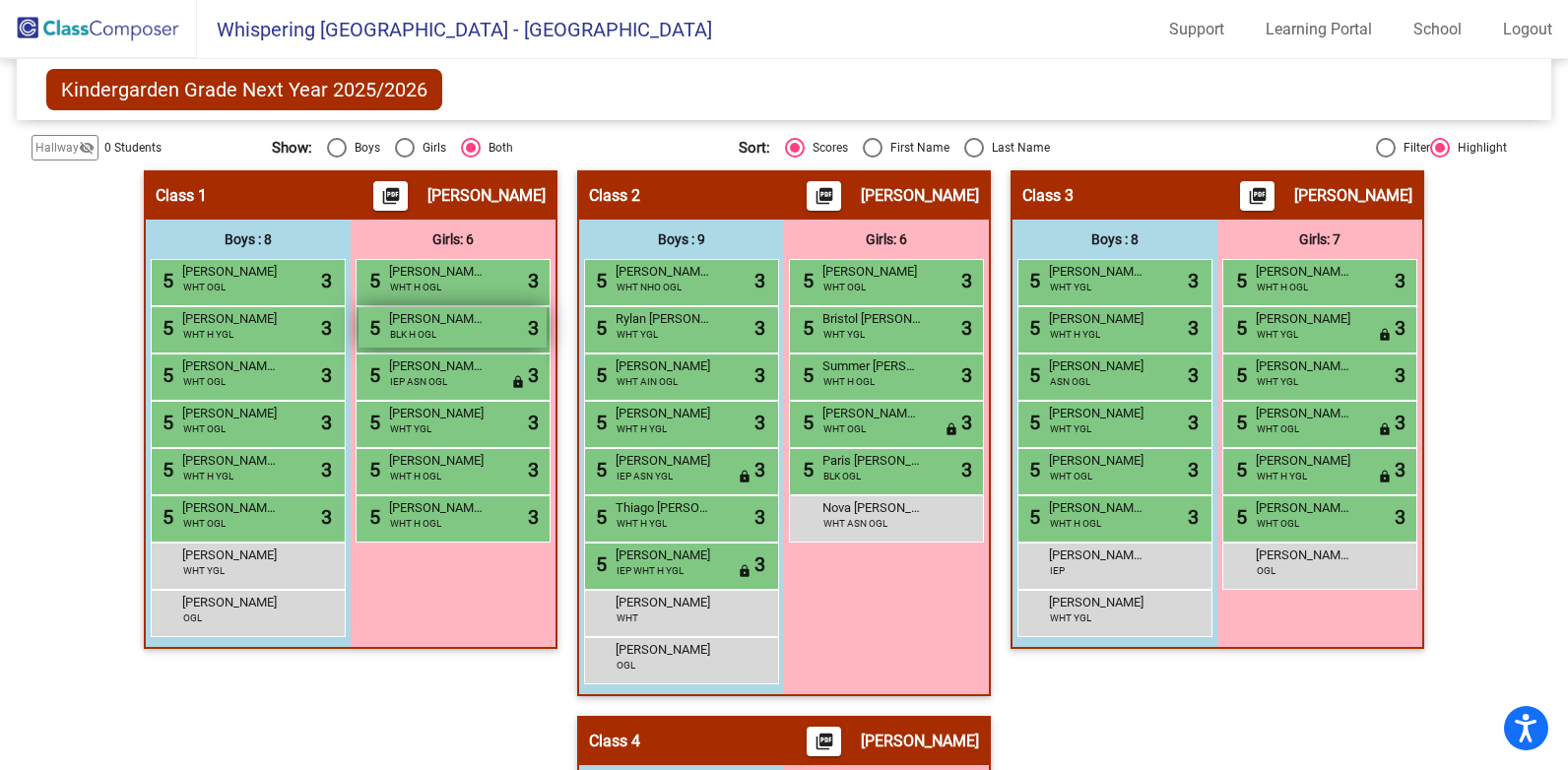 drag, startPoint x: 379, startPoint y: 274, endPoint x: 428, endPoint y: 336, distance: 79.02531 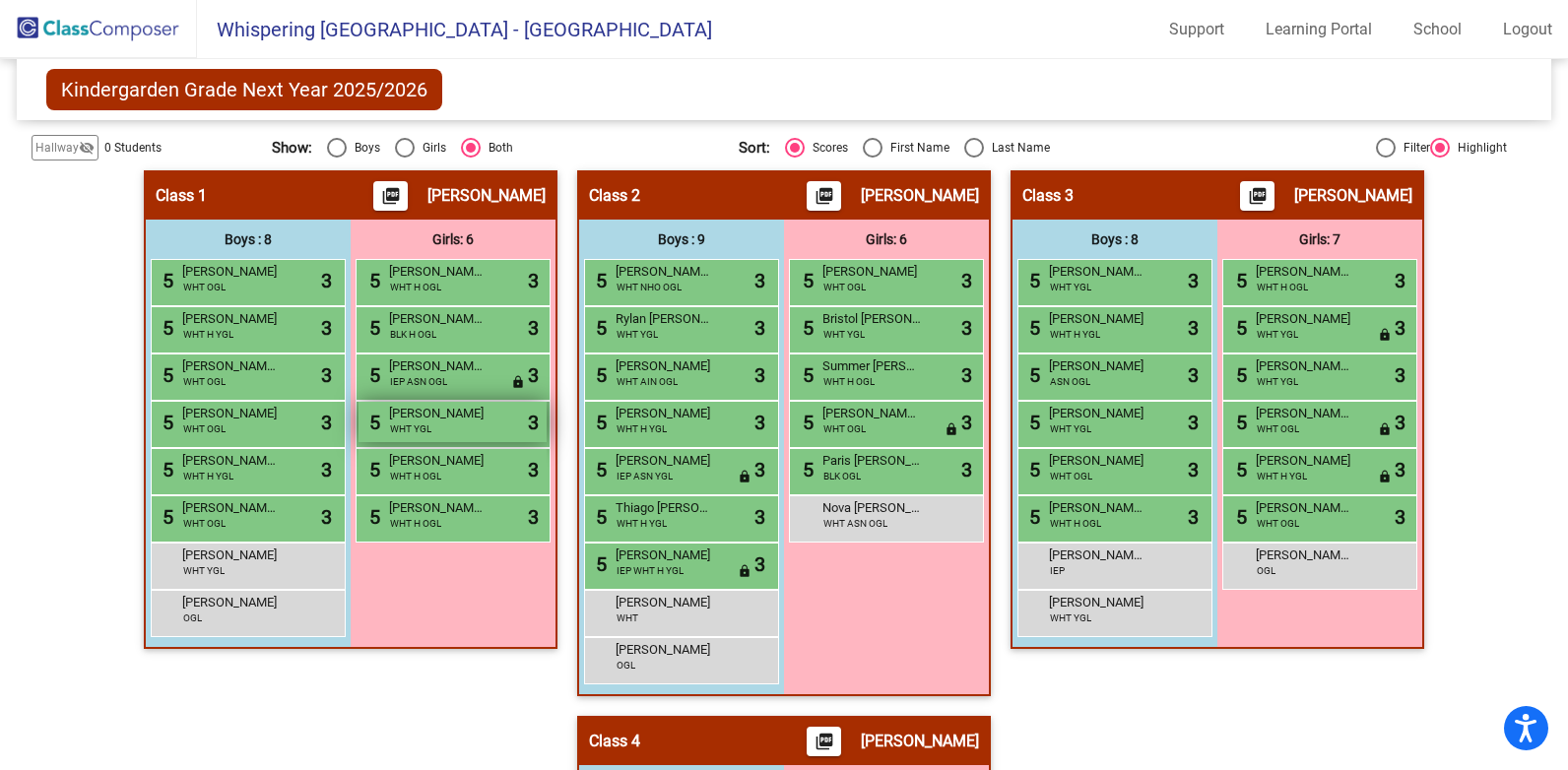 drag, startPoint x: 389, startPoint y: 371, endPoint x: 399, endPoint y: 424, distance: 53.93515 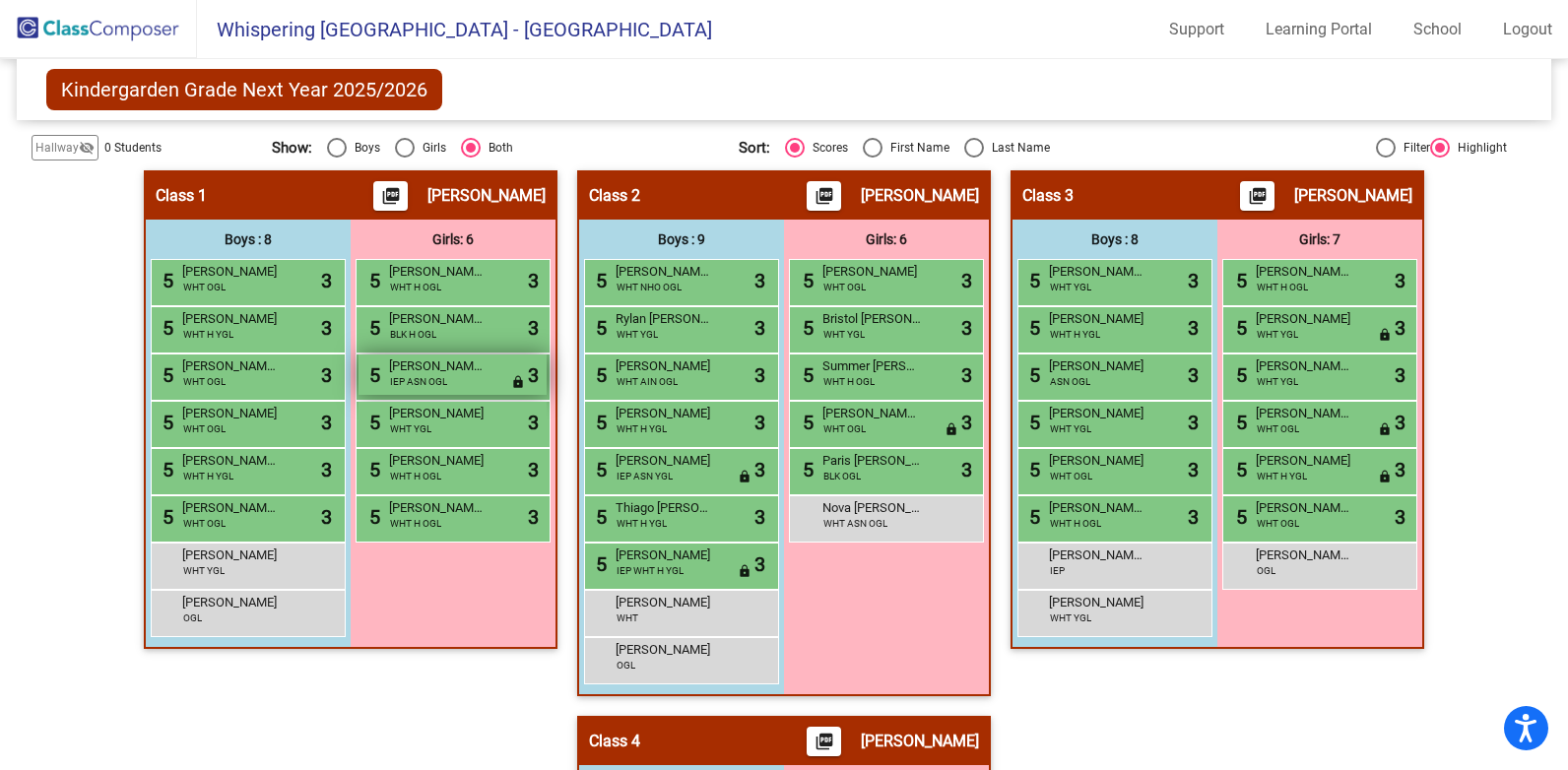 drag, startPoint x: 399, startPoint y: 424, endPoint x: 380, endPoint y: 366, distance: 61.032778 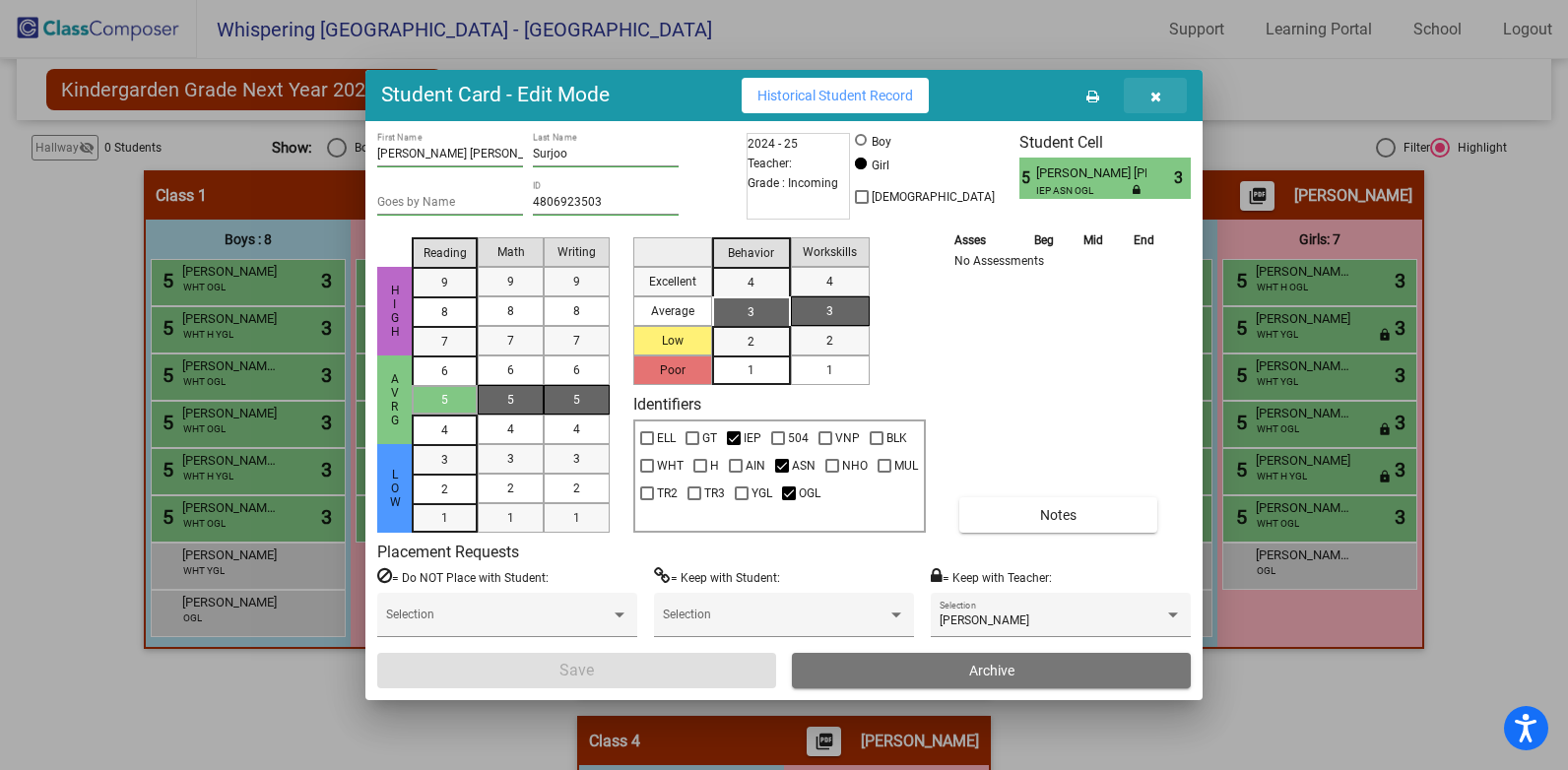 click at bounding box center (1155, 96) 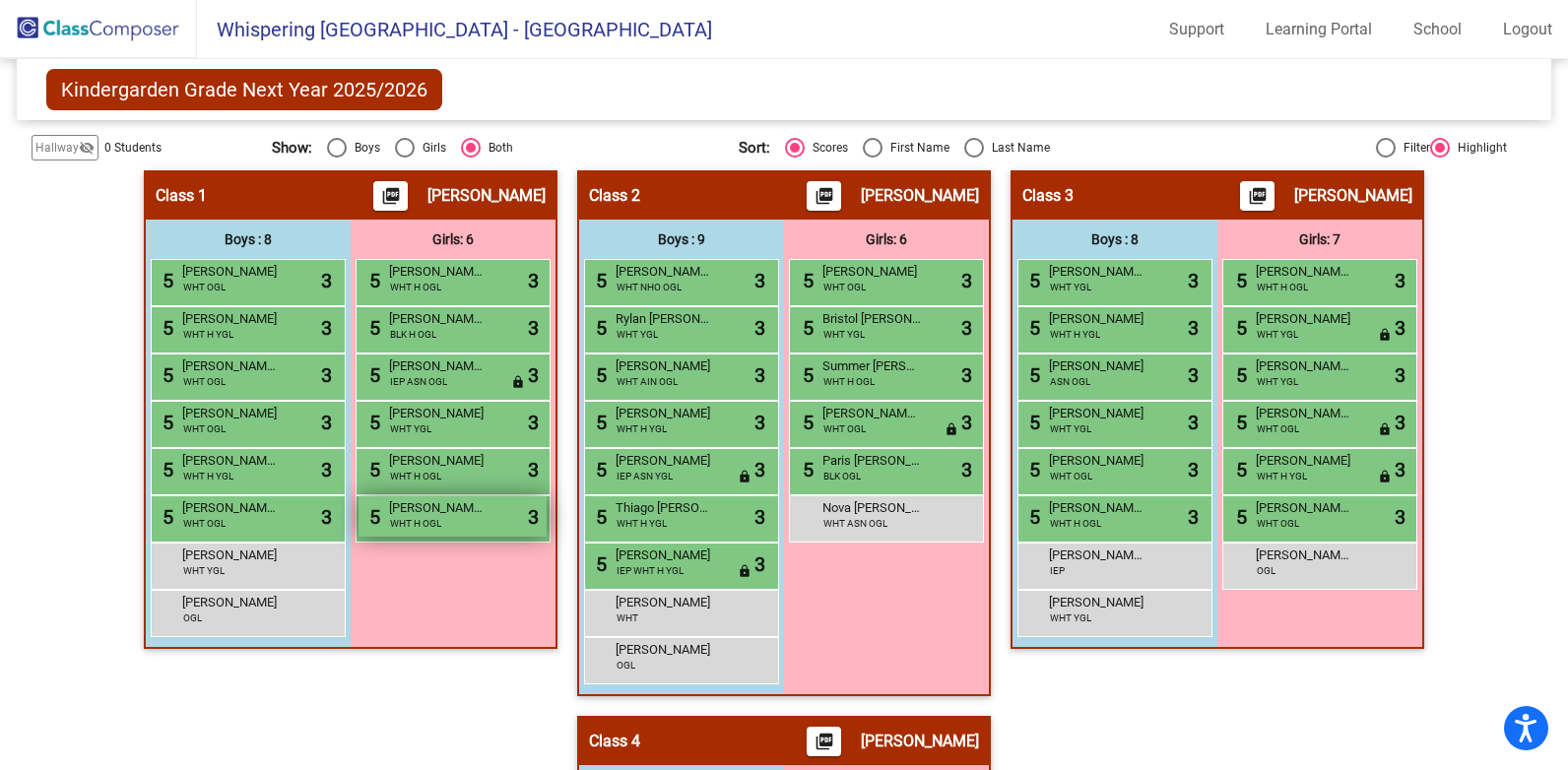 drag, startPoint x: 384, startPoint y: 362, endPoint x: 470, endPoint y: 514, distance: 174.64249 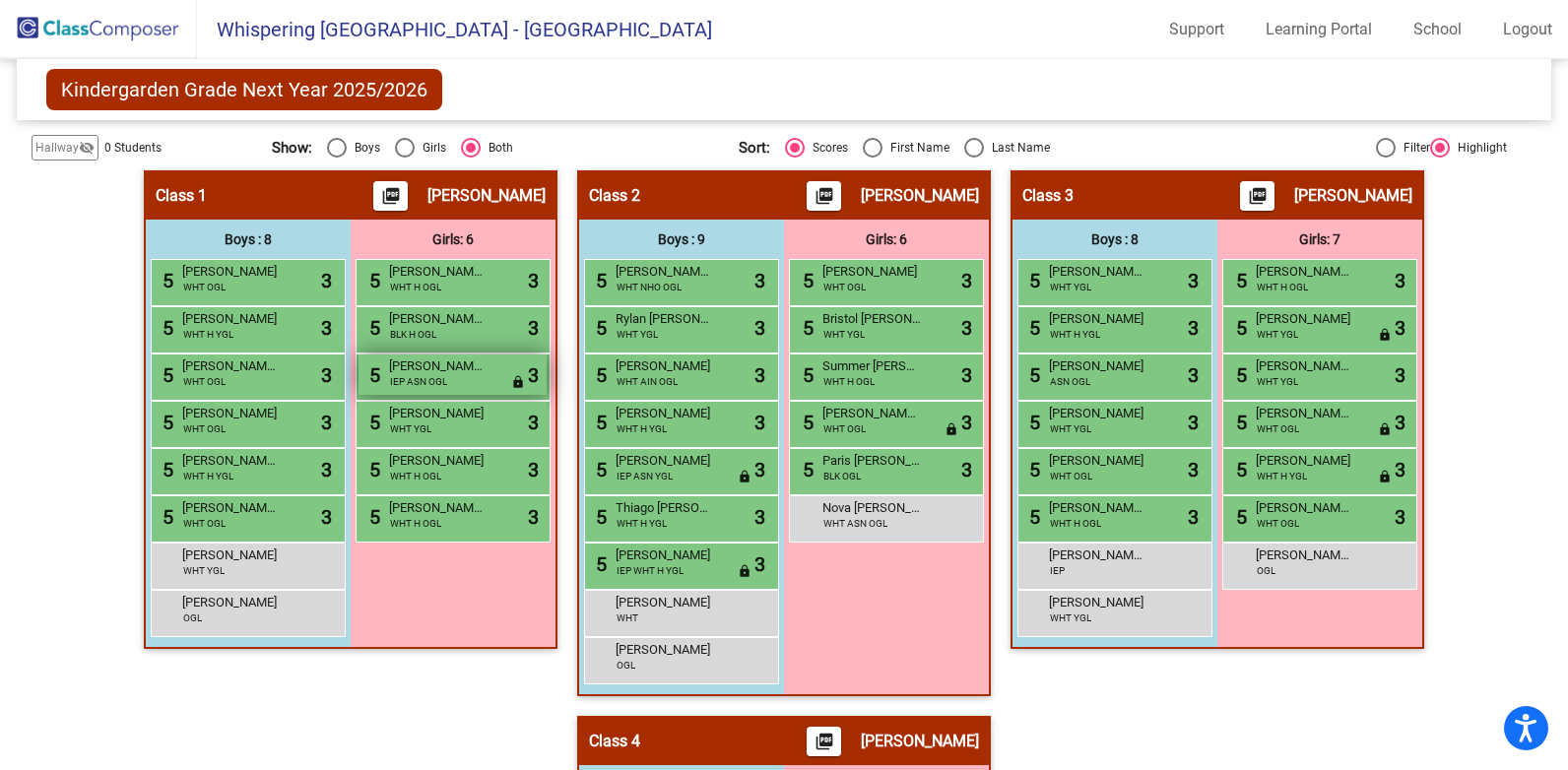 click on "5 [PERSON_NAME] [PERSON_NAME] IEP ASN OGL lock do_not_disturb_alt 3" at bounding box center (452, 374) 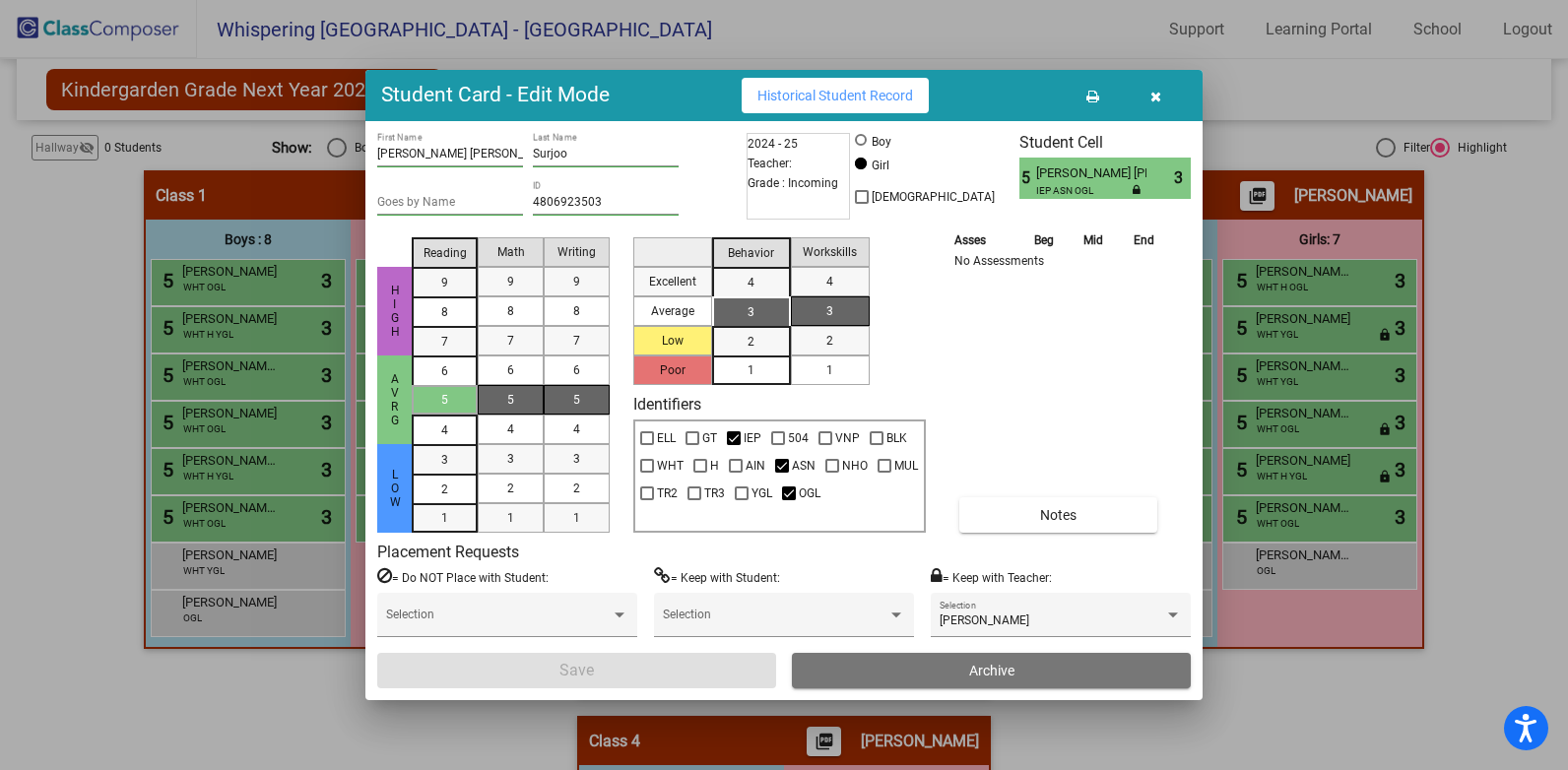 click at bounding box center (1155, 96) 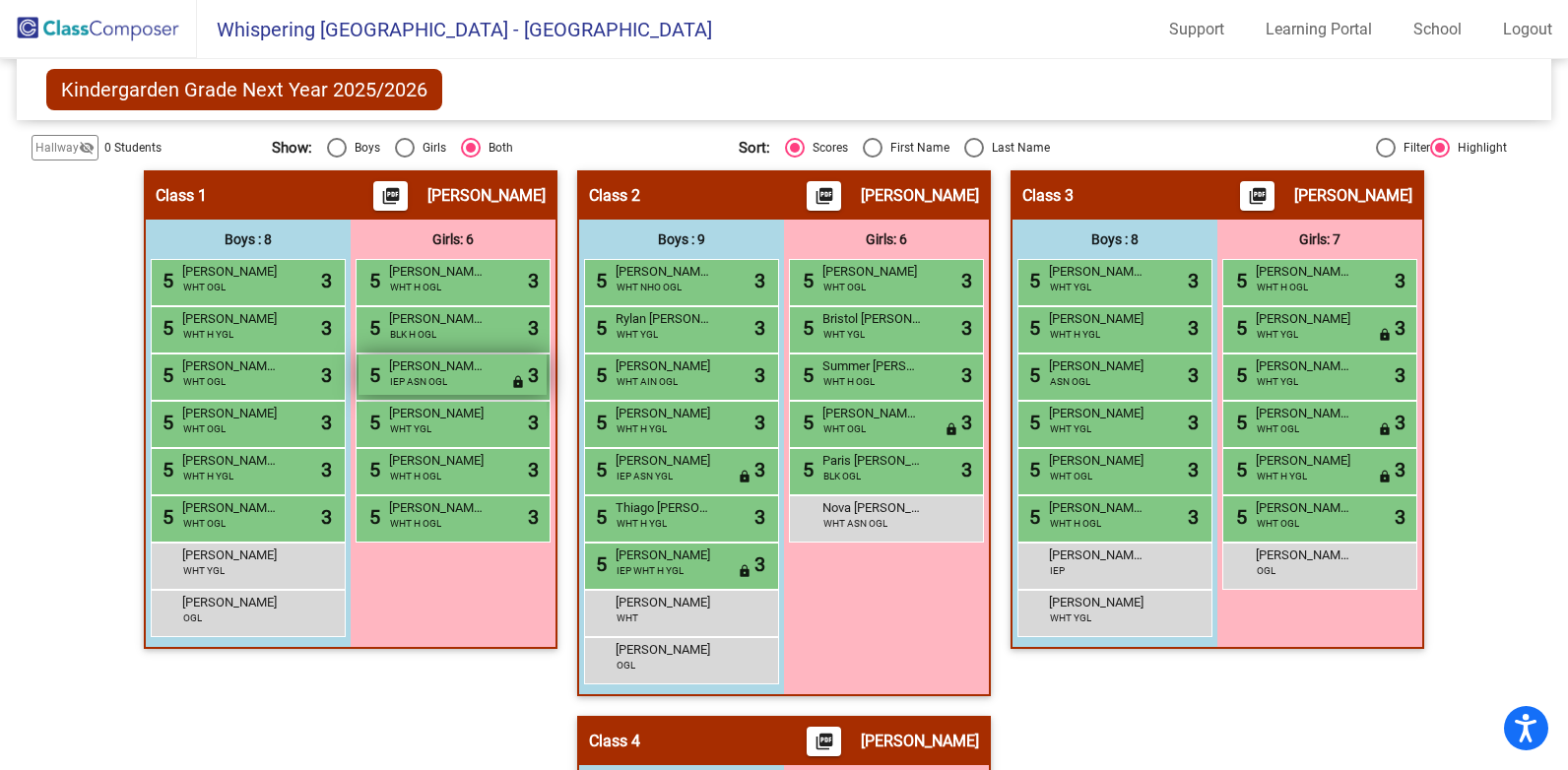 click on "IEP ASN OGL" at bounding box center [419, 381] 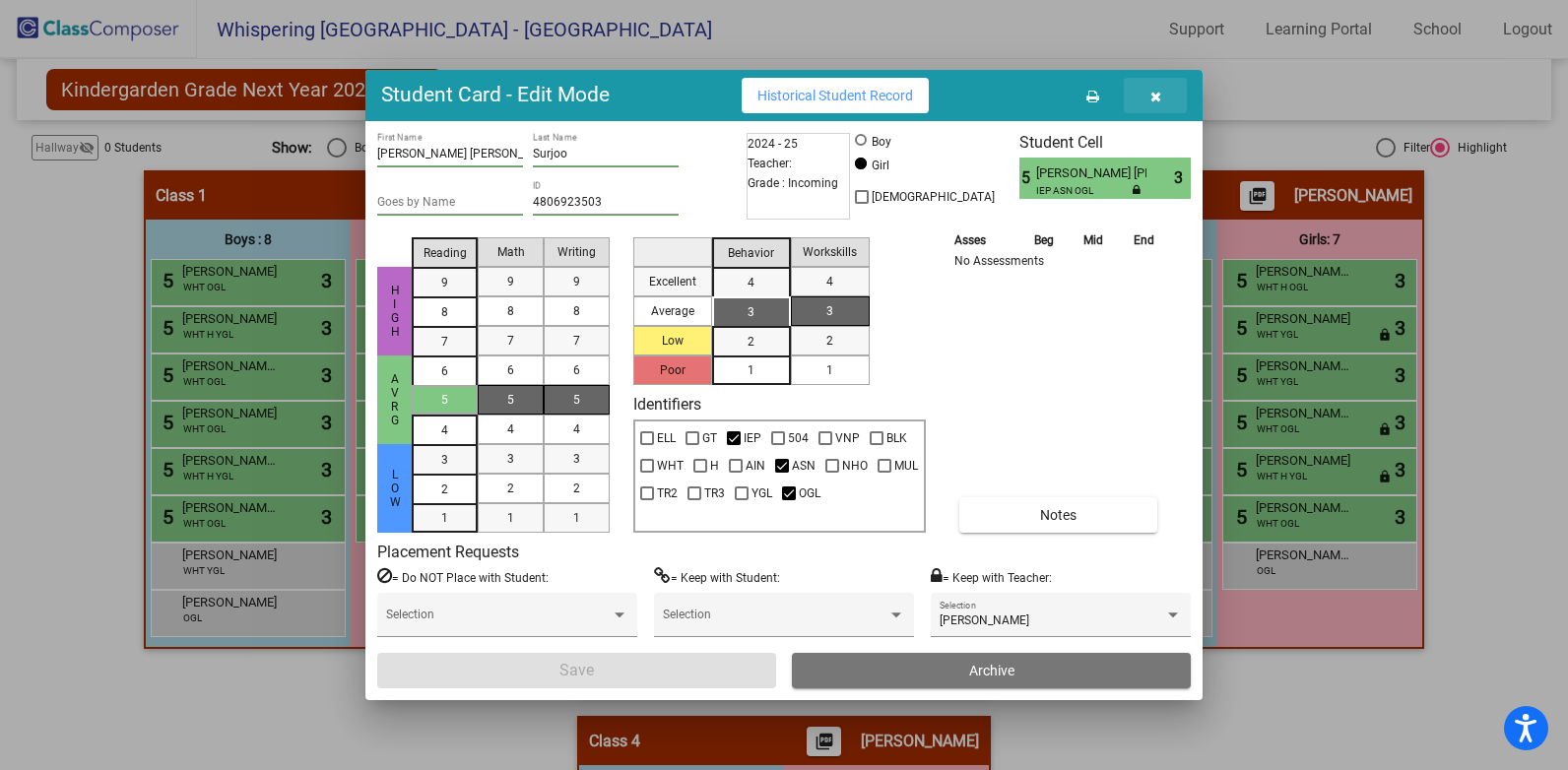 drag, startPoint x: 1153, startPoint y: 97, endPoint x: 1052, endPoint y: 145, distance: 111.82576 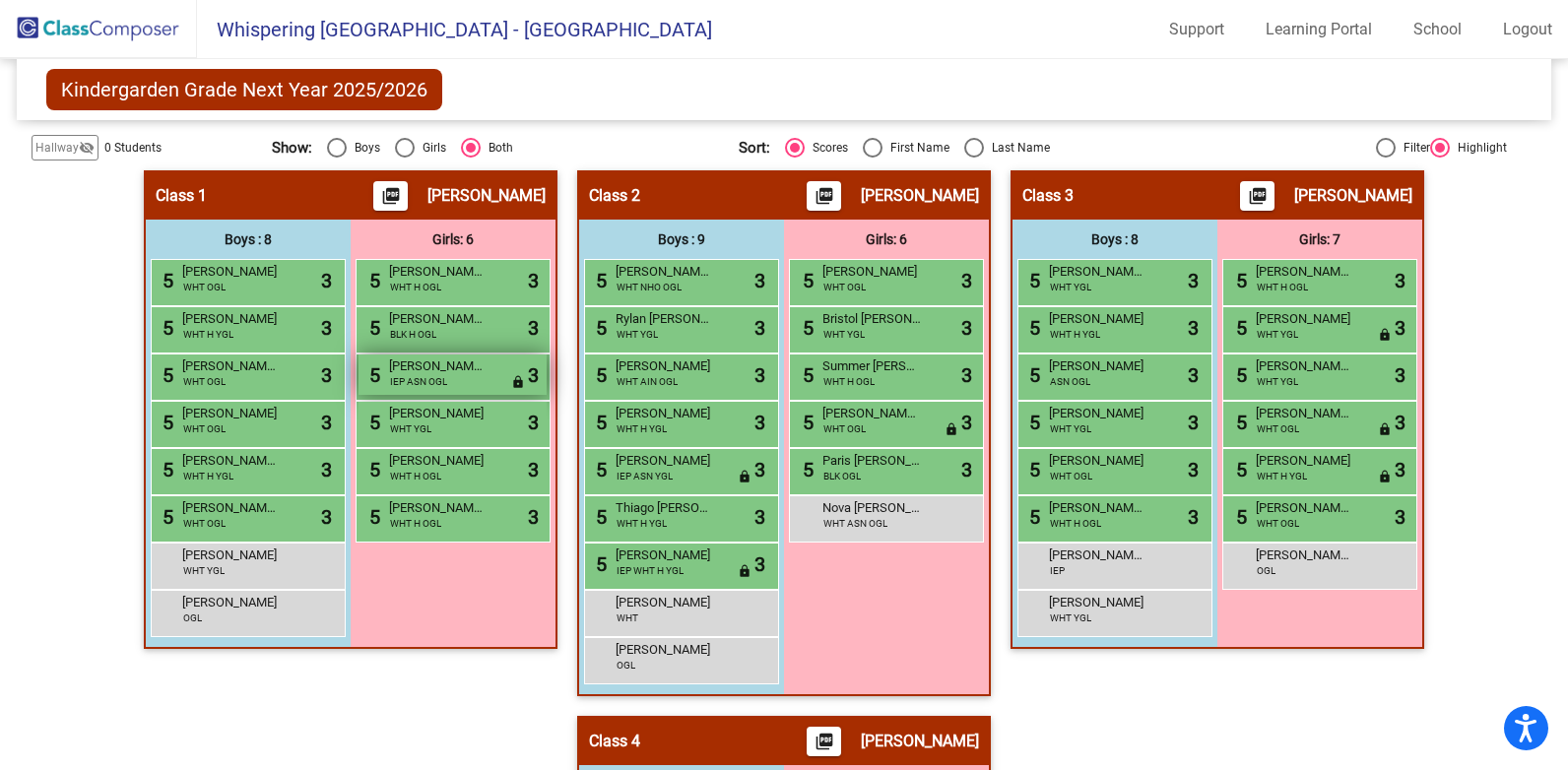 drag, startPoint x: 385, startPoint y: 366, endPoint x: 479, endPoint y: 368, distance: 94.02127 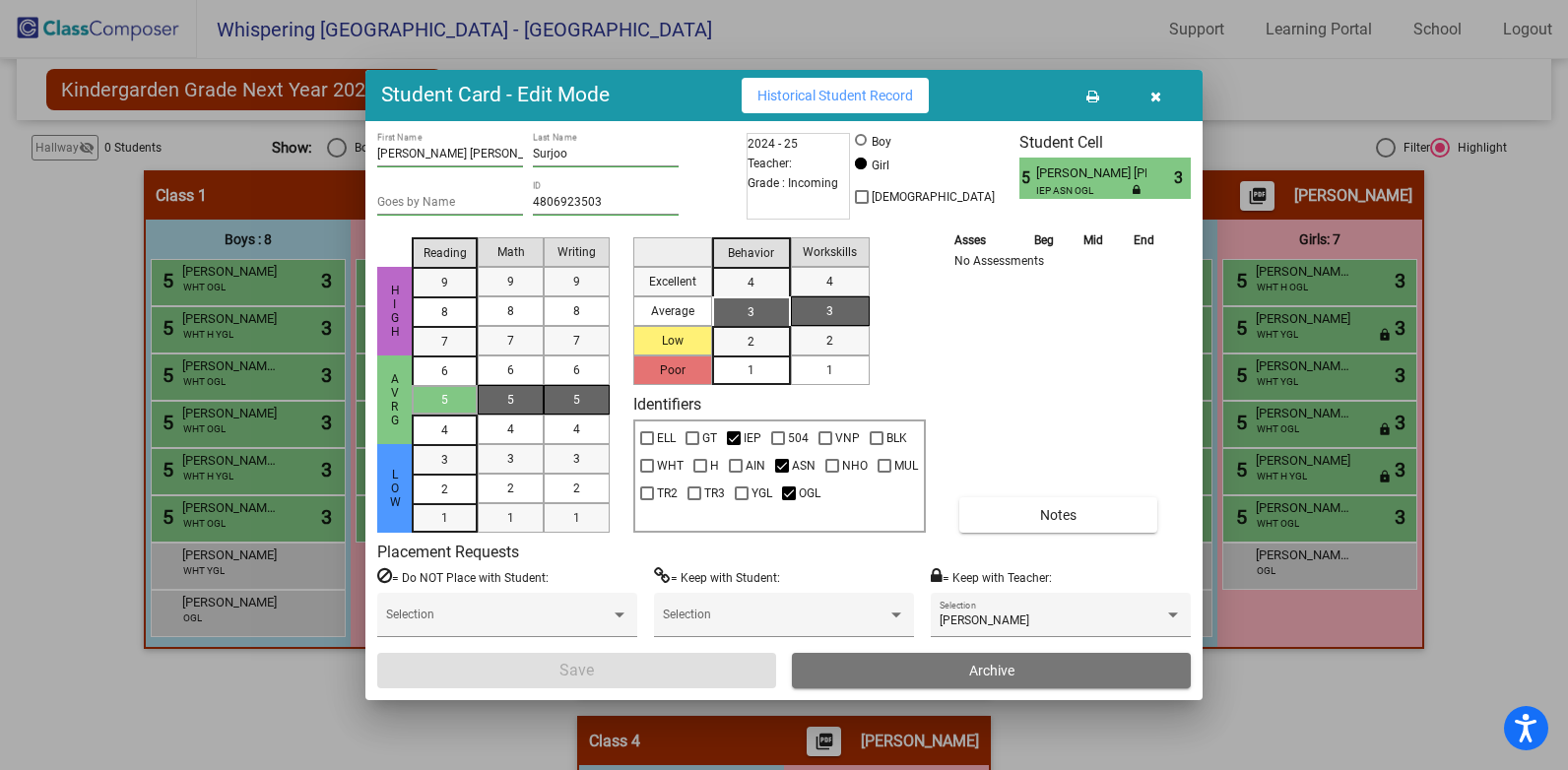 click at bounding box center [1155, 96] 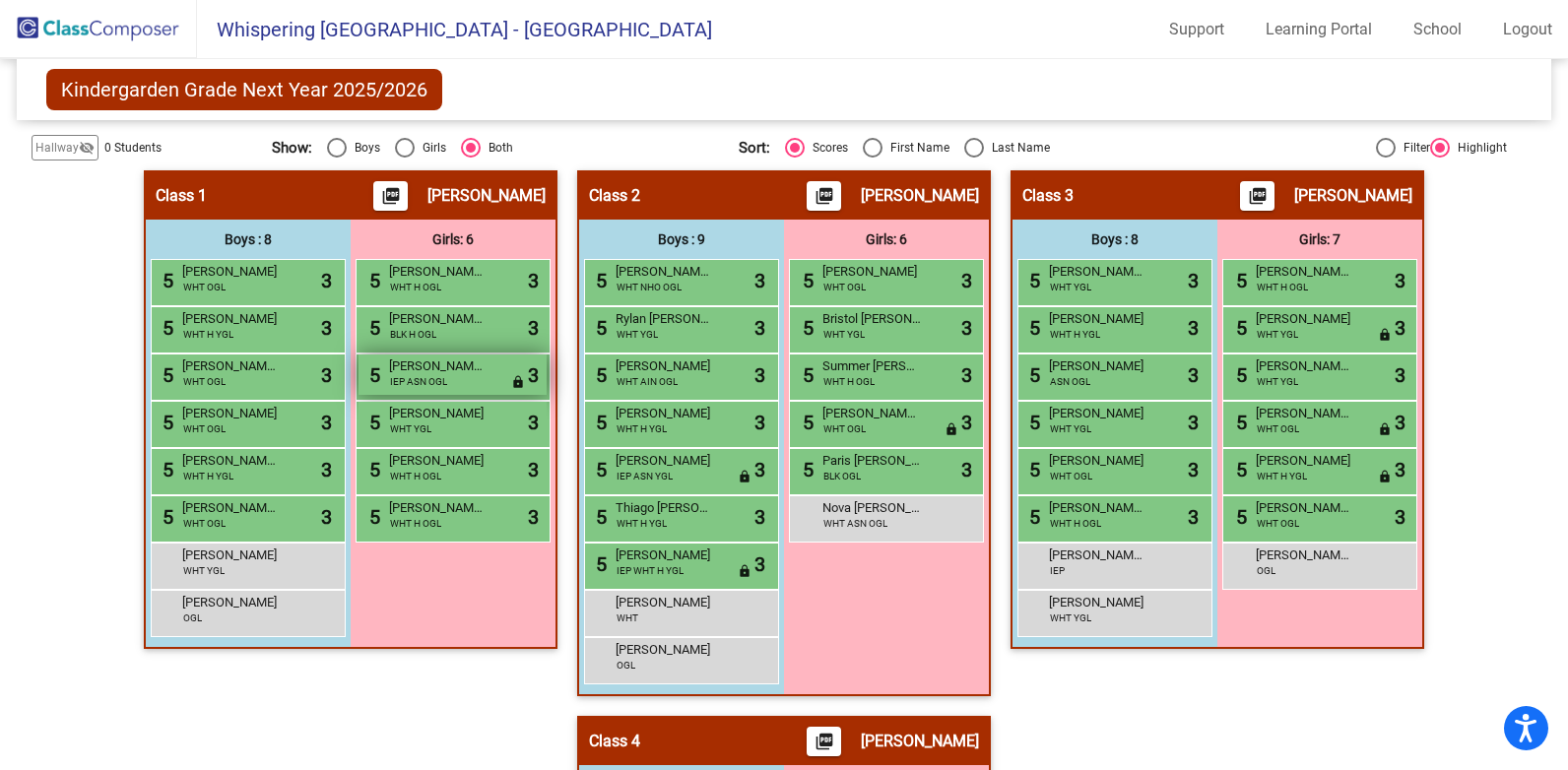 copy on "[PERSON_NAME] [PERSON_NAME] Surj" 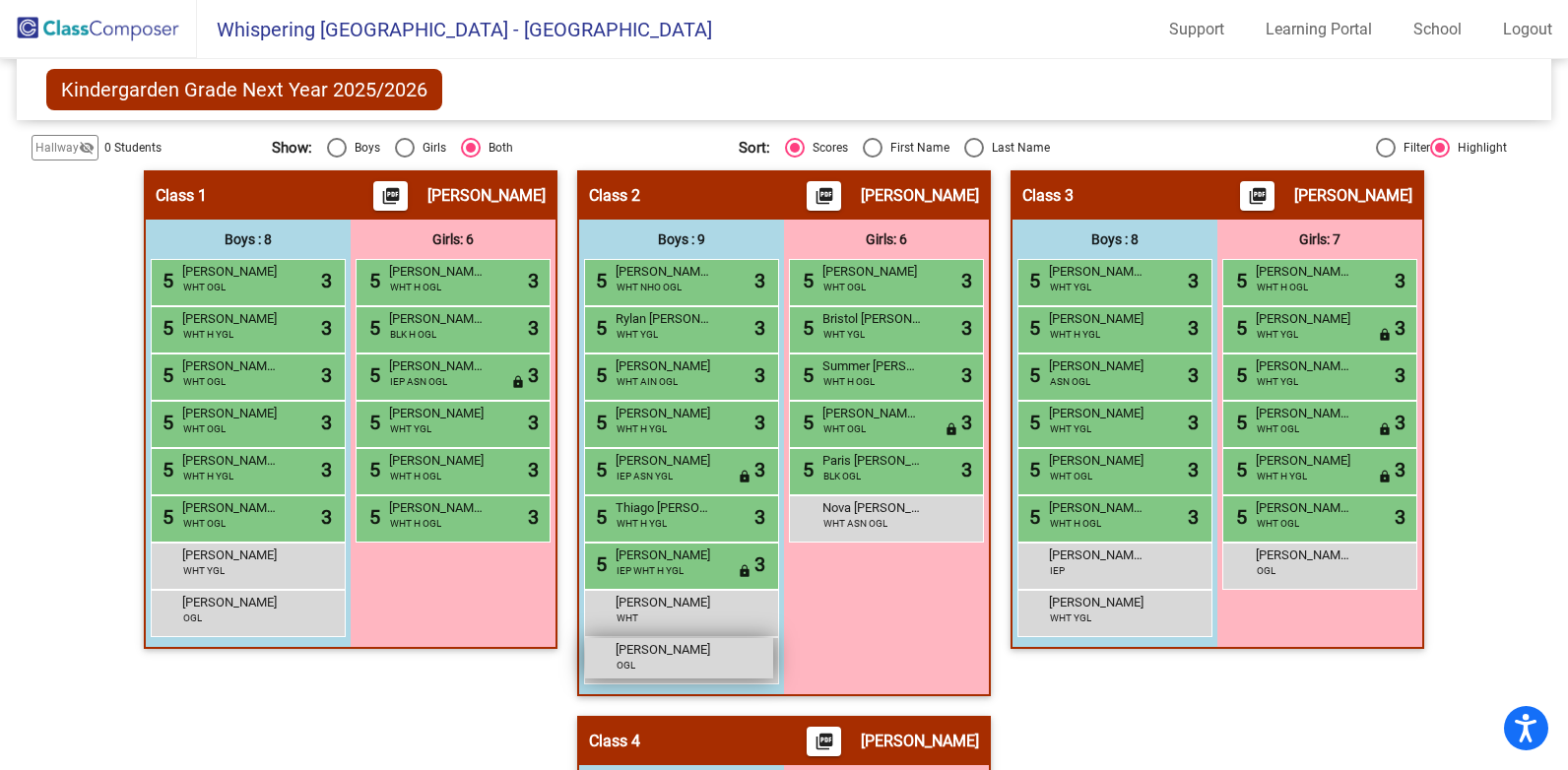 drag, startPoint x: 609, startPoint y: 270, endPoint x: 707, endPoint y: 639, distance: 381.79183 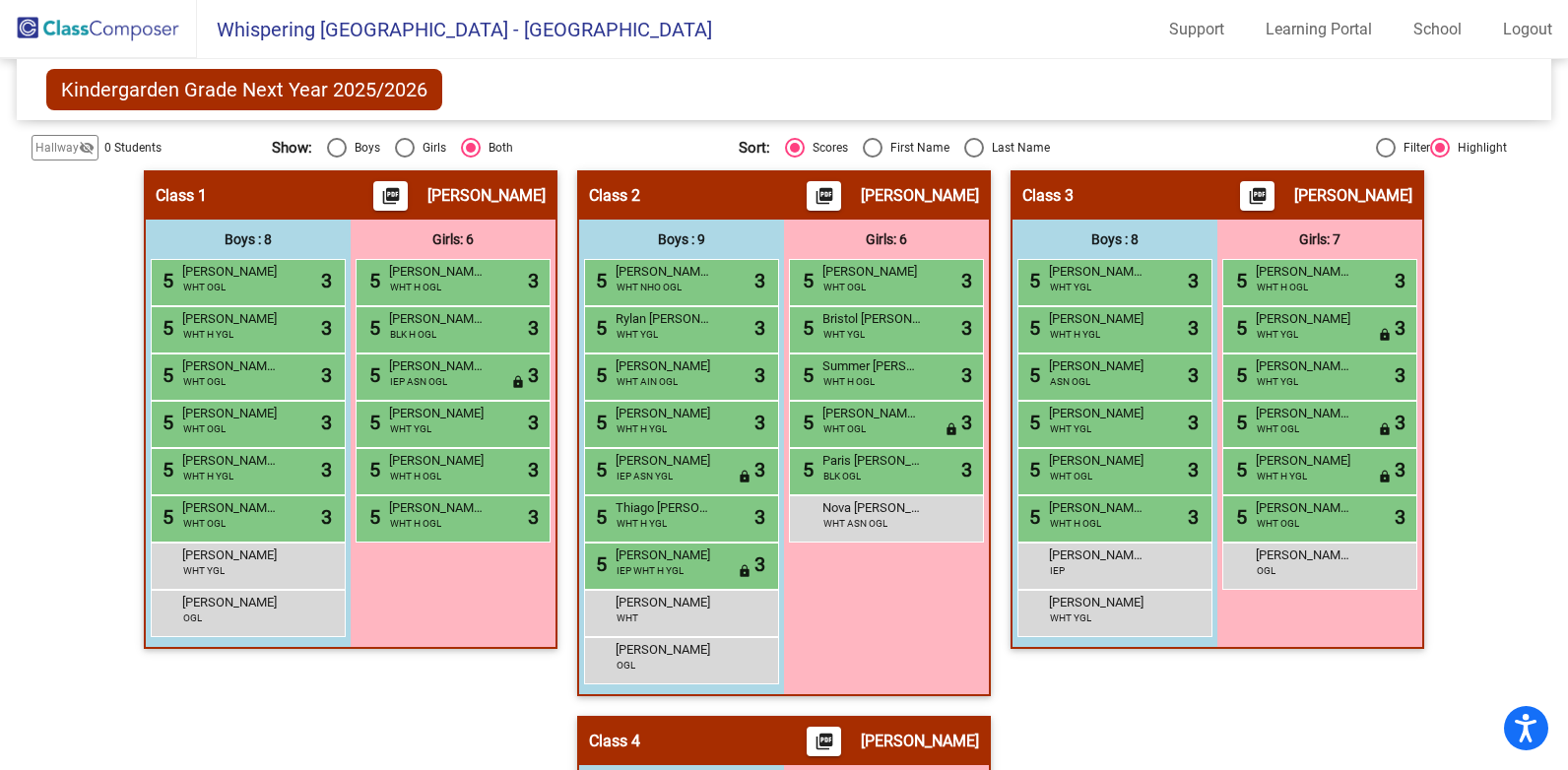 click on "Girls: 6 5 [PERSON_NAME] WHT OGL lock do_not_disturb_alt 3 5 Bristol [PERSON_NAME] WHT YGL lock do_not_disturb_alt 3 5 Summer [PERSON_NAME] WHT H OGL lock do_not_disturb_alt 3 5 [PERSON_NAME] [PERSON_NAME] WHT OGL lock do_not_disturb_alt 3 5 [GEOGRAPHIC_DATA] [PERSON_NAME] BLK OGL lock do_not_disturb_alt 3 Nova [PERSON_NAME] WHT ASN OGL lock do_not_disturb_alt" at bounding box center [0, 0] 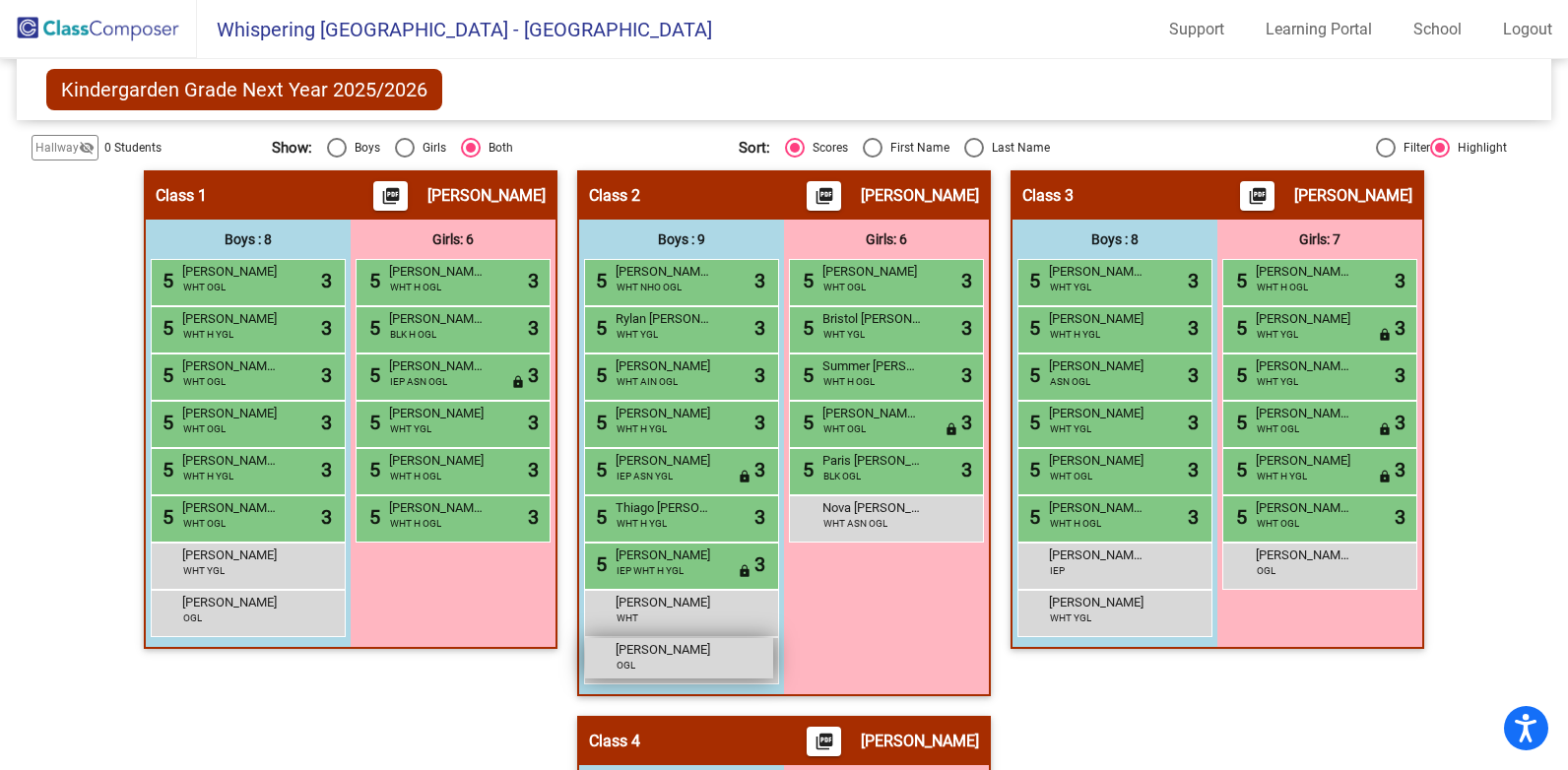 drag, startPoint x: 597, startPoint y: 458, endPoint x: 703, endPoint y: 656, distance: 224.58851 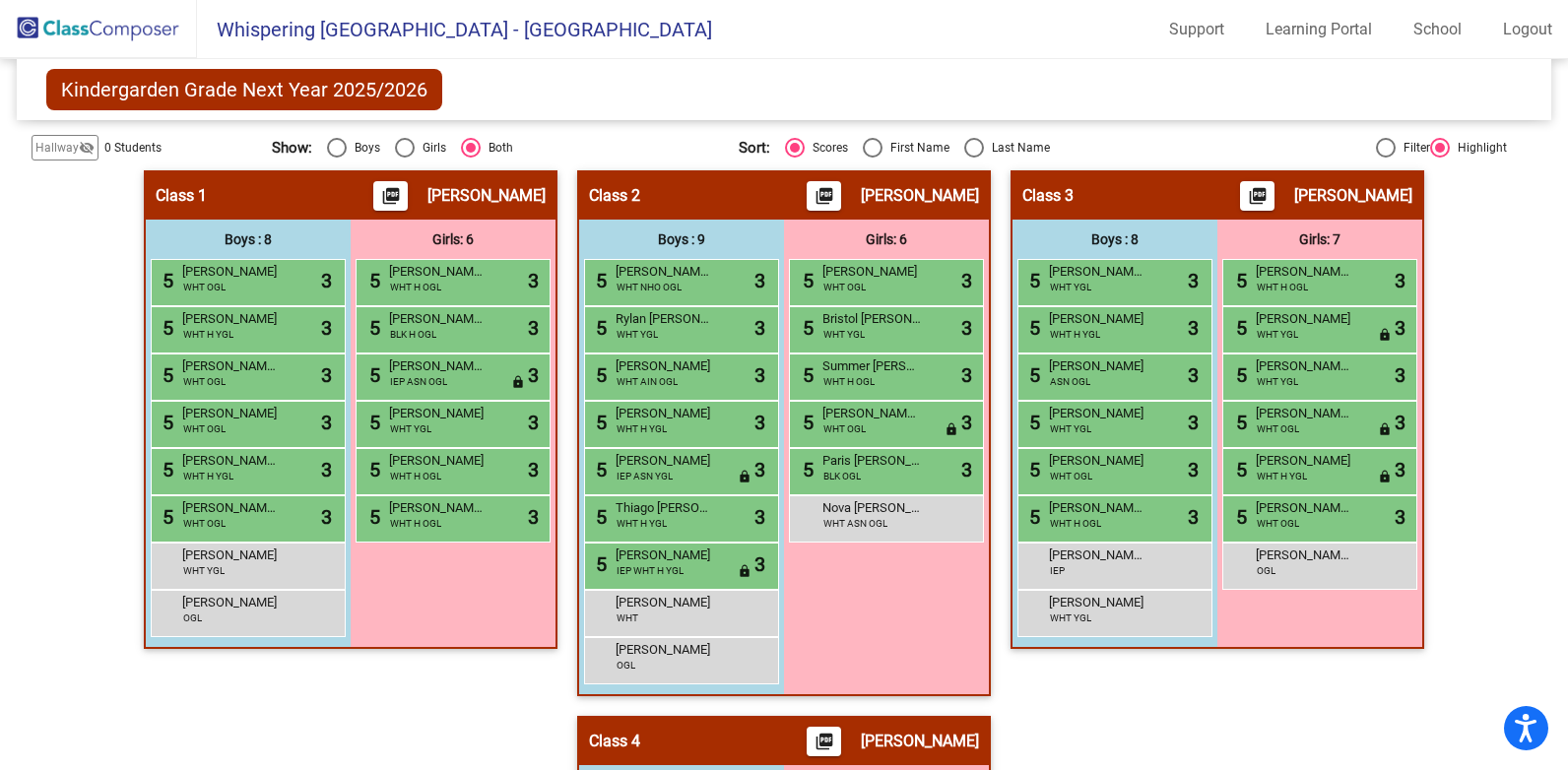 click on "Girls: 6 5 [PERSON_NAME] WHT OGL lock do_not_disturb_alt 3 5 Bristol [PERSON_NAME] WHT YGL lock do_not_disturb_alt 3 5 Summer [PERSON_NAME] WHT H OGL lock do_not_disturb_alt 3 5 [PERSON_NAME] [PERSON_NAME] WHT OGL lock do_not_disturb_alt 3 5 [GEOGRAPHIC_DATA] [PERSON_NAME] BLK OGL lock do_not_disturb_alt 3 Nova [PERSON_NAME] WHT ASN OGL lock do_not_disturb_alt" at bounding box center (0, 0) 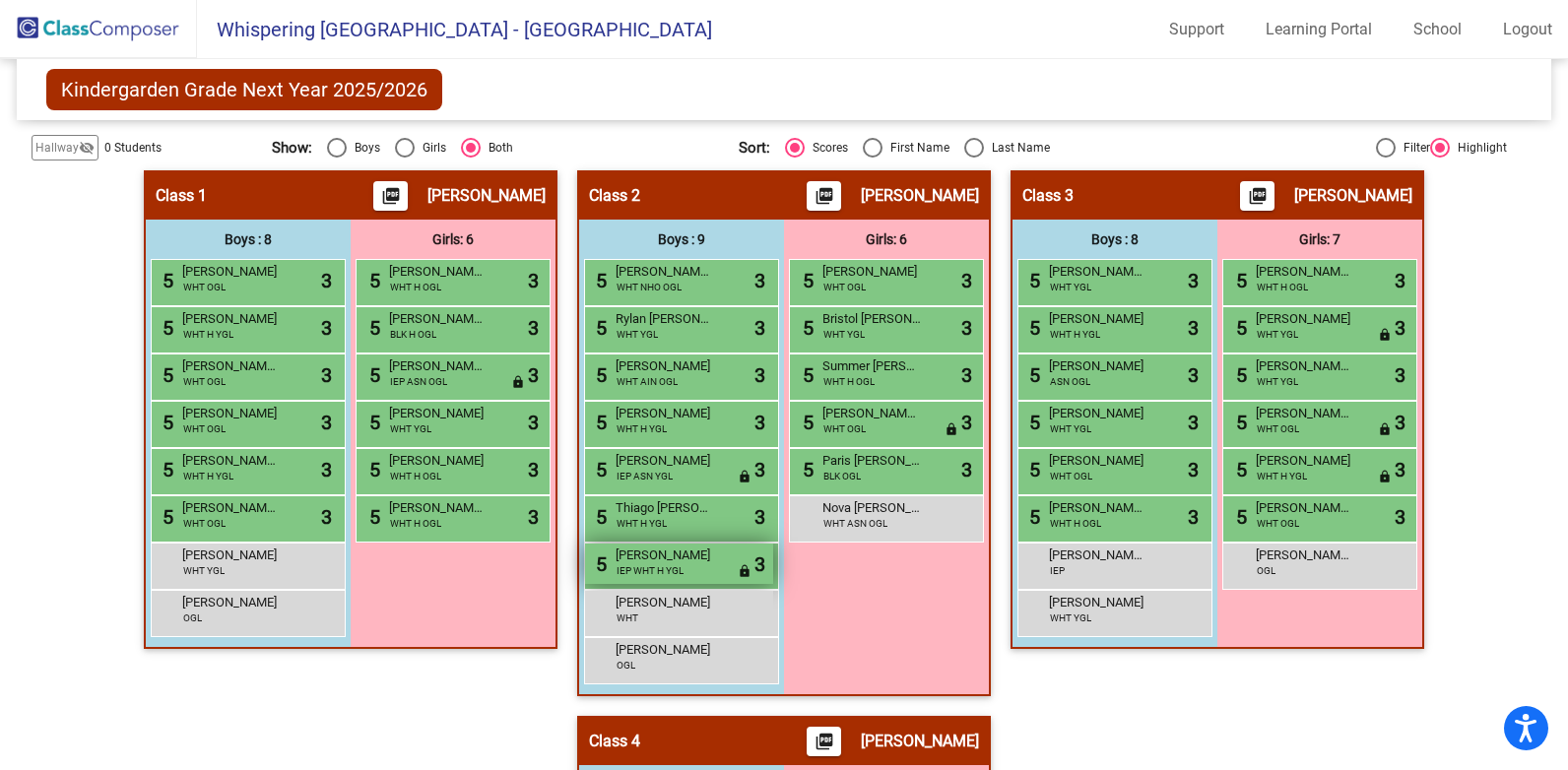 drag, startPoint x: 609, startPoint y: 460, endPoint x: 703, endPoint y: 560, distance: 137.24431 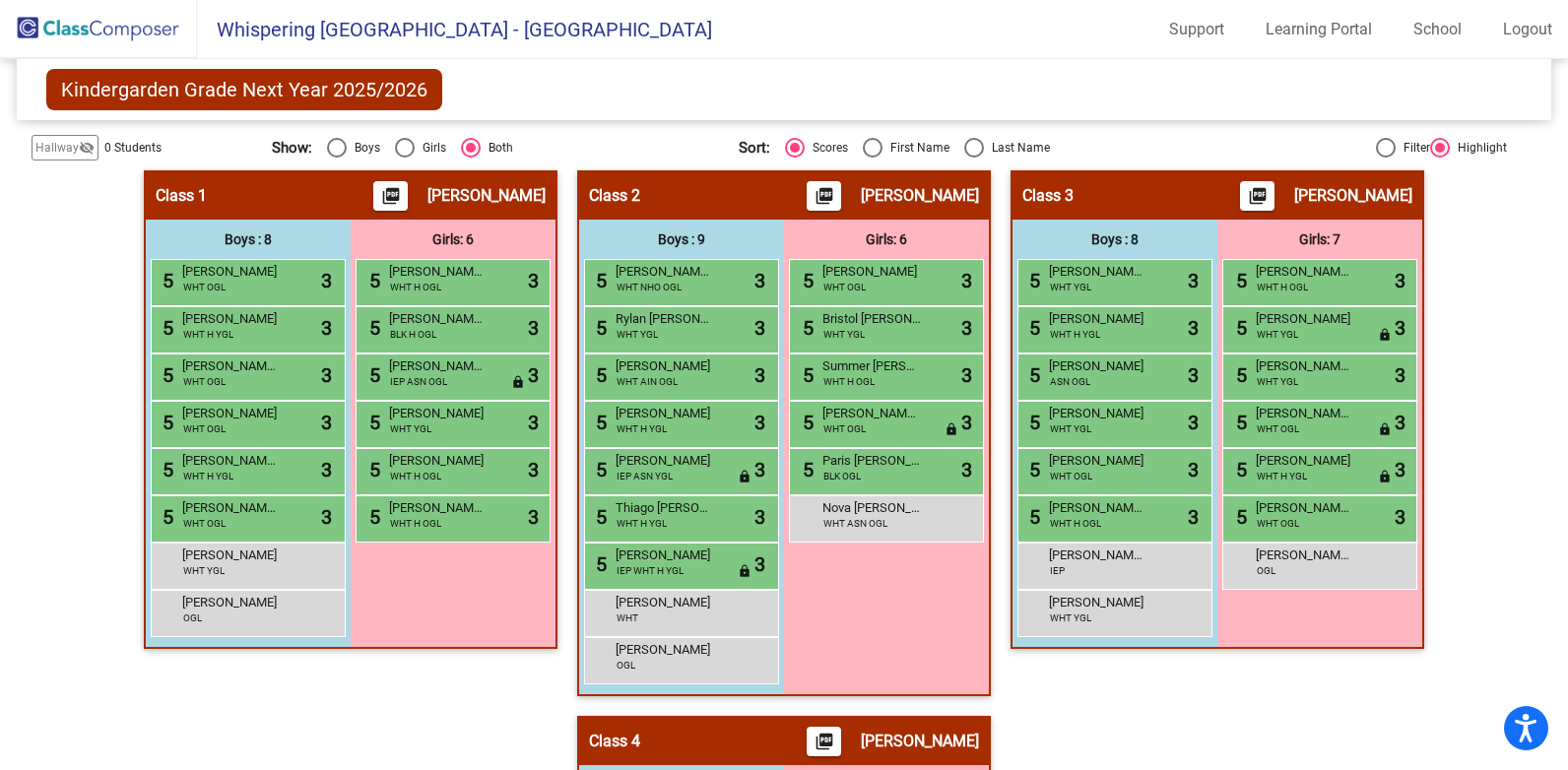 drag, startPoint x: 703, startPoint y: 560, endPoint x: 863, endPoint y: 614, distance: 168.86681 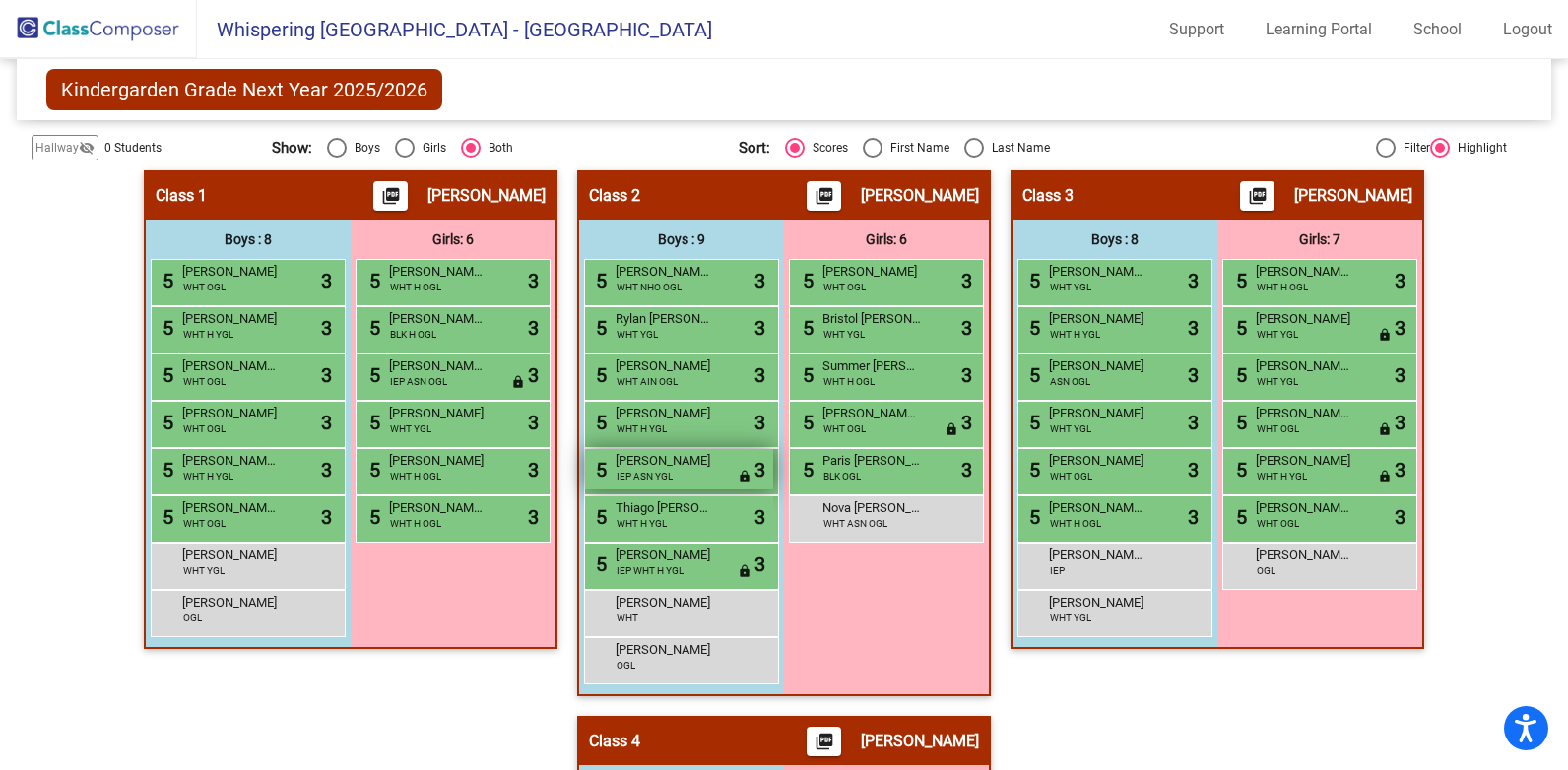 drag, startPoint x: 611, startPoint y: 457, endPoint x: 694, endPoint y: 459, distance: 83.02409 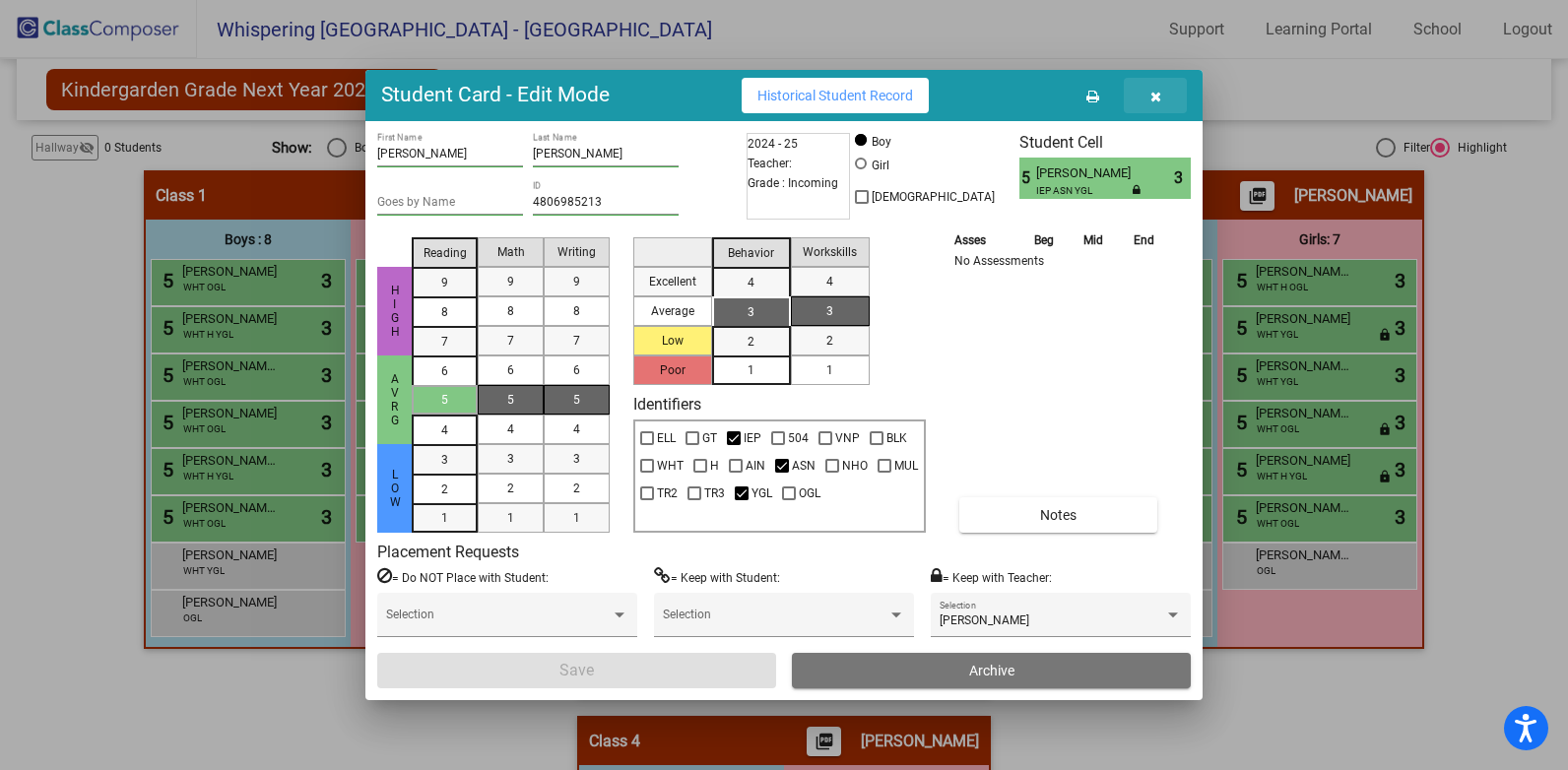 click at bounding box center (1155, 96) 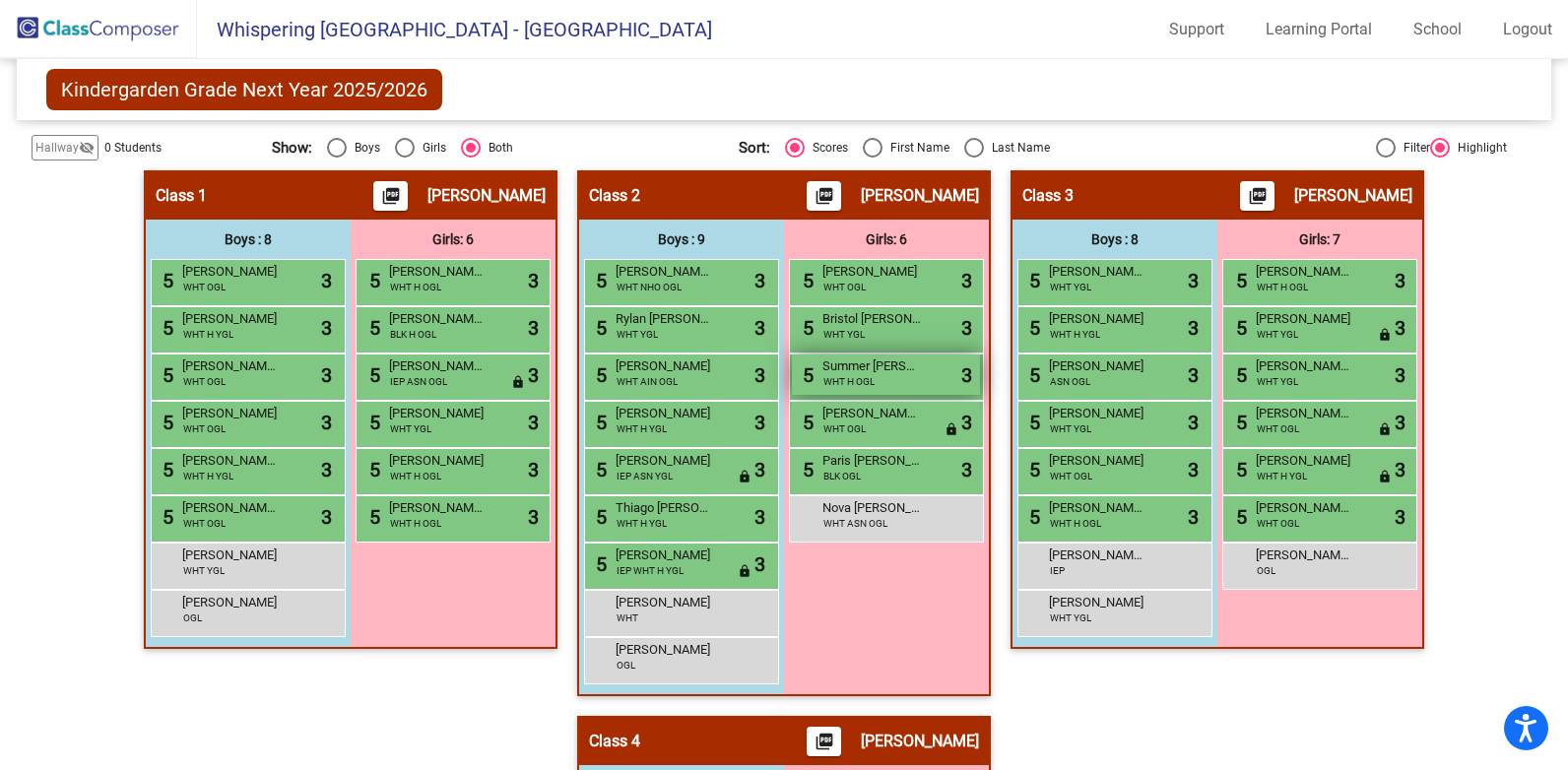 copy on "[PERSON_NAME]" 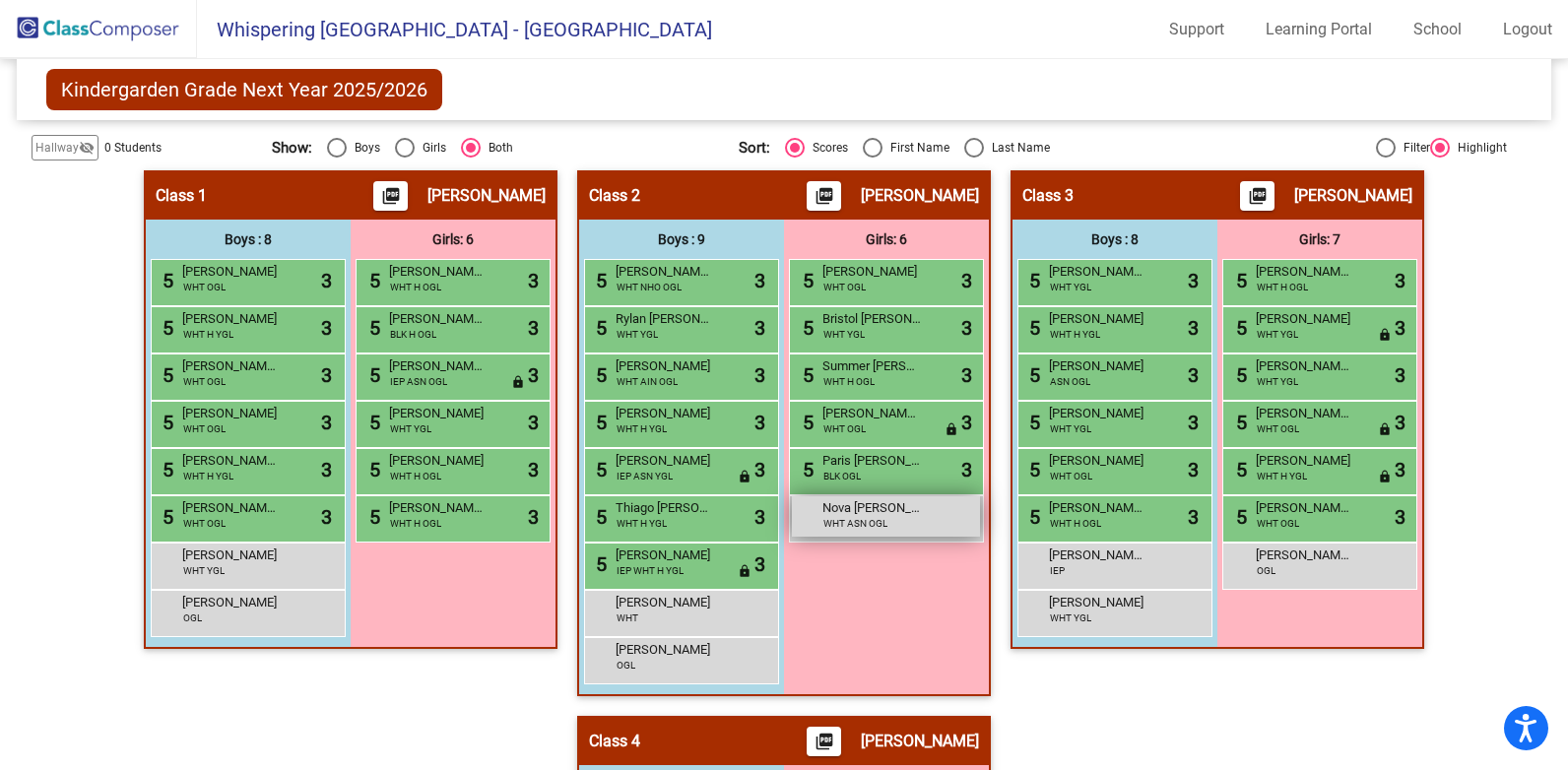 drag, startPoint x: 815, startPoint y: 267, endPoint x: 896, endPoint y: 517, distance: 262.7946 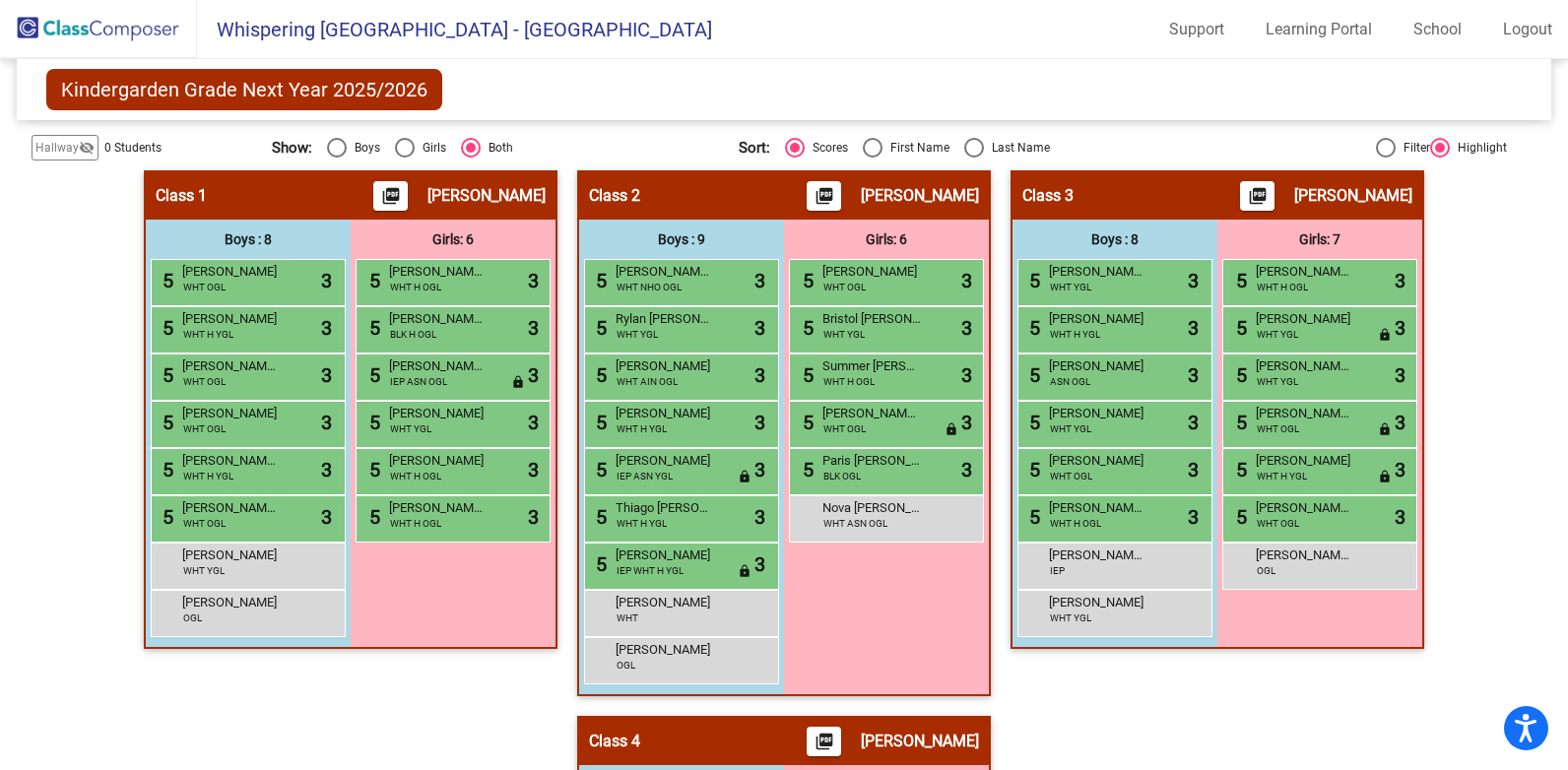 click on "Class 3    picture_as_pdf [PERSON_NAME]  Add Student  First Name Last Name Student Id  (Recommended)   Boy   Girl   [DEMOGRAPHIC_DATA] Add Close  Boys : 8  5 [PERSON_NAME] [PERSON_NAME] WHT YGL lock do_not_disturb_alt 3 5 [PERSON_NAME] WHT H YGL lock do_not_disturb_alt 3 5 [PERSON_NAME] ASN OGL lock do_not_disturb_alt 3 5 [PERSON_NAME] WHT YGL lock do_not_disturb_alt 3 5 [PERSON_NAME] WHT OGL lock do_not_disturb_alt 3 5 [PERSON_NAME] [PERSON_NAME] [PERSON_NAME] WHT H OGL lock do_not_disturb_alt 3 [PERSON_NAME] "[PERSON_NAME]" [PERSON_NAME] IEP lock do_not_disturb_alt [PERSON_NAME] WHT YGL lock do_not_disturb_alt Girls: 7 5 [PERSON_NAME] [PERSON_NAME] WHT H OGL lock do_not_disturb_alt 3 5 [PERSON_NAME] WHT YGL lock do_not_disturb_alt 3 5 [PERSON_NAME] [PERSON_NAME] WHT YGL lock do_not_disturb_alt 3 5 [PERSON_NAME] [PERSON_NAME] WHT OGL lock do_not_disturb_alt 3 5 [PERSON_NAME] WHT H YGL lock do_not_disturb_alt 3 5 [PERSON_NAME] [PERSON_NAME] WHT OGL lock do_not_disturb_alt 3 [PERSON_NAME] [PERSON_NAME] OGL lock do_not_disturb_alt" 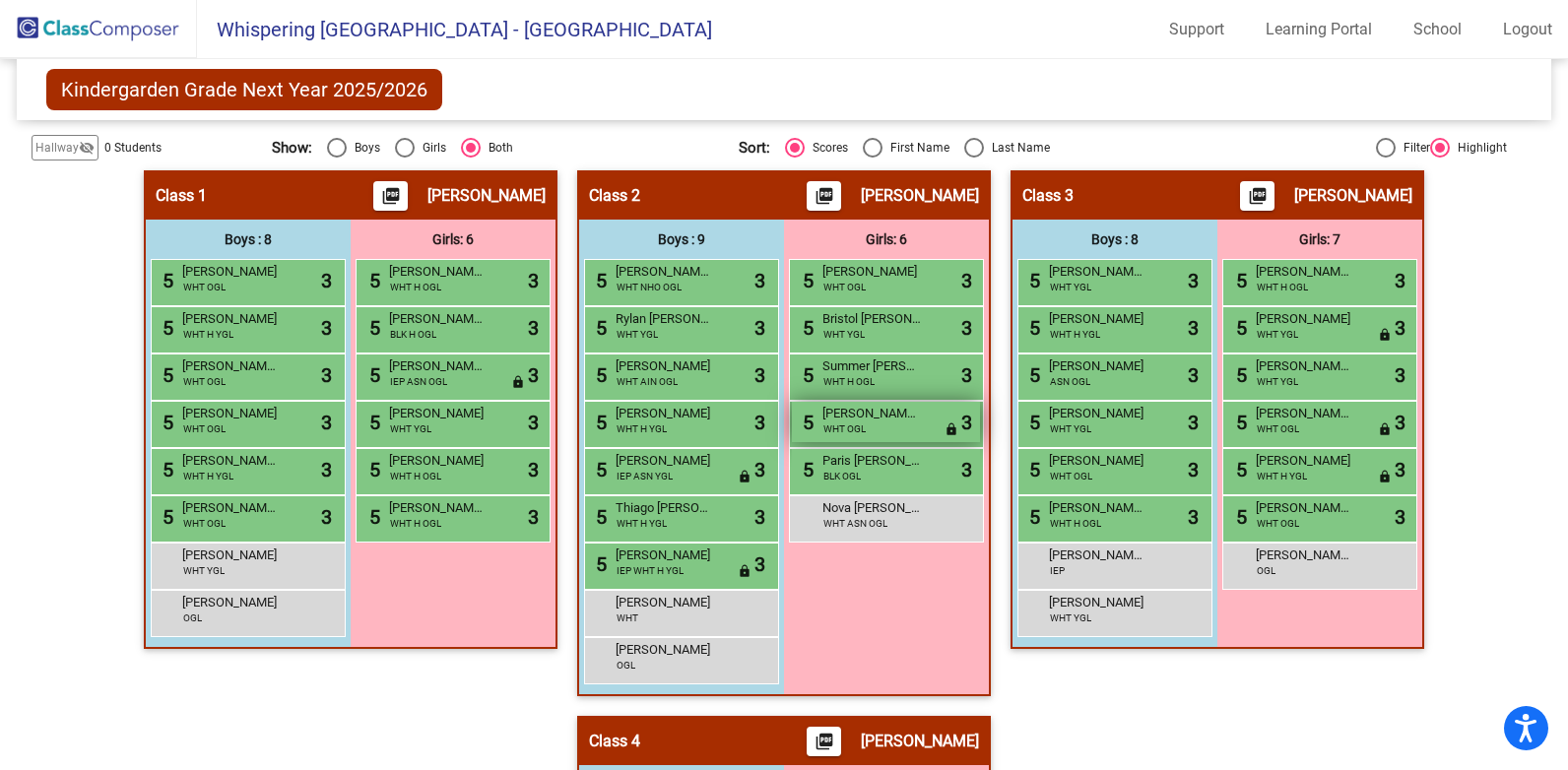 drag, startPoint x: 906, startPoint y: 409, endPoint x: 812, endPoint y: 405, distance: 94.0851 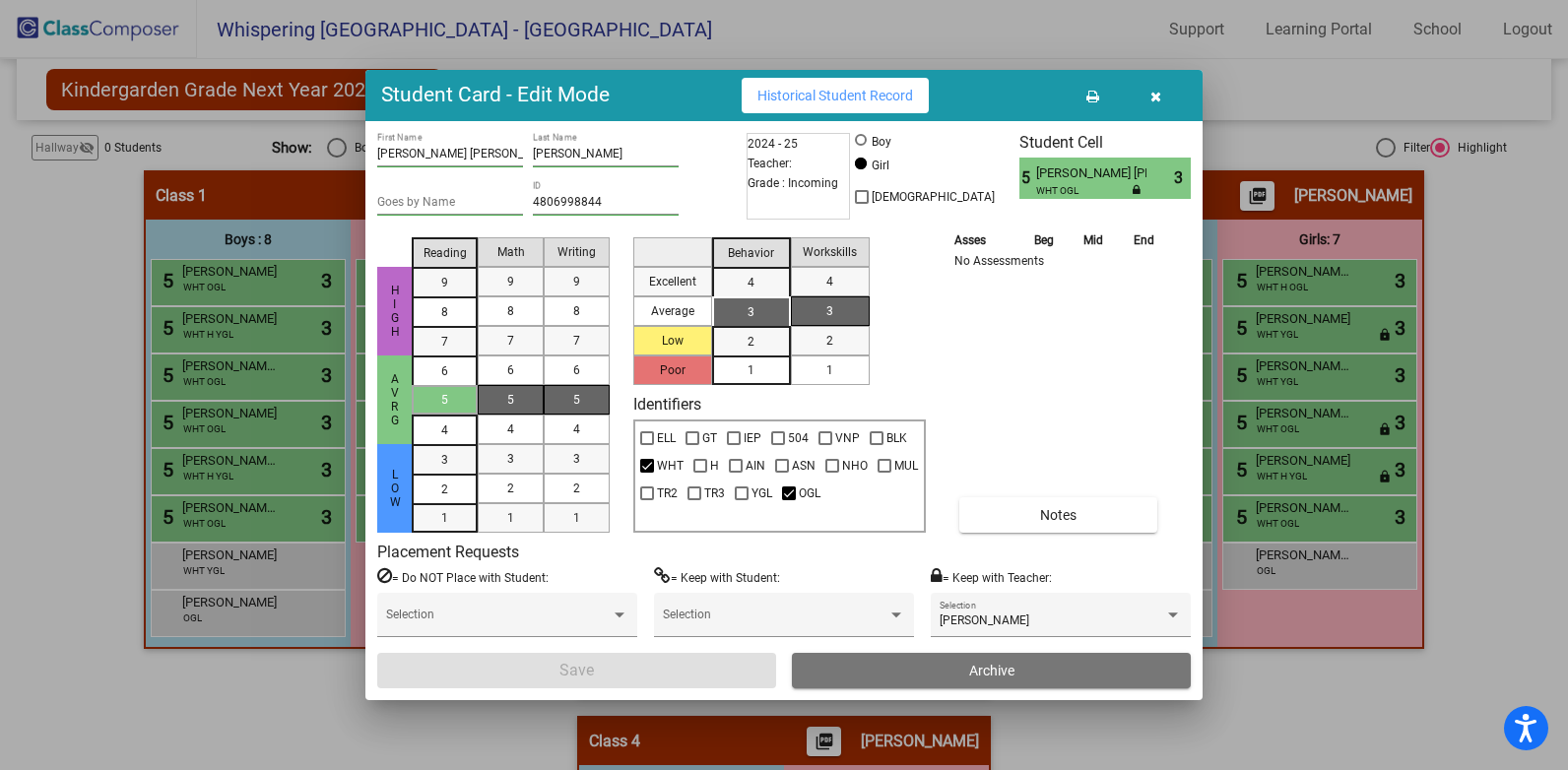 click at bounding box center (1155, 96) 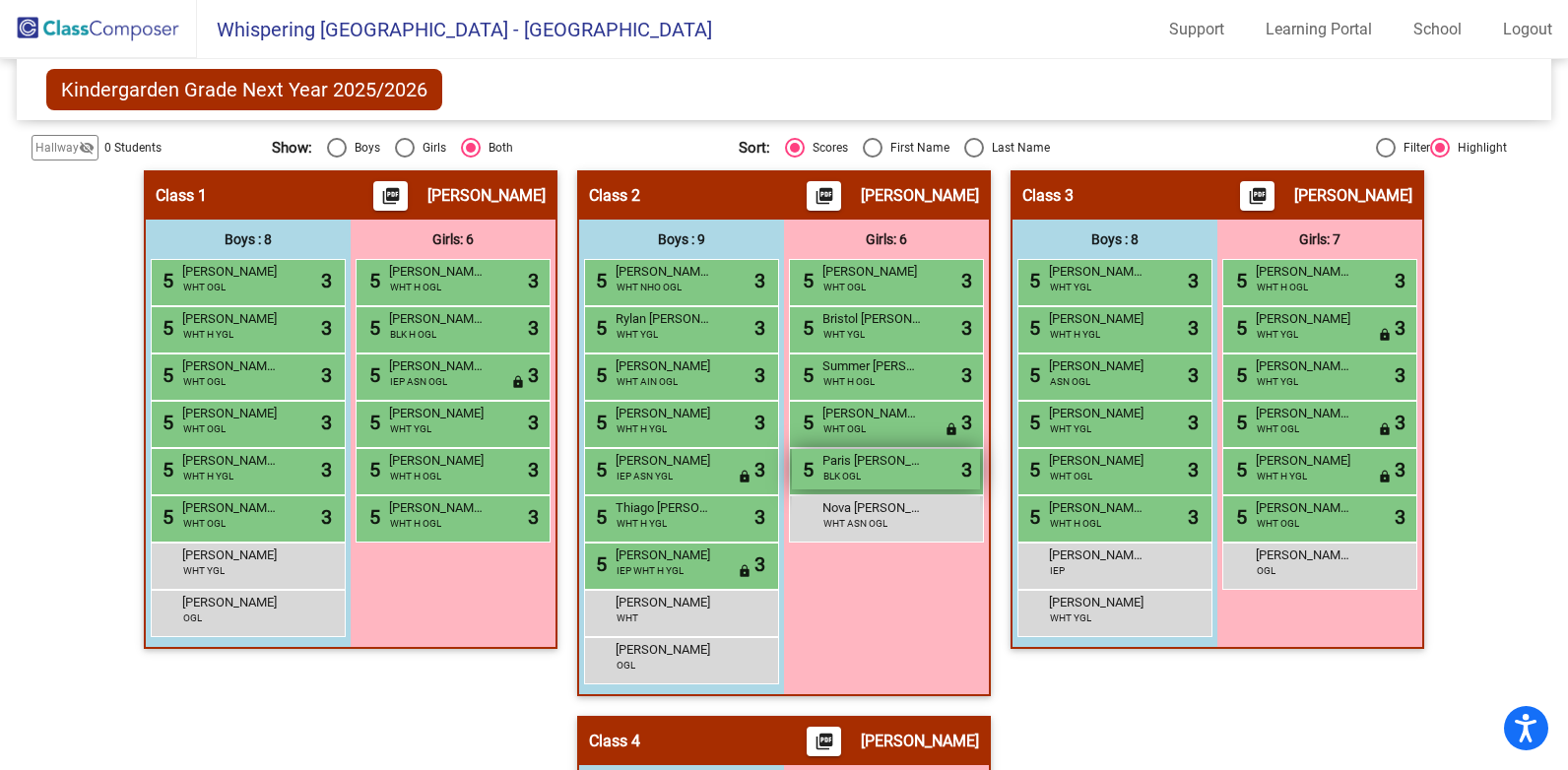 click on "Paris [PERSON_NAME]" at bounding box center [872, 461] 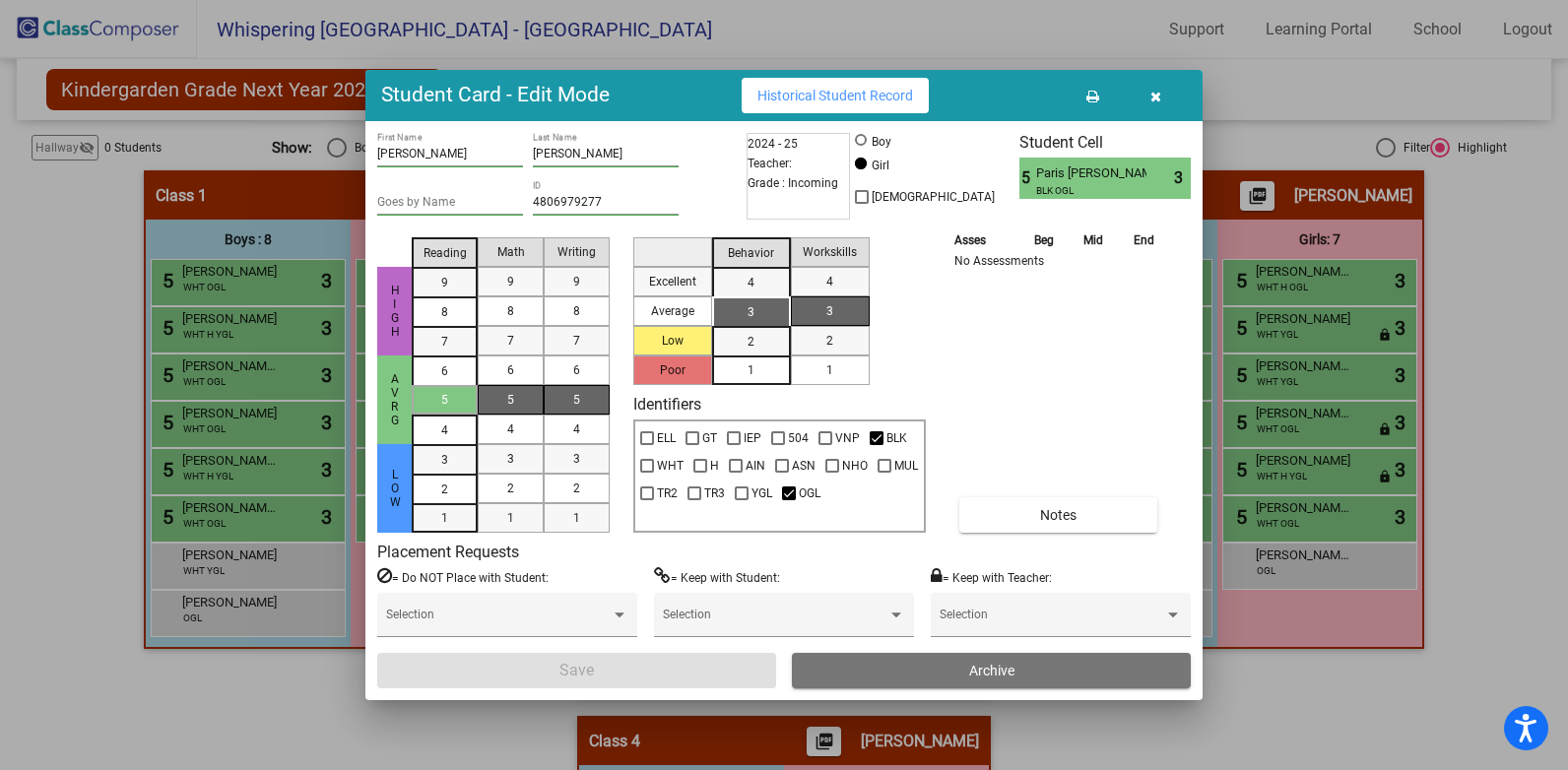 click at bounding box center (1155, 96) 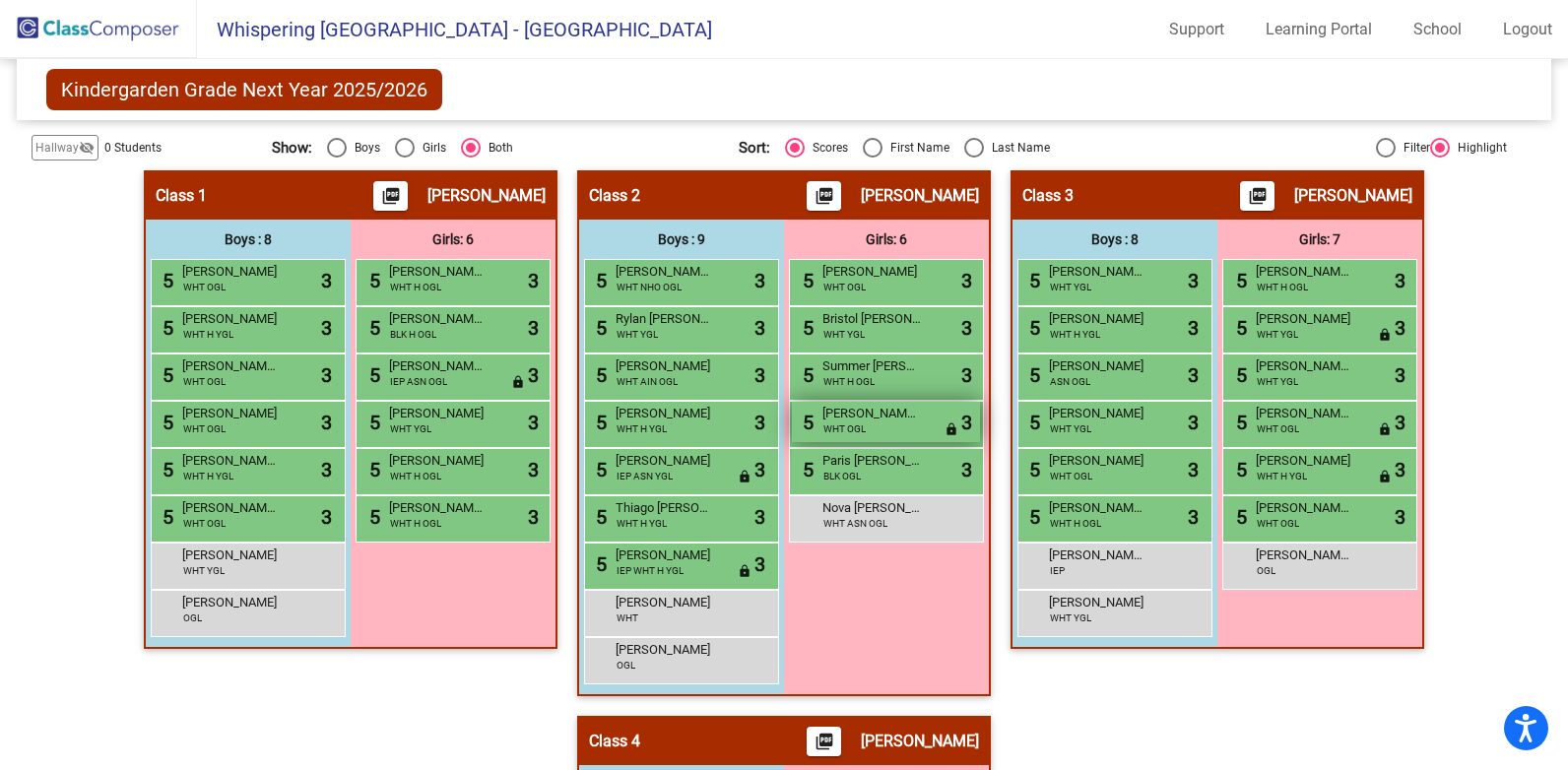 drag, startPoint x: 904, startPoint y: 416, endPoint x: 819, endPoint y: 417, distance: 85.005882 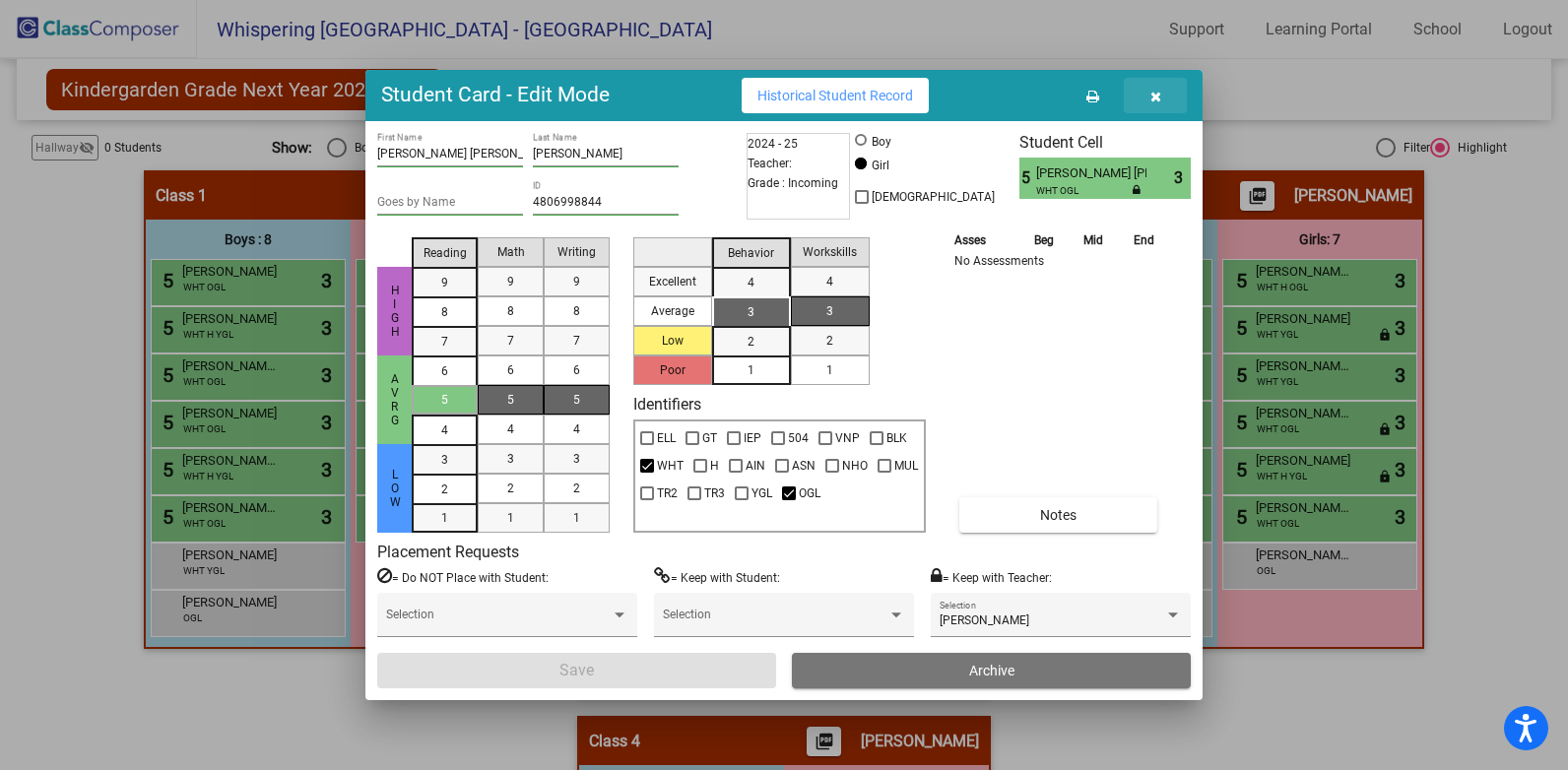 click at bounding box center (1155, 96) 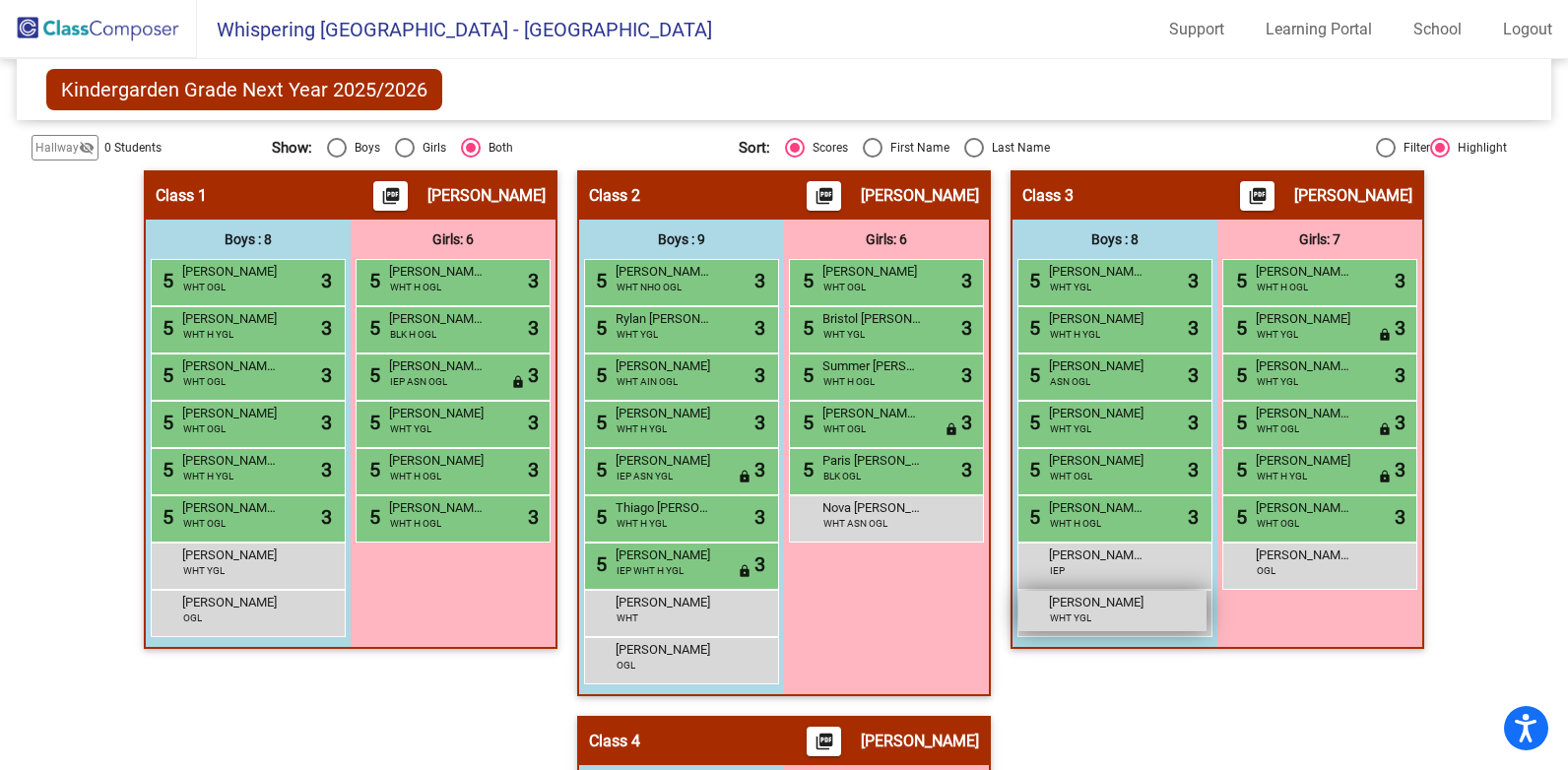 drag, startPoint x: 1039, startPoint y: 270, endPoint x: 1133, endPoint y: 604, distance: 346.9755 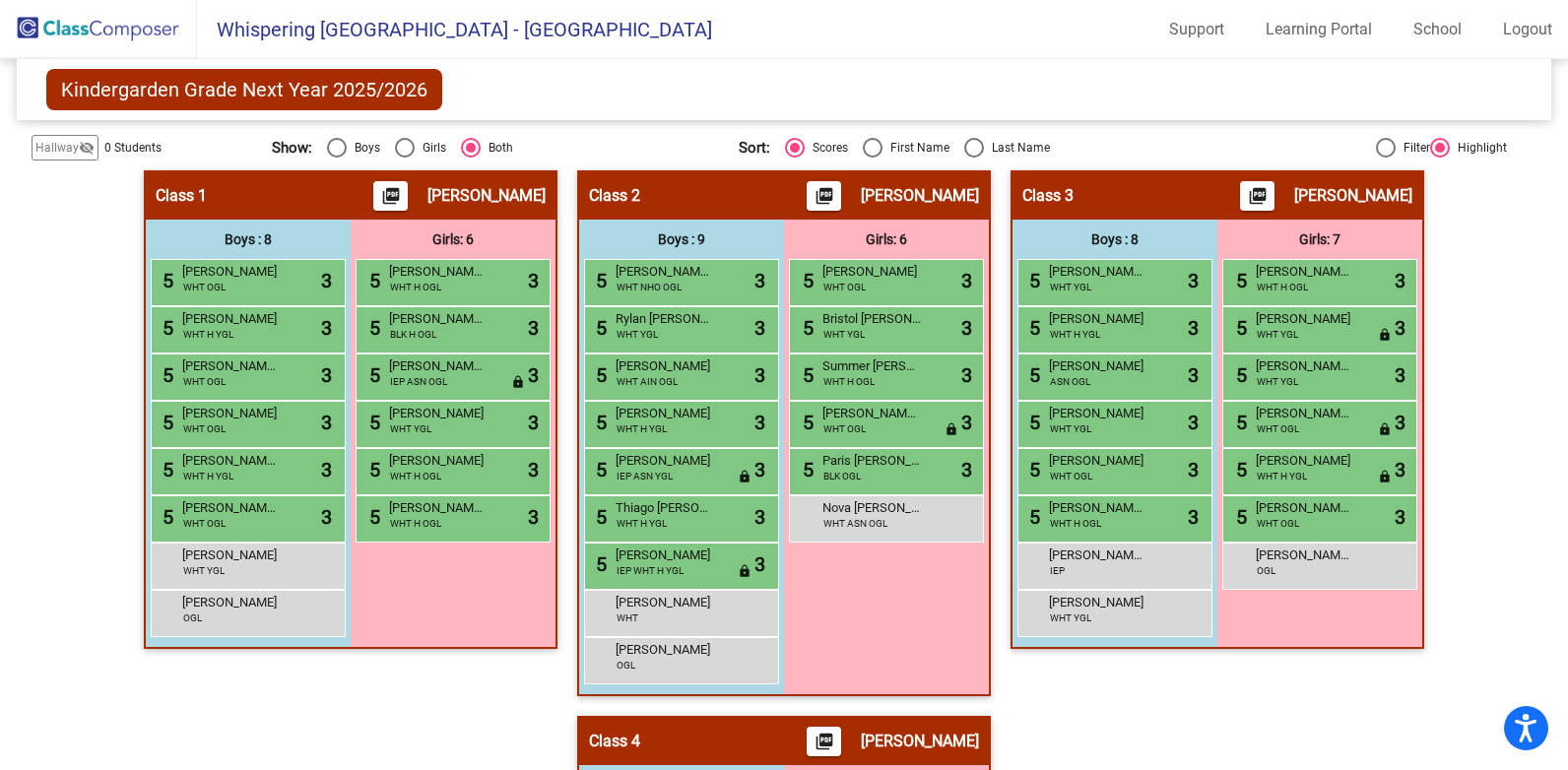 drag, startPoint x: 1327, startPoint y: 625, endPoint x: 1311, endPoint y: 611, distance: 21.260292 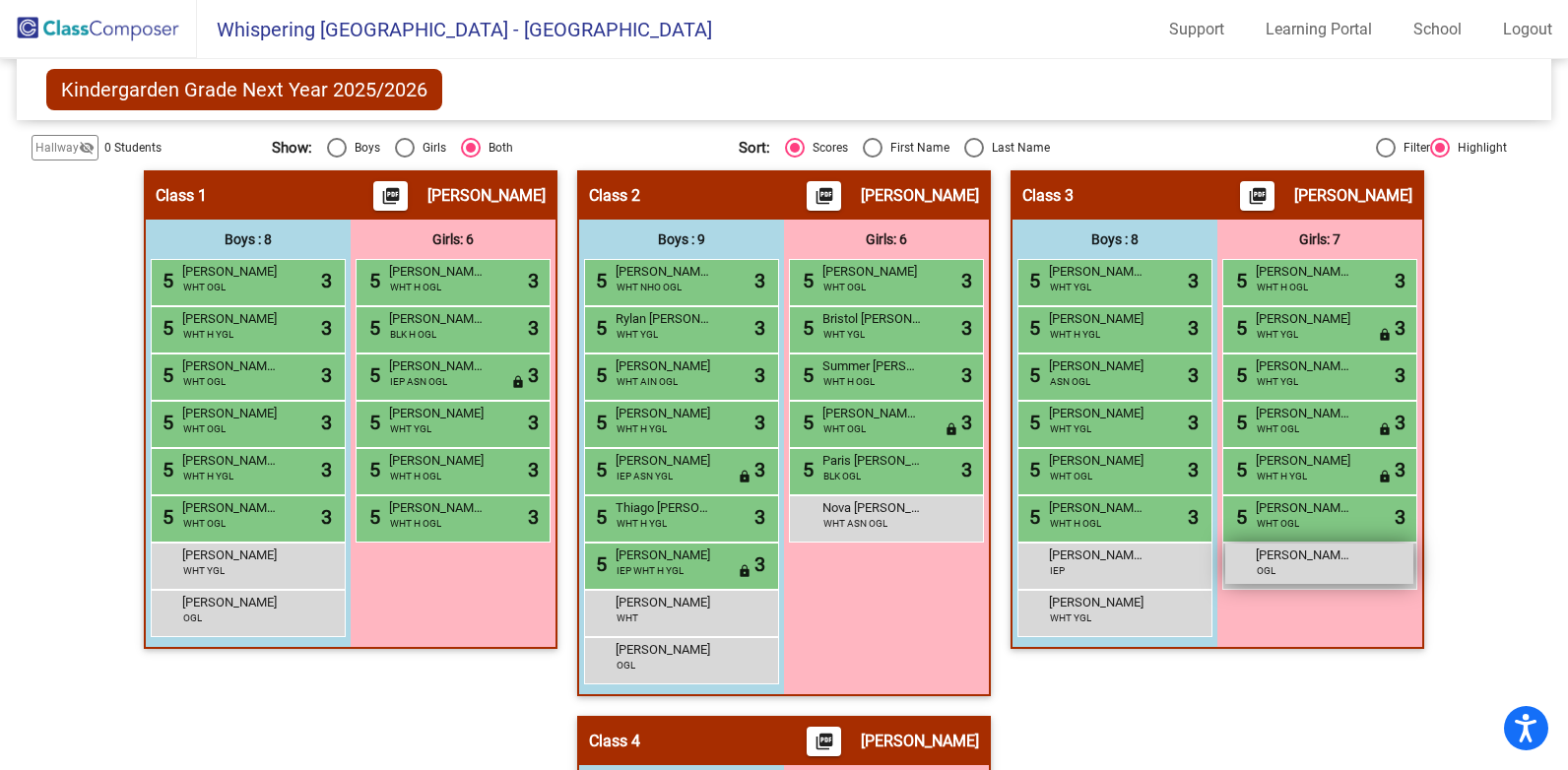drag, startPoint x: 1249, startPoint y: 273, endPoint x: 1346, endPoint y: 561, distance: 303.89636 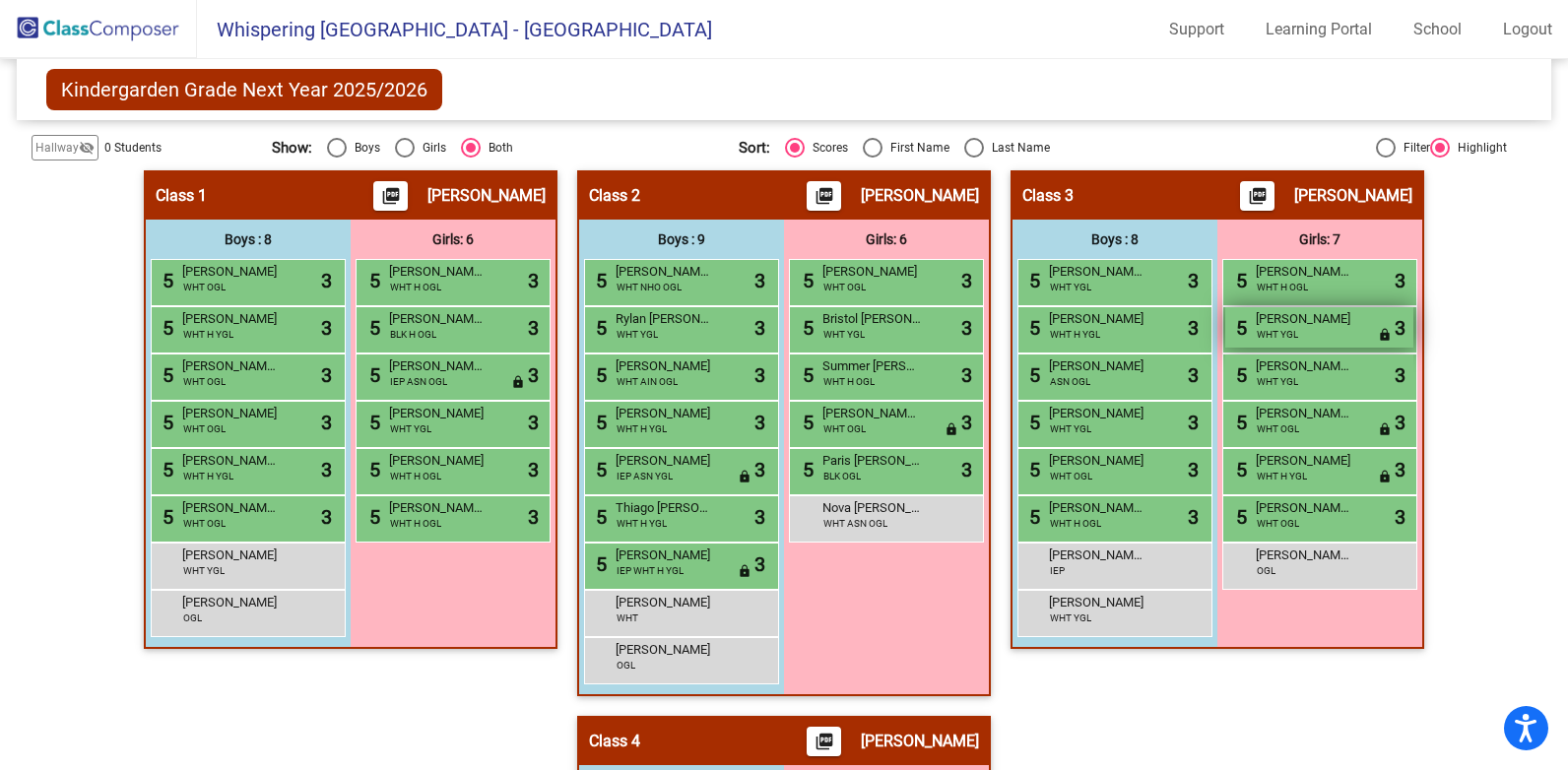 click on "5 [PERSON_NAME] WHT YGL lock do_not_disturb_alt 3" at bounding box center (1319, 327) 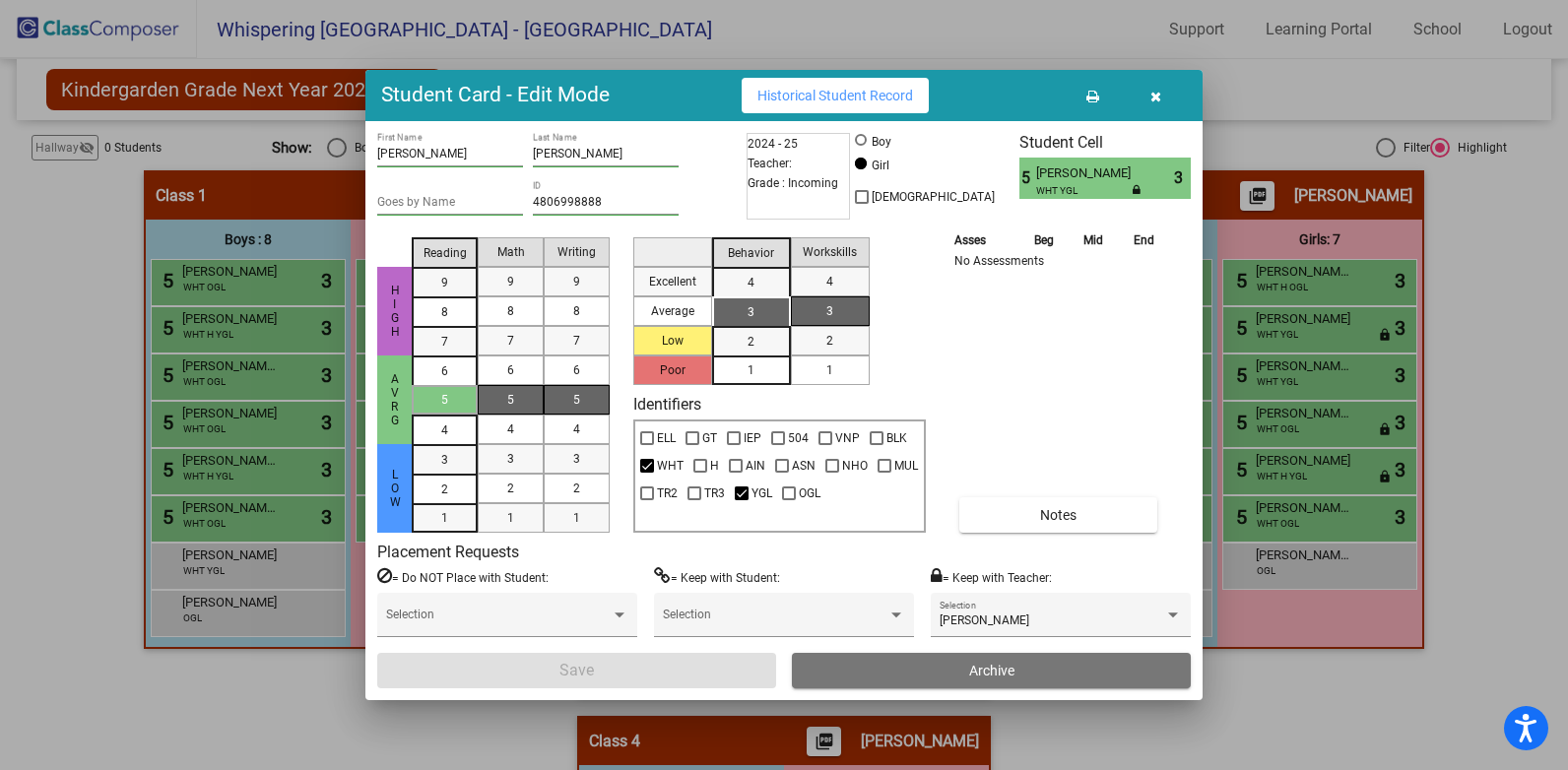 click at bounding box center (1155, 96) 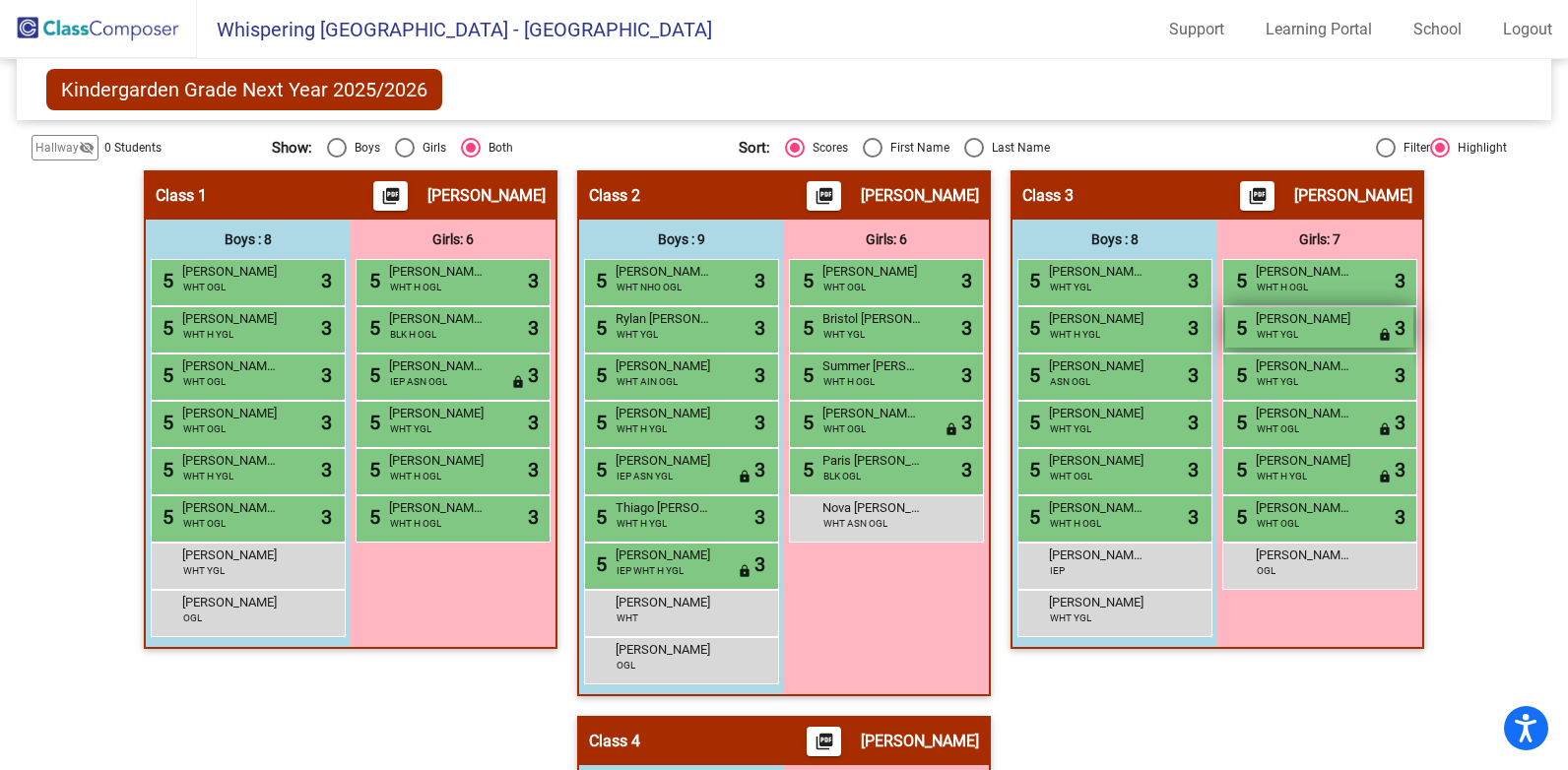 click on "[PERSON_NAME]" at bounding box center [1305, 319] 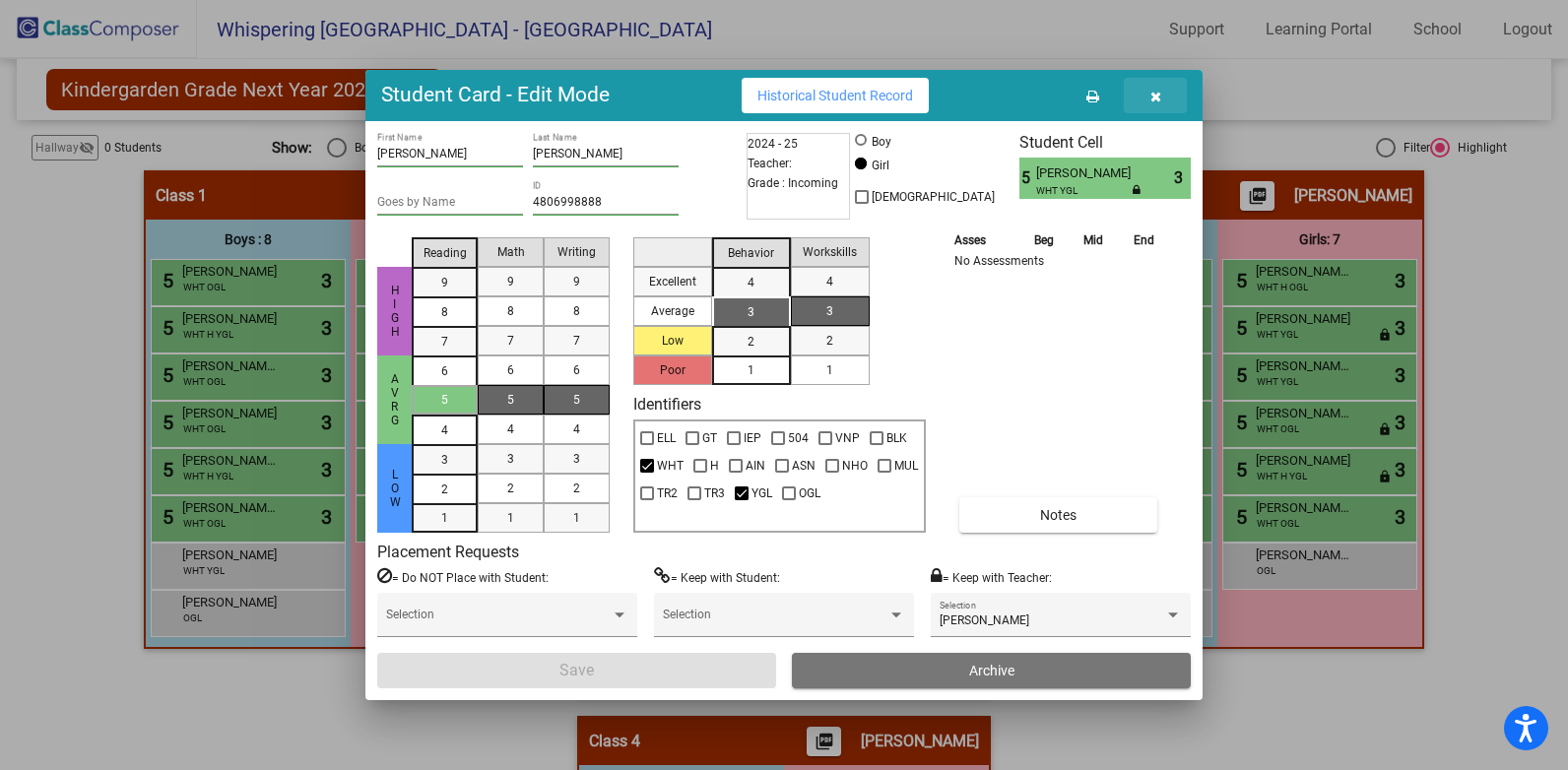 click at bounding box center [1155, 96] 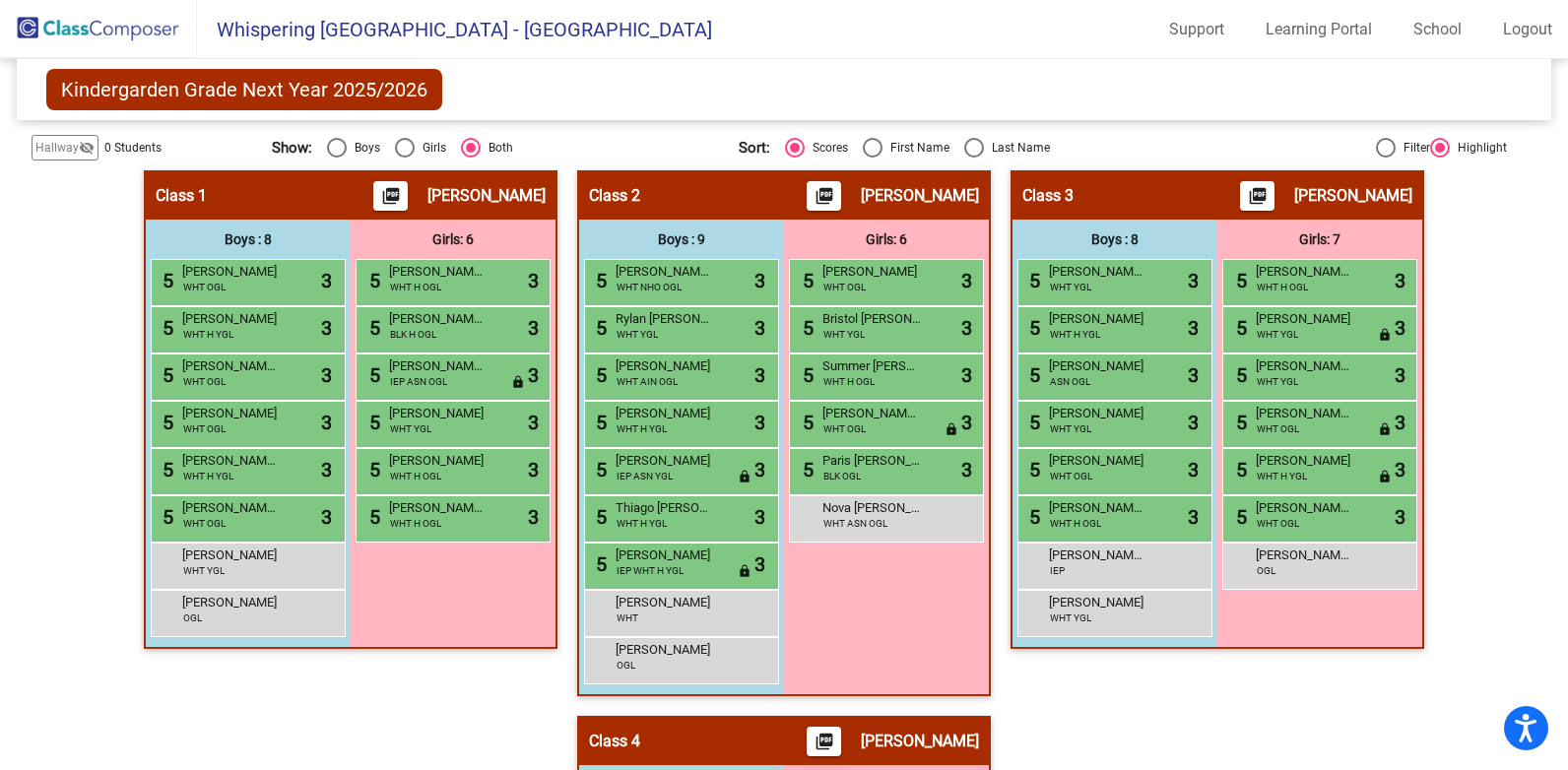 click on "Hallway   - Hallway Class  picture_as_pdf  Add Student  First Name Last Name Student Id  (Recommended)   Boy   Girl   [DEMOGRAPHIC_DATA] Add Close  Boys : 0    No Students   Girls: 0   No Students   Class 1    picture_as_pdf [PERSON_NAME]  Add Student  First Name Last Name Student Id  (Recommended)   Boy   Girl   [DEMOGRAPHIC_DATA] Add Close  Boys : 8  5 [PERSON_NAME] WHT OGL lock do_not_disturb_alt 3 5 [PERSON_NAME] WHT H YGL lock do_not_disturb_alt 3 5 [PERSON_NAME] [PERSON_NAME] WHT OGL lock do_not_disturb_alt 3 5 Lochlan [PERSON_NAME] WHT OGL lock do_not_disturb_alt 3 5 [PERSON_NAME] [PERSON_NAME] WHT H YGL lock do_not_disturb_alt 3 5 [PERSON_NAME] Spica WHT OGL lock do_not_disturb_alt 3 [PERSON_NAME] WHT YGL lock do_not_disturb_alt [PERSON_NAME] OGL lock do_not_disturb_alt Girls: 6 5 [PERSON_NAME] Zara [PERSON_NAME] WHT H OGL lock do_not_disturb_alt 3 5 [PERSON_NAME] [PERSON_NAME] BLK H OGL lock do_not_disturb_alt 3 5 [PERSON_NAME] [PERSON_NAME] IEP ASN OGL lock do_not_disturb_alt 3 5 [PERSON_NAME] Hope West WHT YGL lock do_not_disturb_alt" 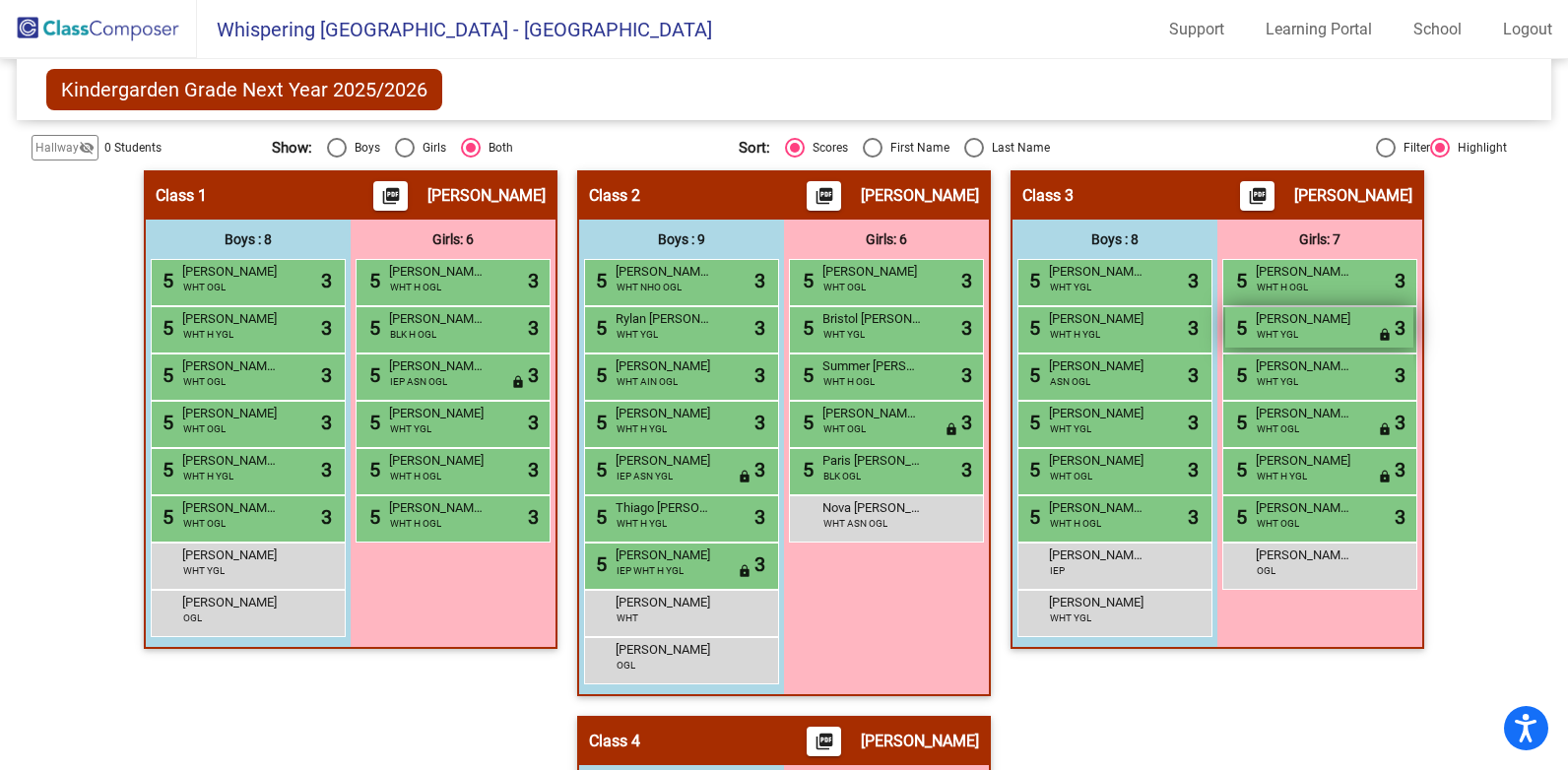 drag, startPoint x: 1251, startPoint y: 317, endPoint x: 1339, endPoint y: 324, distance: 88.27797 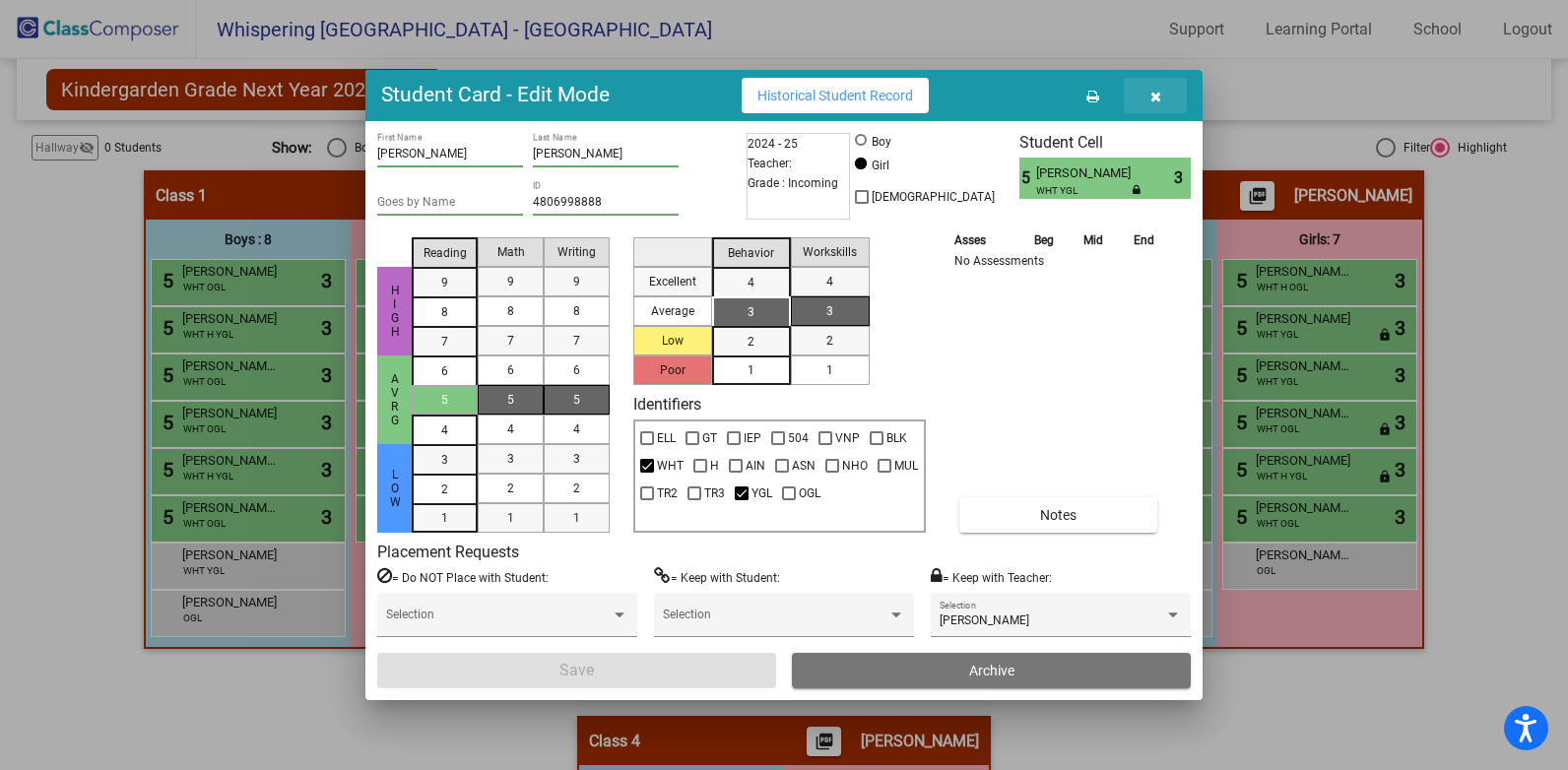 click at bounding box center (1155, 96) 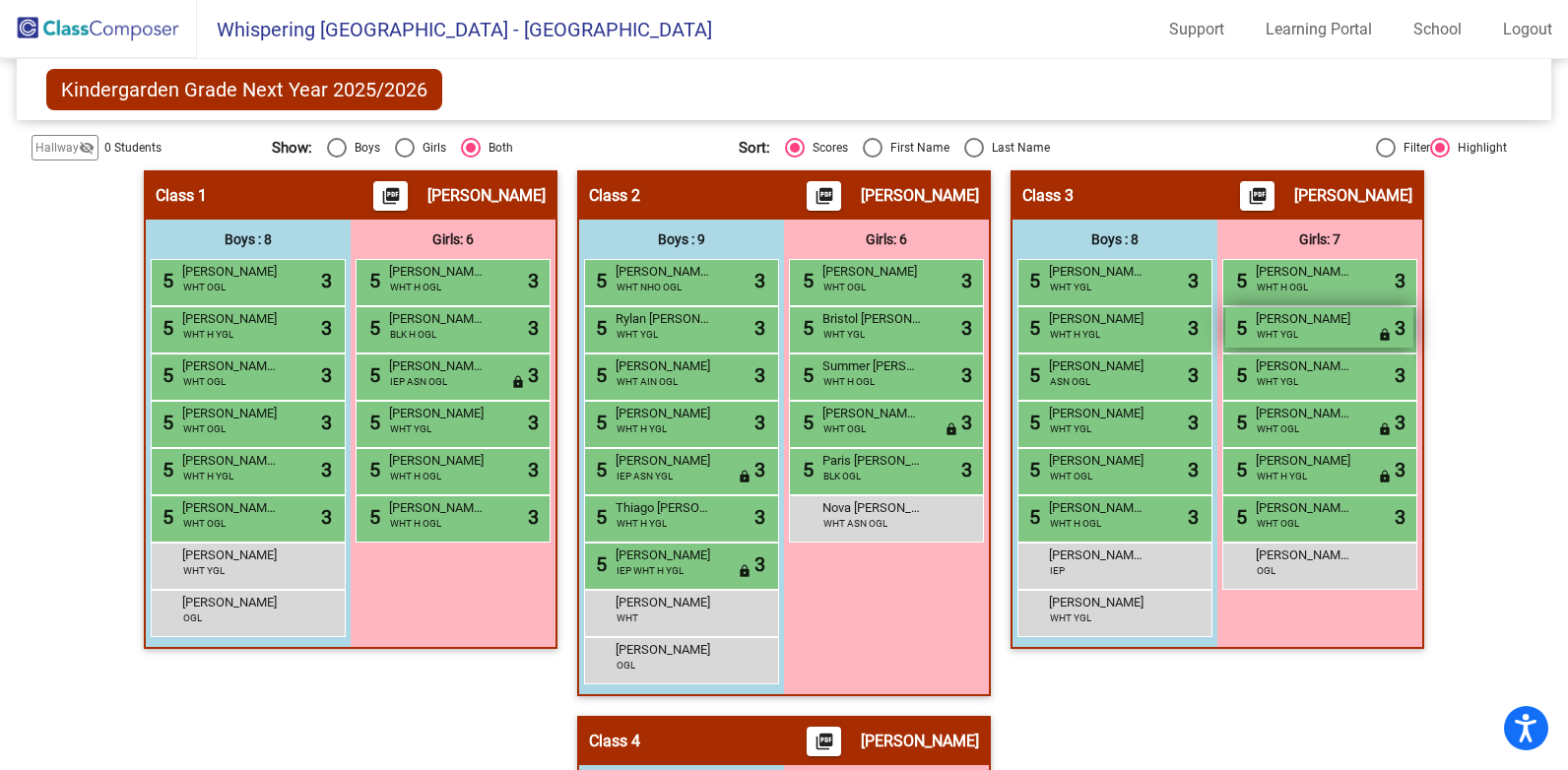 click on "5 [PERSON_NAME] WHT YGL lock do_not_disturb_alt 3" at bounding box center (1319, 327) 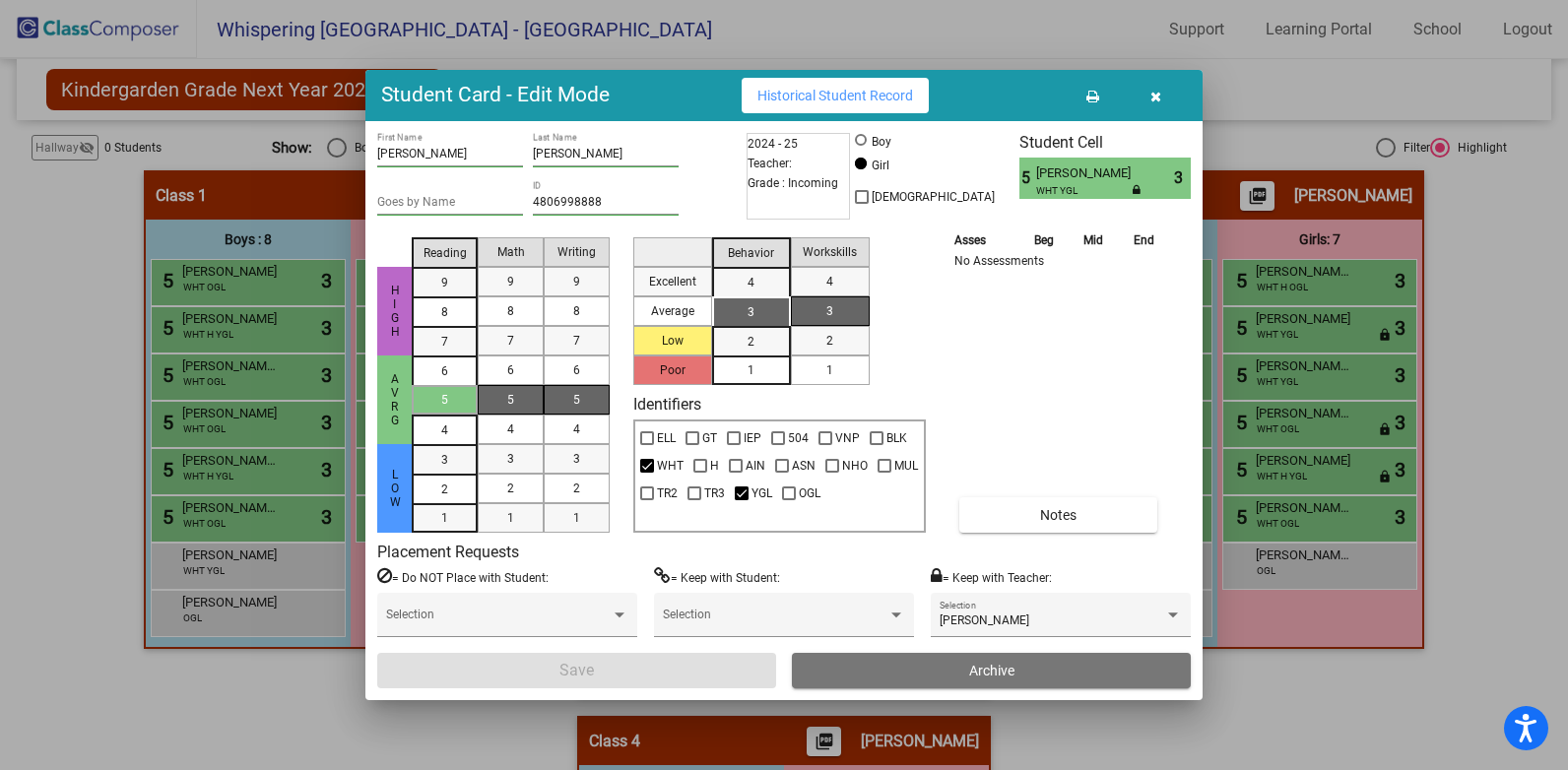 click at bounding box center [1155, 96] 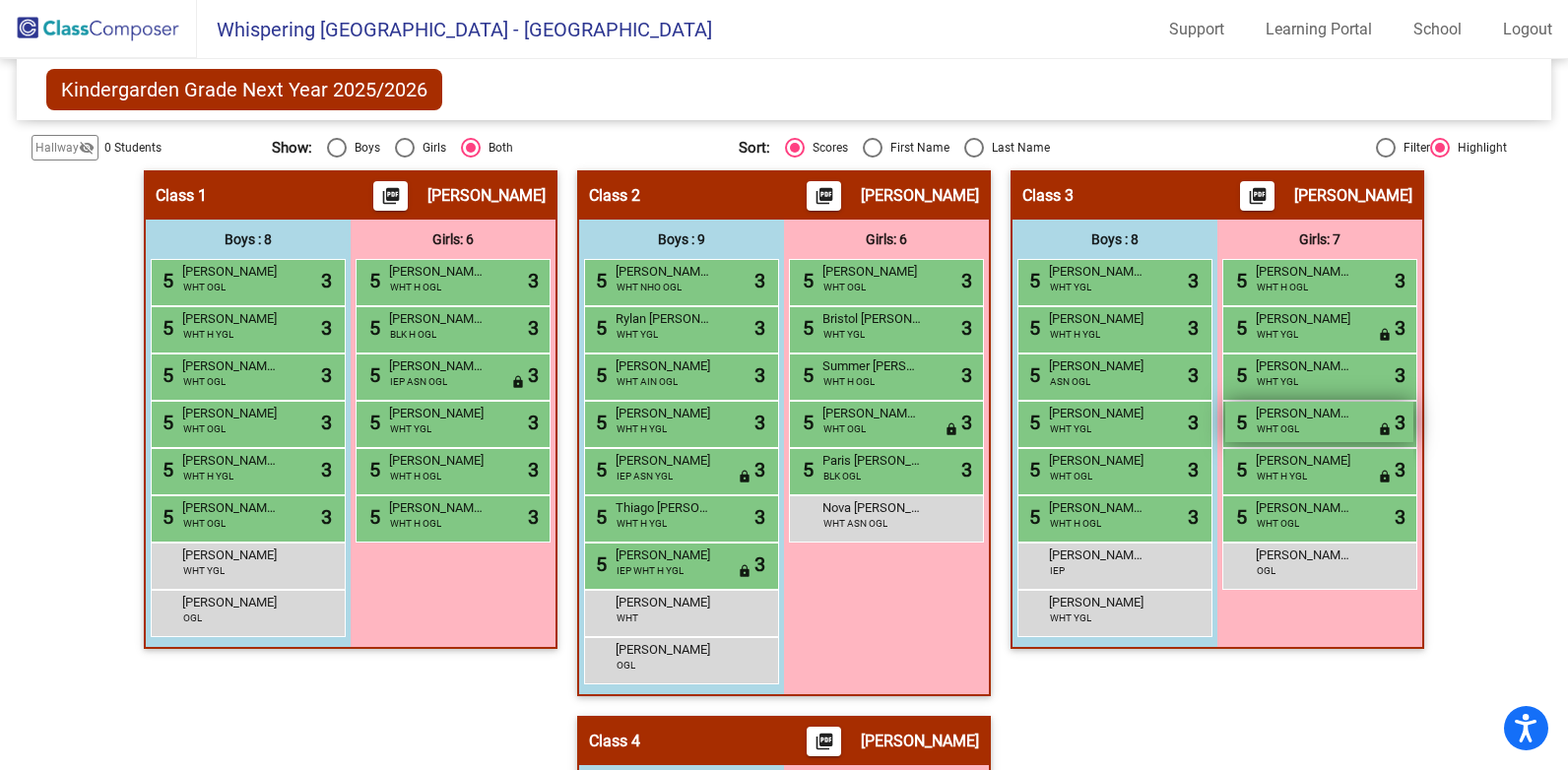 click on "[PERSON_NAME] [PERSON_NAME]" at bounding box center (1305, 414) 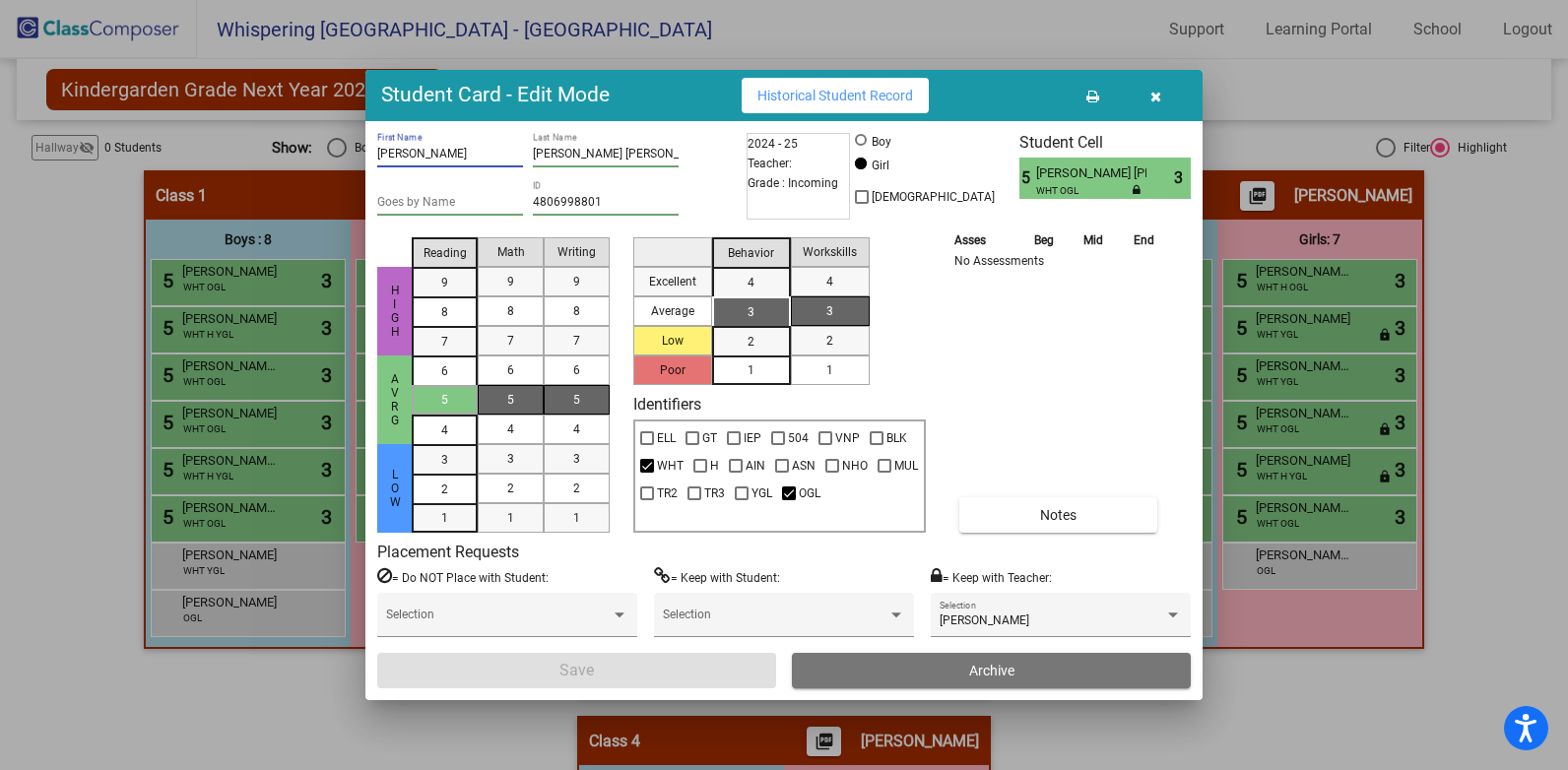 drag, startPoint x: 443, startPoint y: 153, endPoint x: 375, endPoint y: 142, distance: 68.88396 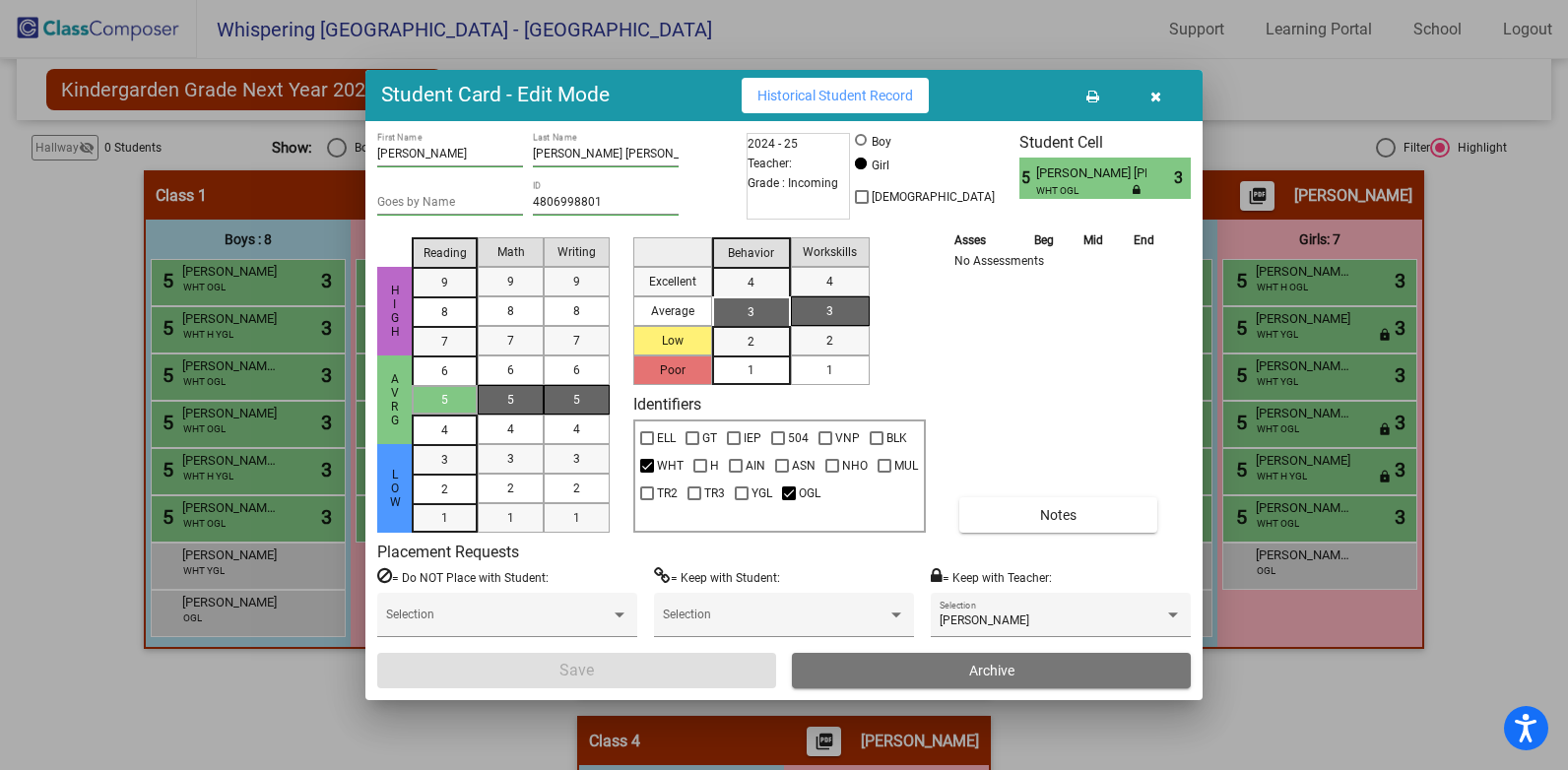 drag, startPoint x: 1037, startPoint y: 170, endPoint x: 1157, endPoint y: 181, distance: 120.503112 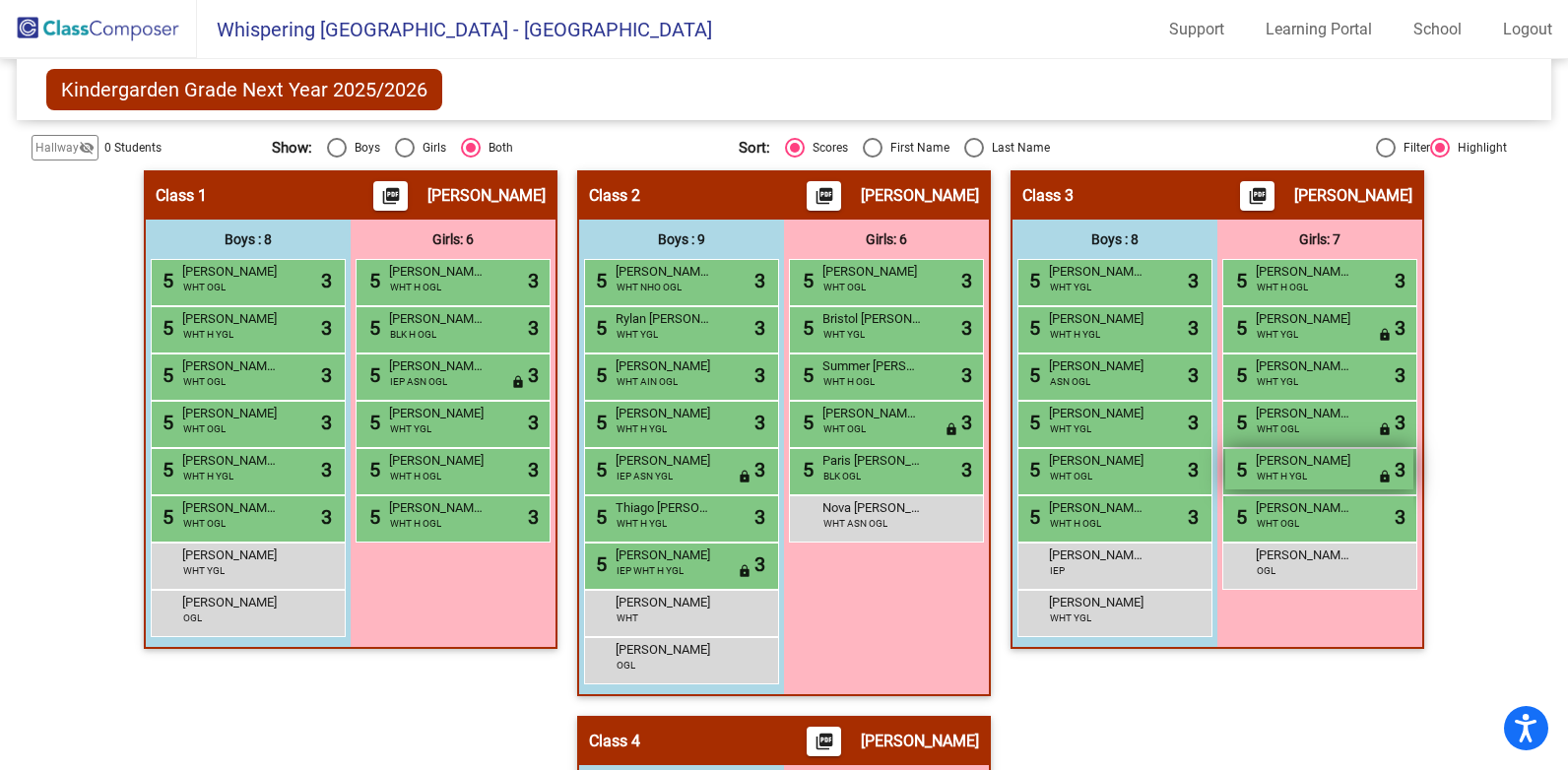 click on "[PERSON_NAME]" at bounding box center [1305, 461] 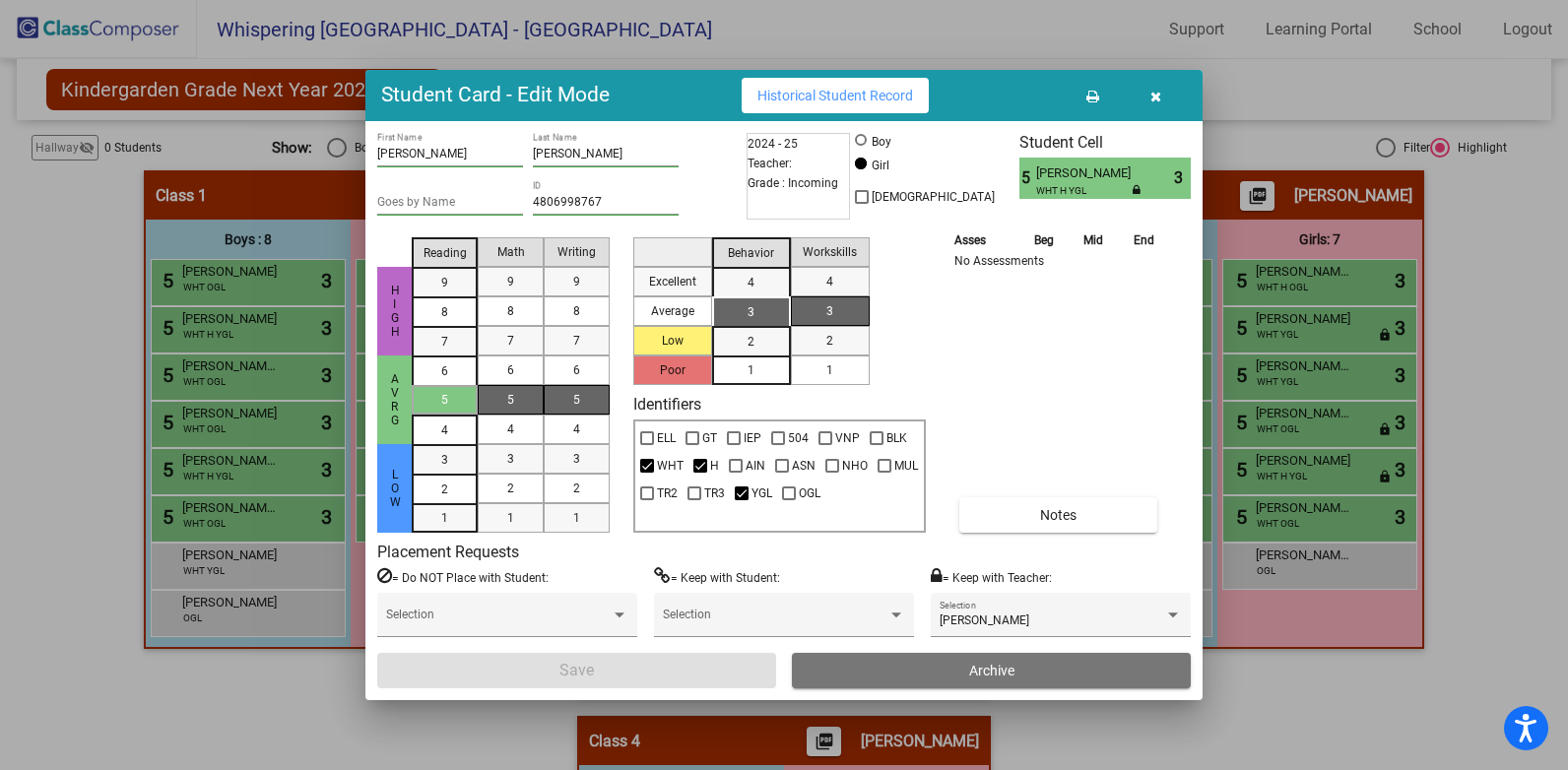 drag, startPoint x: 1033, startPoint y: 170, endPoint x: 1124, endPoint y: 181, distance: 91.66242 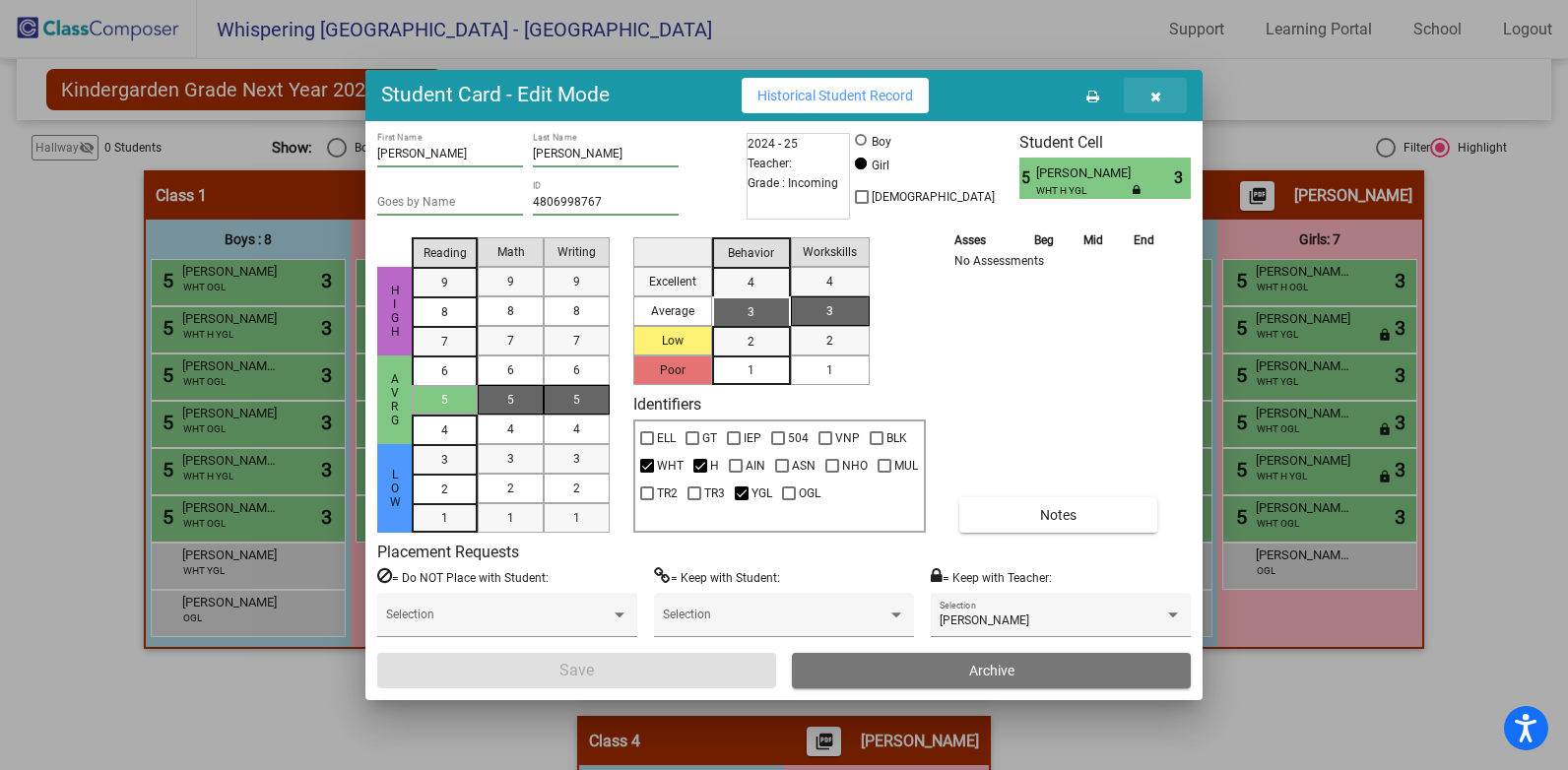 click at bounding box center (1155, 96) 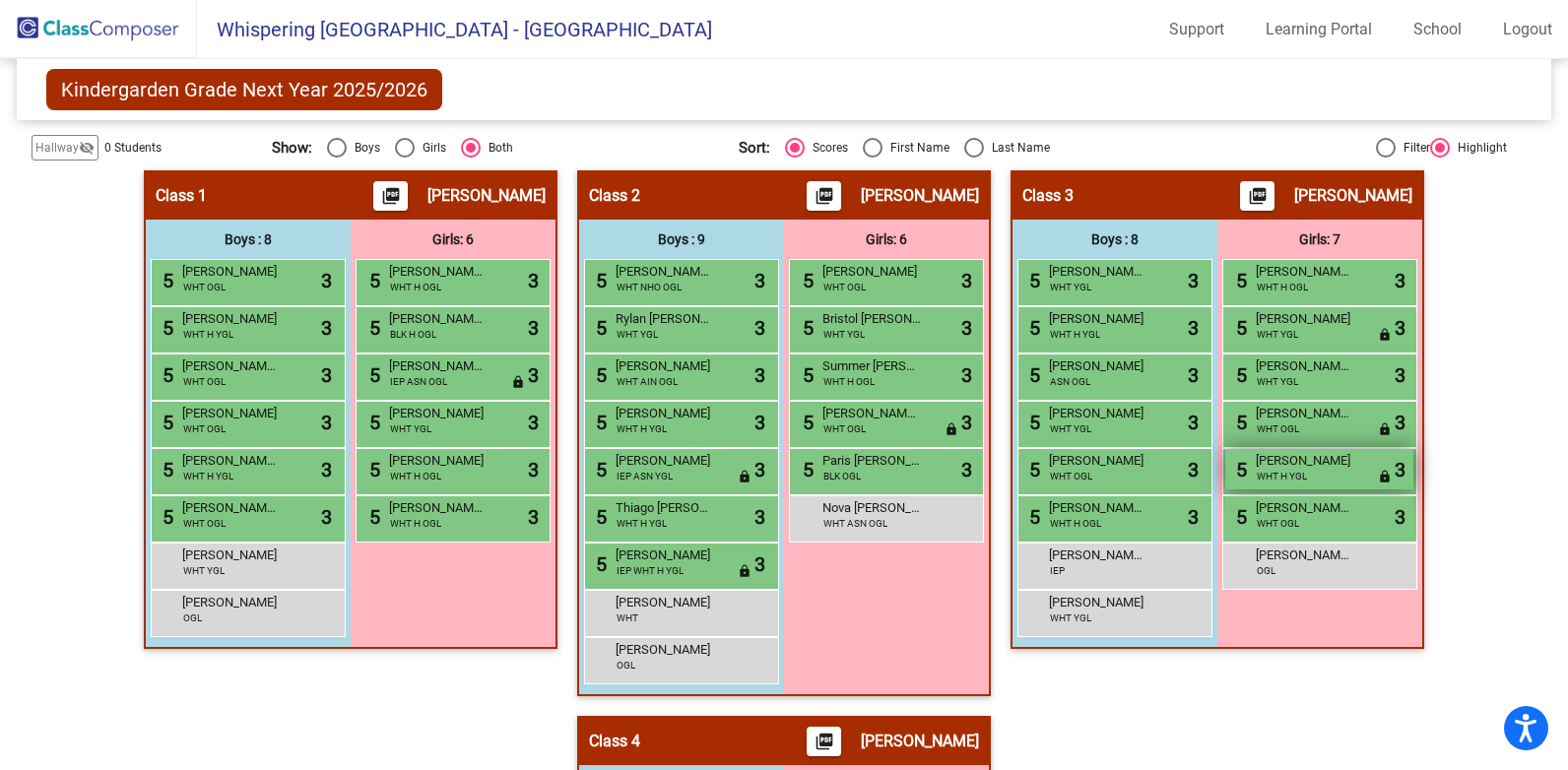drag, startPoint x: 1248, startPoint y: 463, endPoint x: 1326, endPoint y: 458, distance: 78.16009 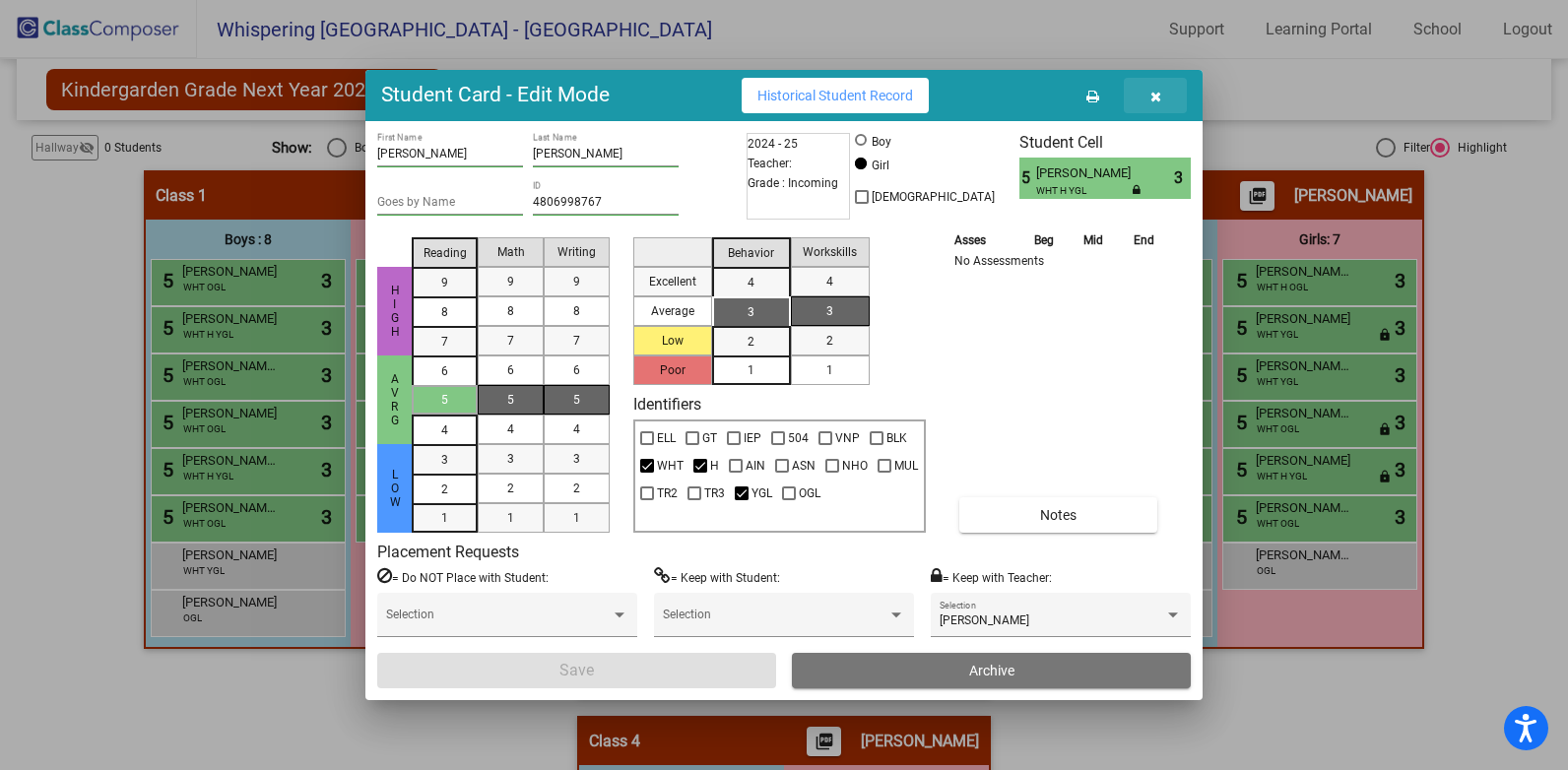 click at bounding box center (1155, 96) 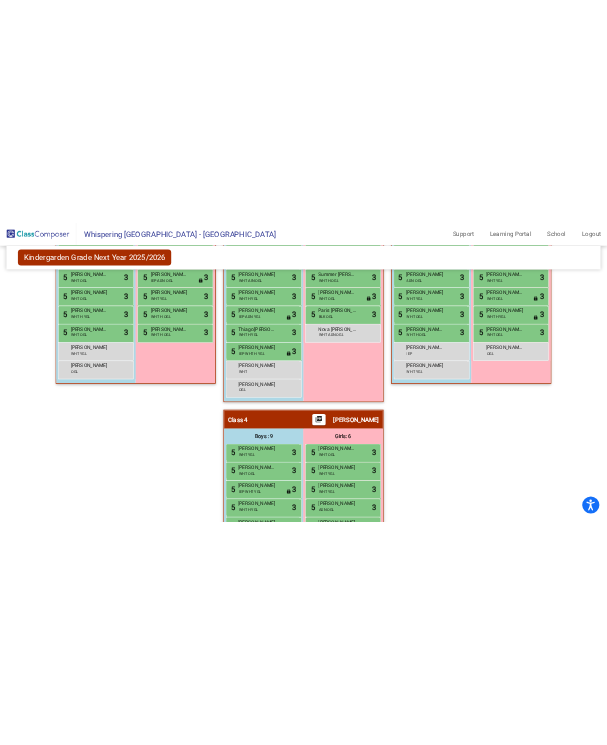 scroll, scrollTop: 799, scrollLeft: 0, axis: vertical 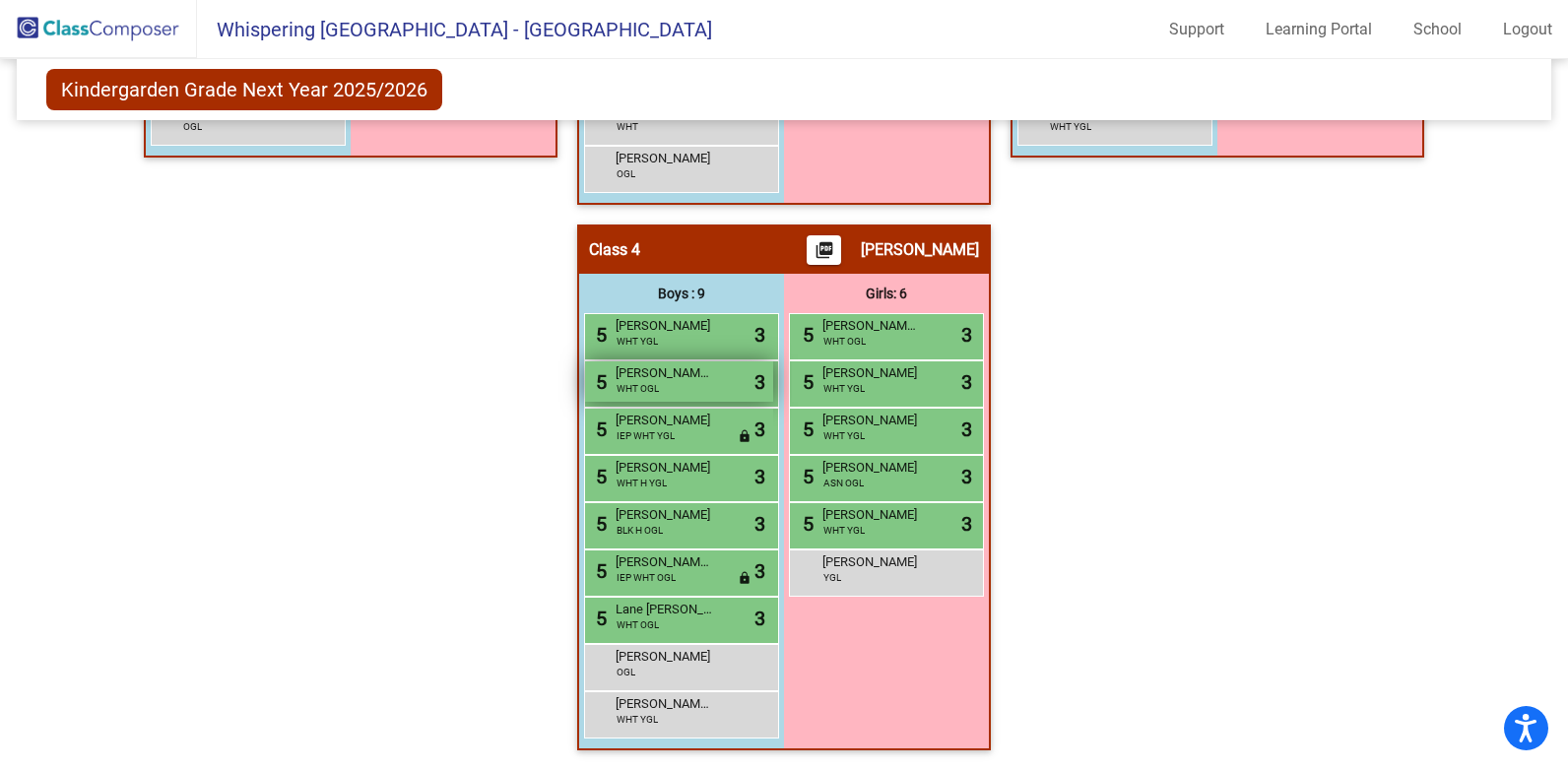 drag, startPoint x: 603, startPoint y: 322, endPoint x: 707, endPoint y: 374, distance: 116.275535 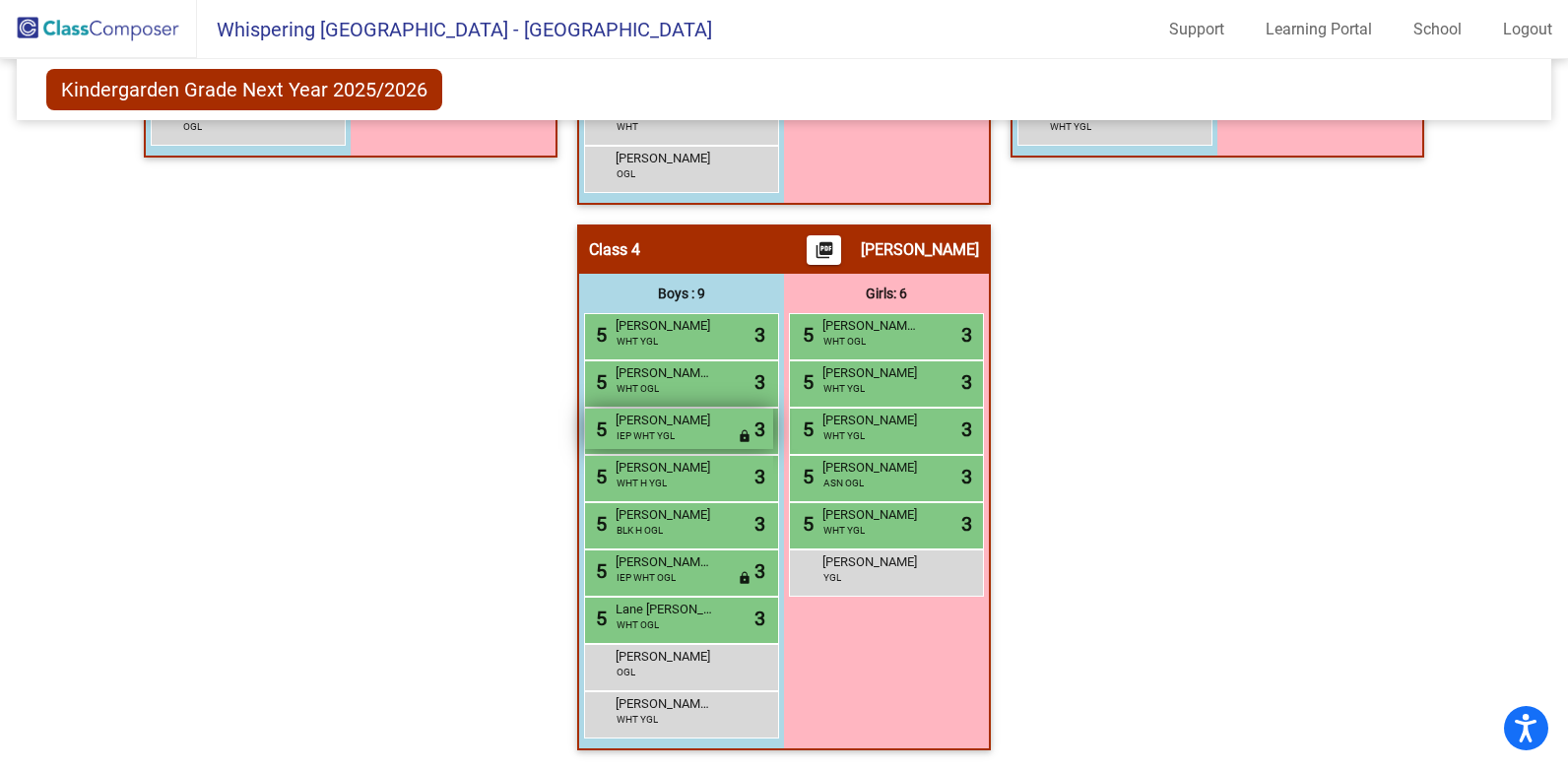 click on "[PERSON_NAME]" at bounding box center (665, 420) 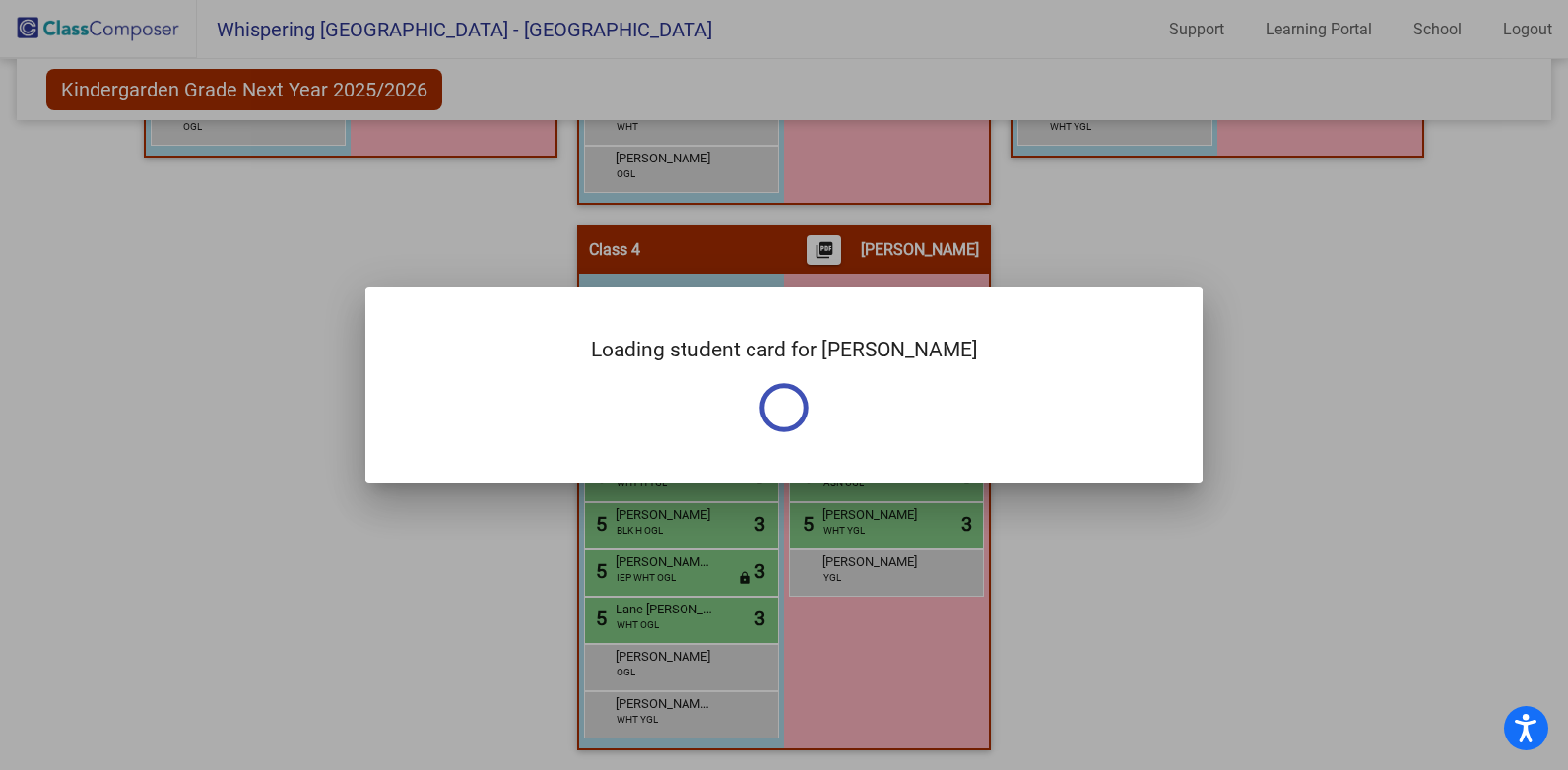 click on "Loading student card for [PERSON_NAME]" at bounding box center [784, 385] 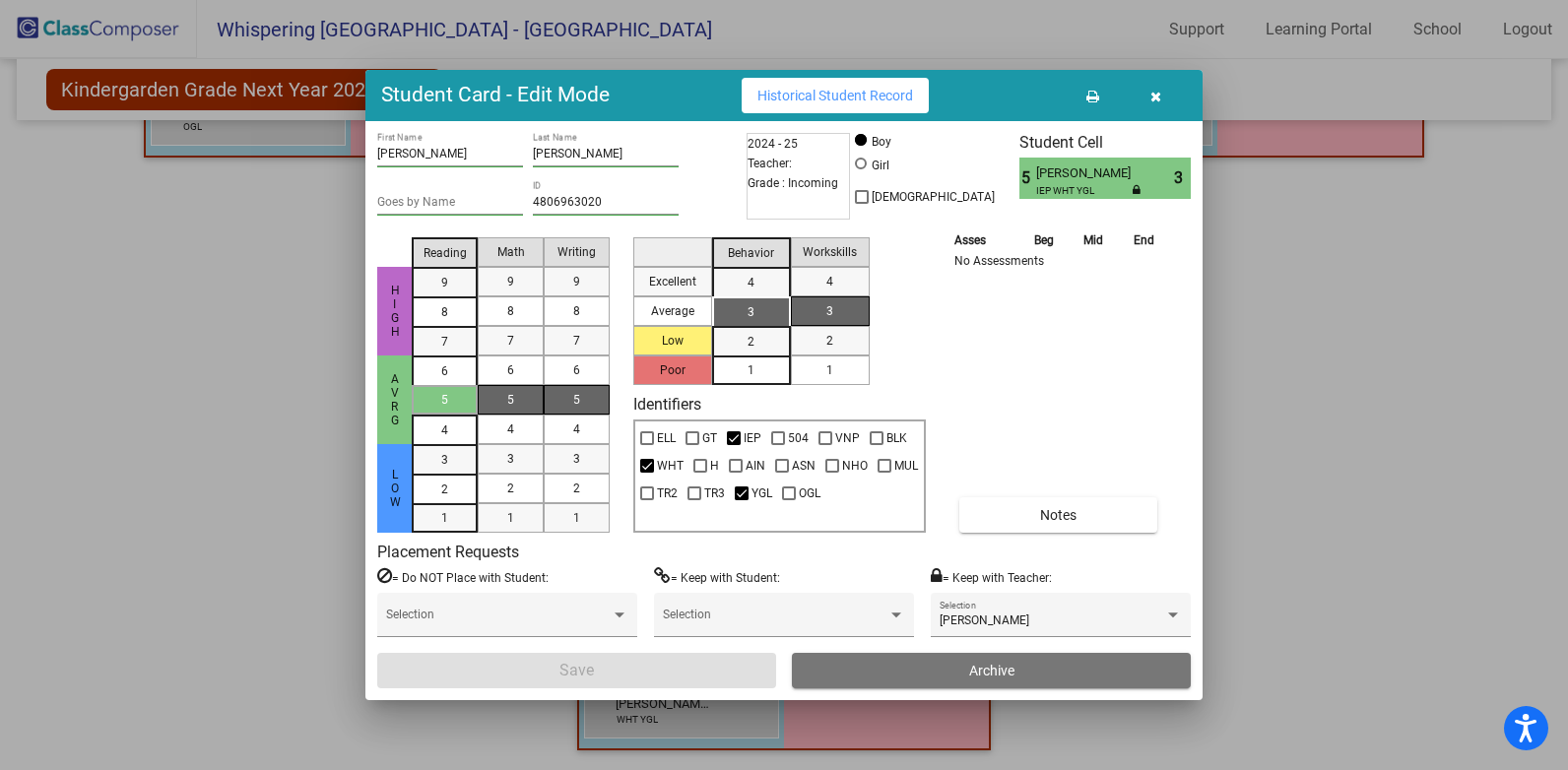 click on "[PERSON_NAME]" at bounding box center [1090, 173] 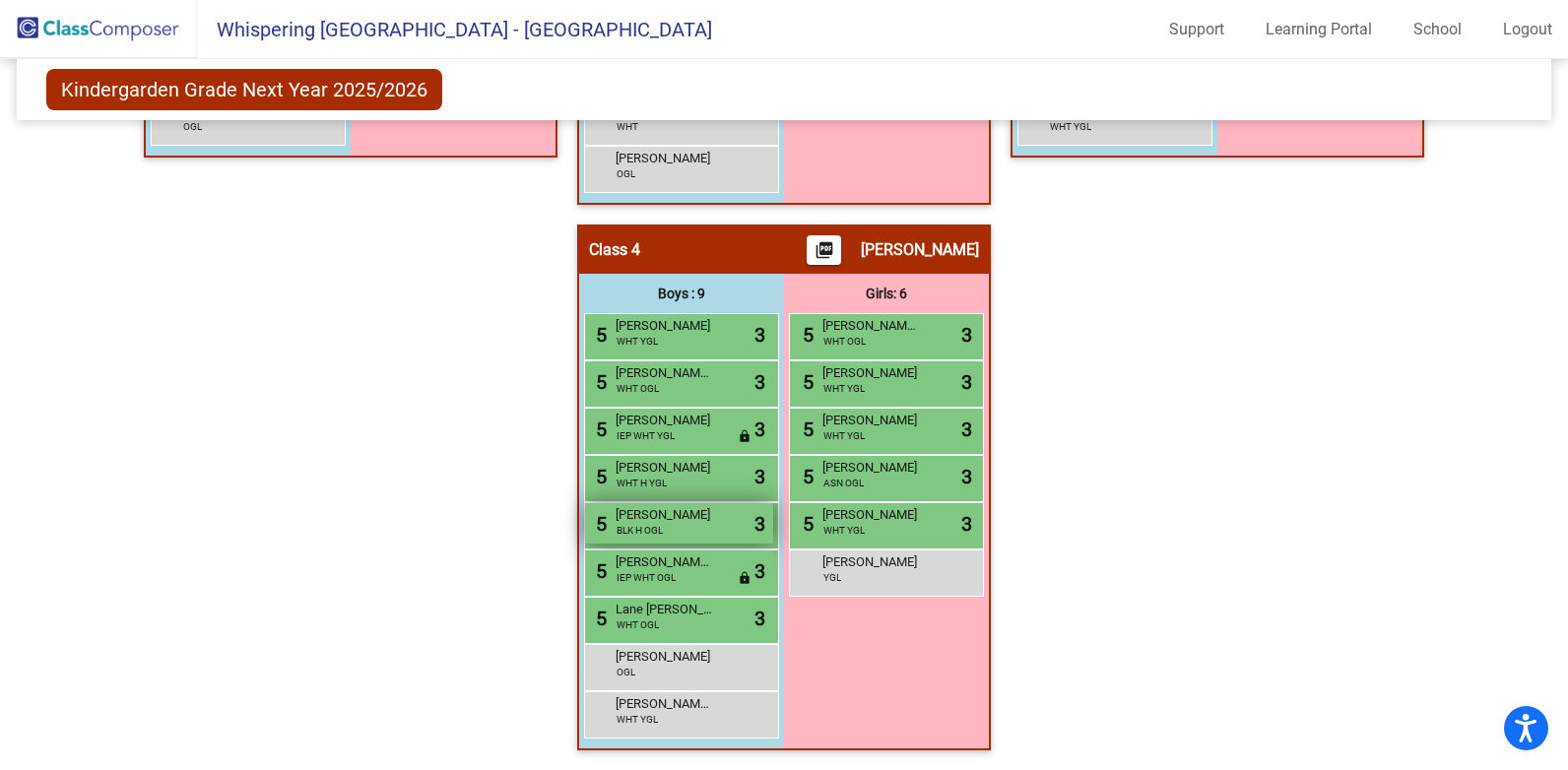 drag, startPoint x: 606, startPoint y: 466, endPoint x: 700, endPoint y: 511, distance: 104.216122 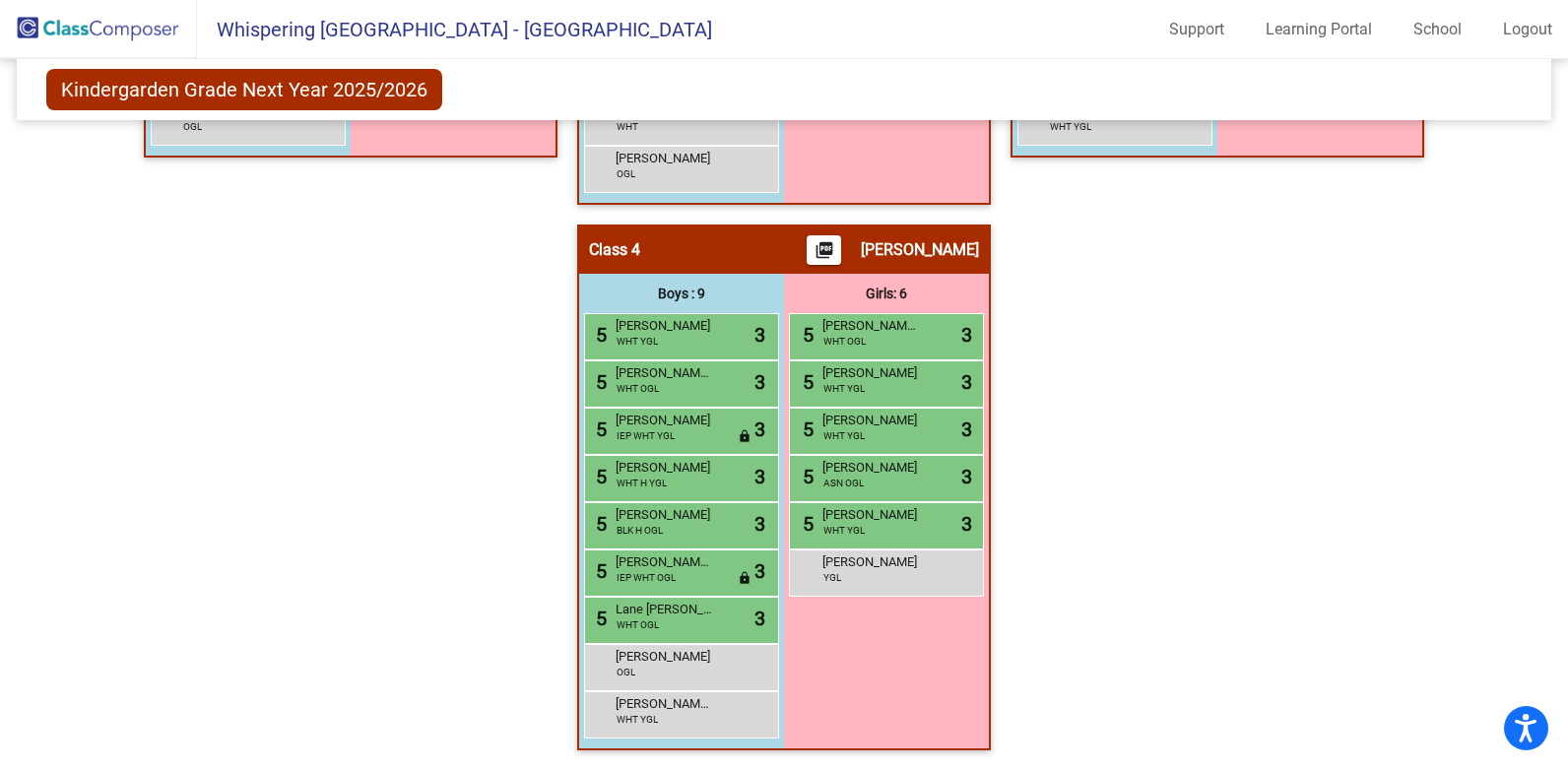 click on "Hallway   - Hallway Class  picture_as_pdf  Add Student  First Name Last Name Student Id  (Recommended)   Boy   Girl   [DEMOGRAPHIC_DATA] Add Close  Boys : 0    No Students   Girls: 0   No Students   Class 1    picture_as_pdf [PERSON_NAME]  Add Student  First Name Last Name Student Id  (Recommended)   Boy   Girl   [DEMOGRAPHIC_DATA] Add Close  Boys : 8  5 [PERSON_NAME] WHT OGL lock do_not_disturb_alt 3 5 [PERSON_NAME] WHT H YGL lock do_not_disturb_alt 3 5 [PERSON_NAME] [PERSON_NAME] WHT OGL lock do_not_disturb_alt 3 5 Lochlan [PERSON_NAME] WHT OGL lock do_not_disturb_alt 3 5 [PERSON_NAME] [PERSON_NAME] WHT H YGL lock do_not_disturb_alt 3 5 [PERSON_NAME] Spica WHT OGL lock do_not_disturb_alt 3 [PERSON_NAME] WHT YGL lock do_not_disturb_alt [PERSON_NAME] OGL lock do_not_disturb_alt Girls: 6 5 [PERSON_NAME] Zara [PERSON_NAME] WHT H OGL lock do_not_disturb_alt 3 5 [PERSON_NAME] [PERSON_NAME] BLK H OGL lock do_not_disturb_alt 3 5 [PERSON_NAME] [PERSON_NAME] IEP ASN OGL lock do_not_disturb_alt 3 5 [PERSON_NAME] Hope West WHT YGL lock do_not_disturb_alt" 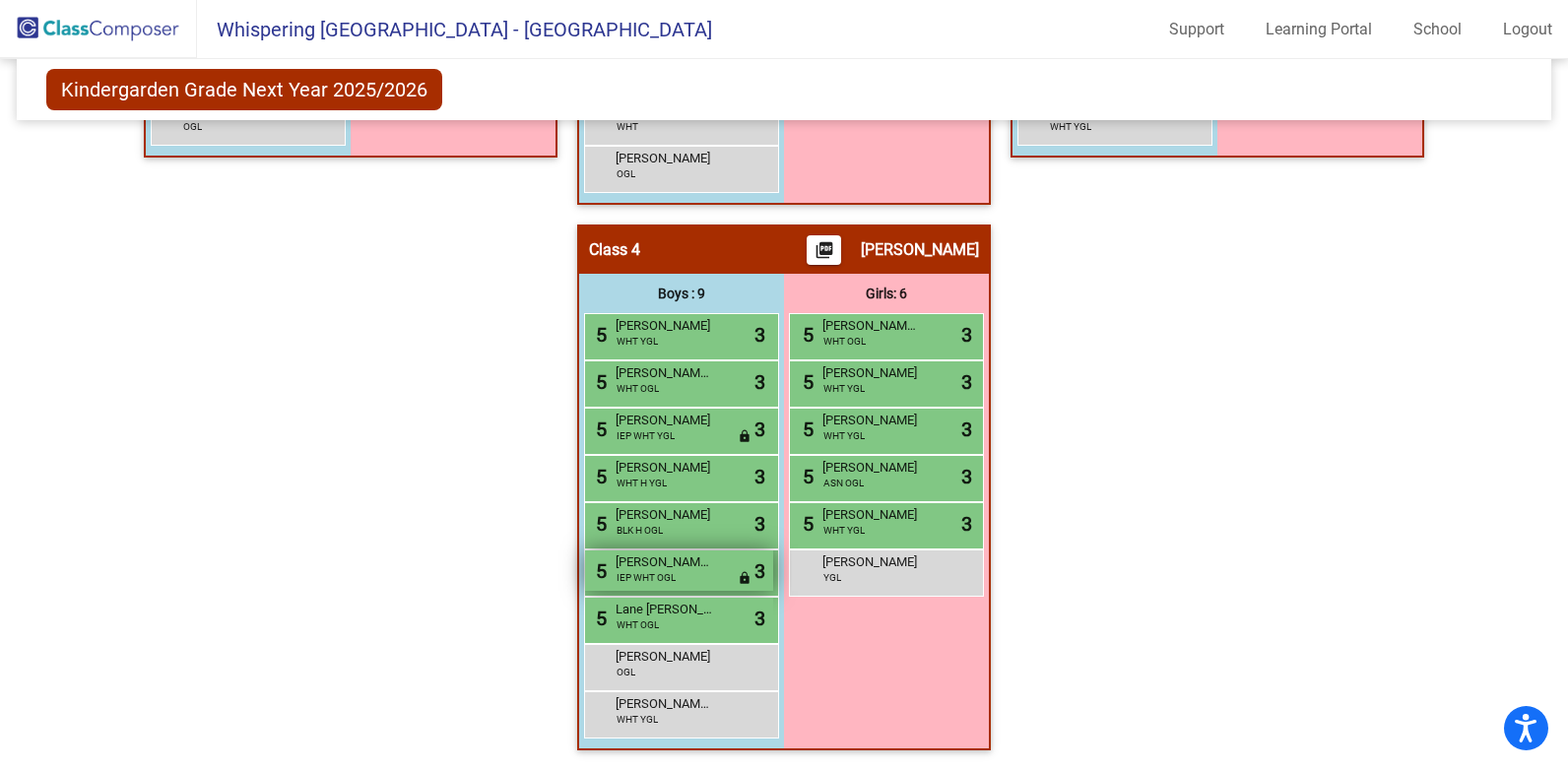 drag, startPoint x: 606, startPoint y: 561, endPoint x: 685, endPoint y: 563, distance: 79.025312 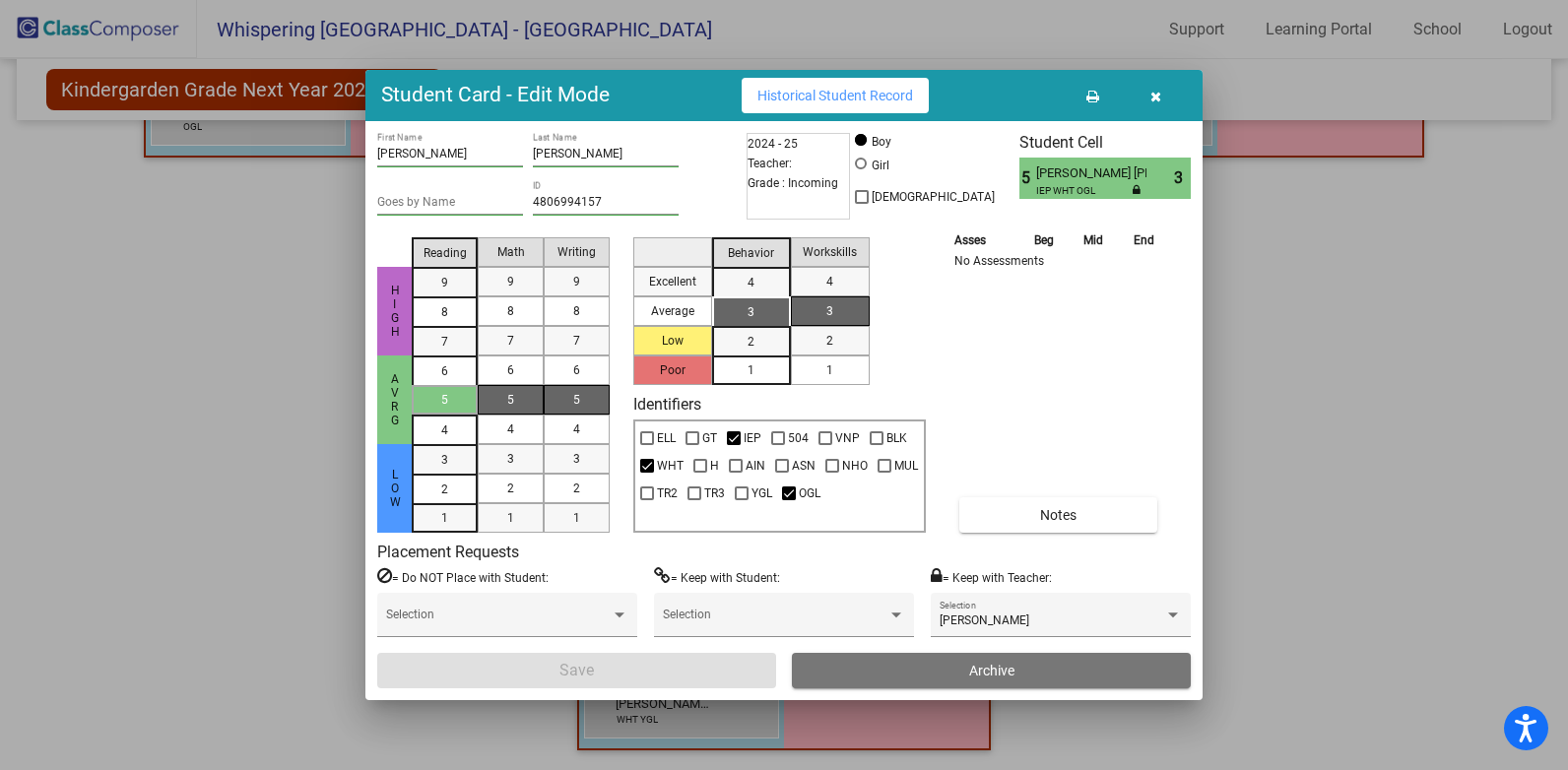 click on "[PERSON_NAME] [PERSON_NAME]" at bounding box center (1090, 173) 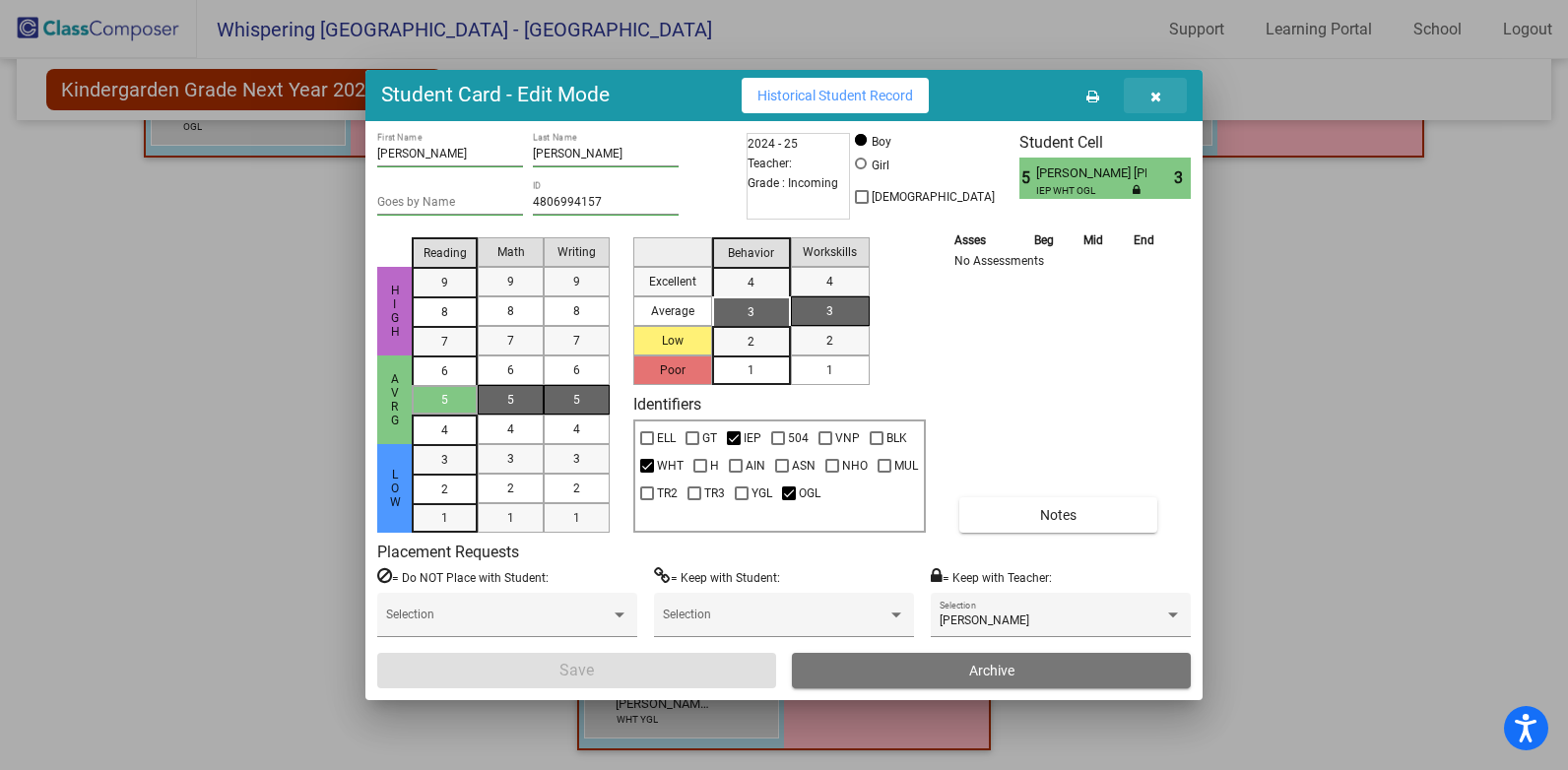 click at bounding box center (1155, 96) 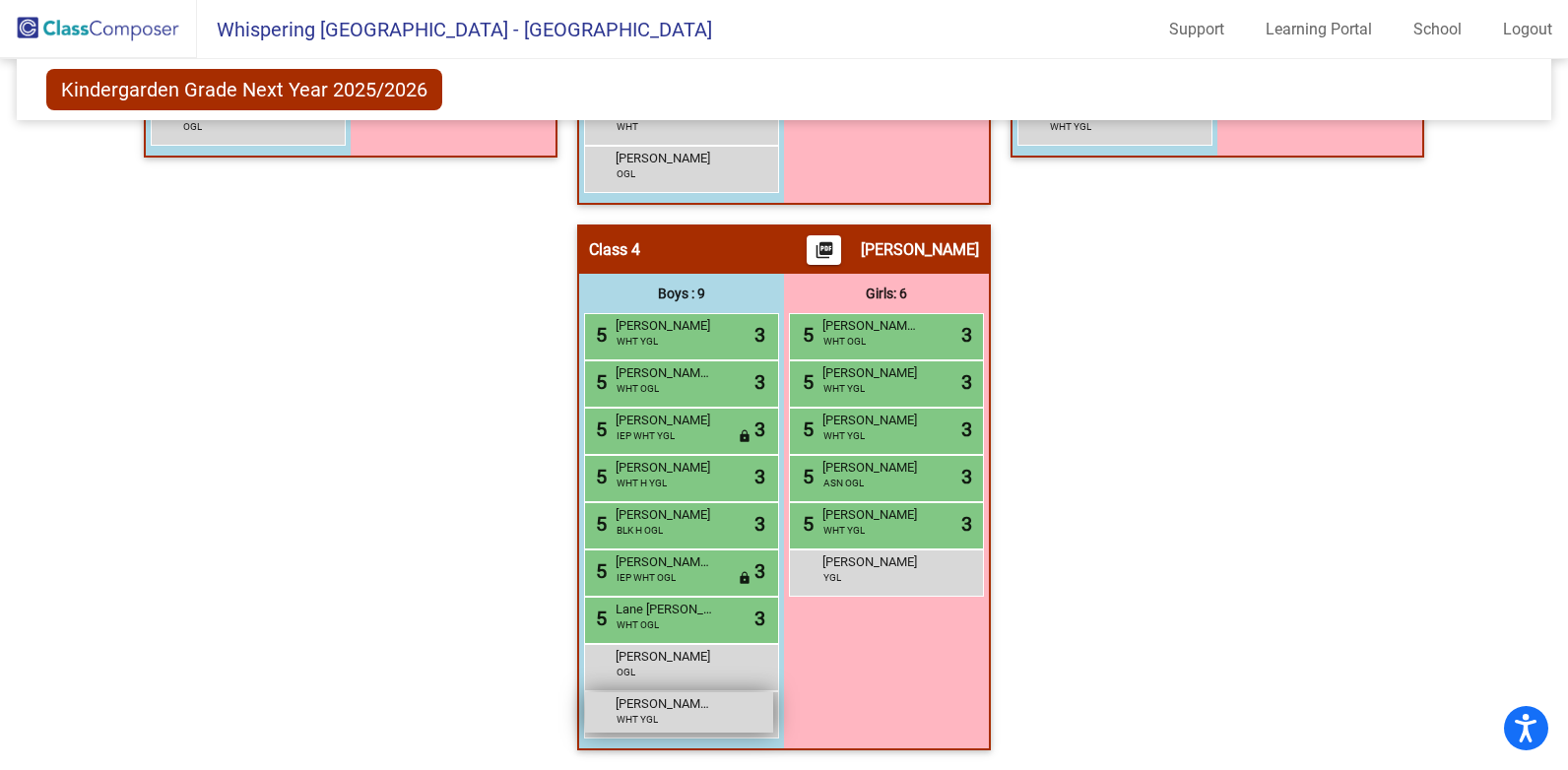 drag, startPoint x: 610, startPoint y: 606, endPoint x: 703, endPoint y: 708, distance: 138.0326 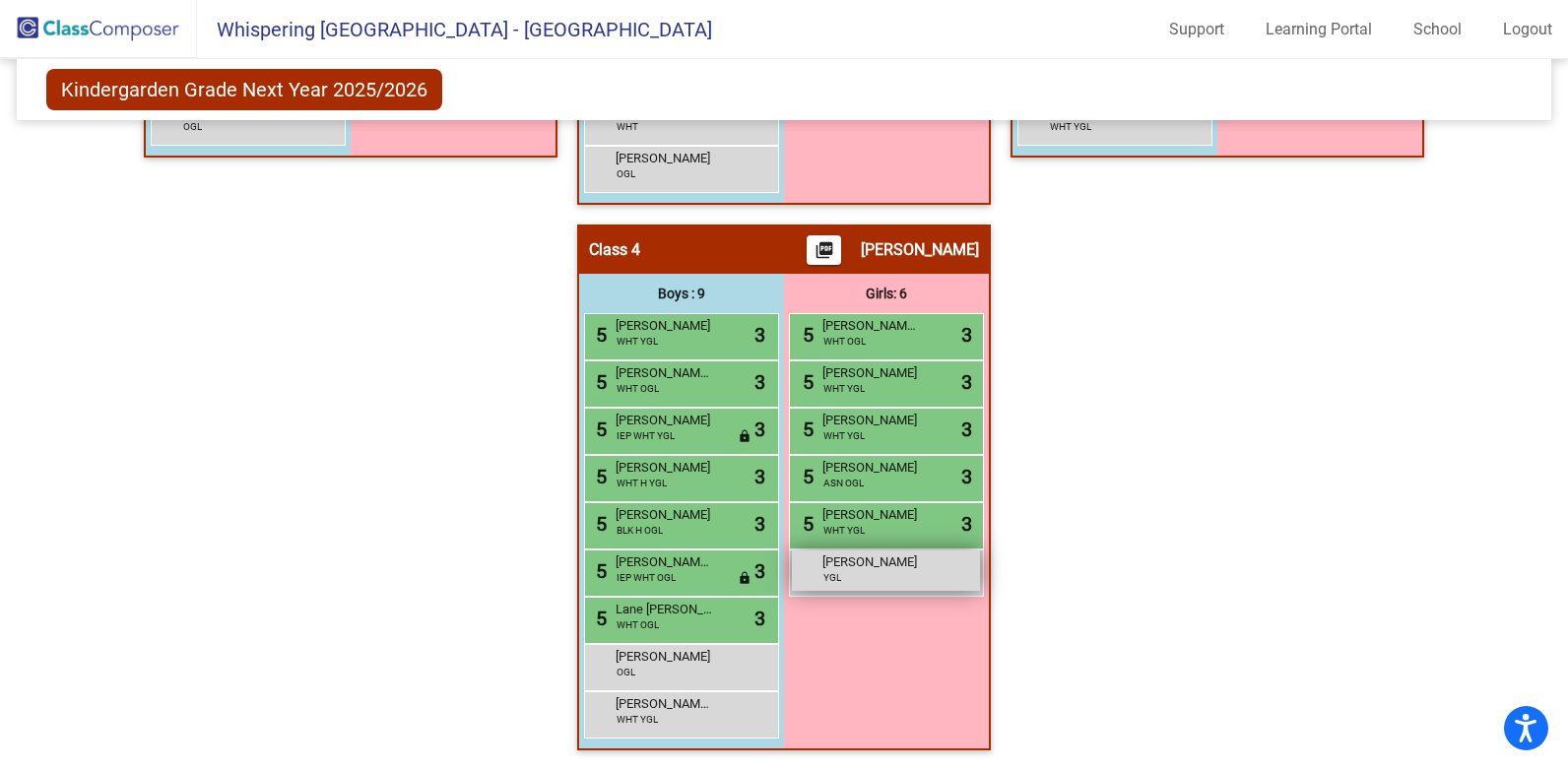 drag, startPoint x: 816, startPoint y: 325, endPoint x: 905, endPoint y: 566, distance: 256.90854 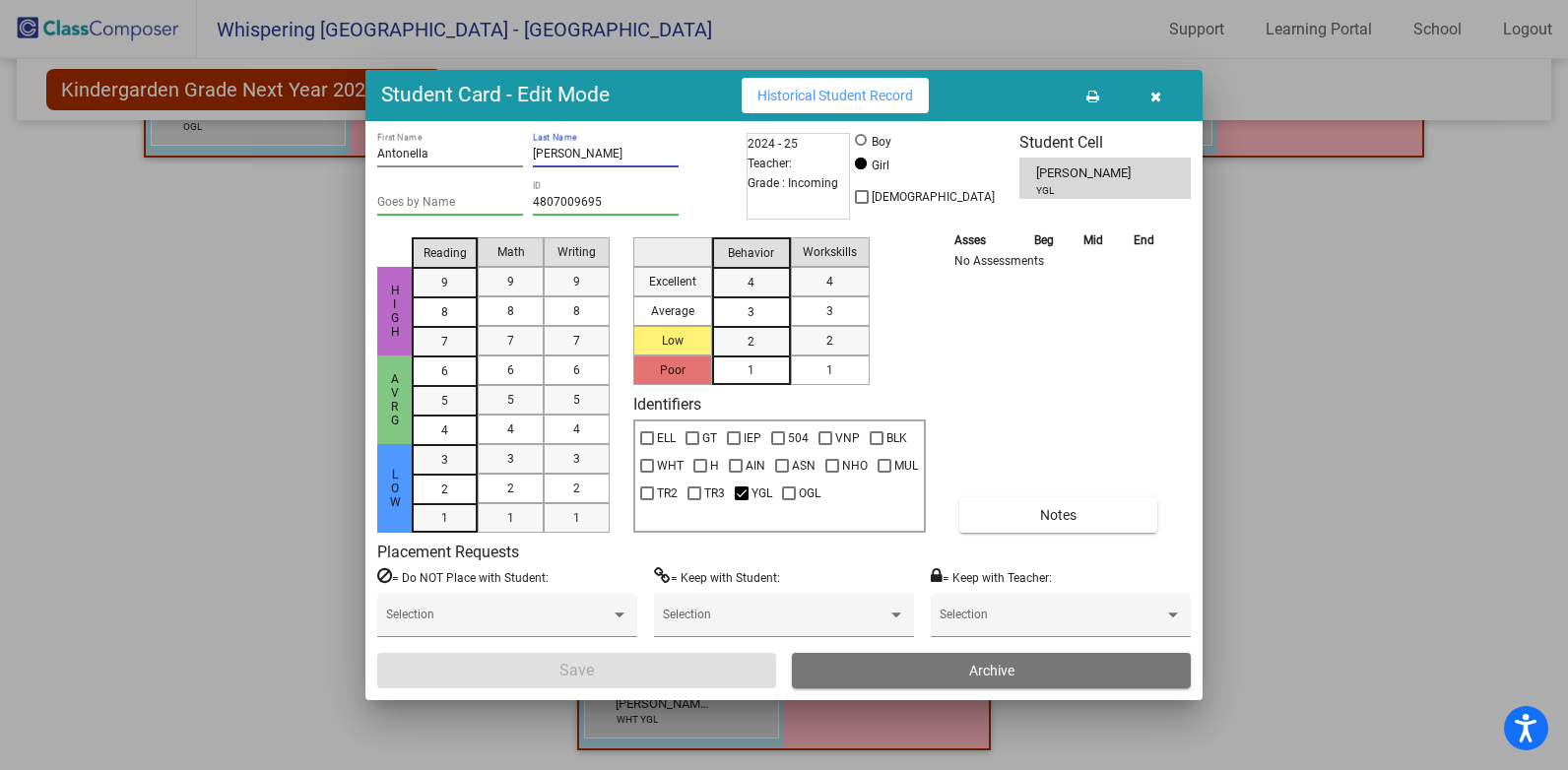 click on "[PERSON_NAME]" at bounding box center (606, 155) 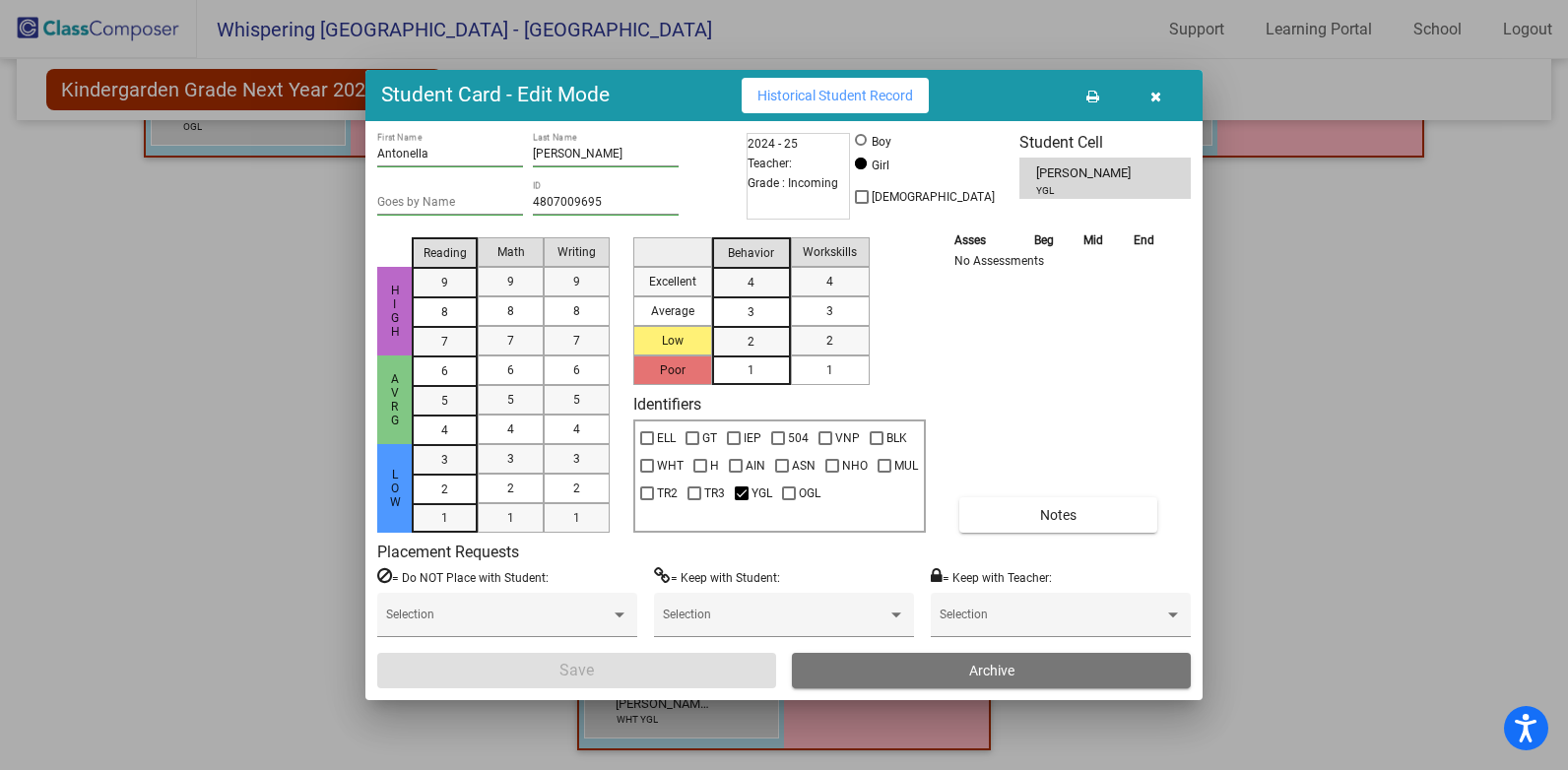 click on "[PERSON_NAME]" at bounding box center [1090, 173] 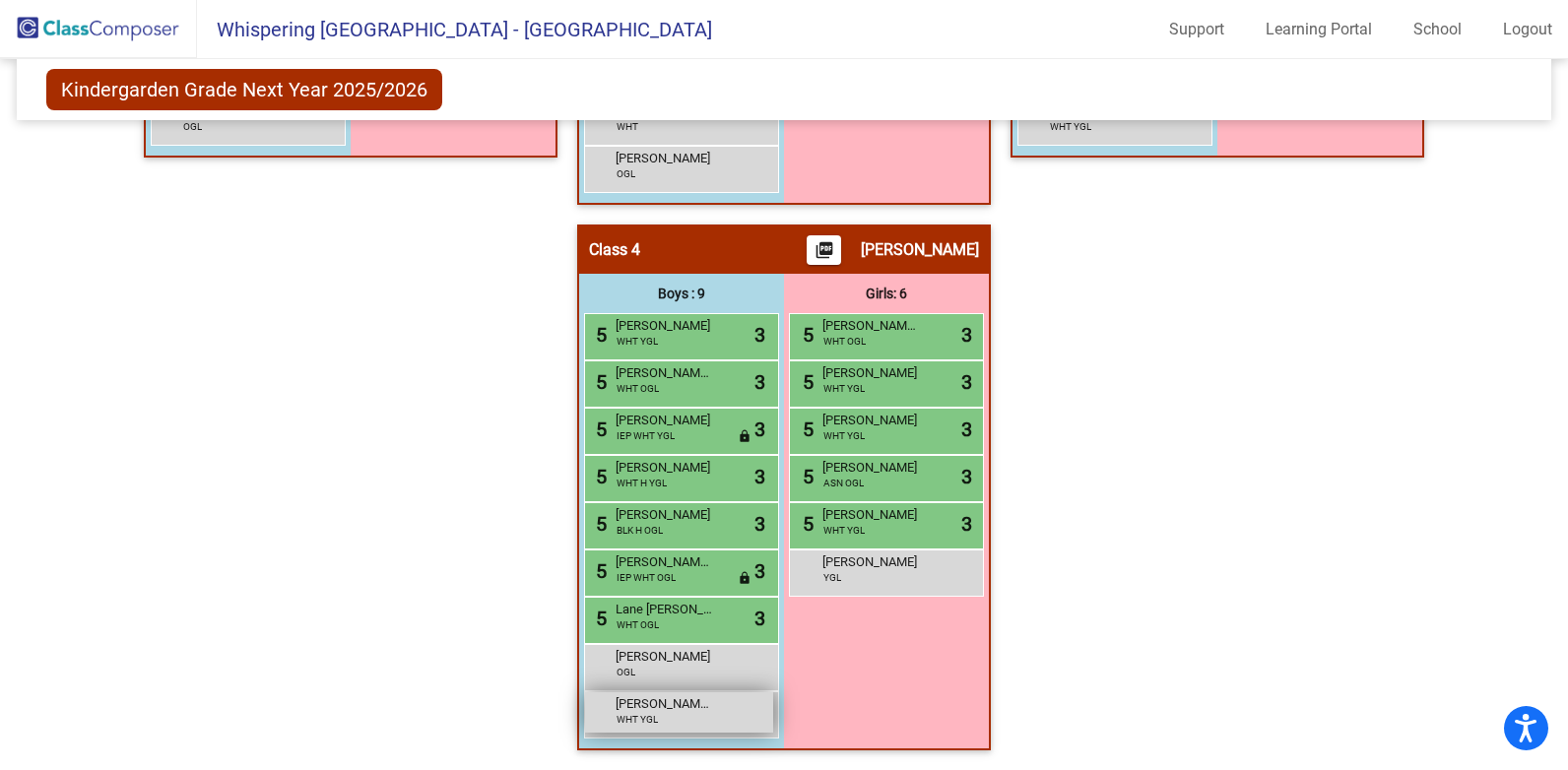 click on "[PERSON_NAME] [PERSON_NAME]" at bounding box center (665, 704) 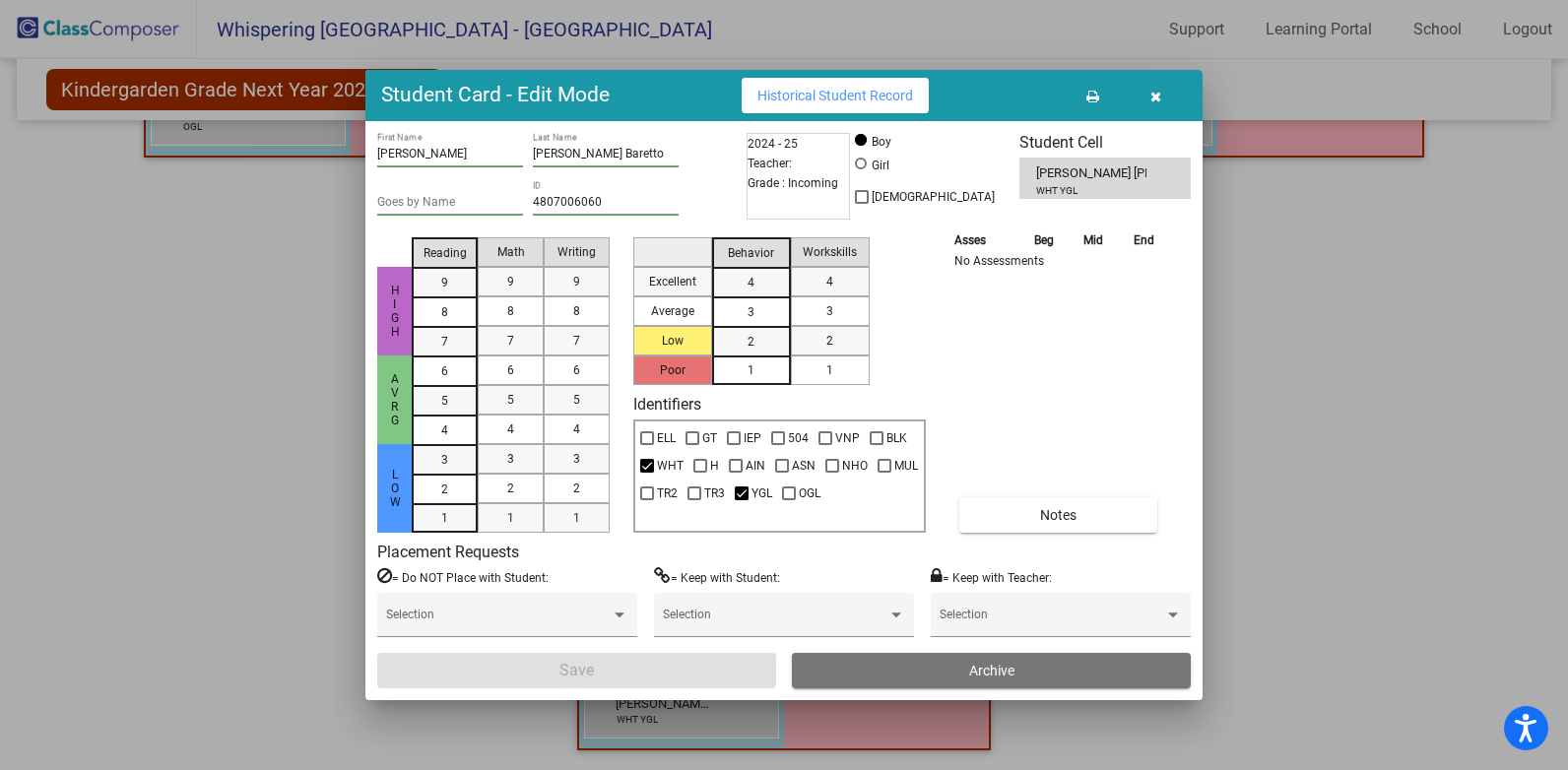 click on "[PERSON_NAME] [PERSON_NAME]" at bounding box center (1090, 173) 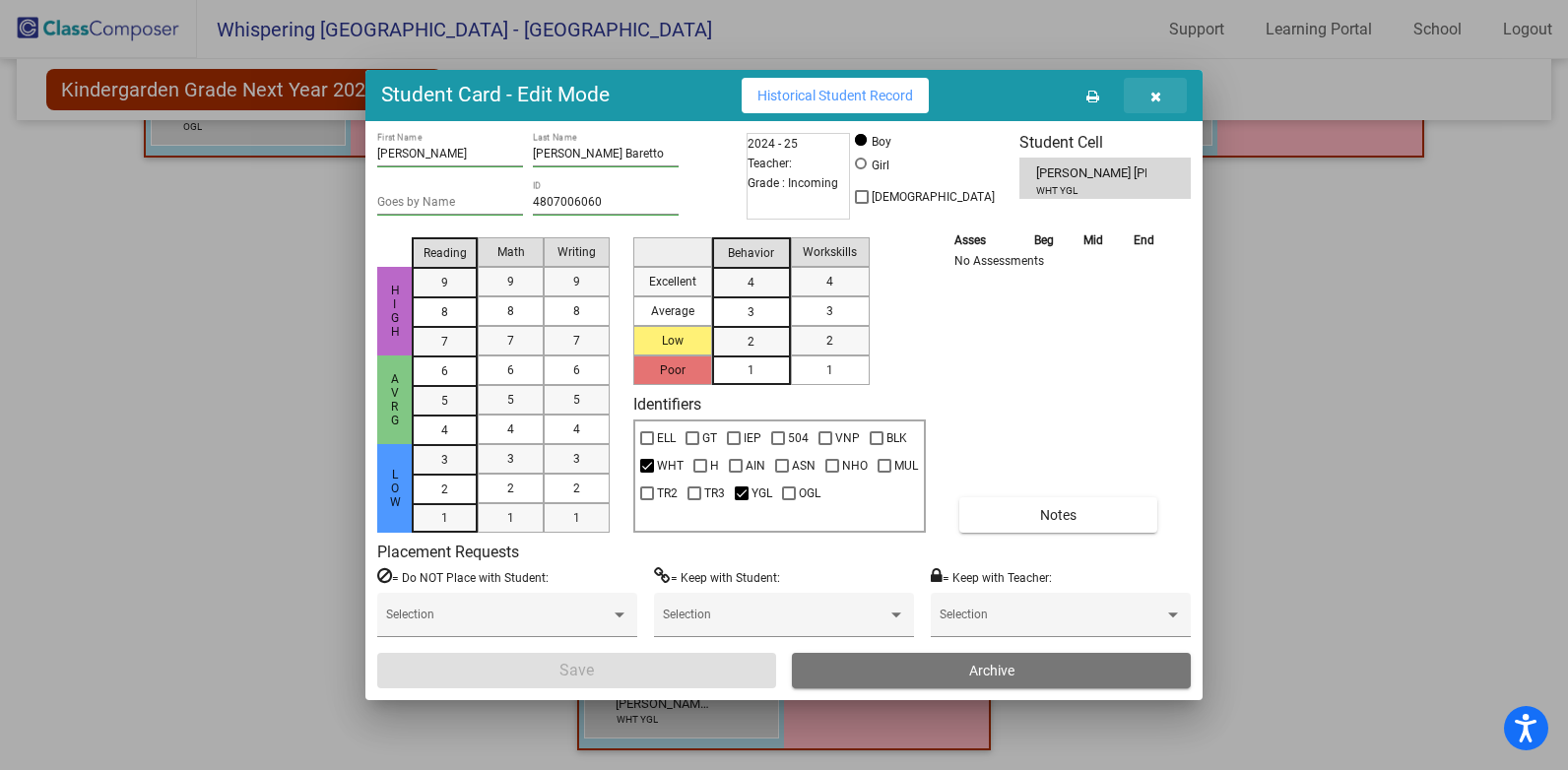 click at bounding box center [1155, 96] 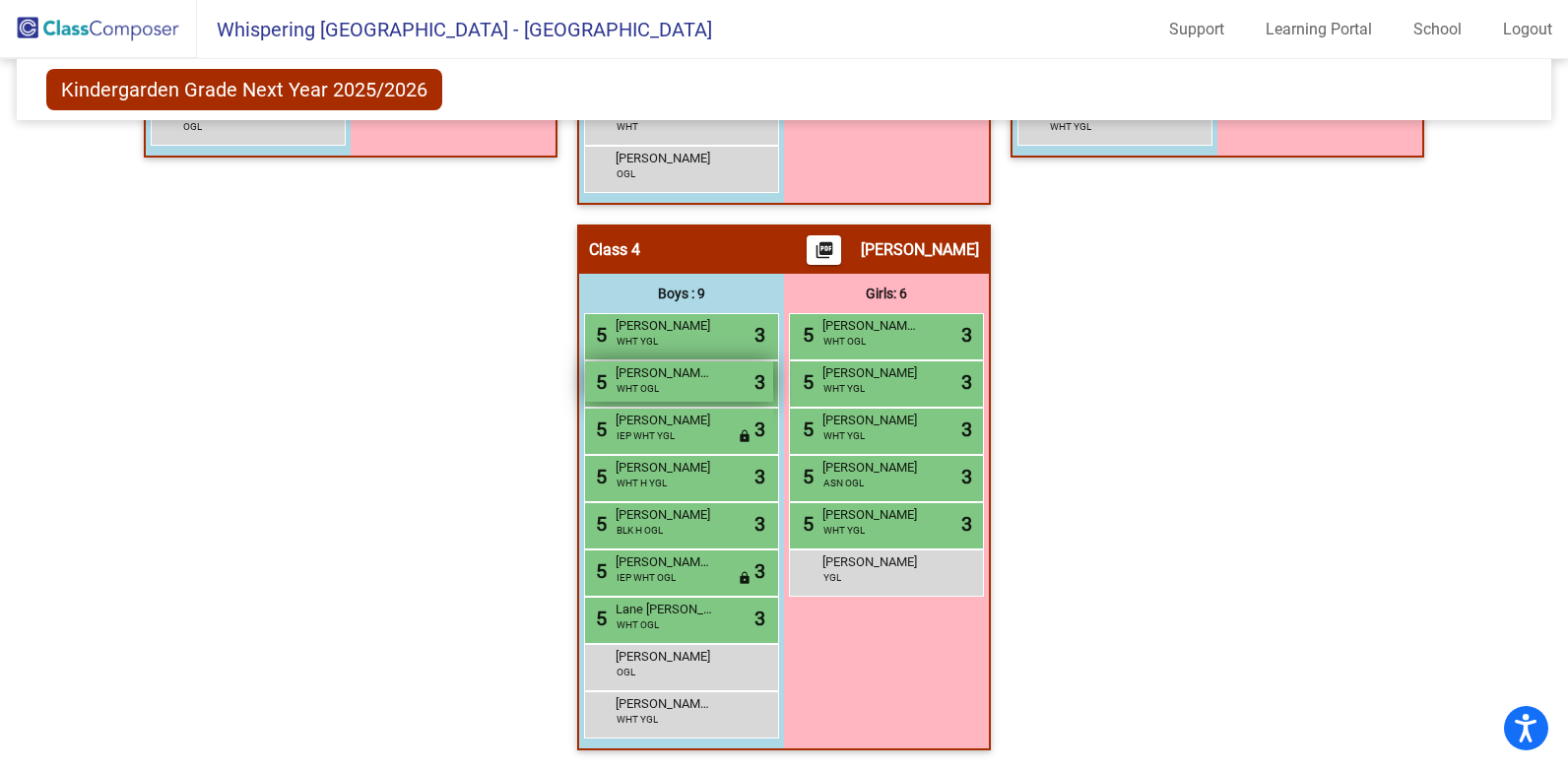 click on "5 [PERSON_NAME] [PERSON_NAME] WHT OGL lock do_not_disturb_alt 3" at bounding box center (679, 381) 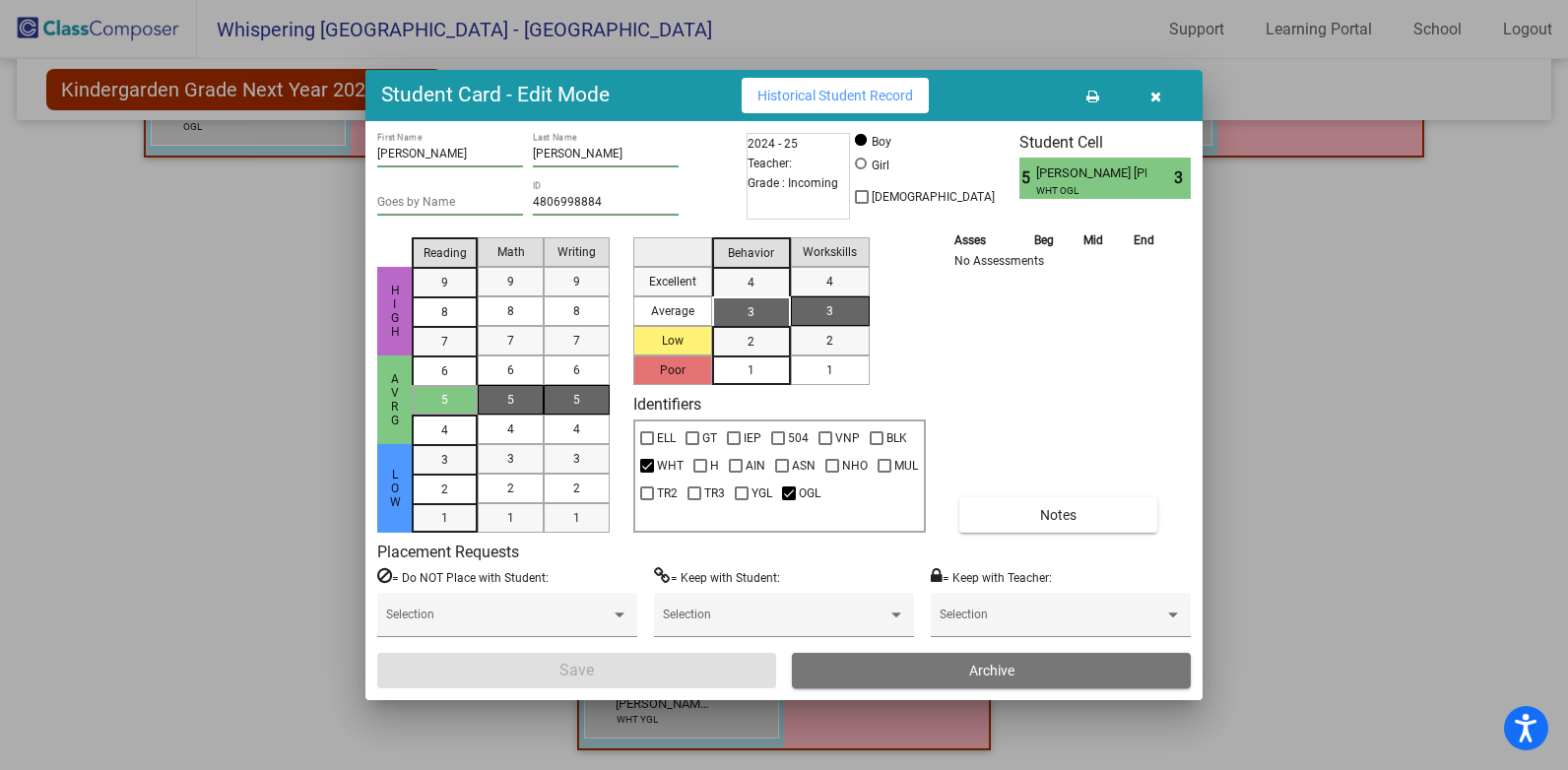 click on "[PERSON_NAME] [PERSON_NAME]" at bounding box center (1090, 173) 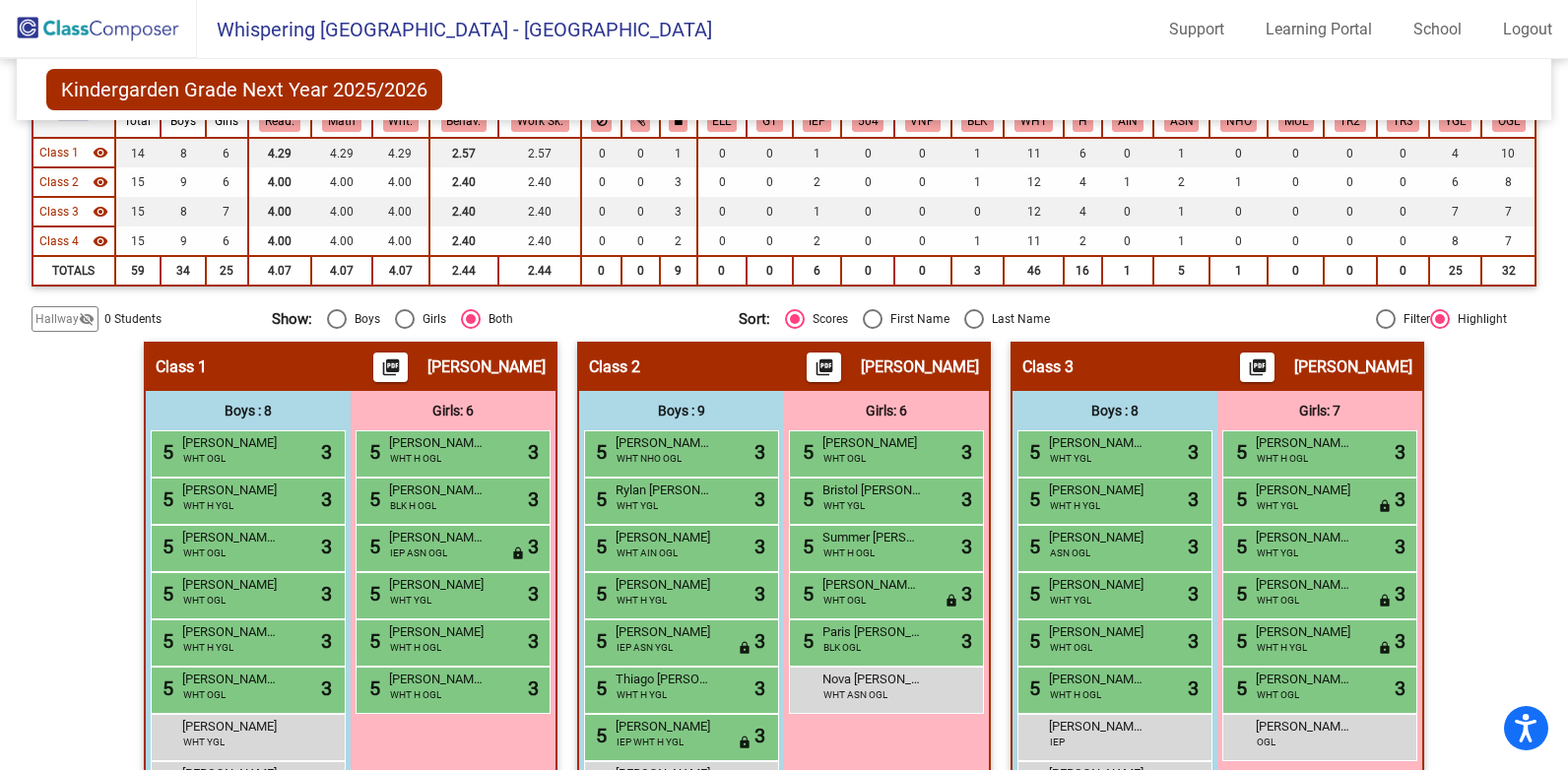 scroll, scrollTop: 0, scrollLeft: 0, axis: both 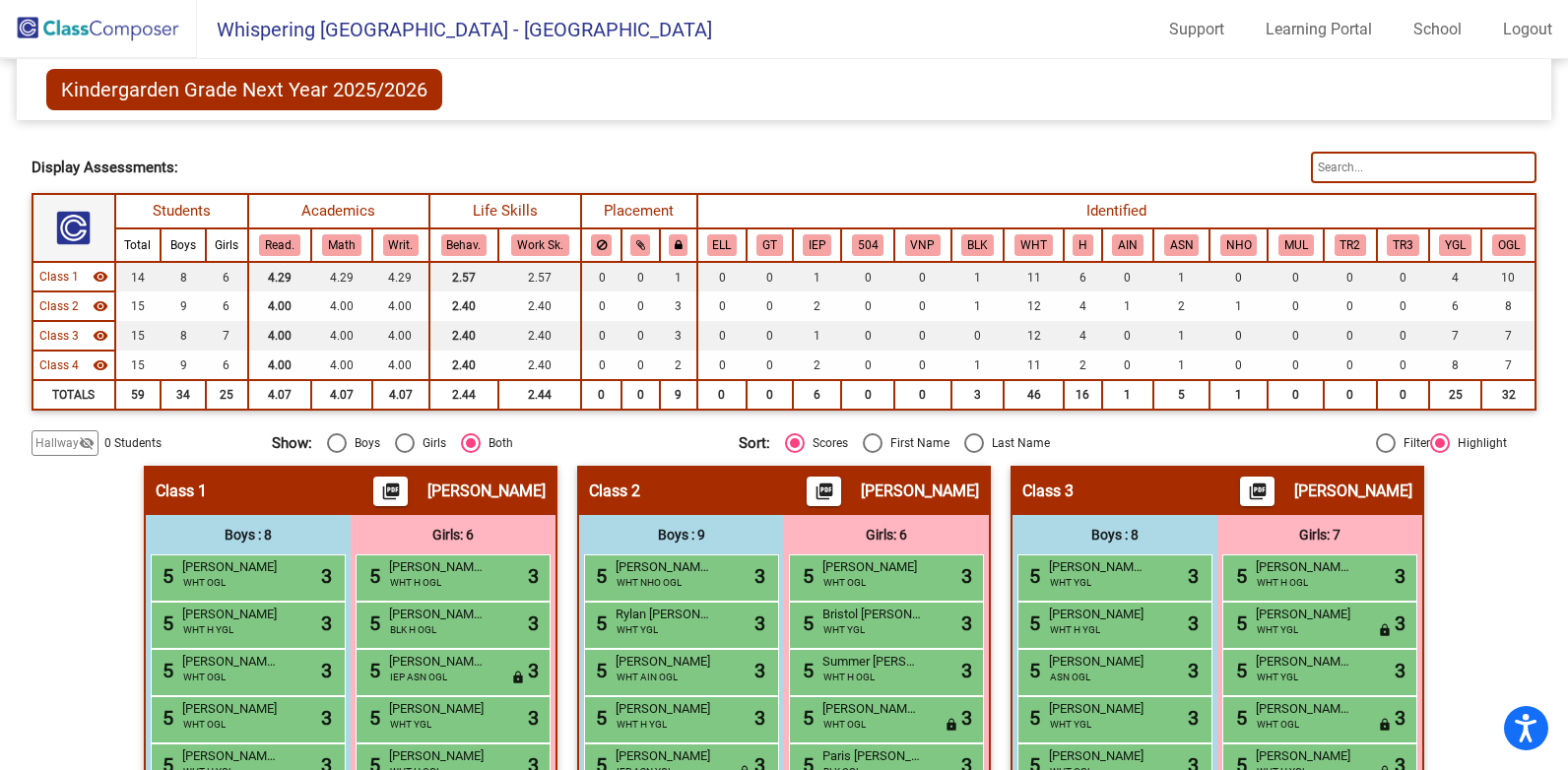 click 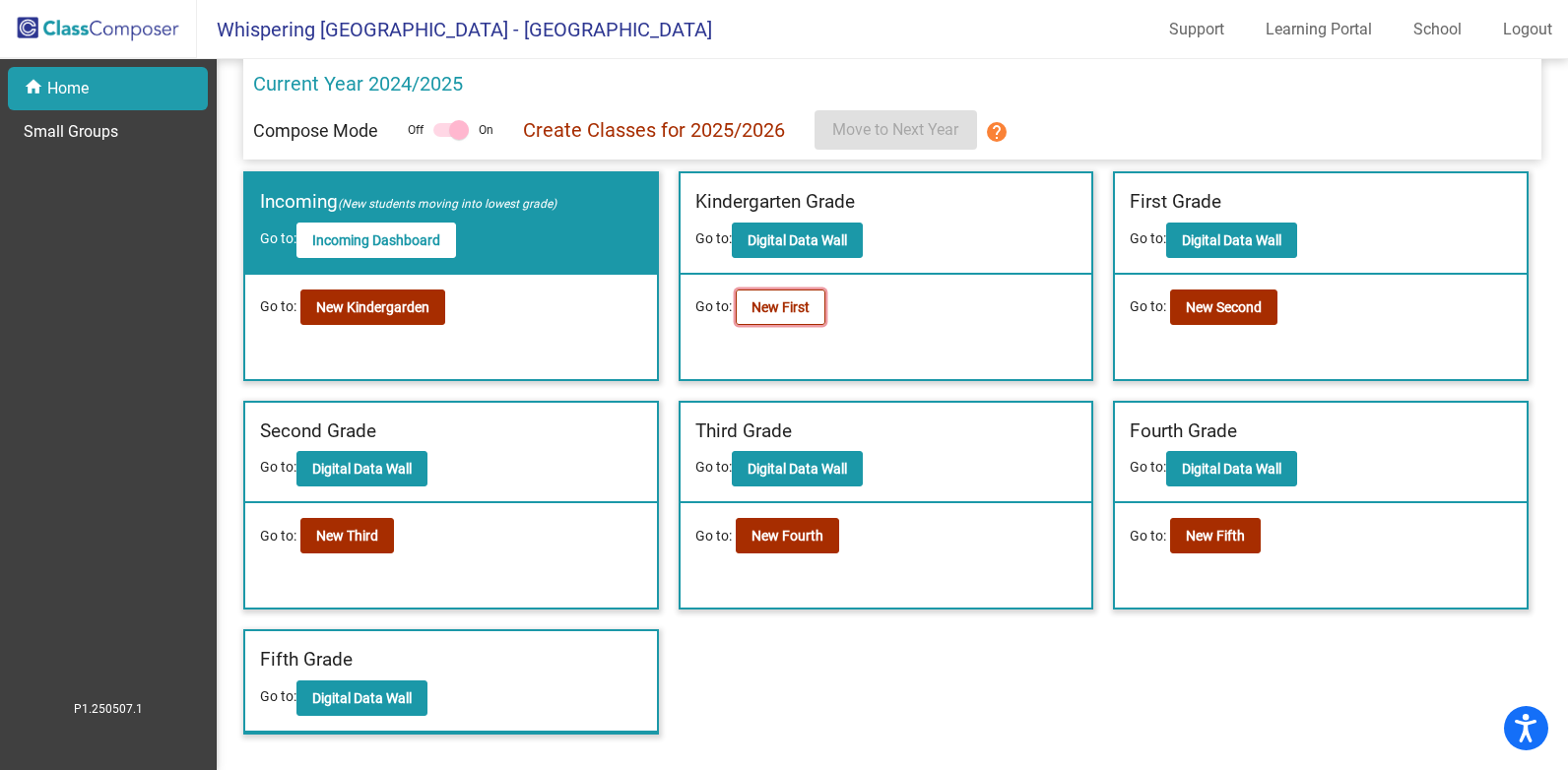 click on "New First" 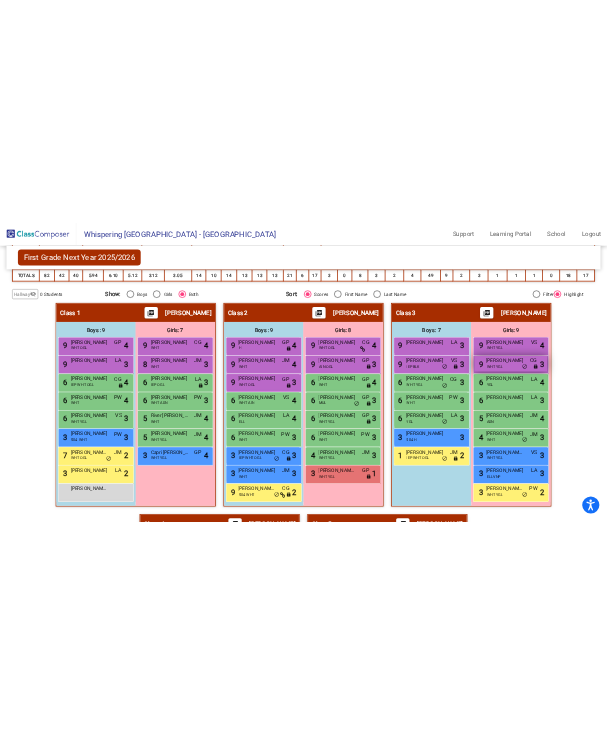 scroll, scrollTop: 329, scrollLeft: 0, axis: vertical 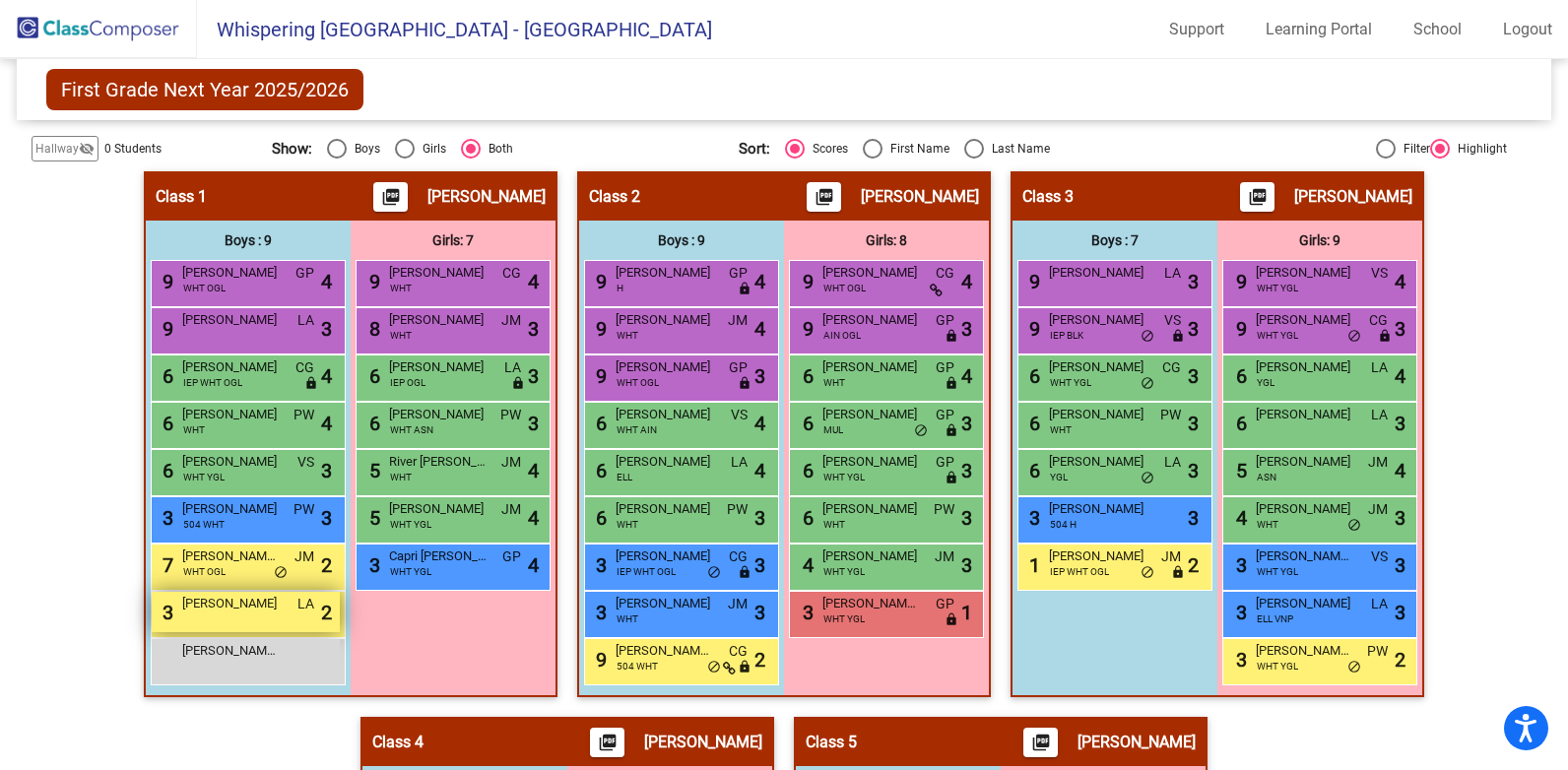 drag, startPoint x: 173, startPoint y: 274, endPoint x: 318, endPoint y: 612, distance: 367.78934 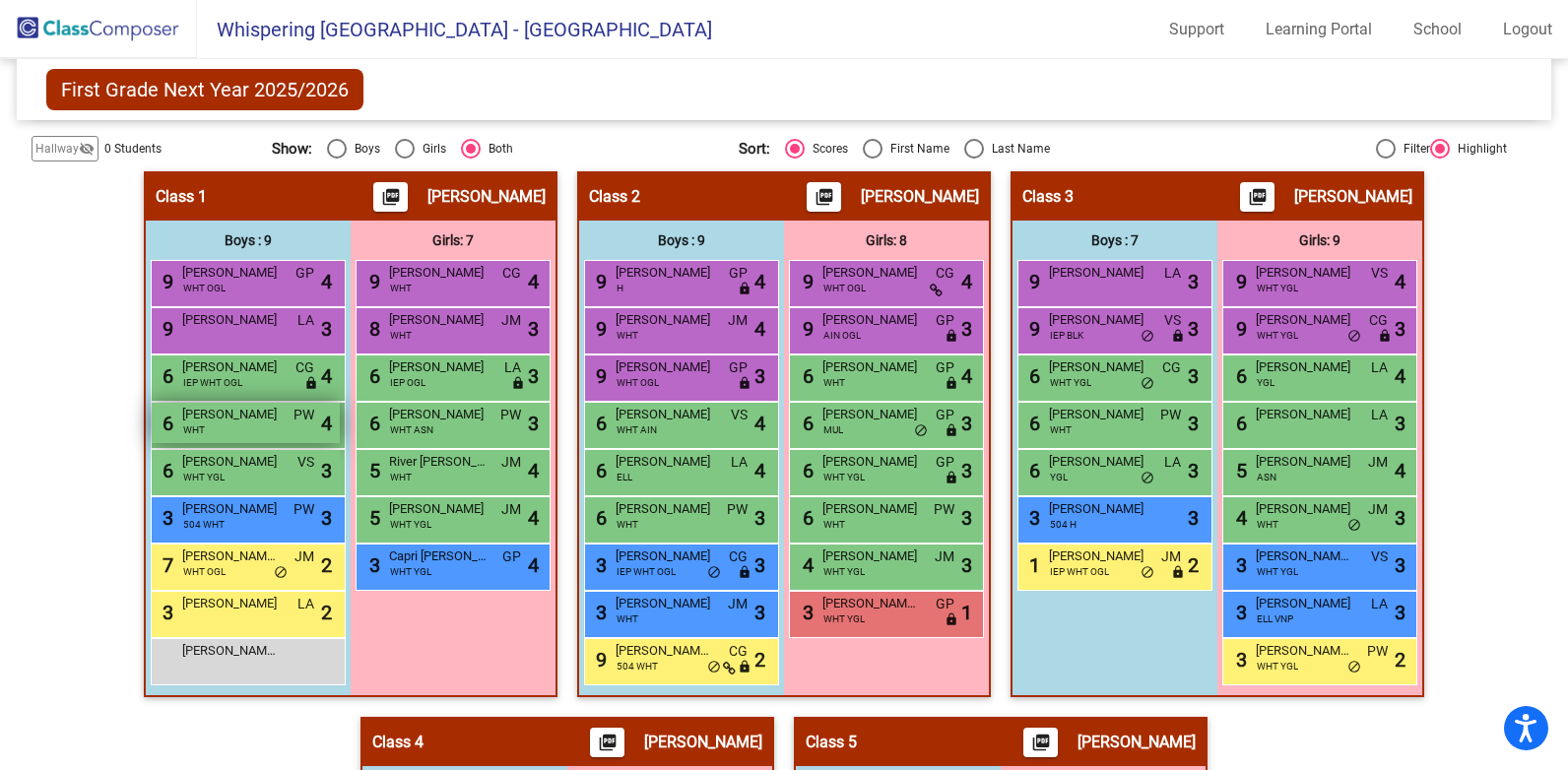 click on "6 [PERSON_NAME] WHT PW lock do_not_disturb_alt 4" at bounding box center [245, 422] 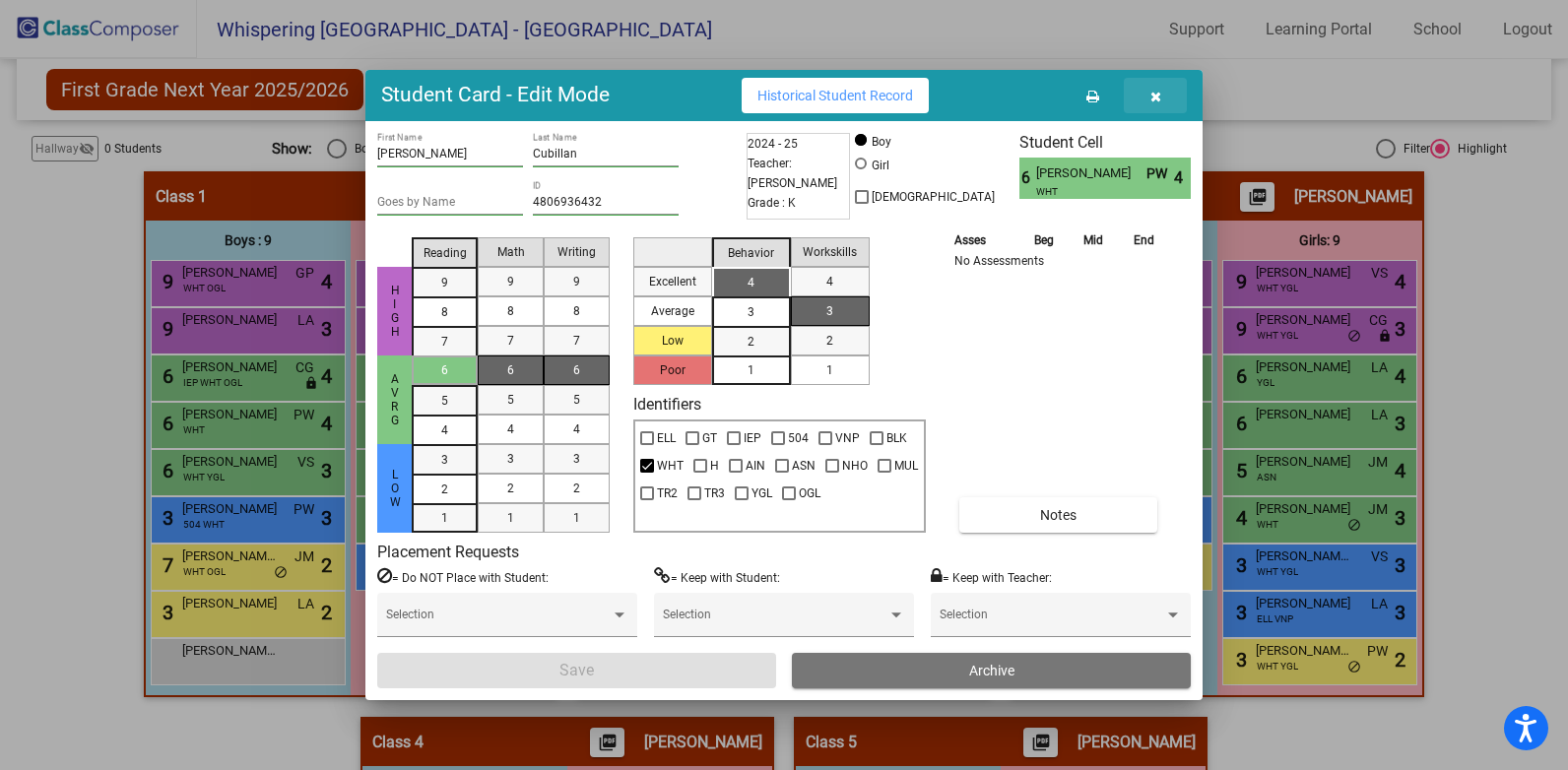 drag, startPoint x: 1164, startPoint y: 96, endPoint x: 1085, endPoint y: 150, distance: 95.692215 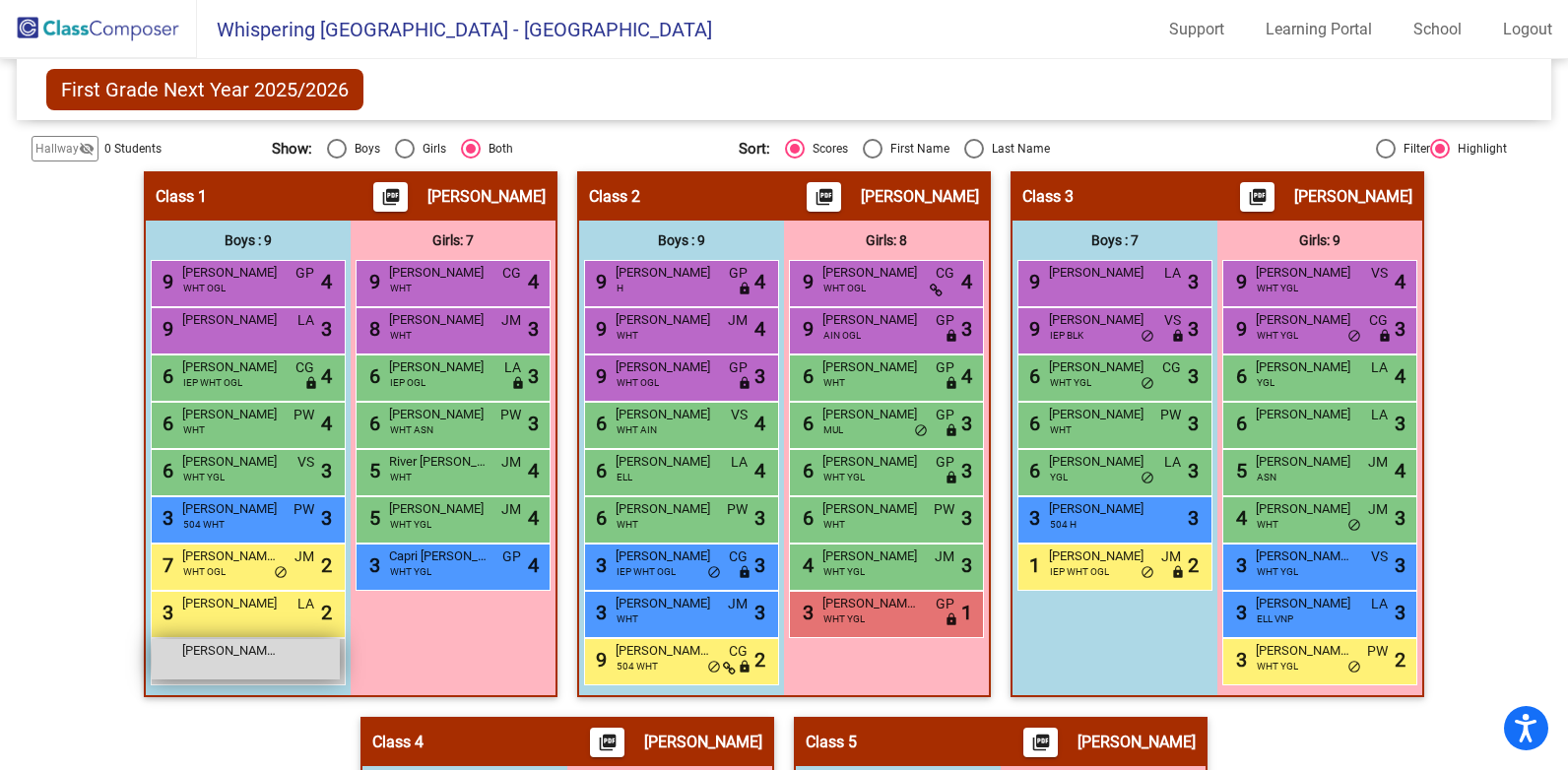 drag, startPoint x: 225, startPoint y: 734, endPoint x: 209, endPoint y: 651, distance: 84.5281 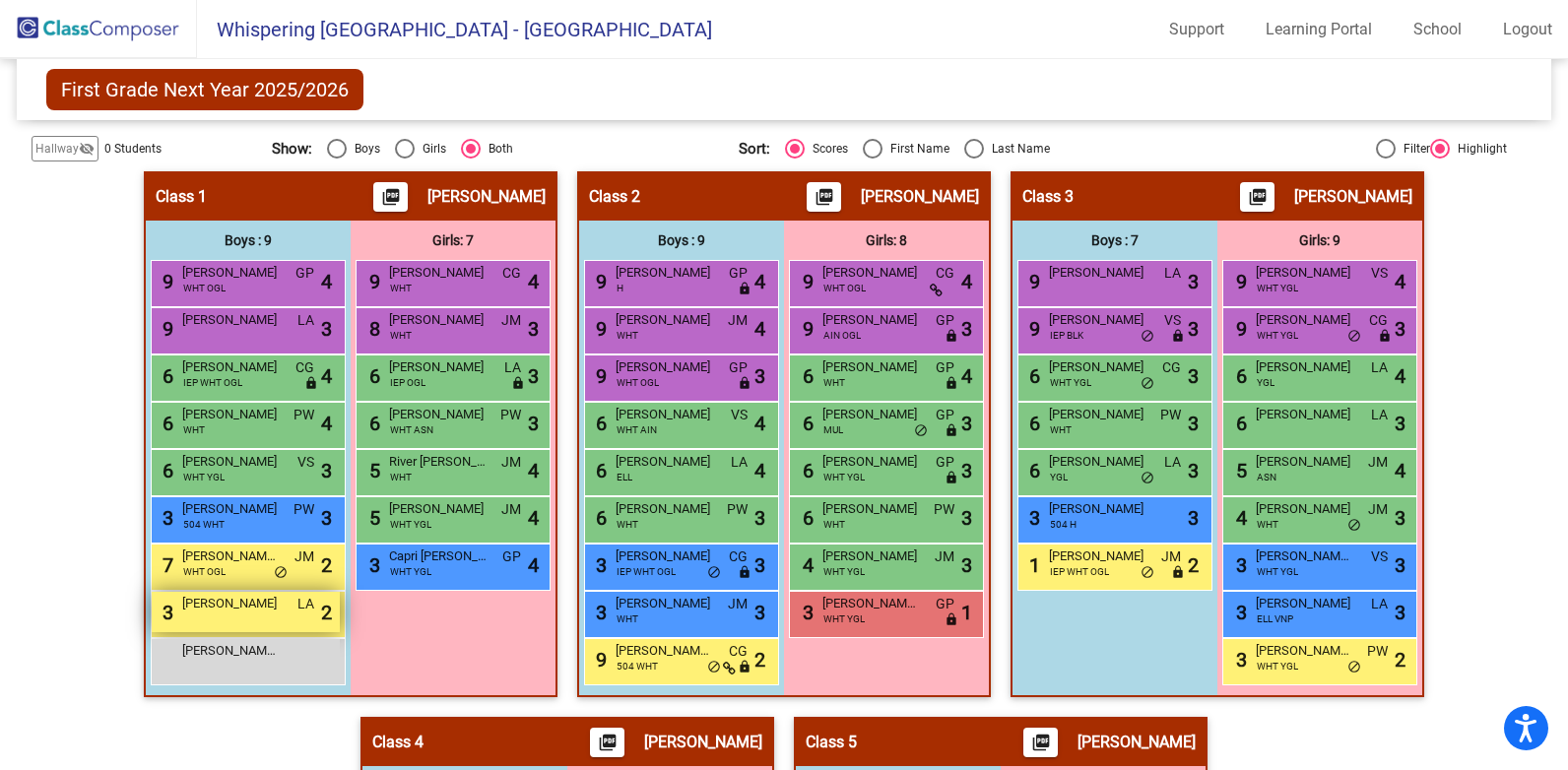 drag, startPoint x: 172, startPoint y: 413, endPoint x: 317, endPoint y: 616, distance: 249.4674 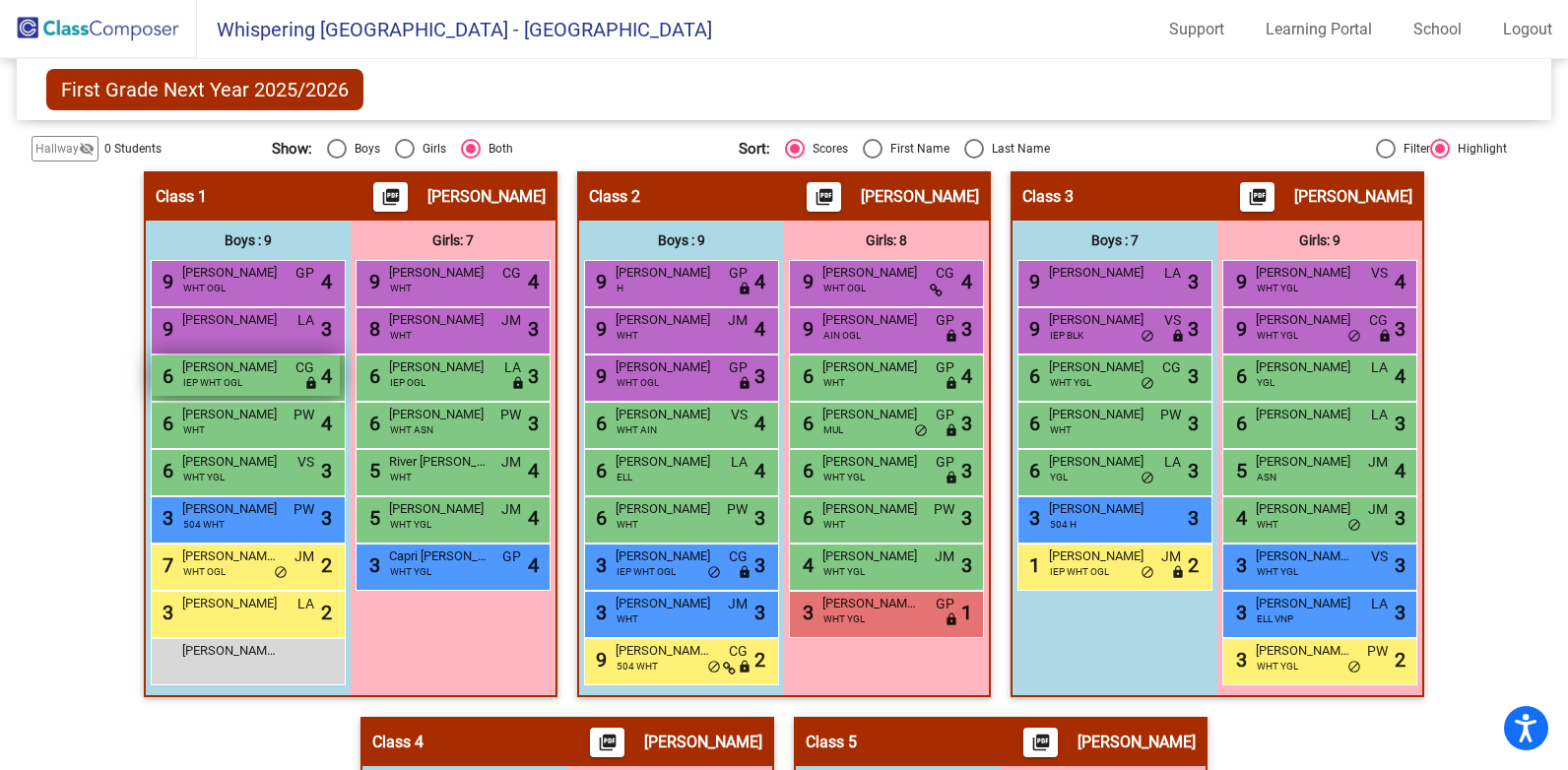 click on "[PERSON_NAME]" at bounding box center [231, 367] 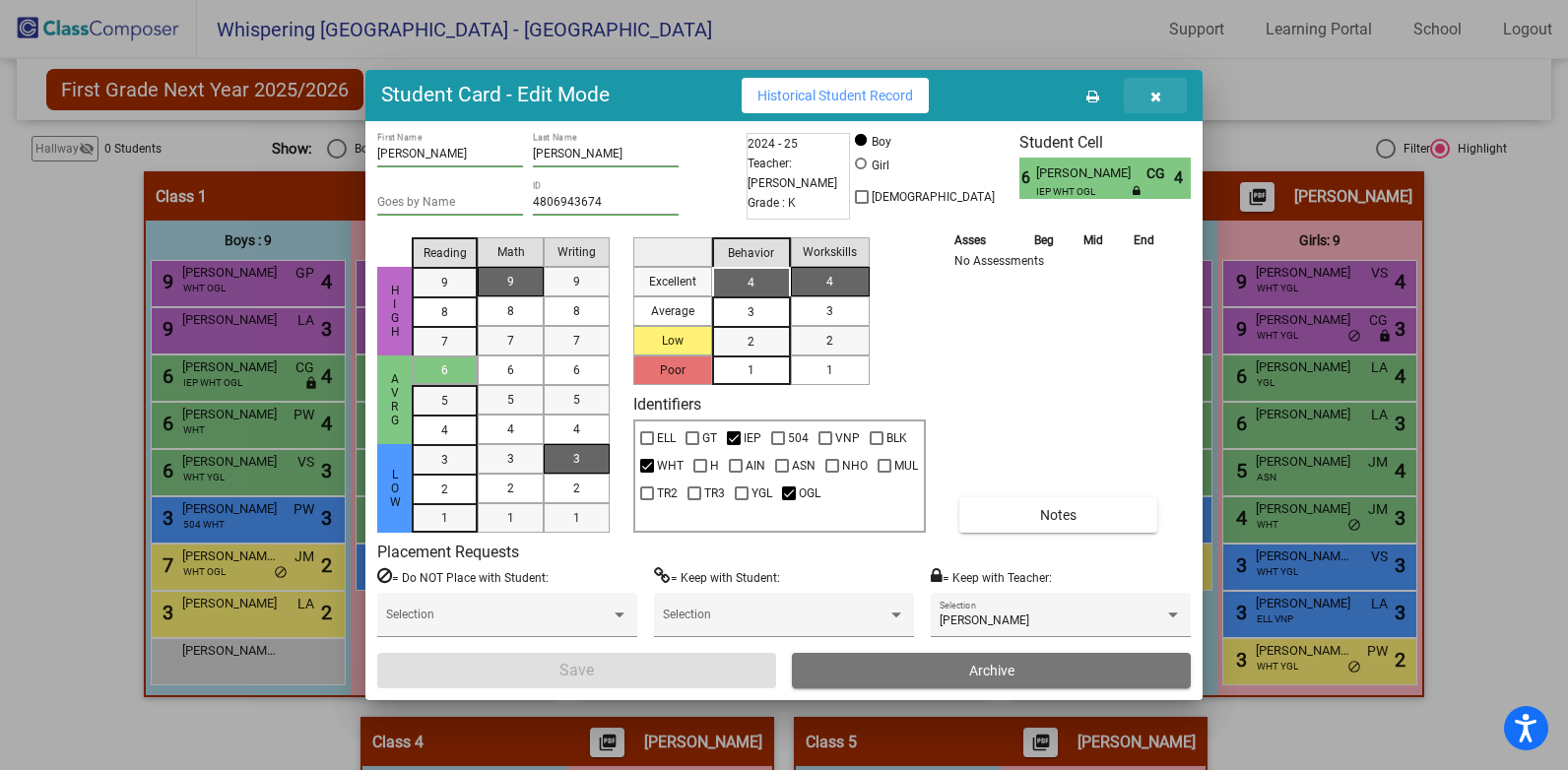 click at bounding box center [1155, 96] 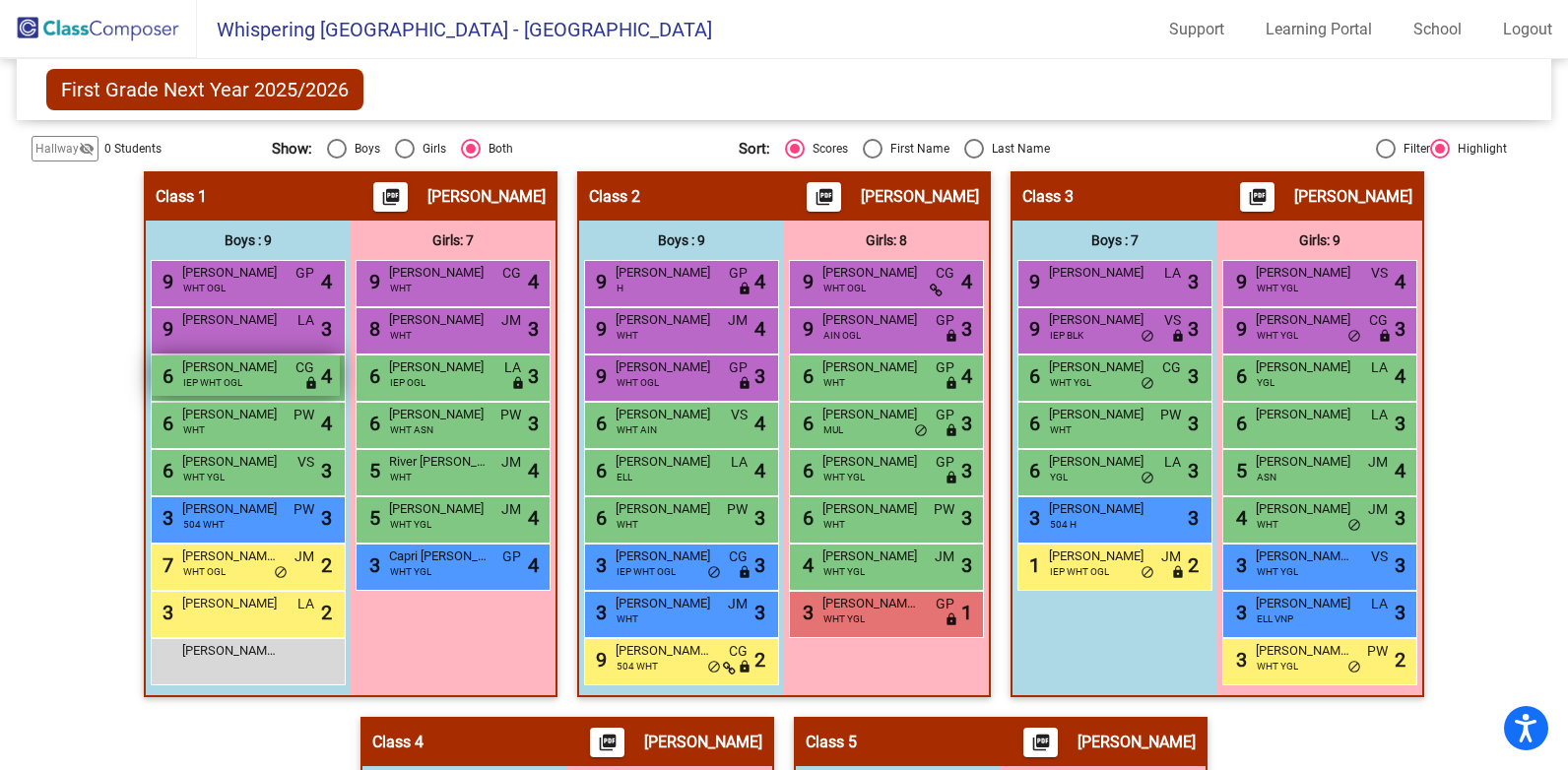drag, startPoint x: 269, startPoint y: 363, endPoint x: 176, endPoint y: 366, distance: 93.04837 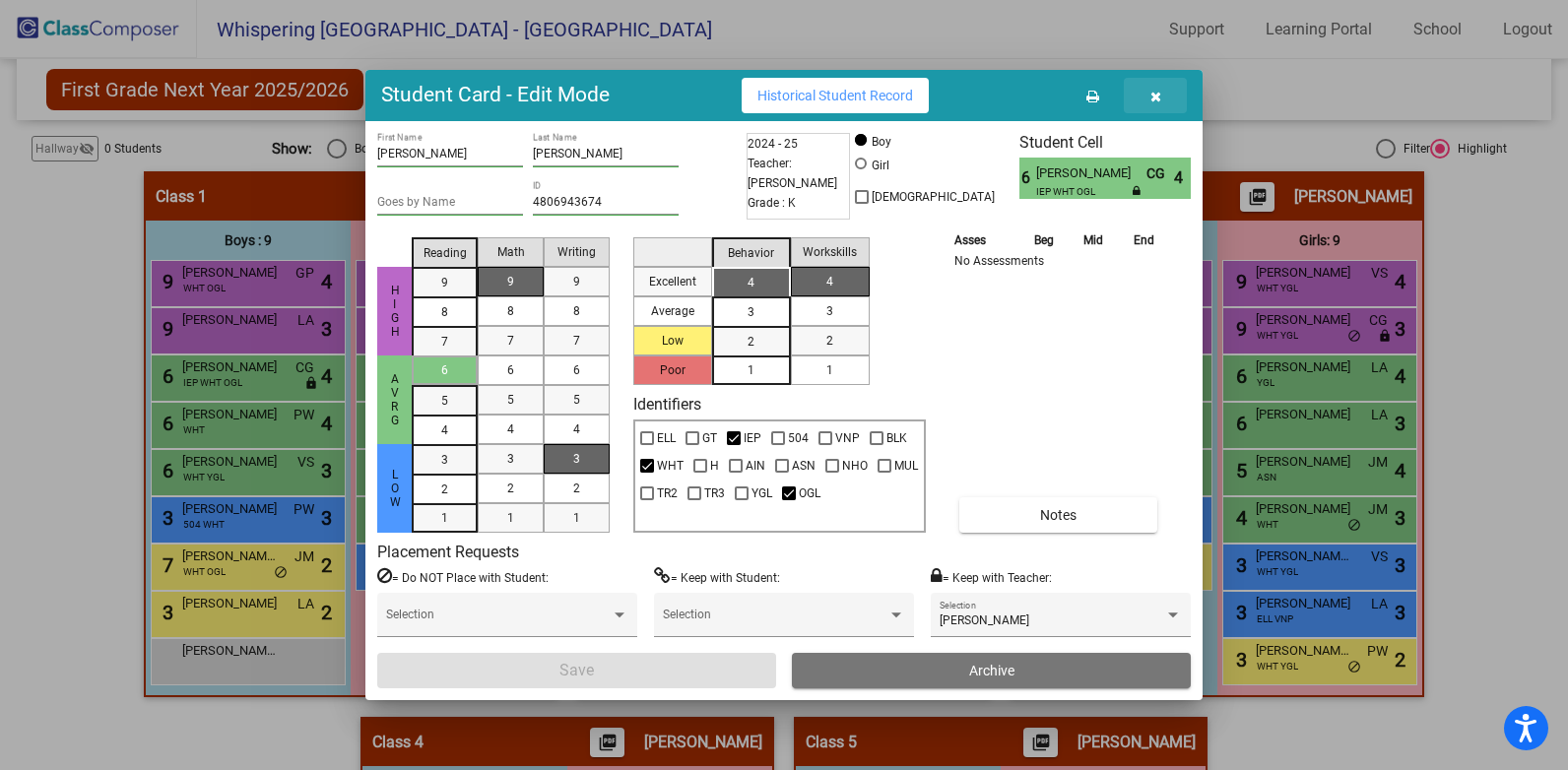 click at bounding box center (1155, 96) 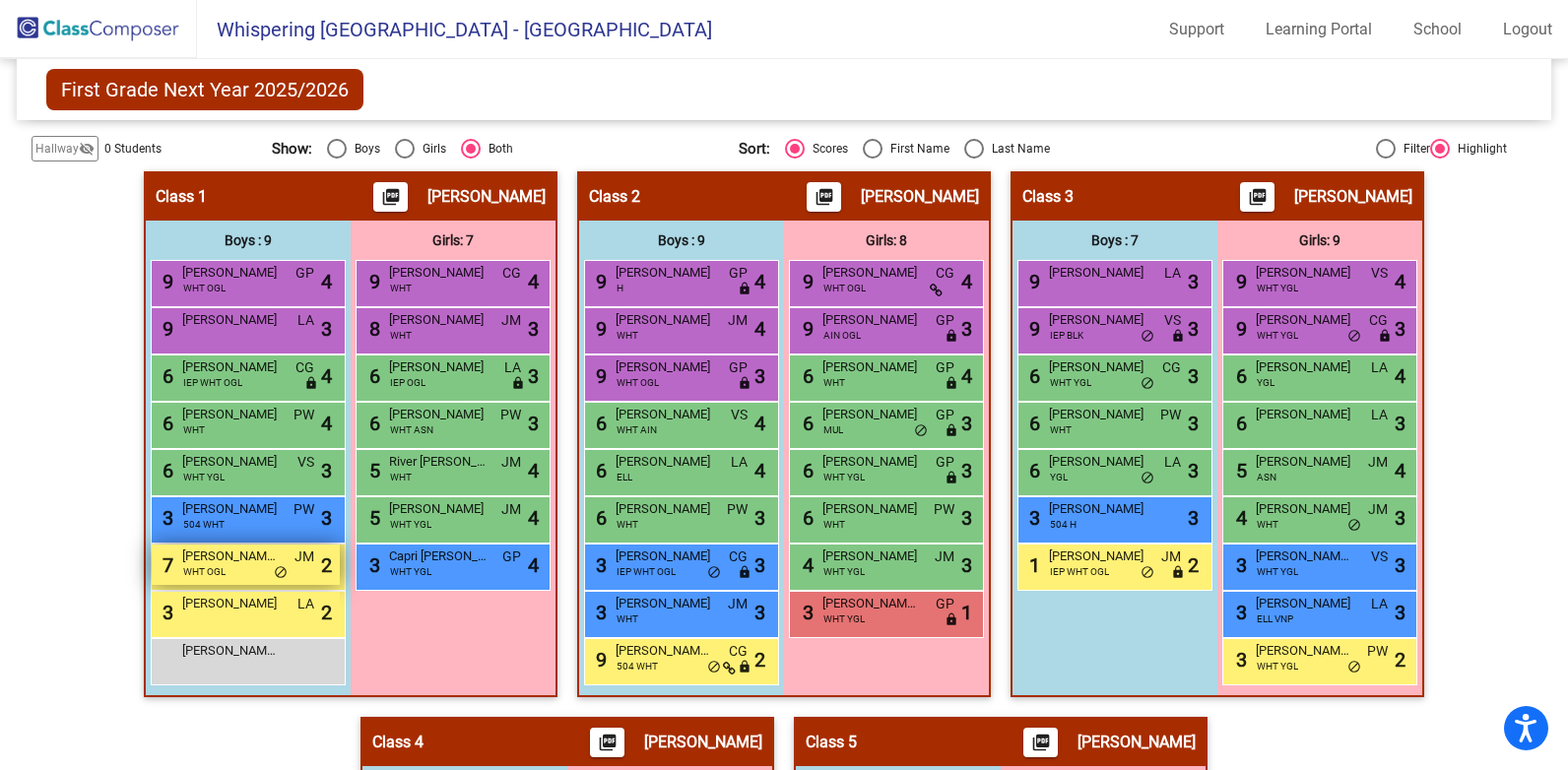 click on "[PERSON_NAME] Tey" at bounding box center (231, 556) 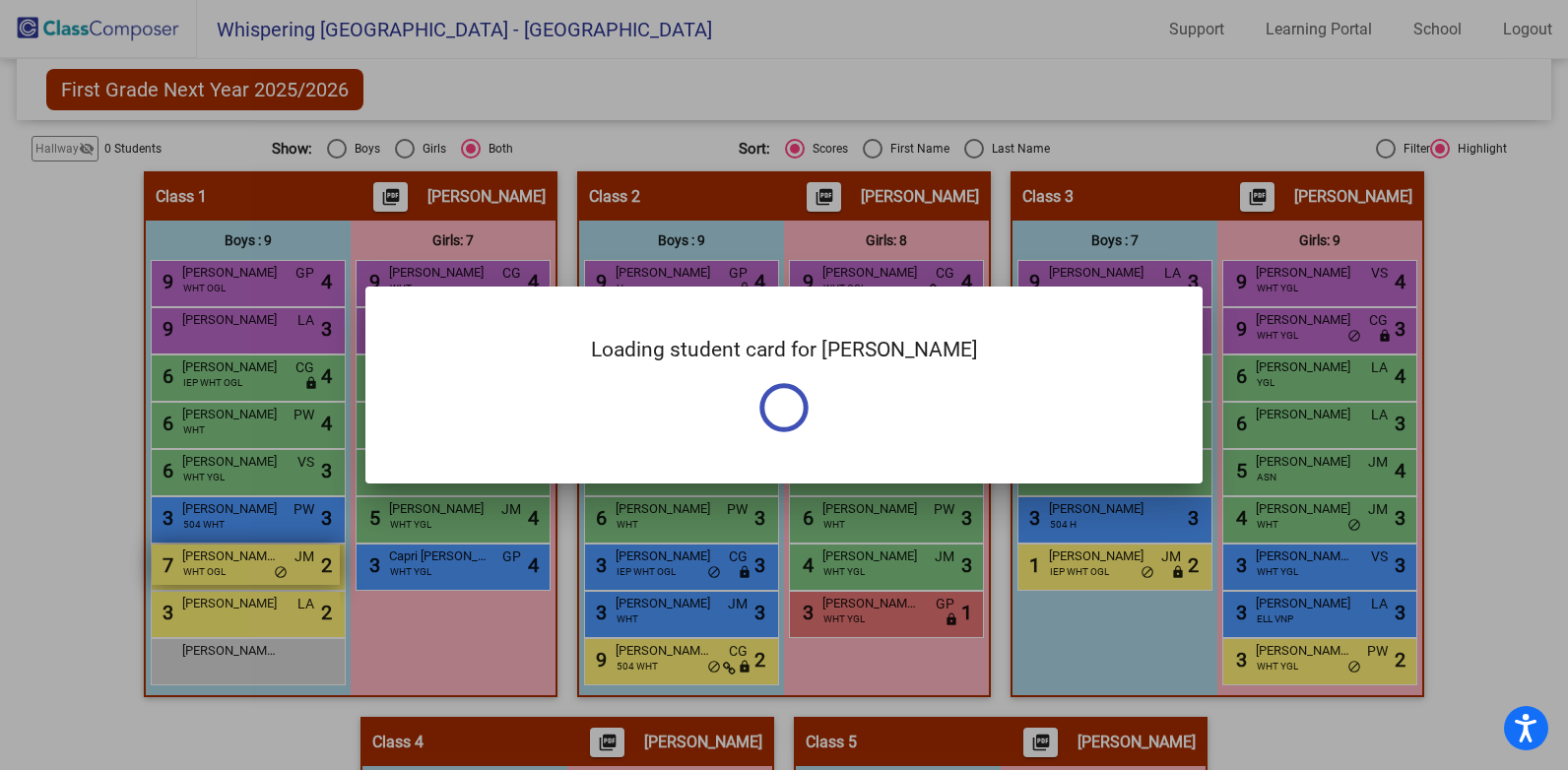 click at bounding box center [784, 385] 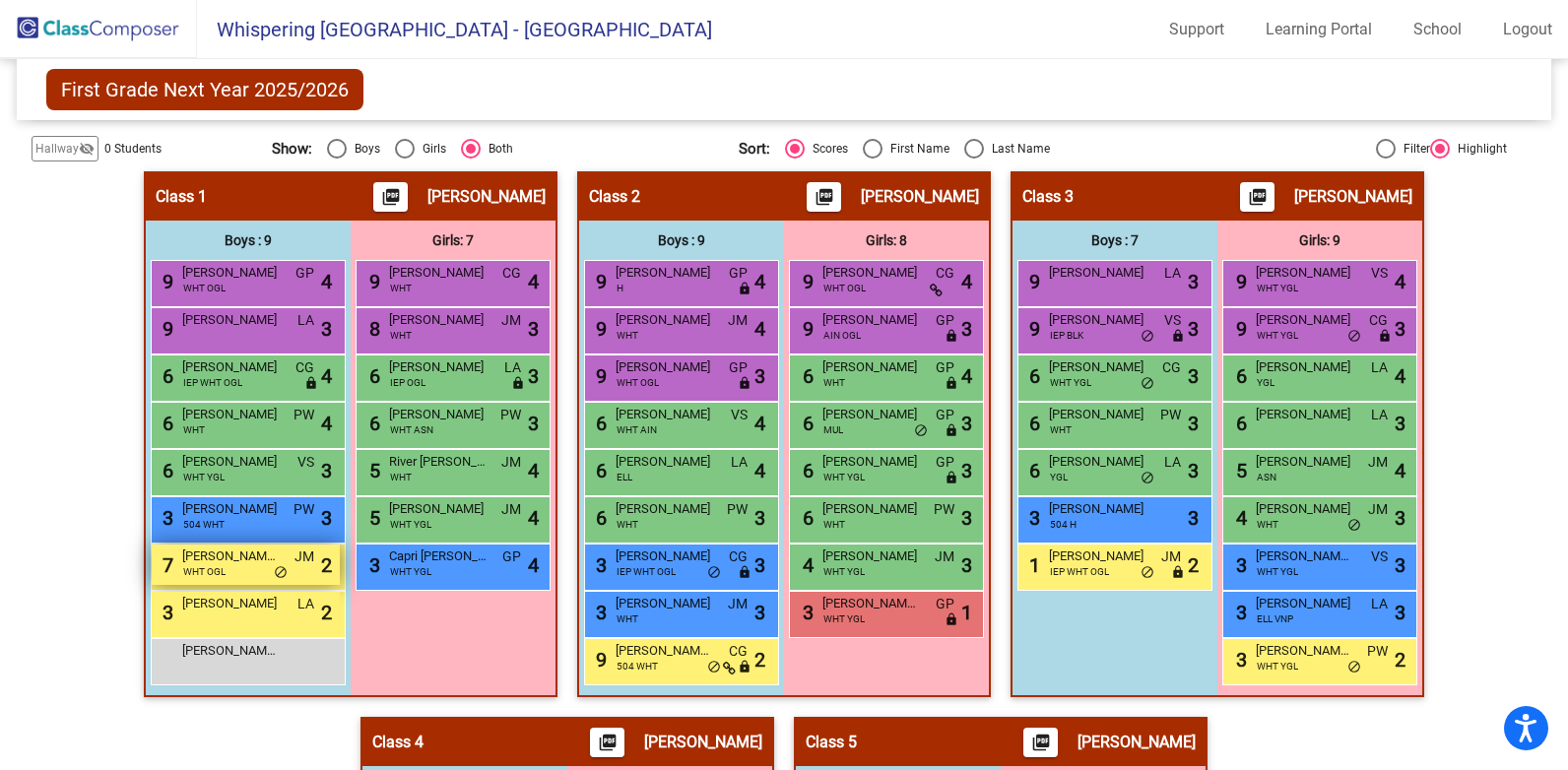 drag, startPoint x: 251, startPoint y: 559, endPoint x: 247, endPoint y: 580, distance: 21.377558 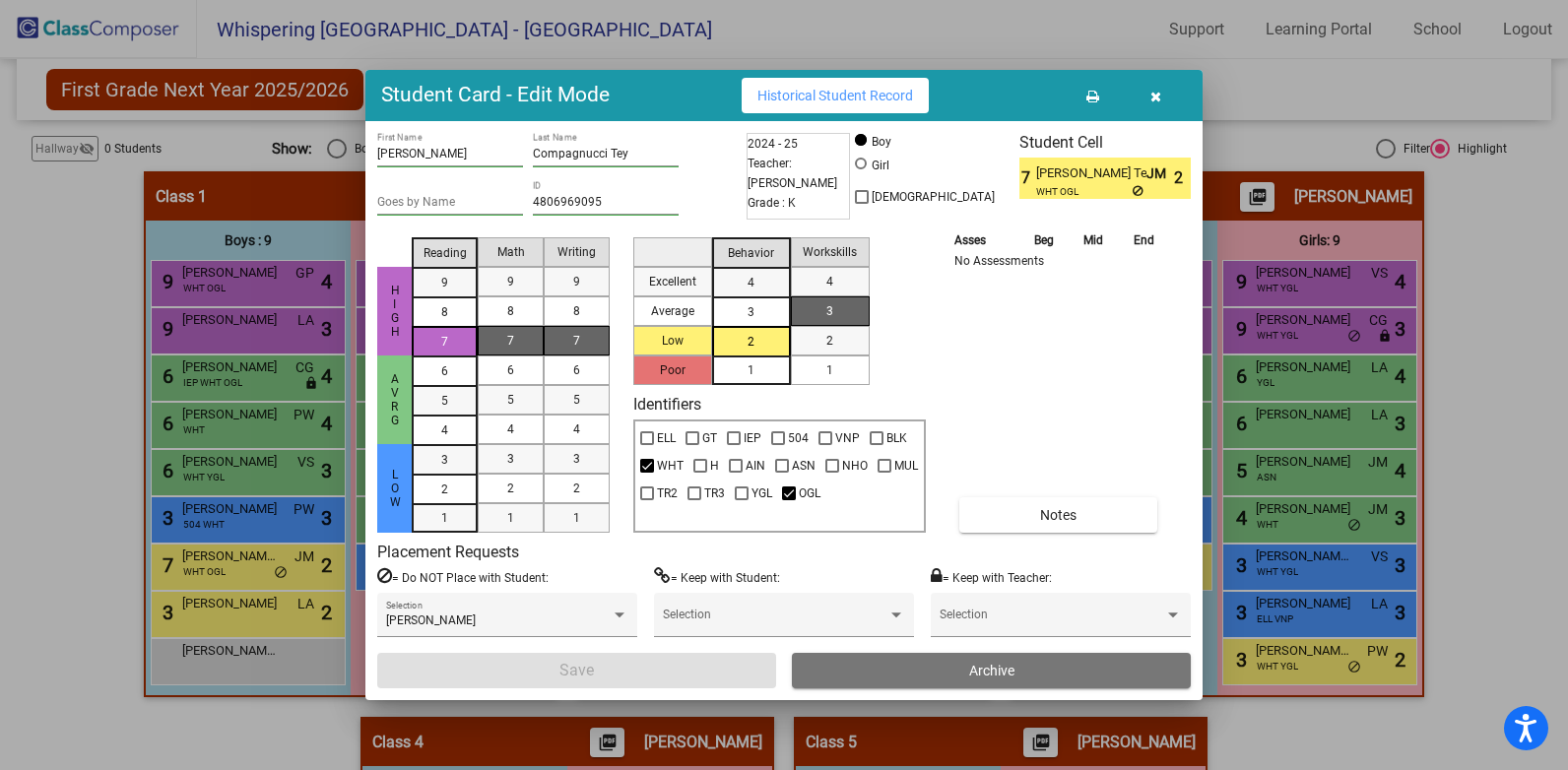 click on "[PERSON_NAME] Tey" at bounding box center (1090, 173) 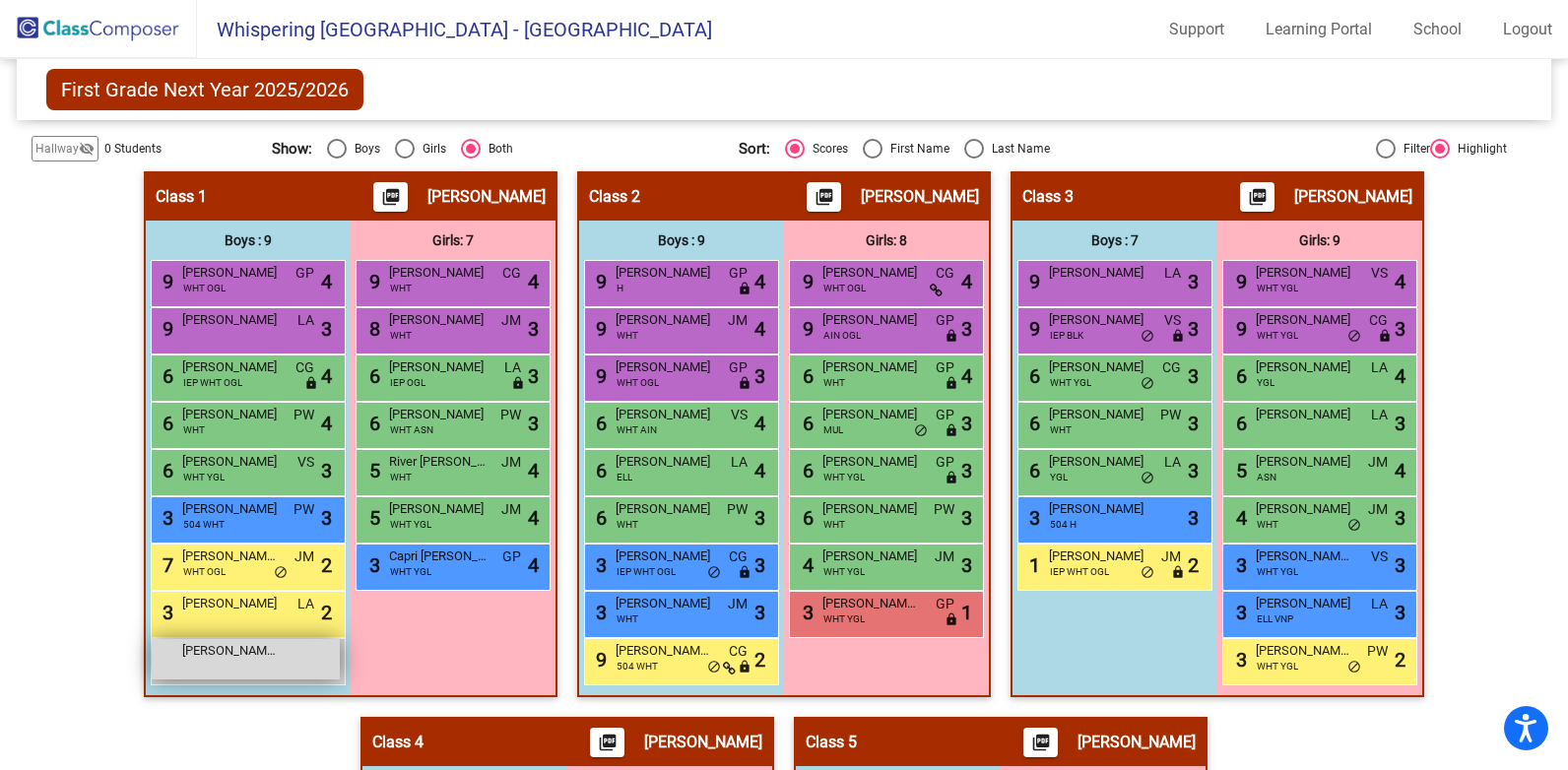 click on "[PERSON_NAME] [PERSON_NAME]" at bounding box center (231, 651) 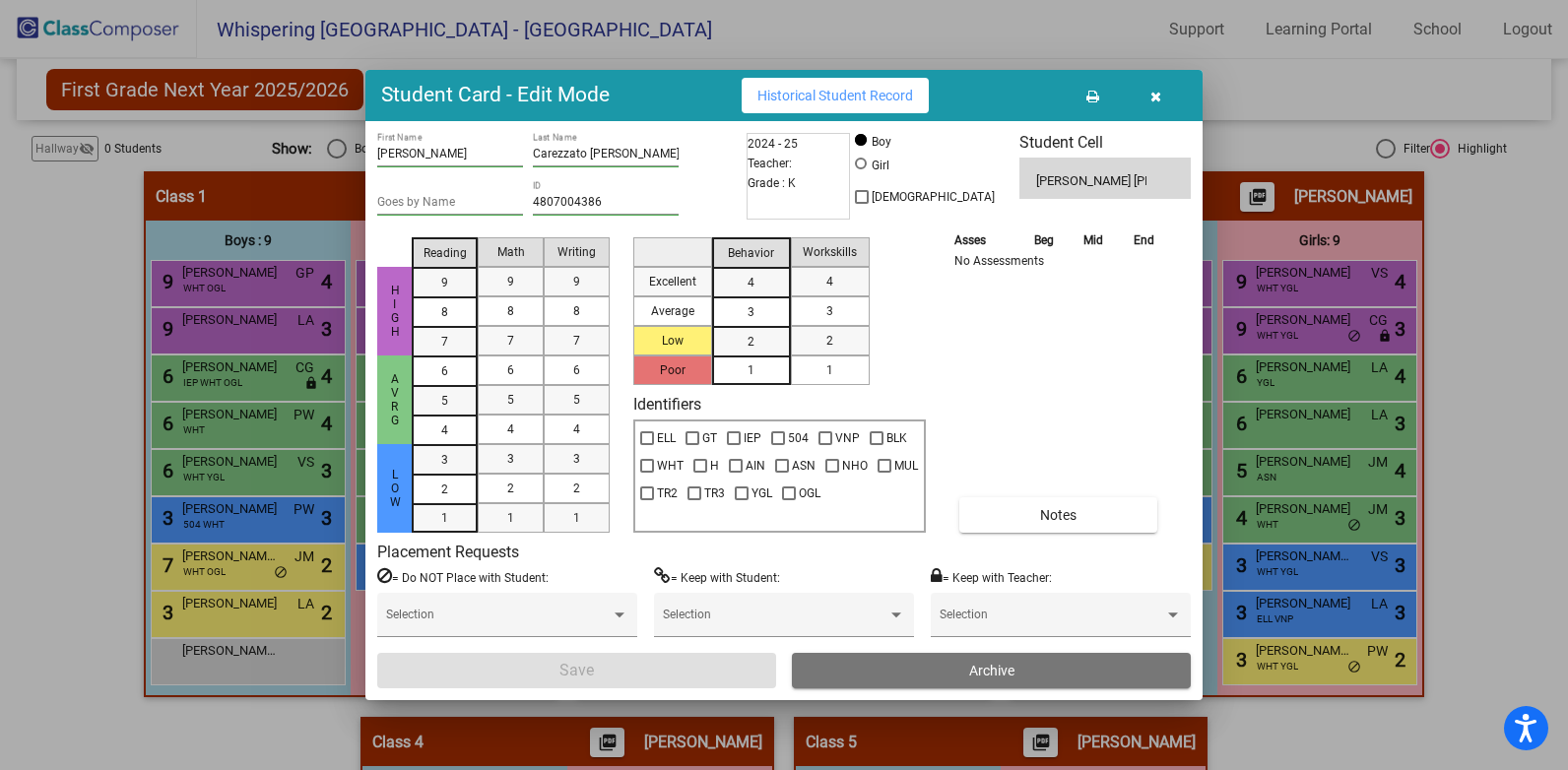 click on "[PERSON_NAME] [PERSON_NAME]" at bounding box center [1090, 181] 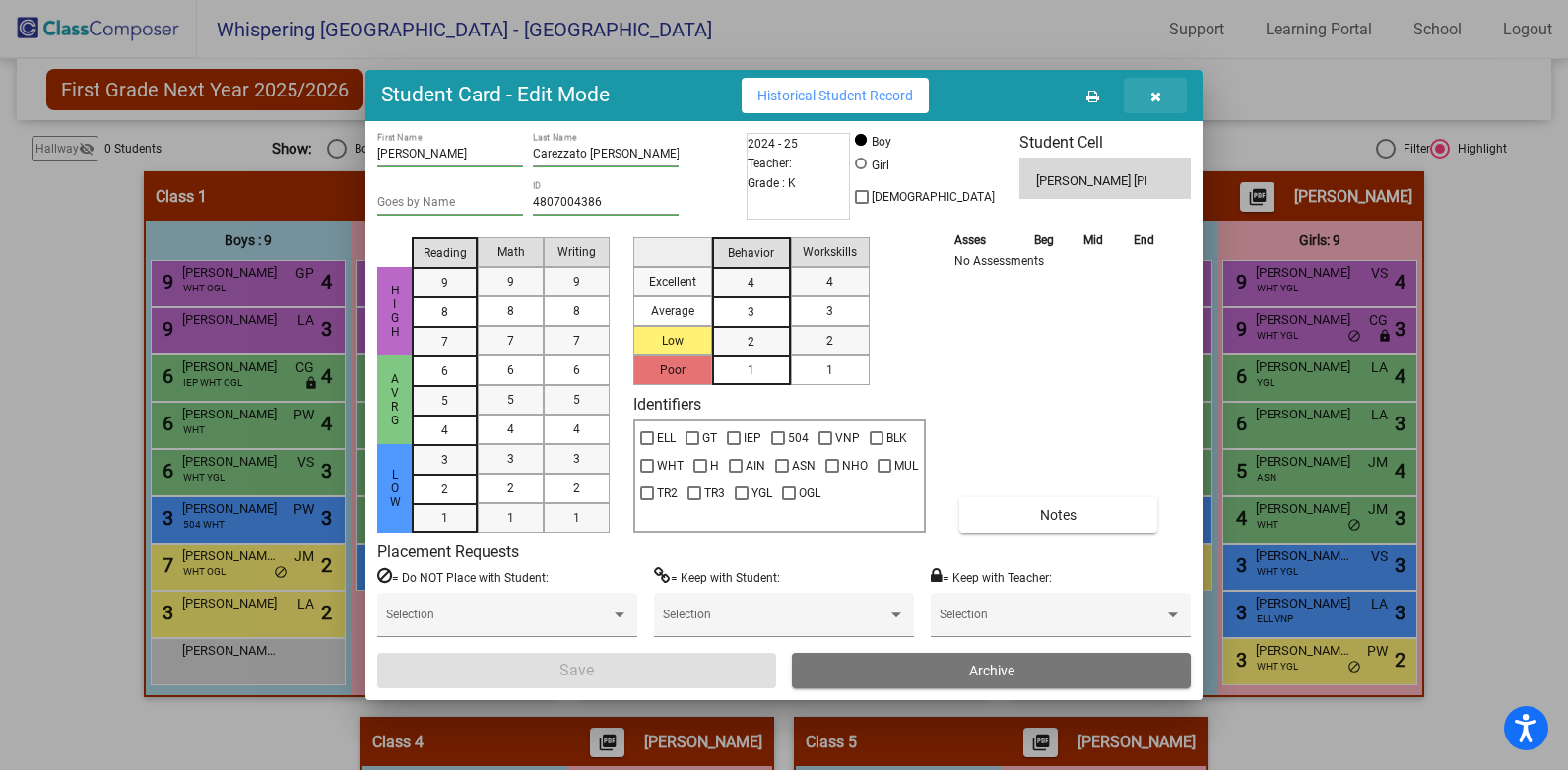 click at bounding box center (1155, 96) 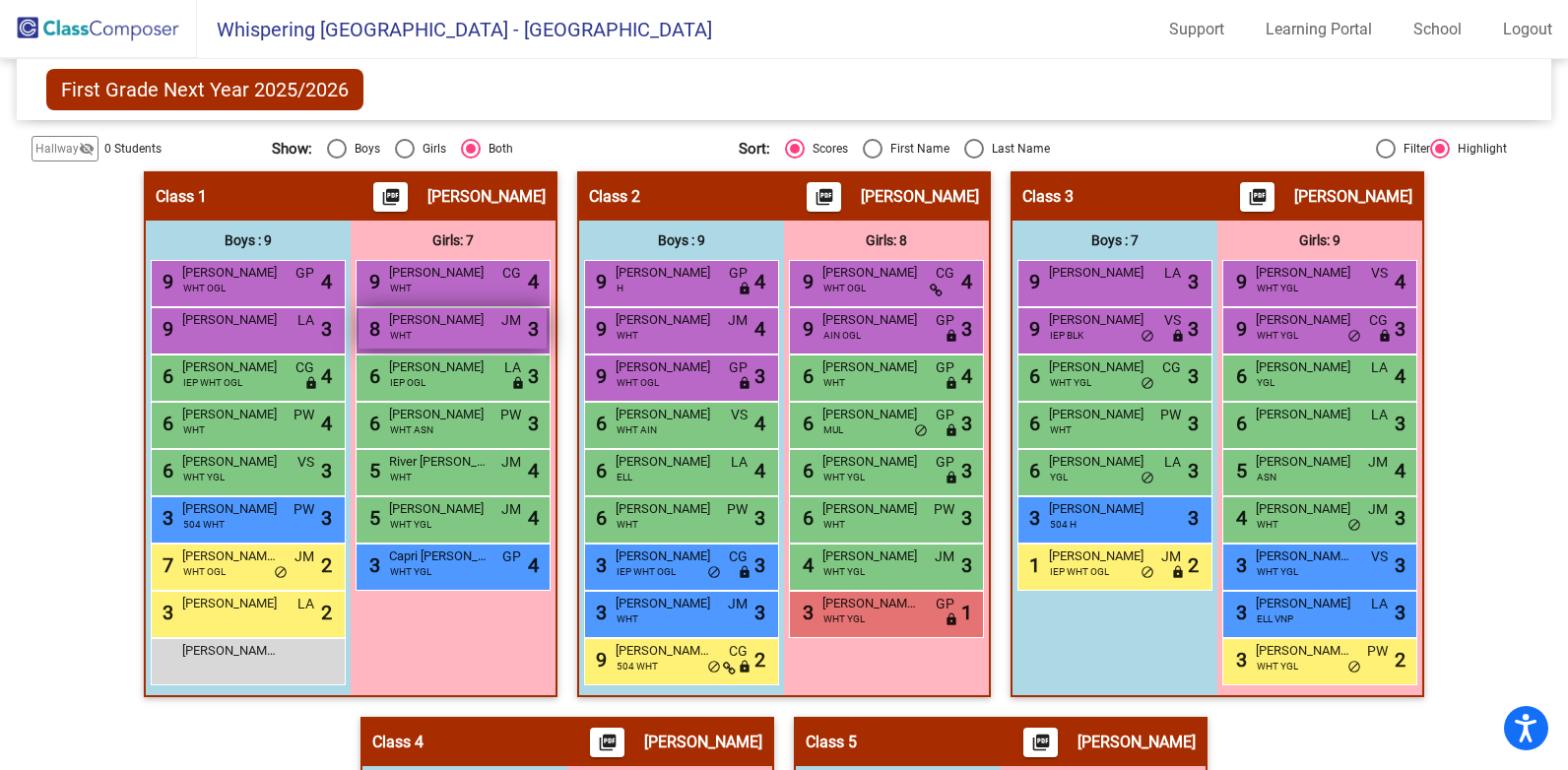drag, startPoint x: 384, startPoint y: 269, endPoint x: 507, endPoint y: 324, distance: 134.7368 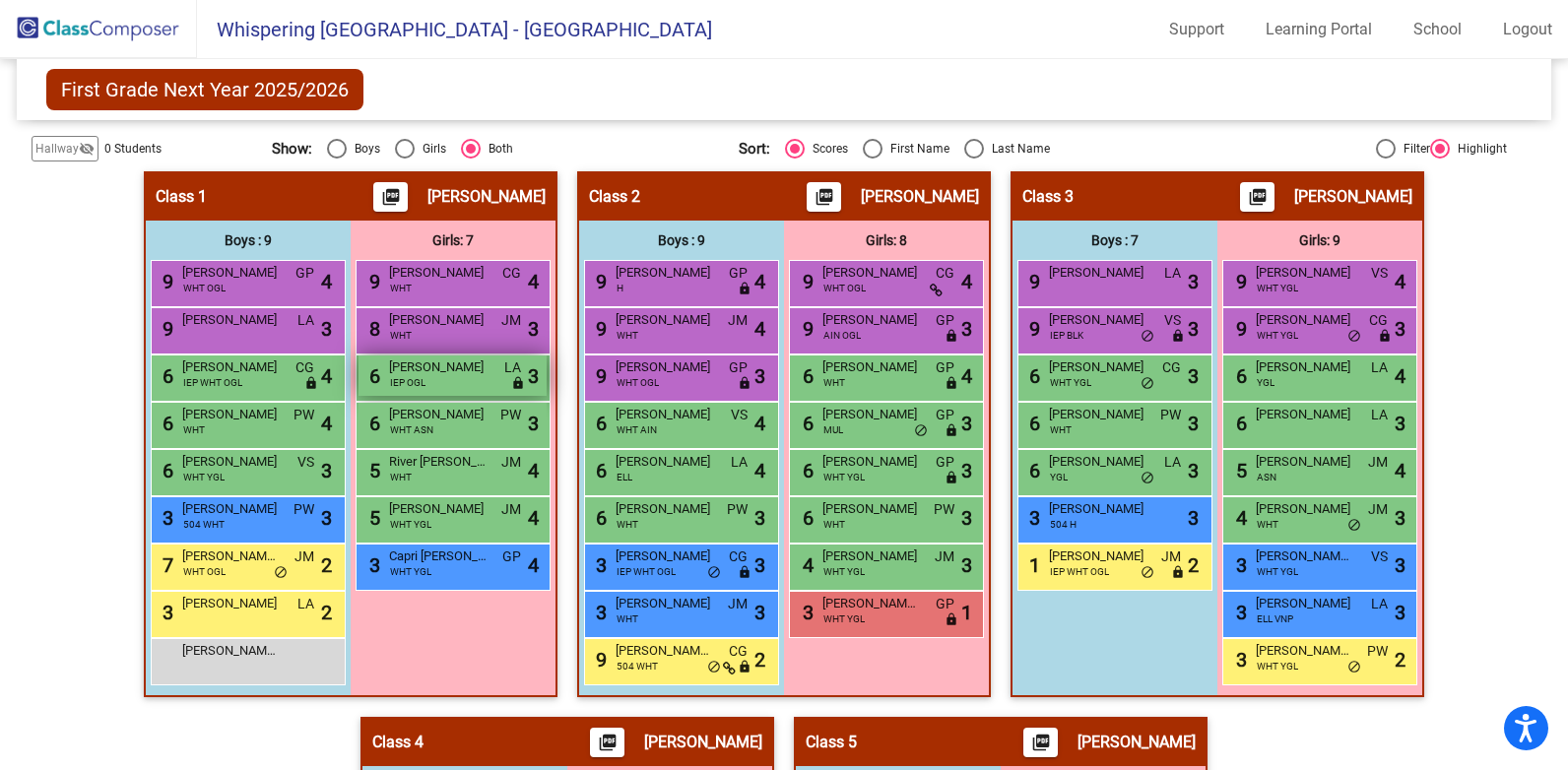 click on "6 [PERSON_NAME] IEP OGL LA lock do_not_disturb_alt 3" at bounding box center (452, 375) 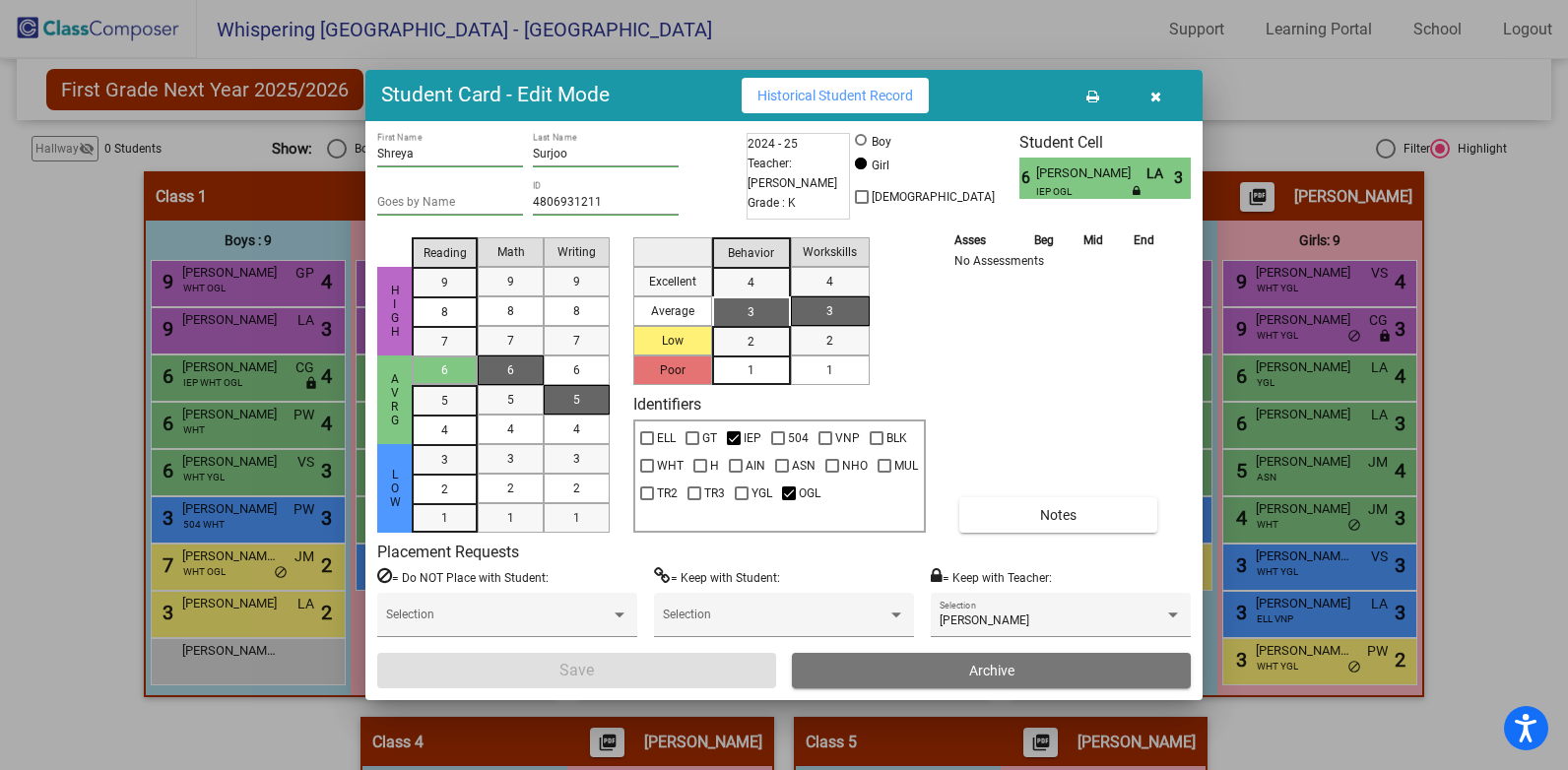 drag, startPoint x: 1039, startPoint y: 164, endPoint x: 1115, endPoint y: 175, distance: 76.791927 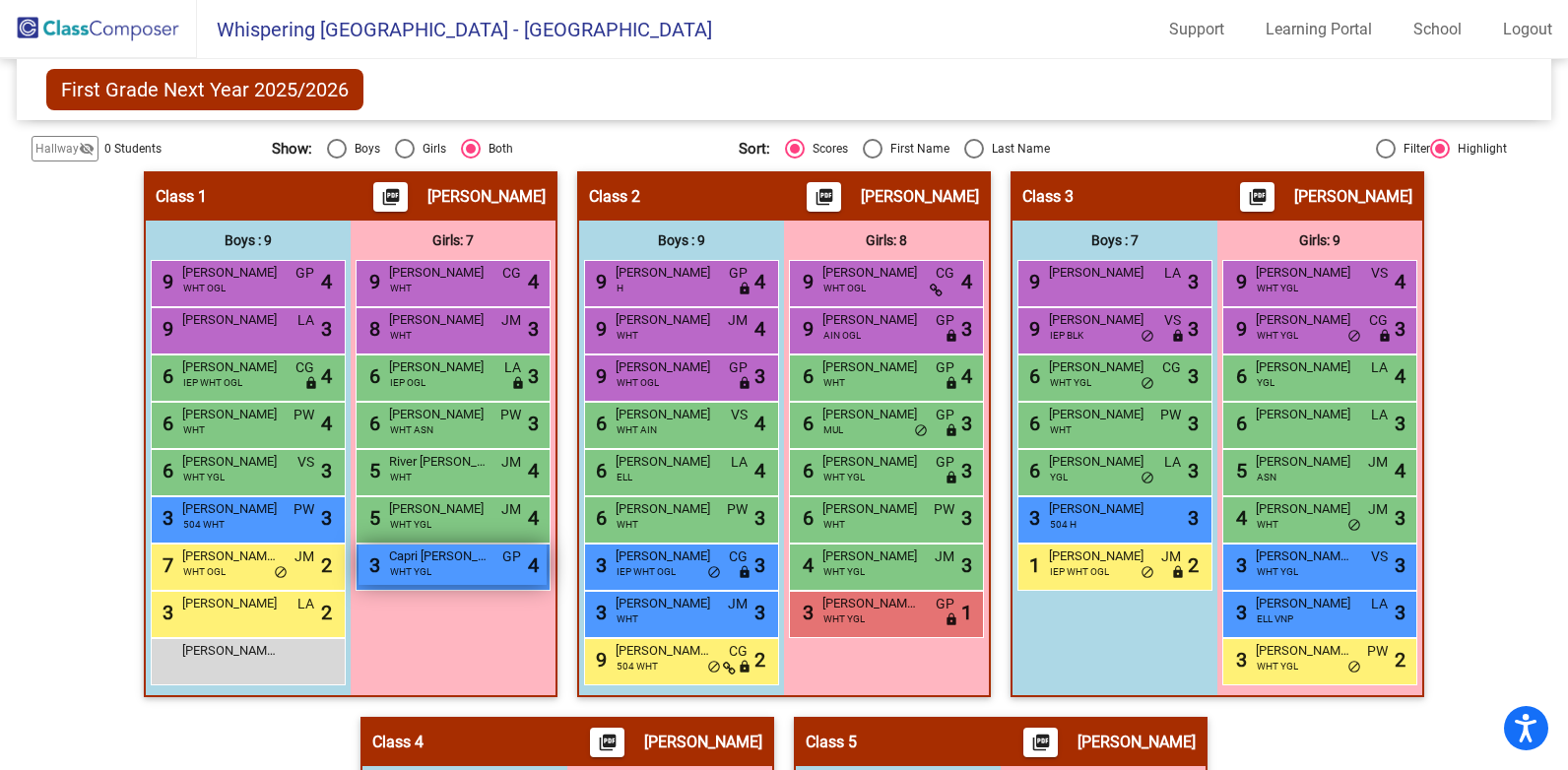 drag, startPoint x: 381, startPoint y: 412, endPoint x: 505, endPoint y: 558, distance: 191.55156 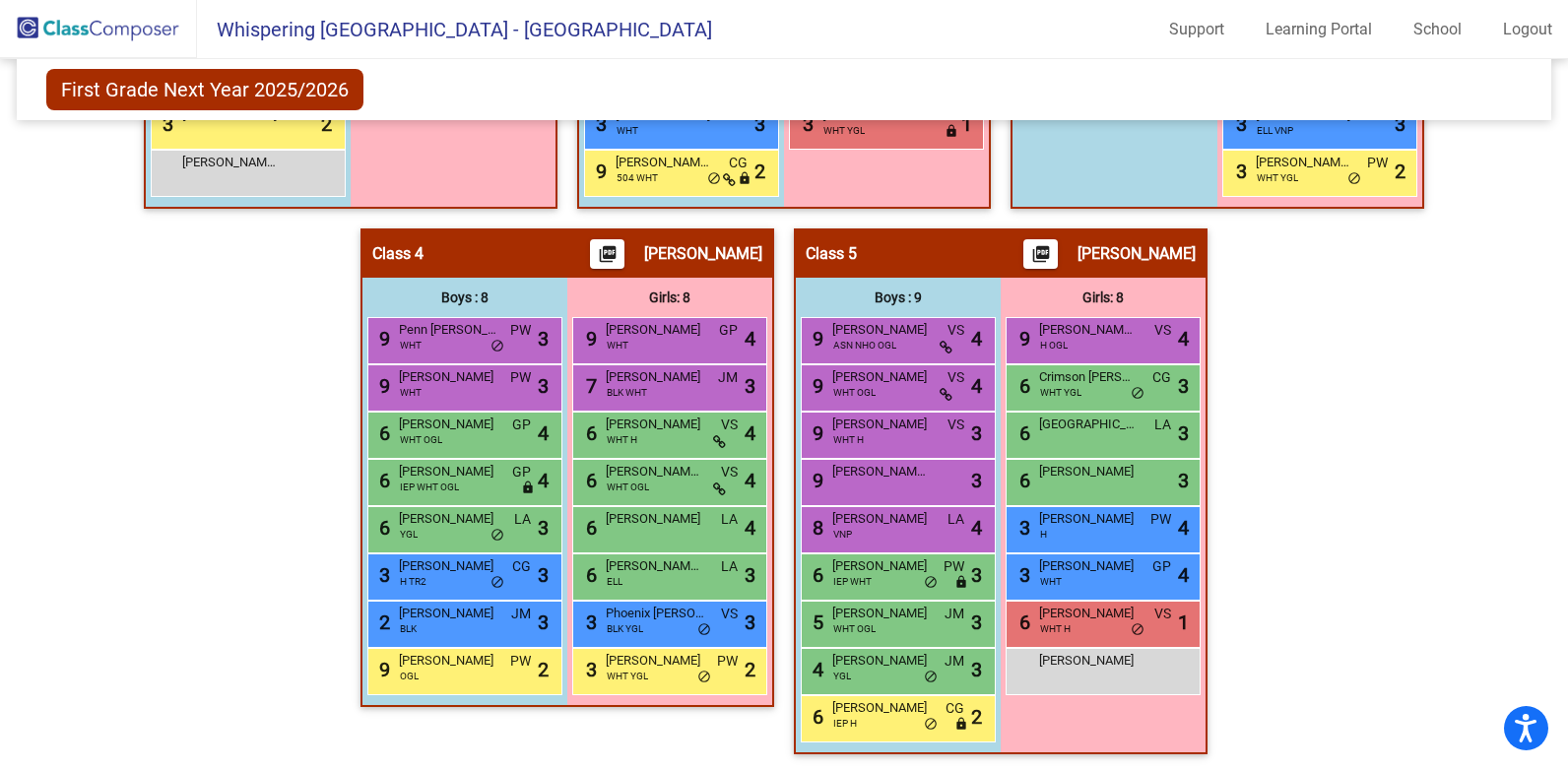 scroll, scrollTop: 816, scrollLeft: 0, axis: vertical 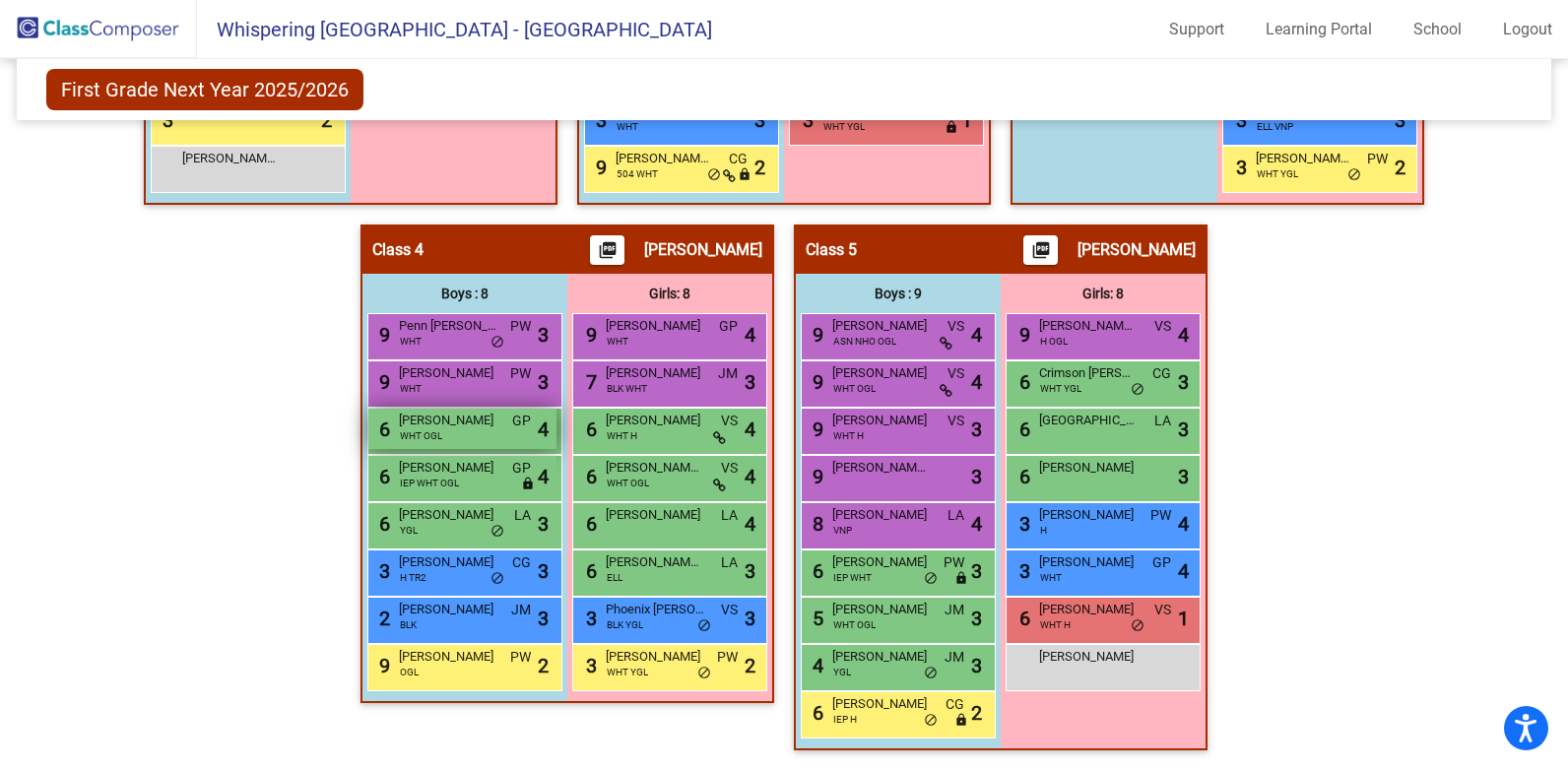 drag, startPoint x: 397, startPoint y: 321, endPoint x: 535, endPoint y: 425, distance: 172.80046 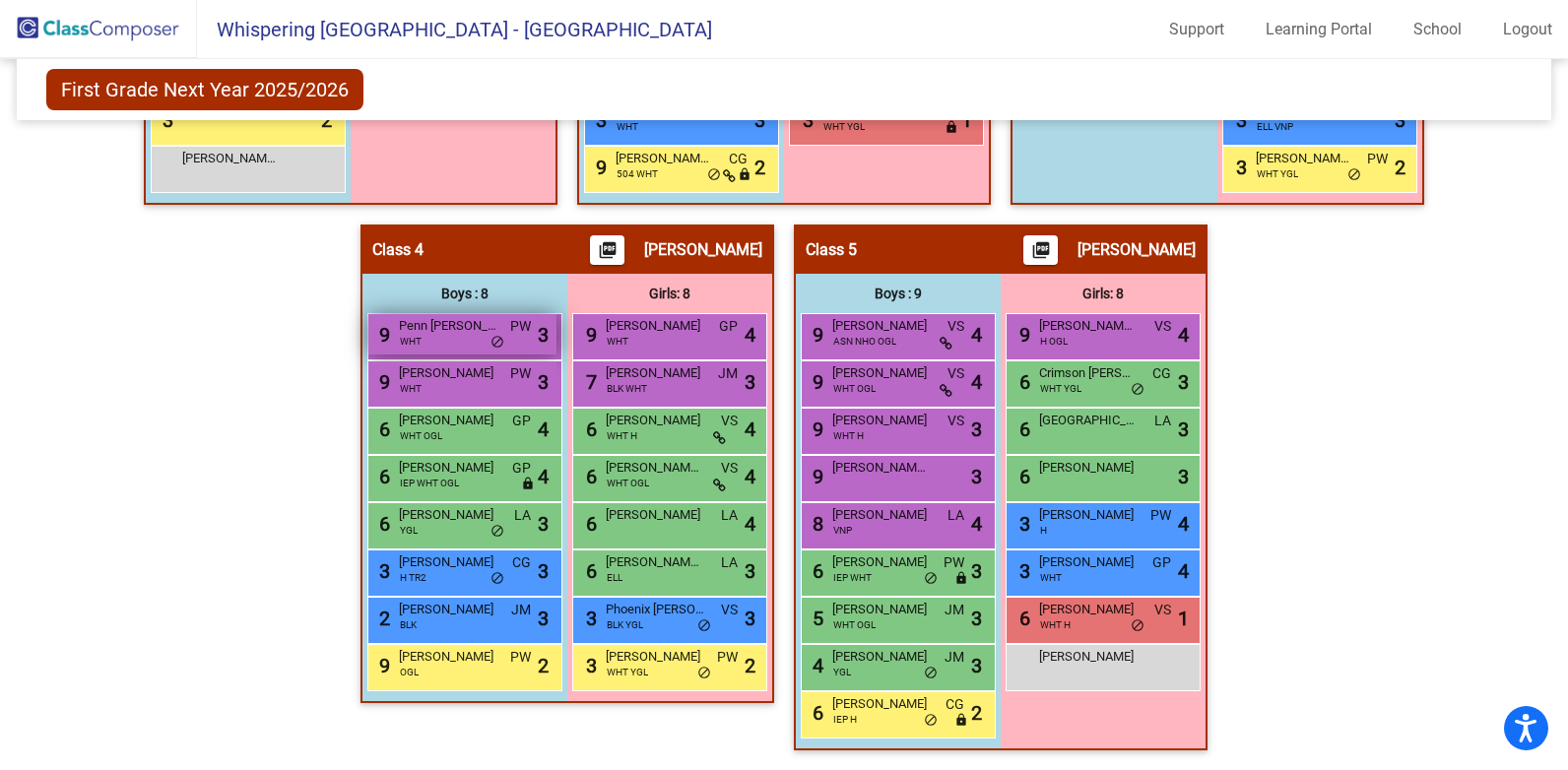 click on "9 Penn [PERSON_NAME] WHT PW lock do_not_disturb_alt 3" at bounding box center (462, 334) 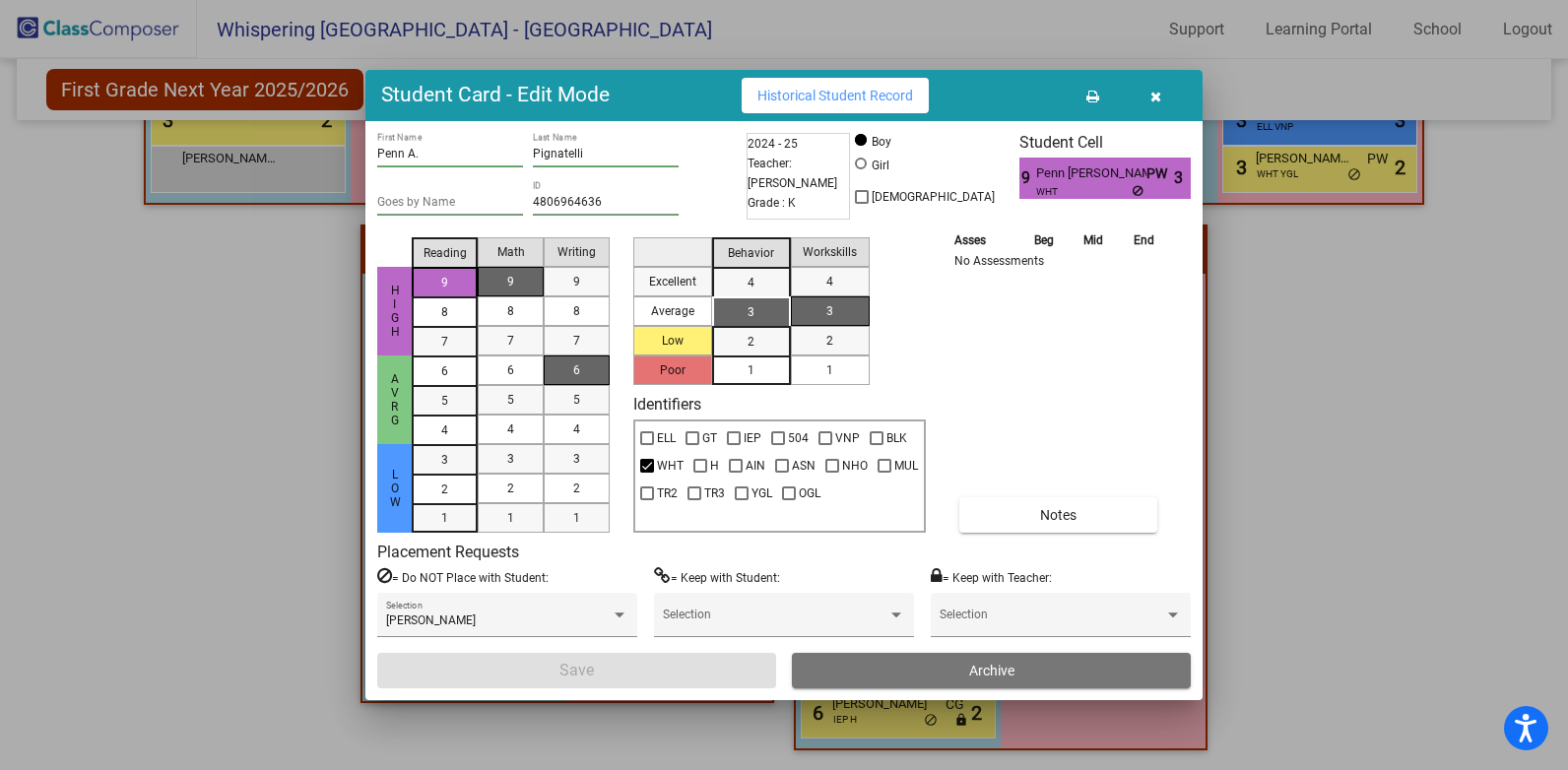 click on "Penn [PERSON_NAME]" at bounding box center (1090, 173) 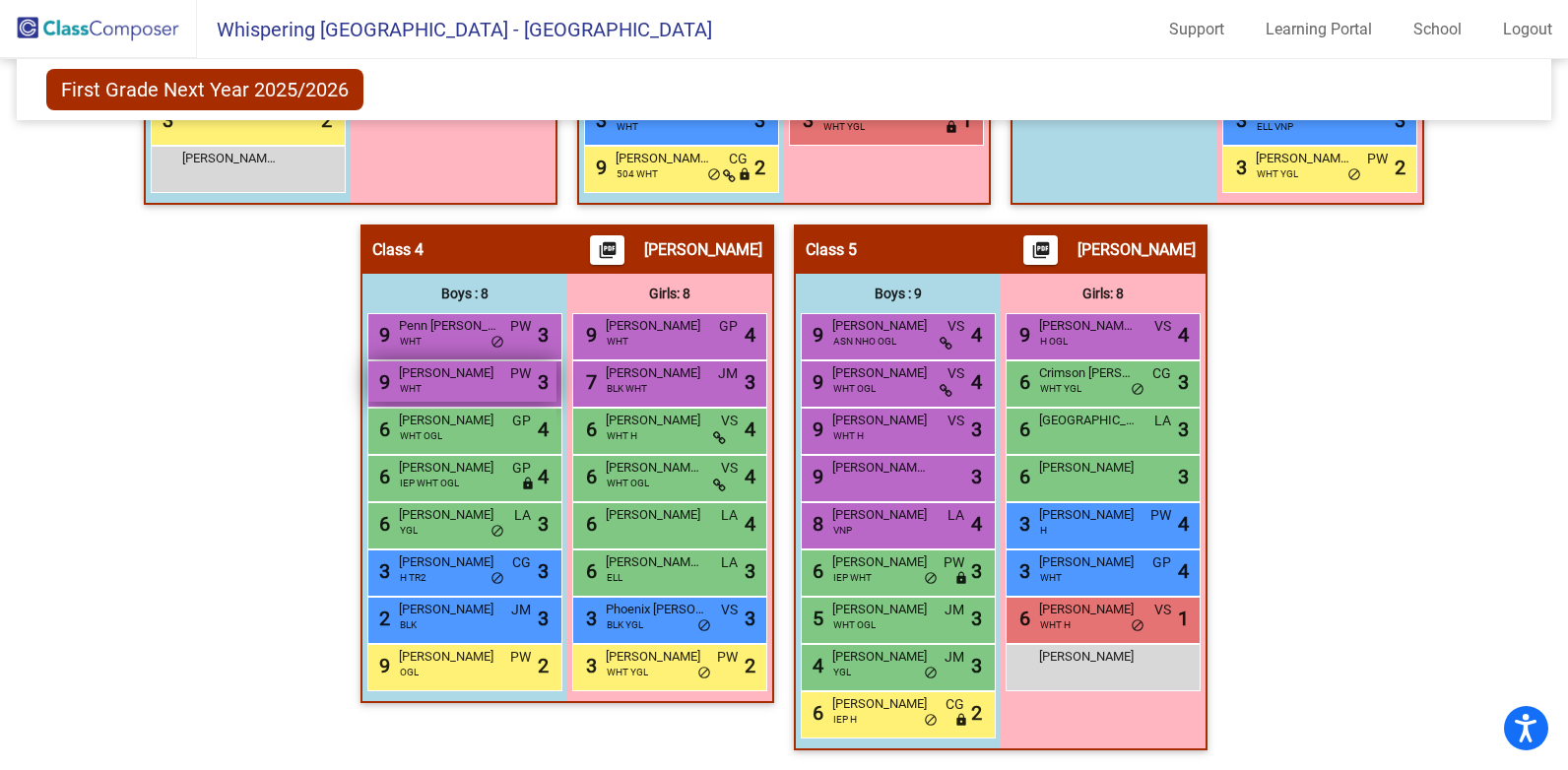 click on "[PERSON_NAME]" at bounding box center [448, 373] 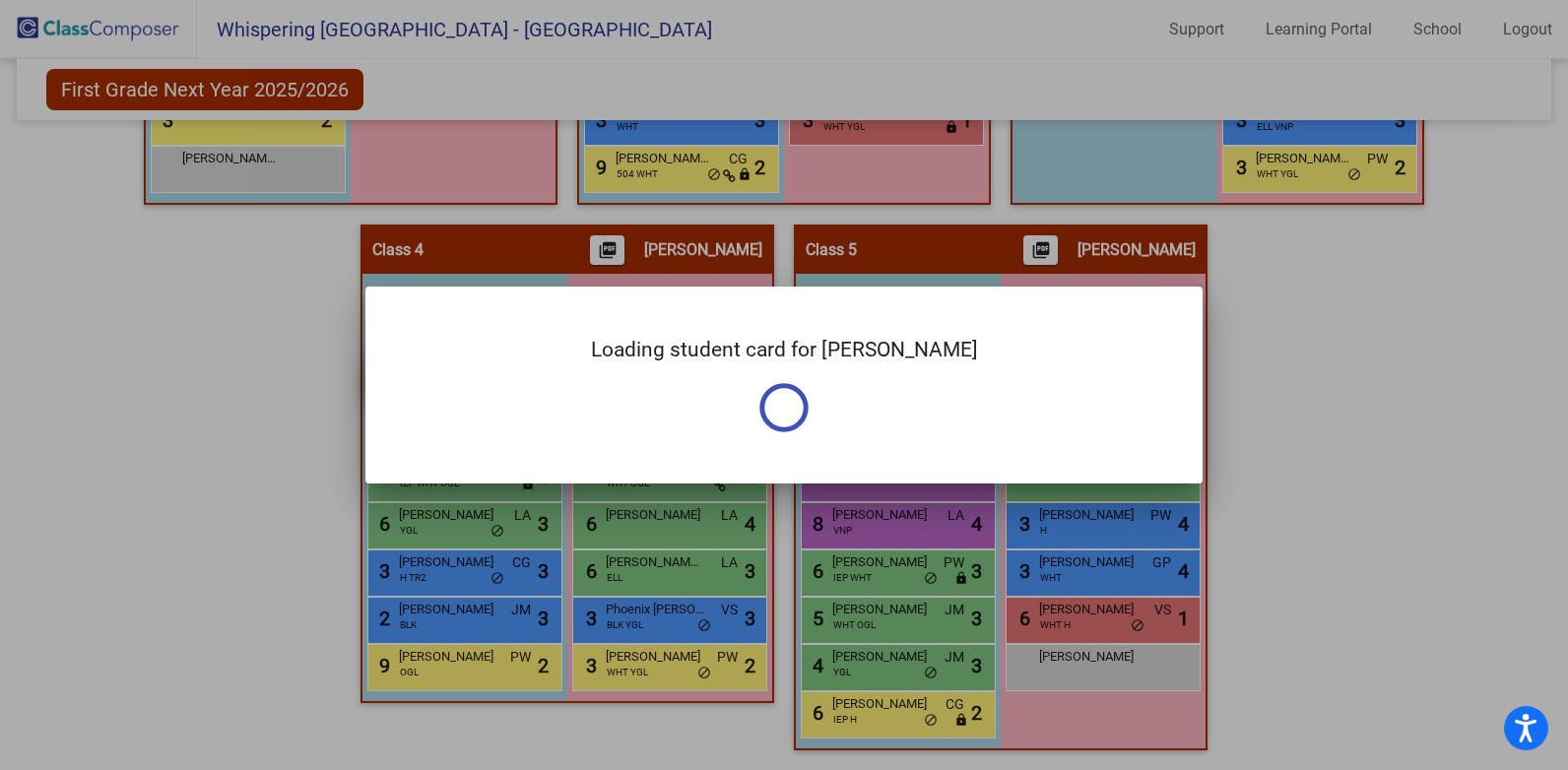 click on "Loading student card for [PERSON_NAME]" at bounding box center (784, 385) 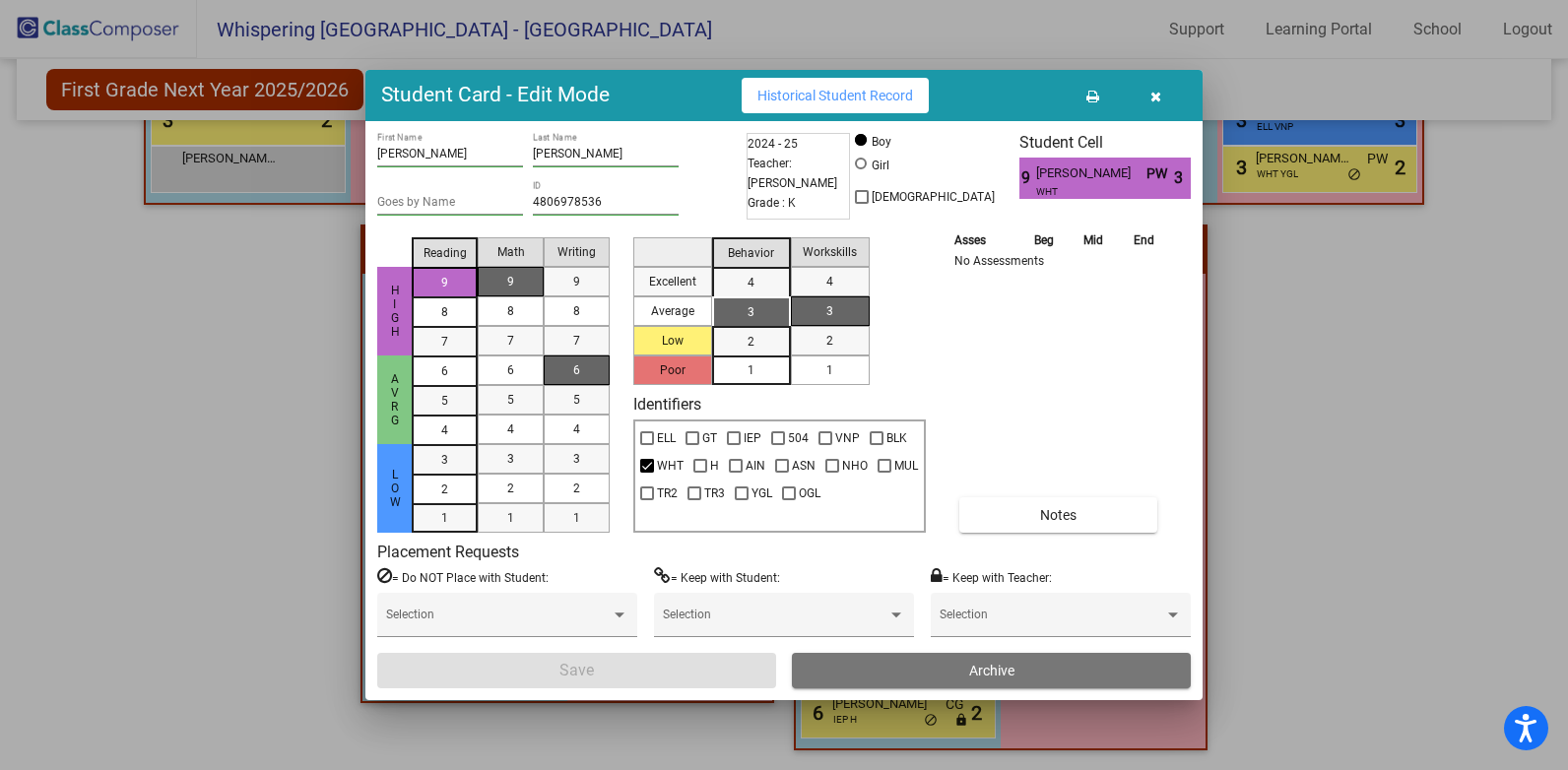 click on "[PERSON_NAME]" at bounding box center (1090, 173) 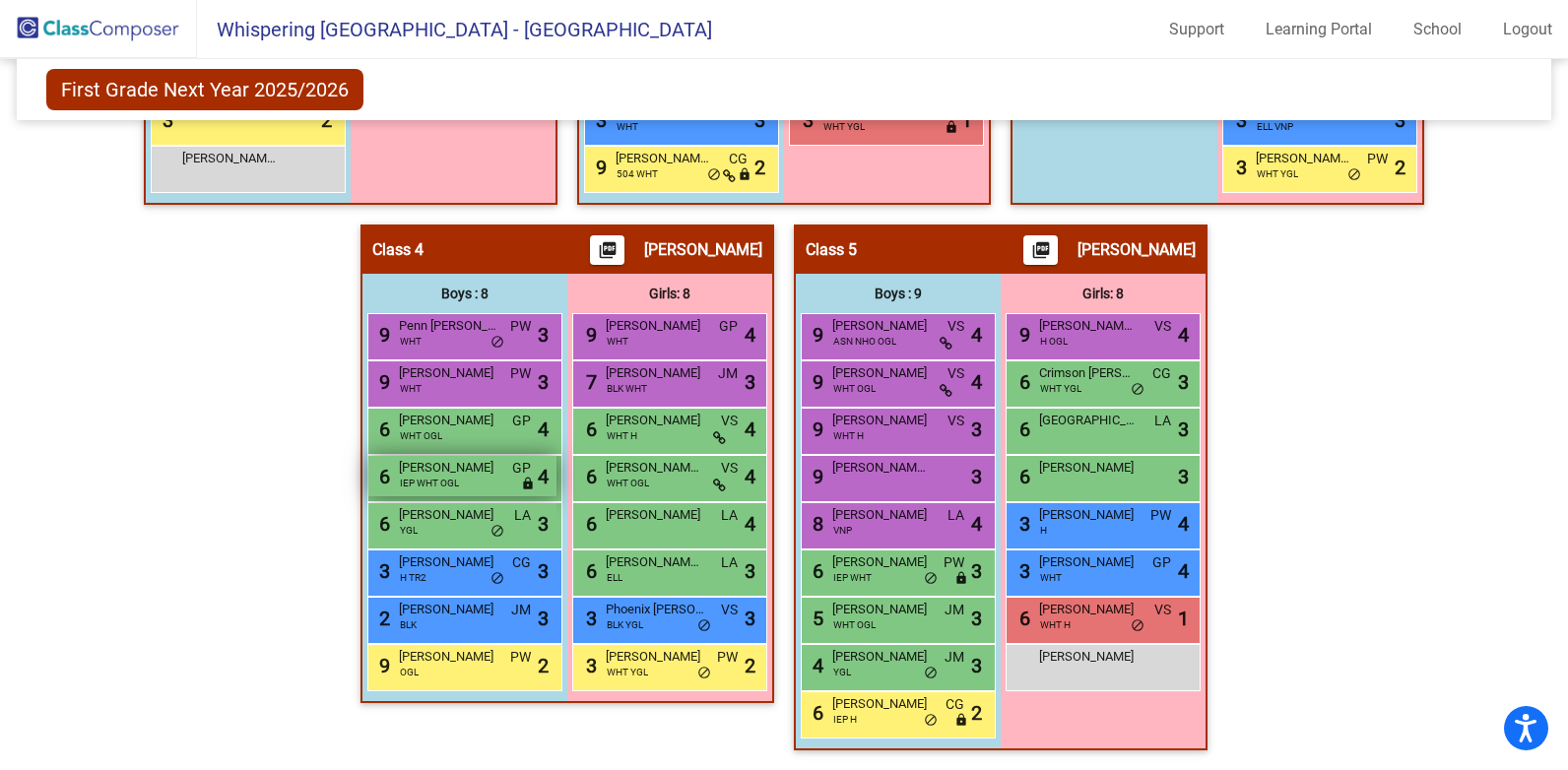 click on "[PERSON_NAME]" at bounding box center [448, 468] 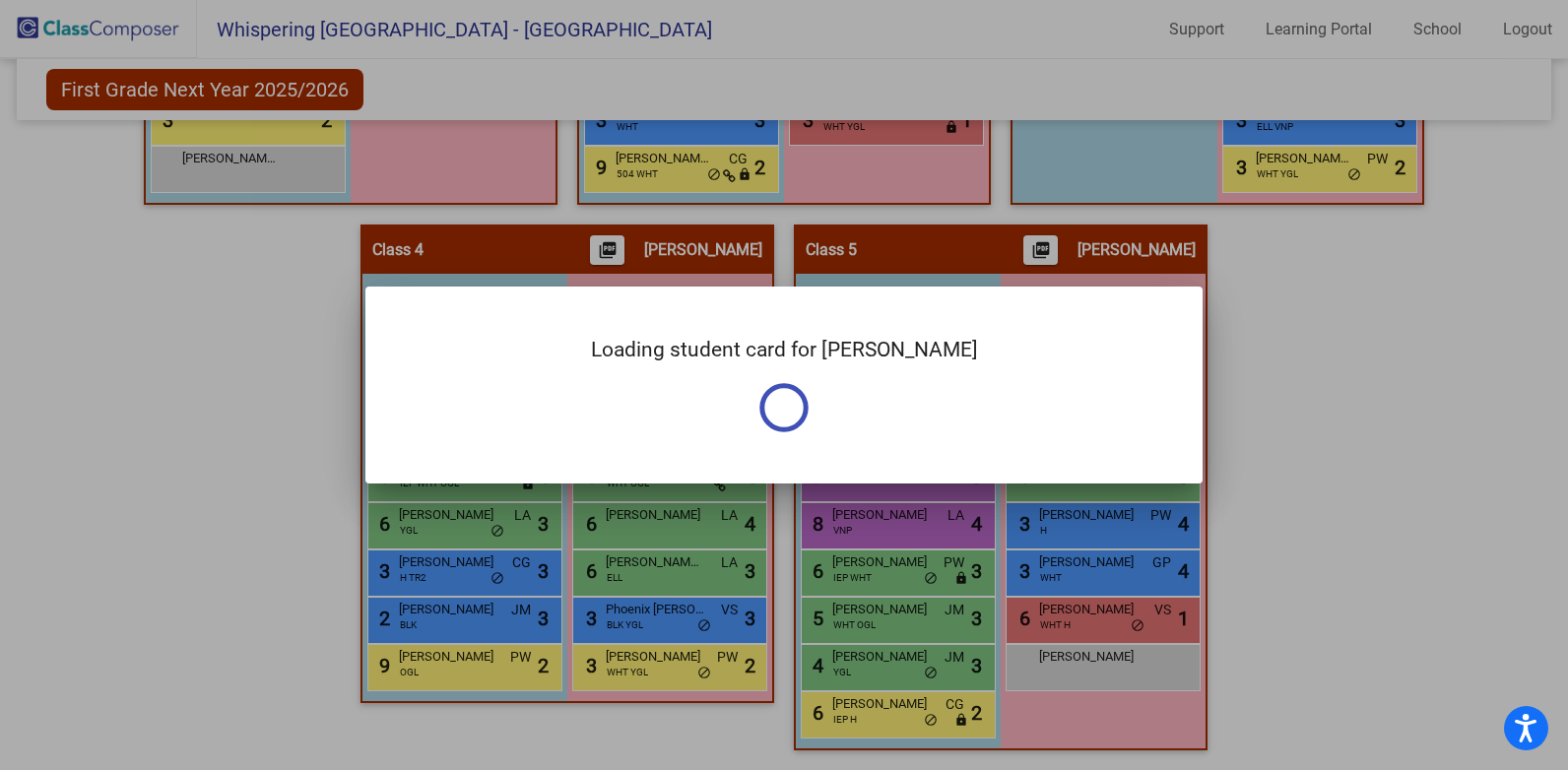 click on "Loading student card for [PERSON_NAME]   Notes   Previous Year undefined - Last Edited: null" at bounding box center [784, 385] 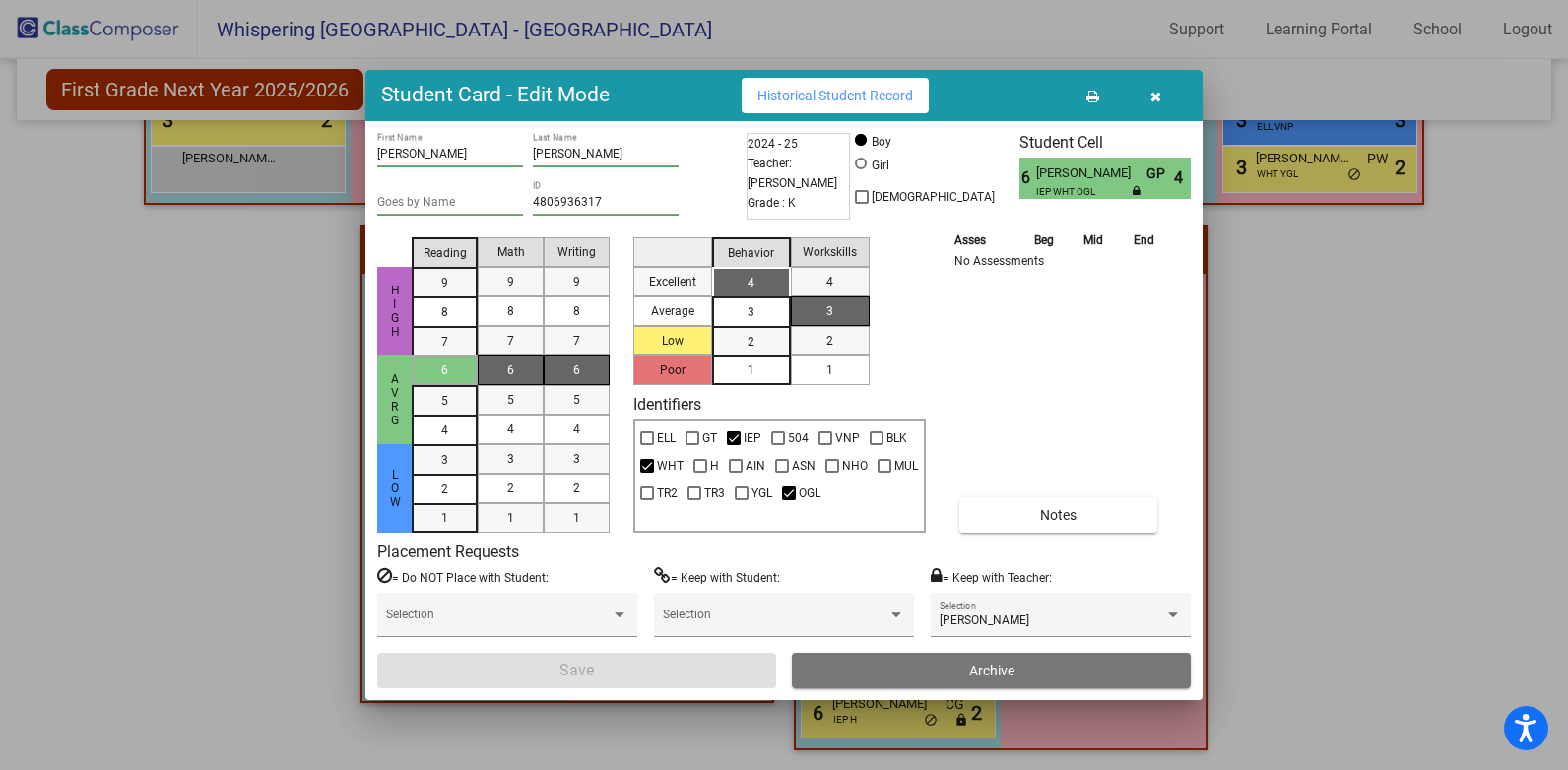 click on "[PERSON_NAME]" at bounding box center [1090, 173] 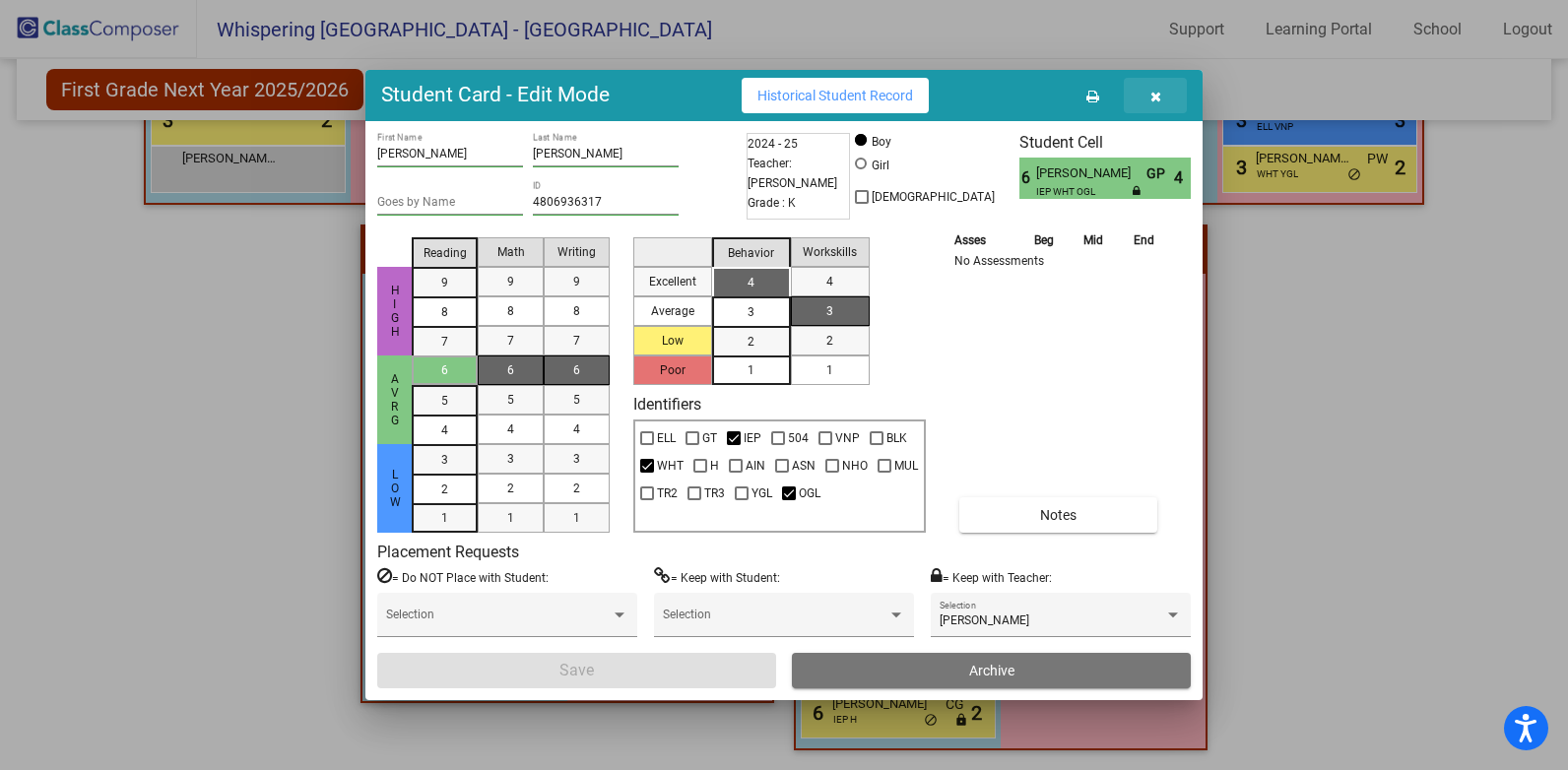 click at bounding box center [1155, 96] 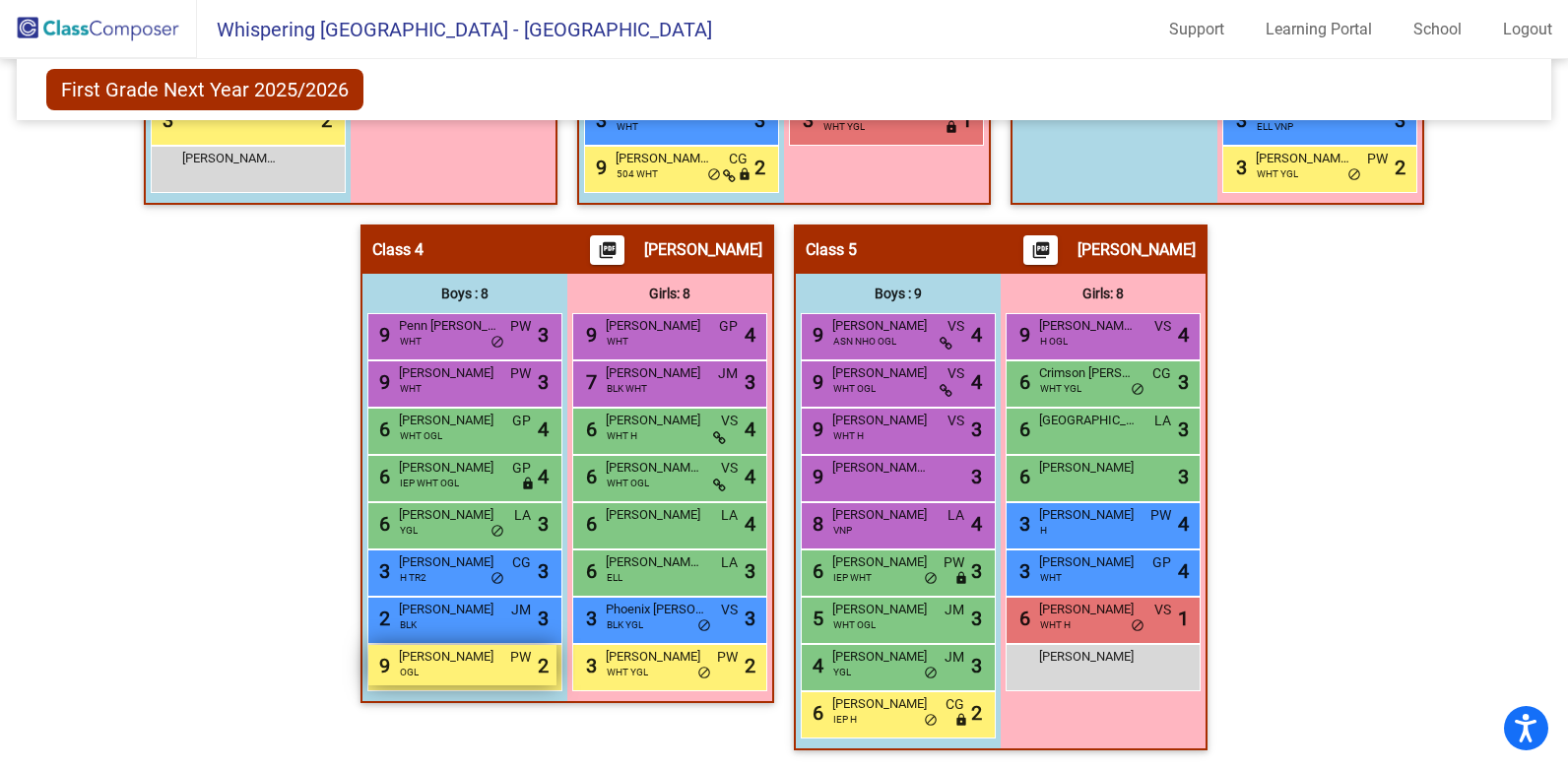 drag, startPoint x: 388, startPoint y: 513, endPoint x: 509, endPoint y: 667, distance: 195.849 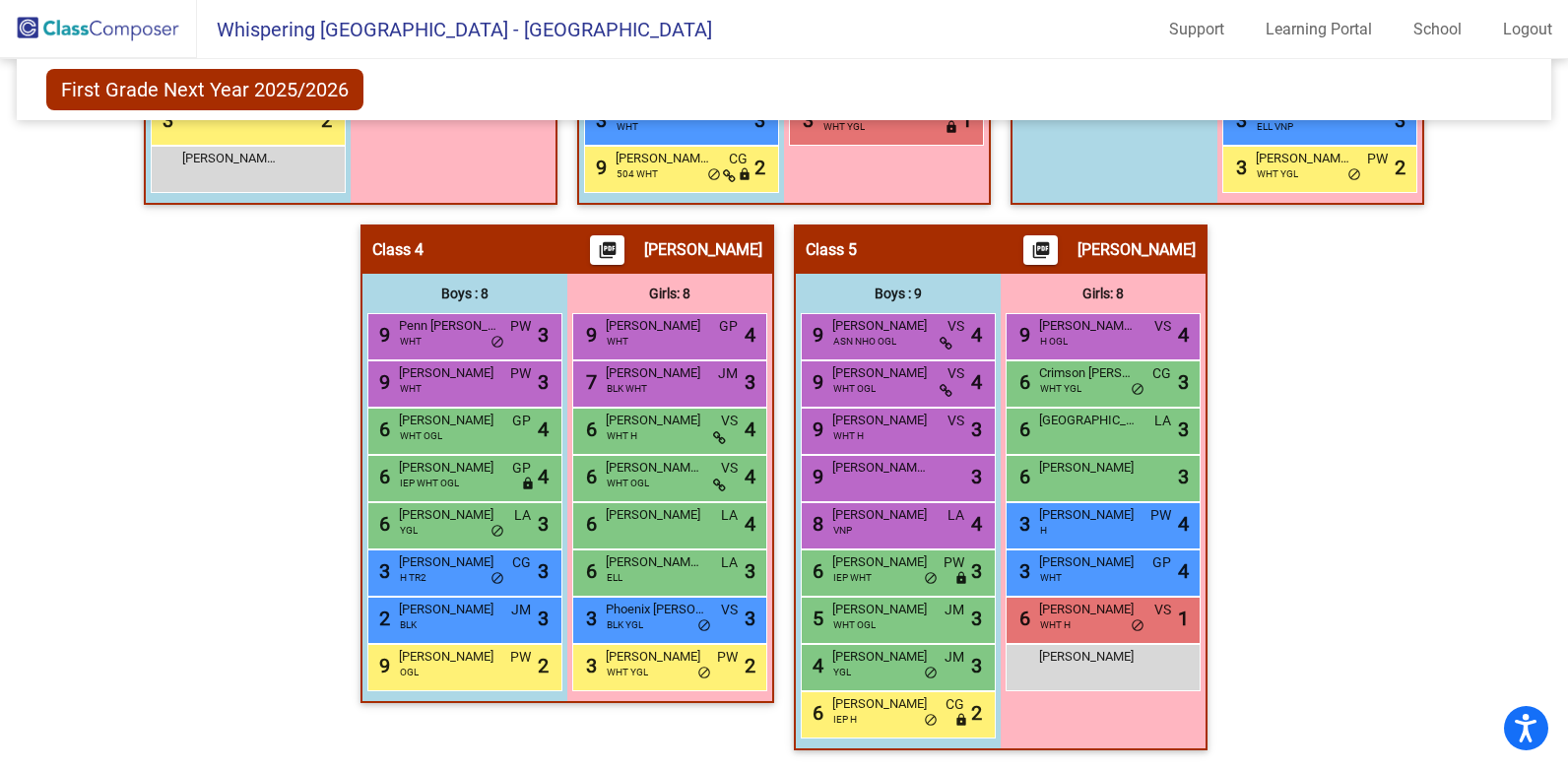 click on "6 [PERSON_NAME] YGL LA lock do_not_disturb_alt 3" at bounding box center [465, 526] 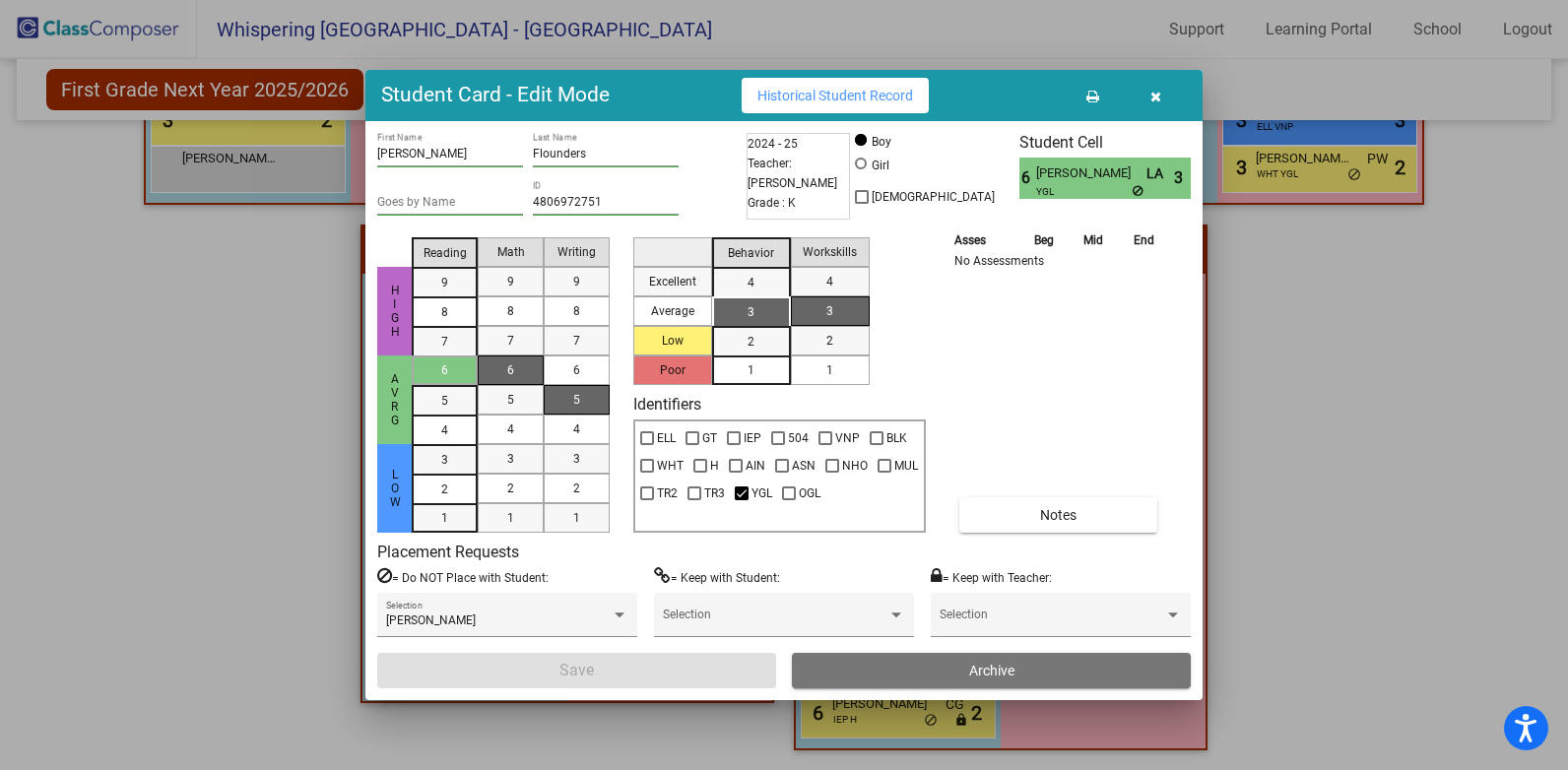 click on "[PERSON_NAME]" at bounding box center (1090, 173) 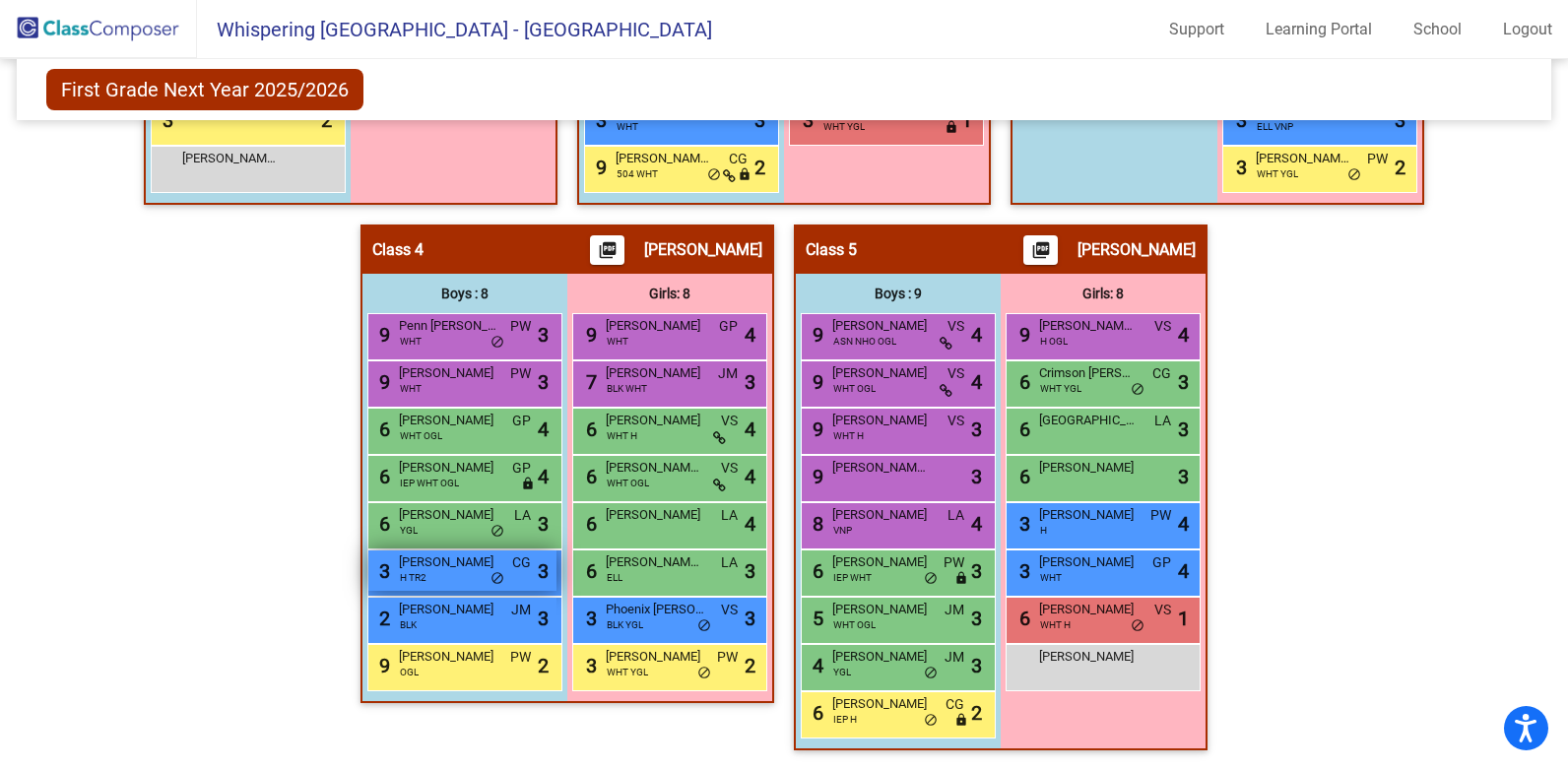 click on "[PERSON_NAME]" at bounding box center [448, 562] 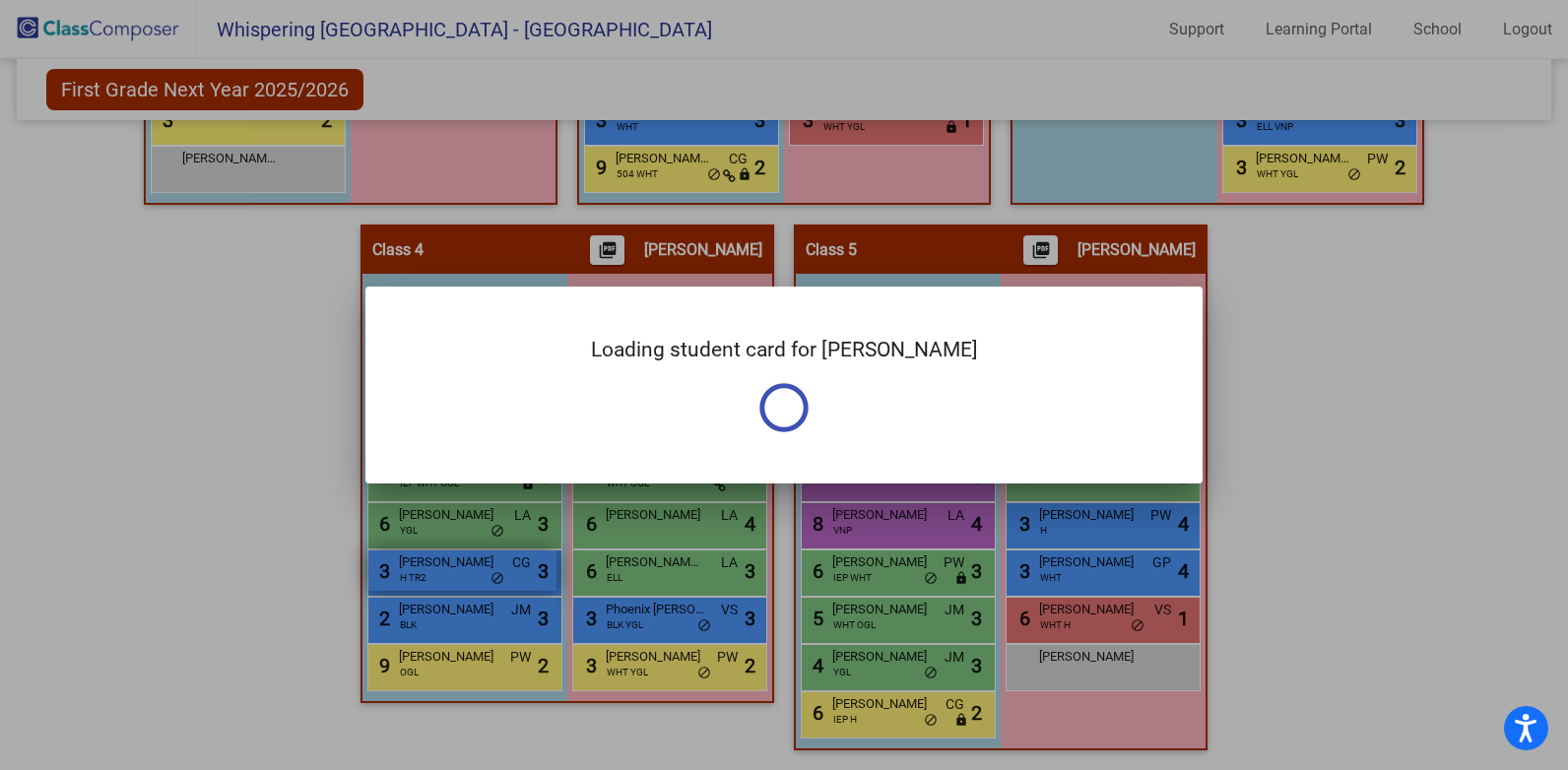 click on "Loading student card for [PERSON_NAME]   Notes   Previous Year undefined - Last Edited: null" at bounding box center (784, 385) 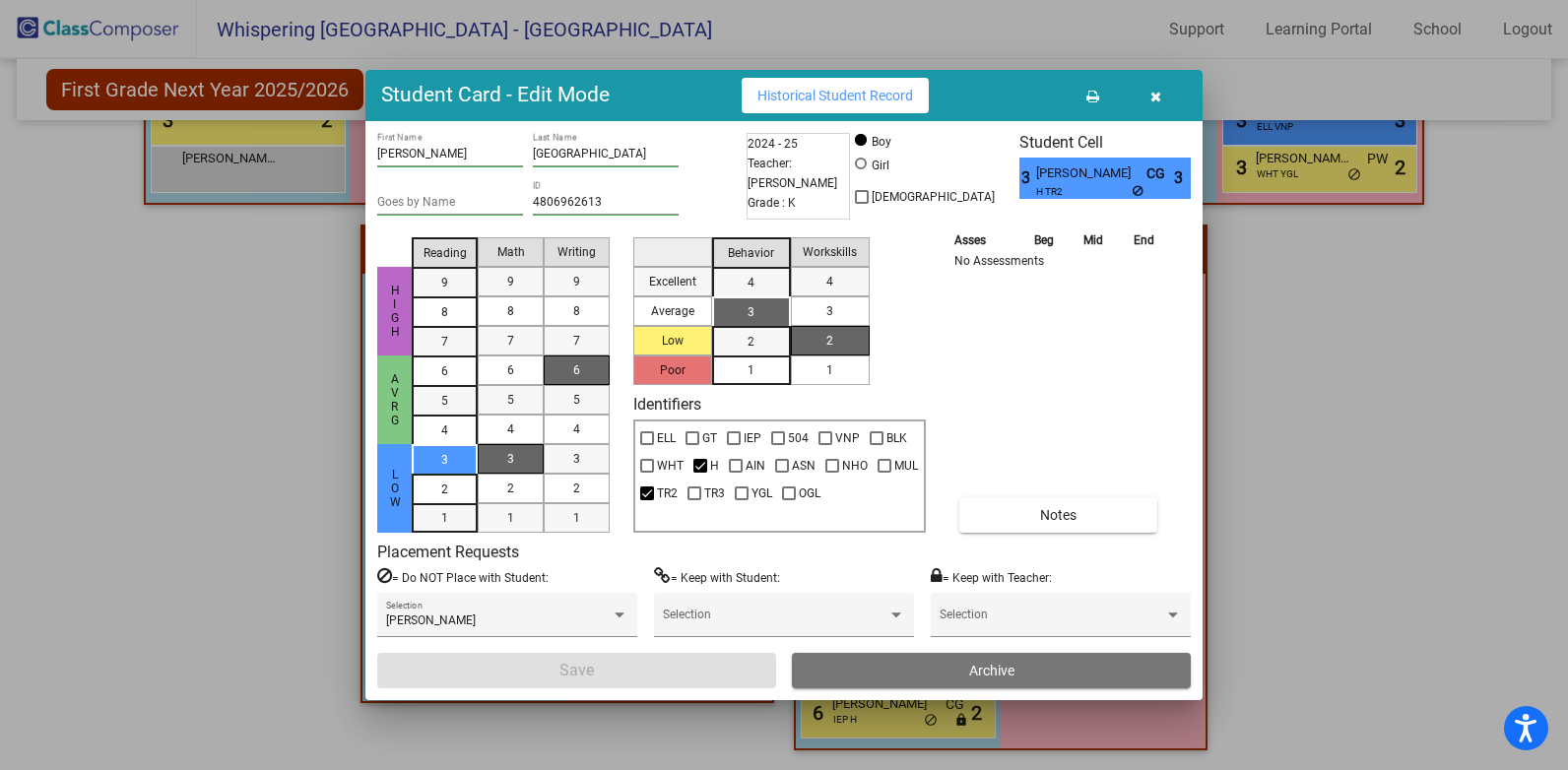 click on "[PERSON_NAME]" at bounding box center [1090, 173] 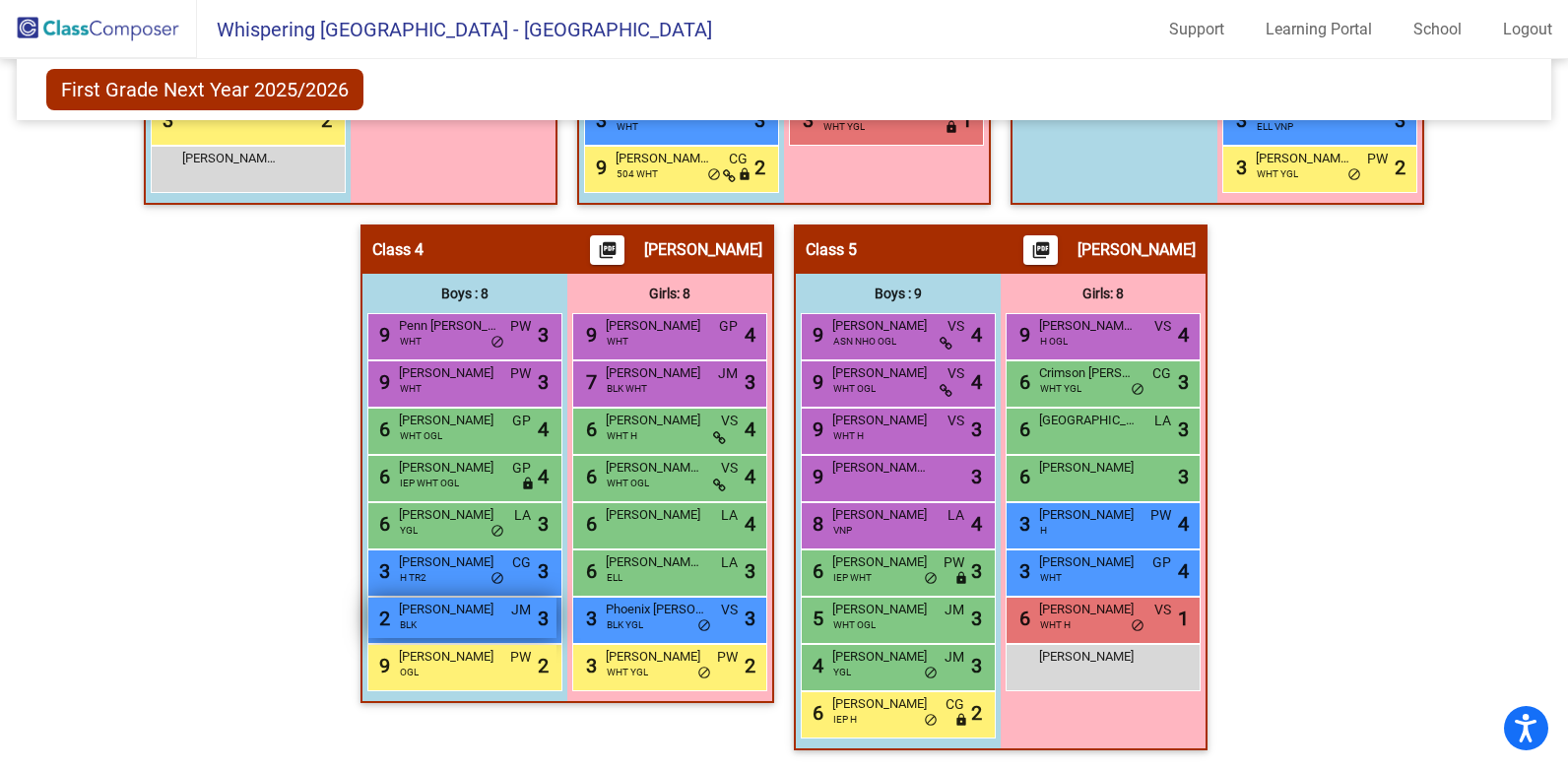 click on "[PERSON_NAME]" at bounding box center (448, 610) 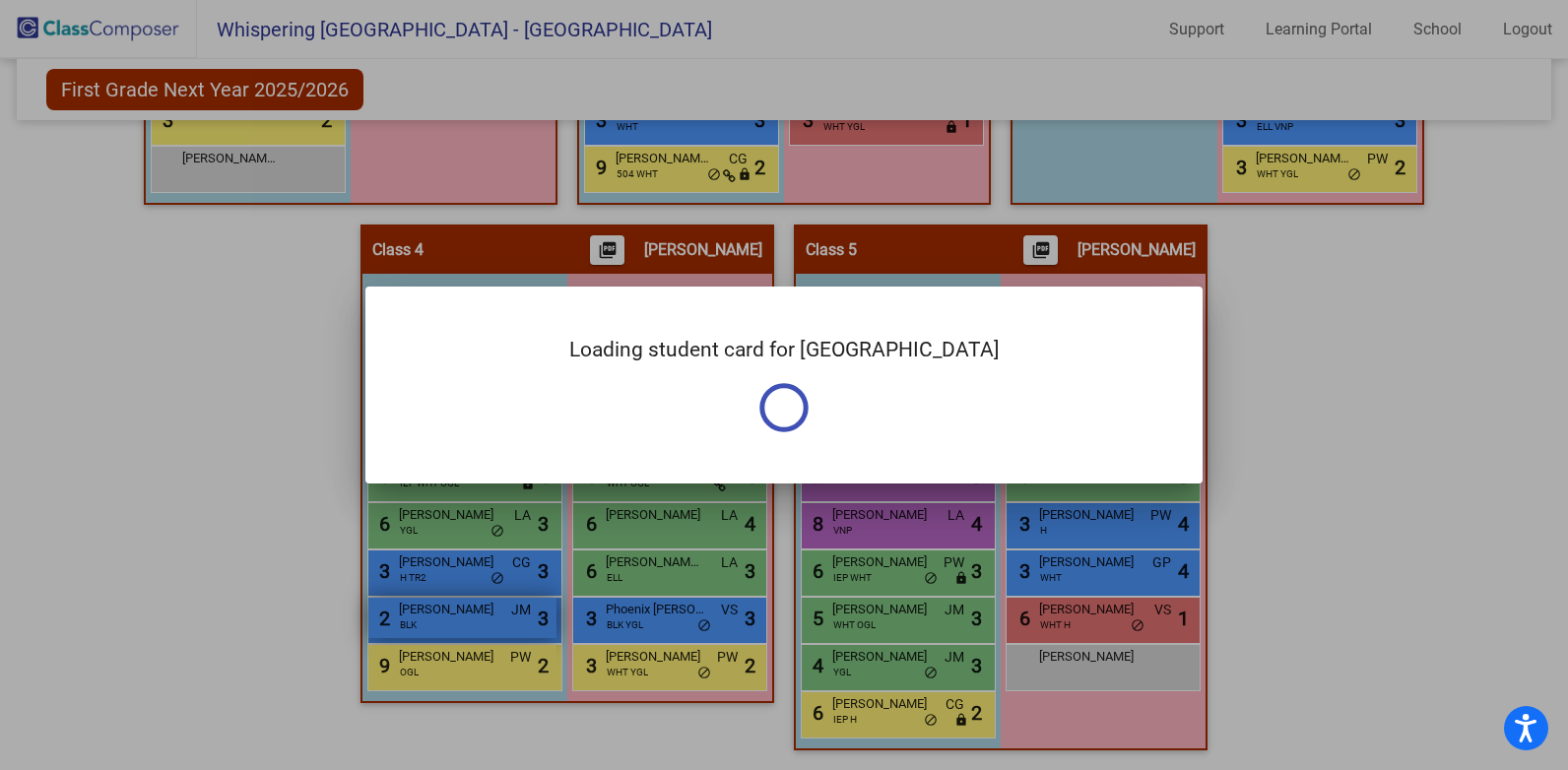 click on "Loading student card for [GEOGRAPHIC_DATA]   Notes   Previous Year undefined - Last Edited: null" at bounding box center [784, 385] 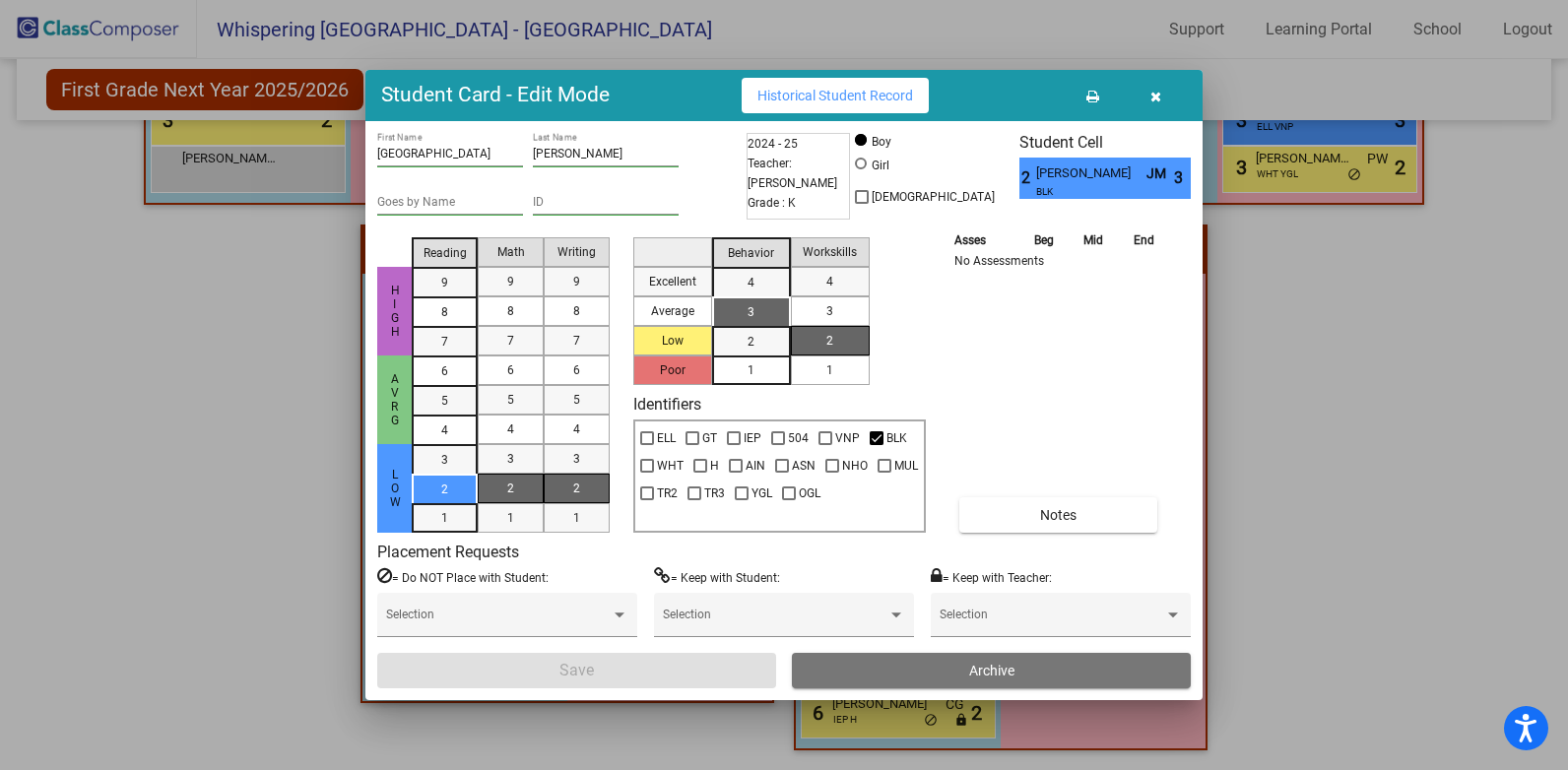 click on "[PERSON_NAME]" at bounding box center (1090, 173) 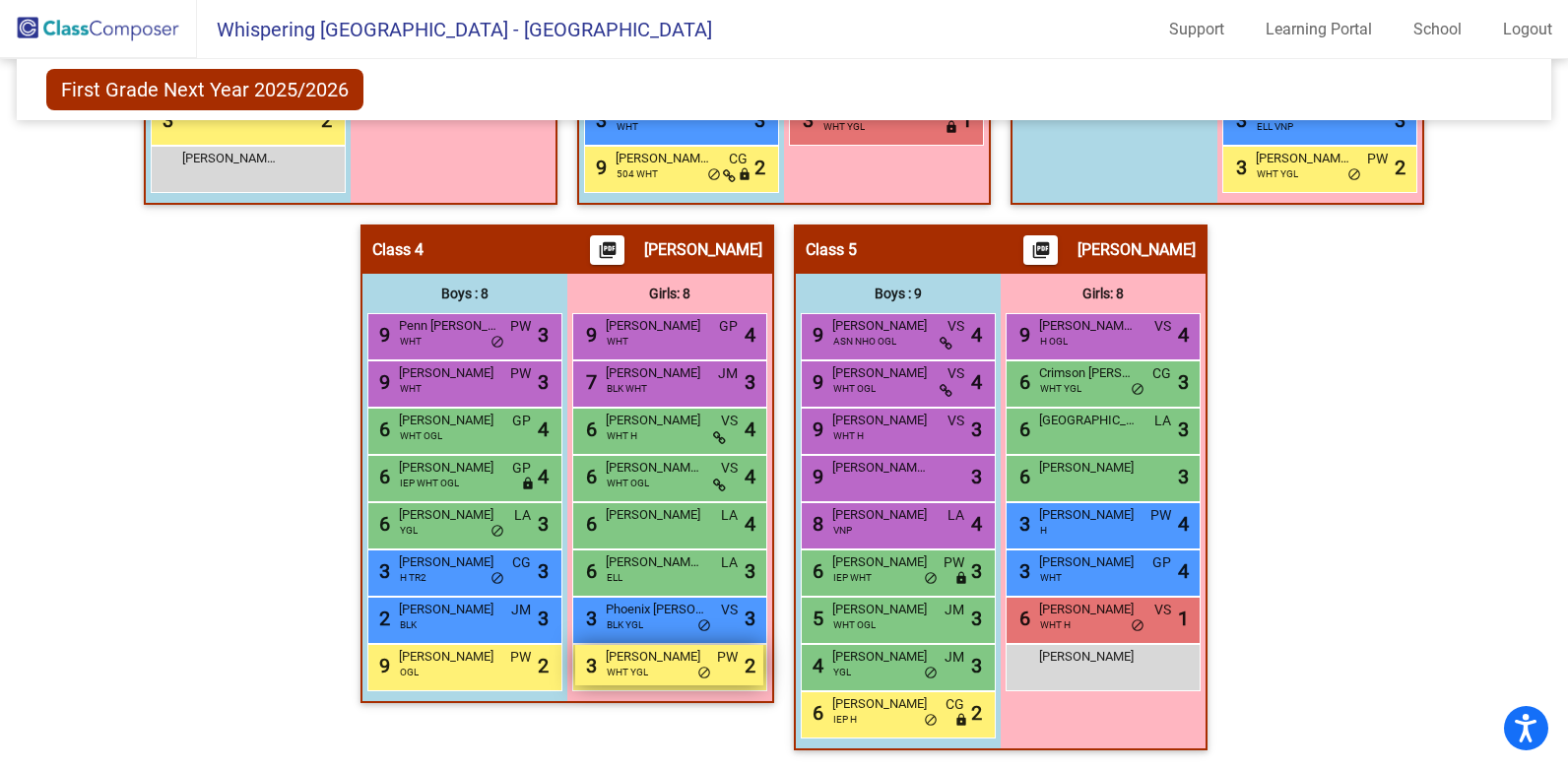 drag, startPoint x: 598, startPoint y: 320, endPoint x: 747, endPoint y: 666, distance: 376.71873 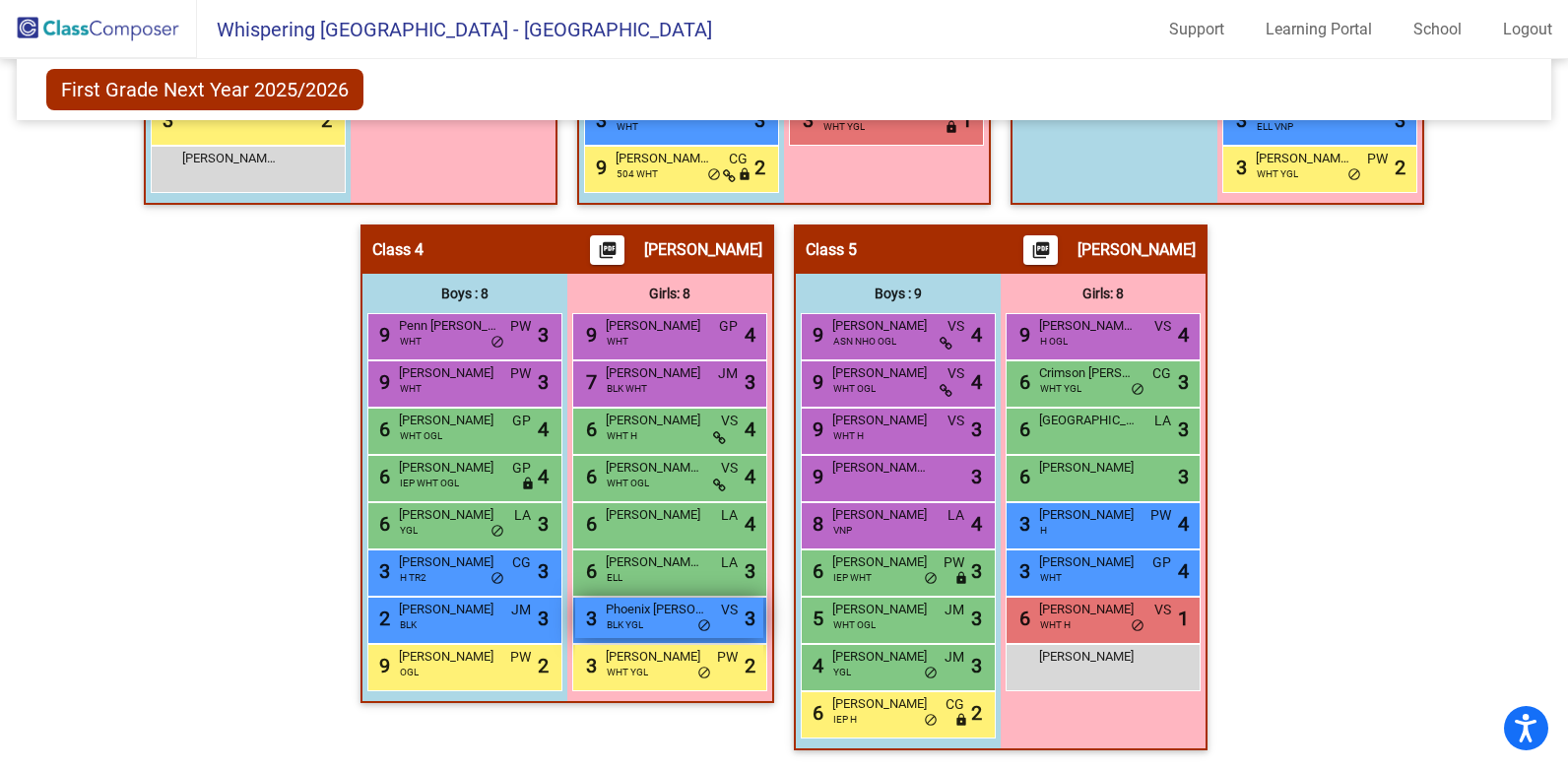 click on "3 Phoenix [PERSON_NAME] BLK YGL VS lock do_not_disturb_alt 3" at bounding box center [669, 617] 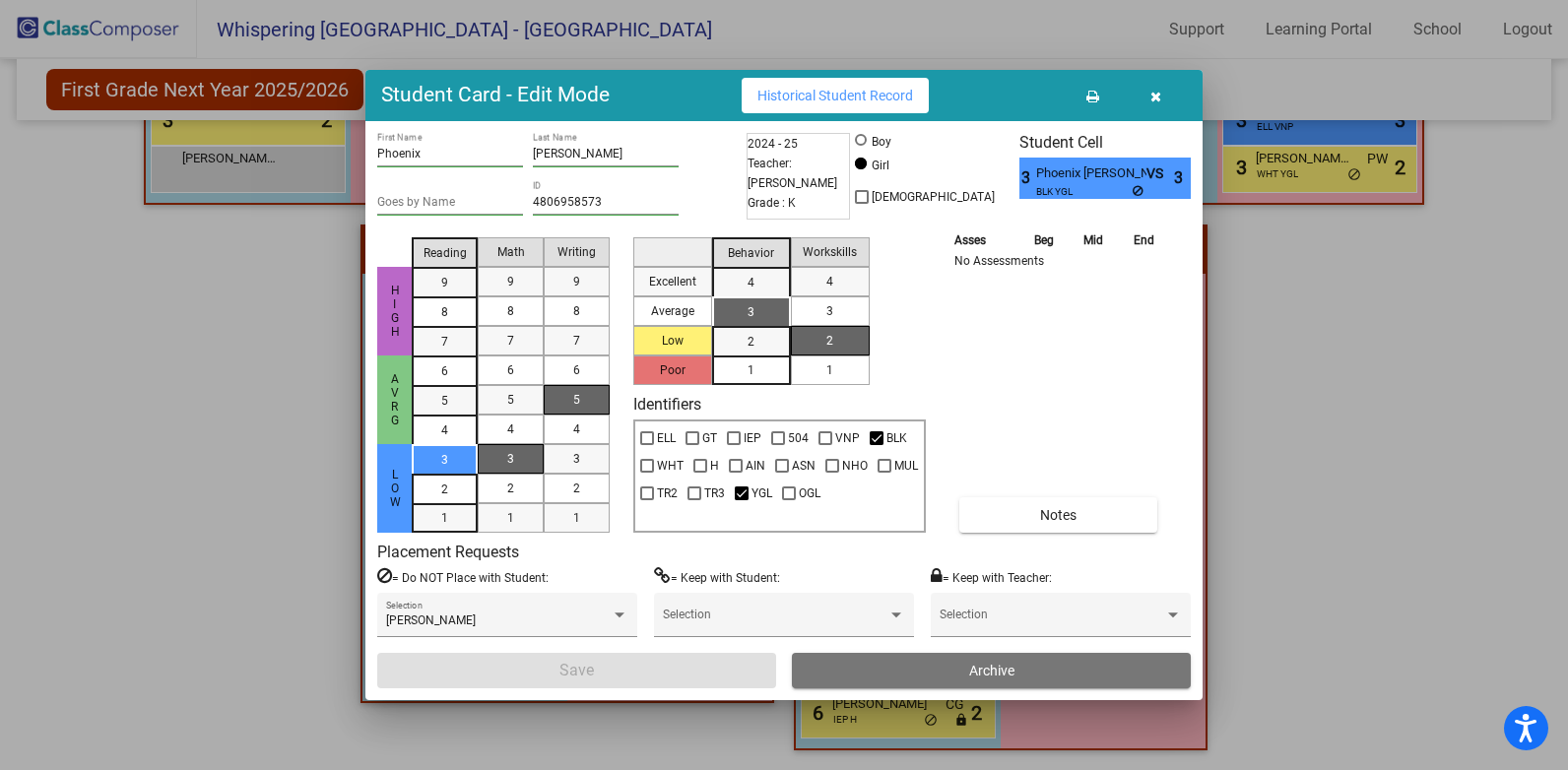 click on "Phoenix [PERSON_NAME]" at bounding box center [1090, 173] 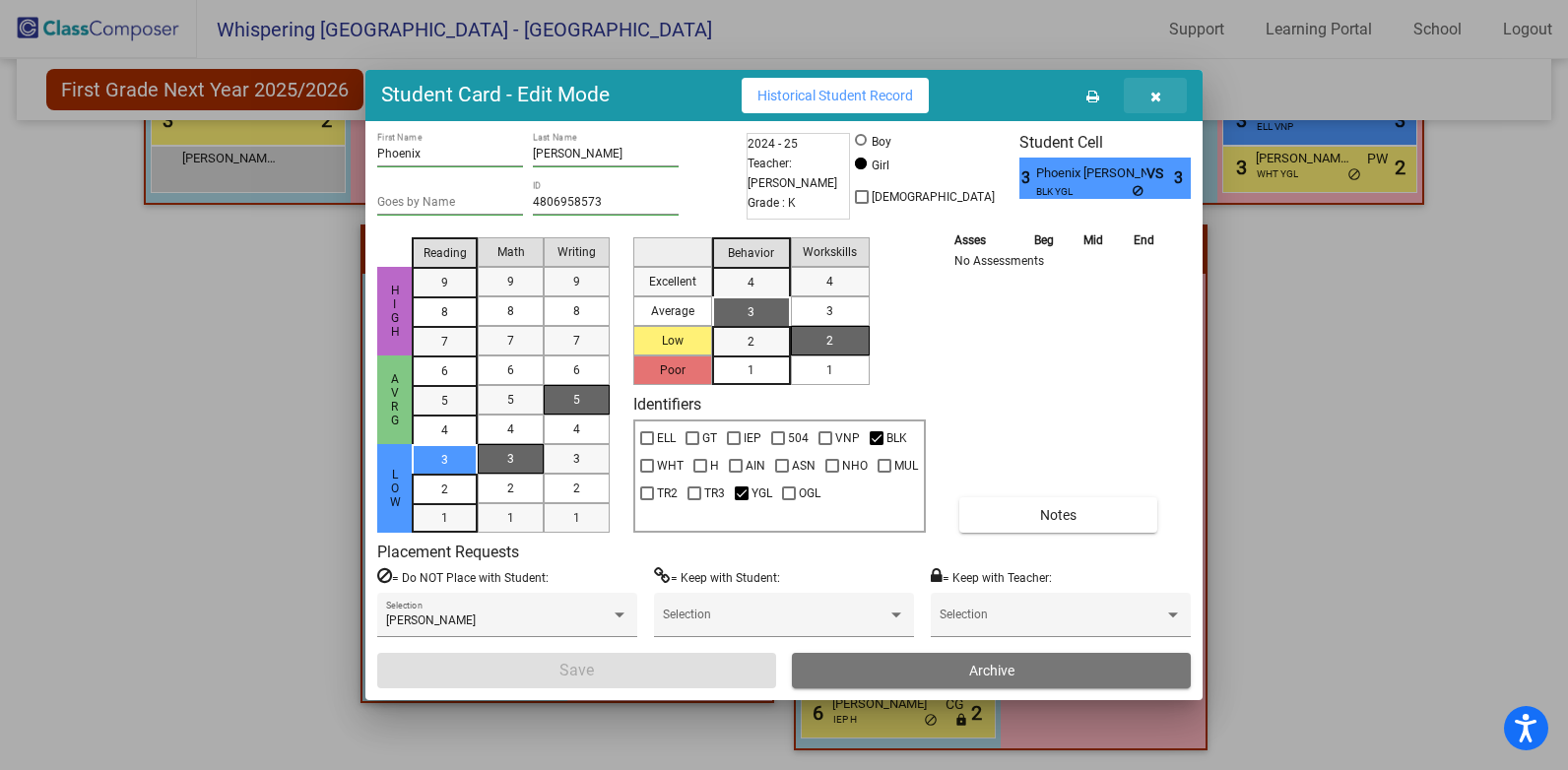 click at bounding box center (1155, 96) 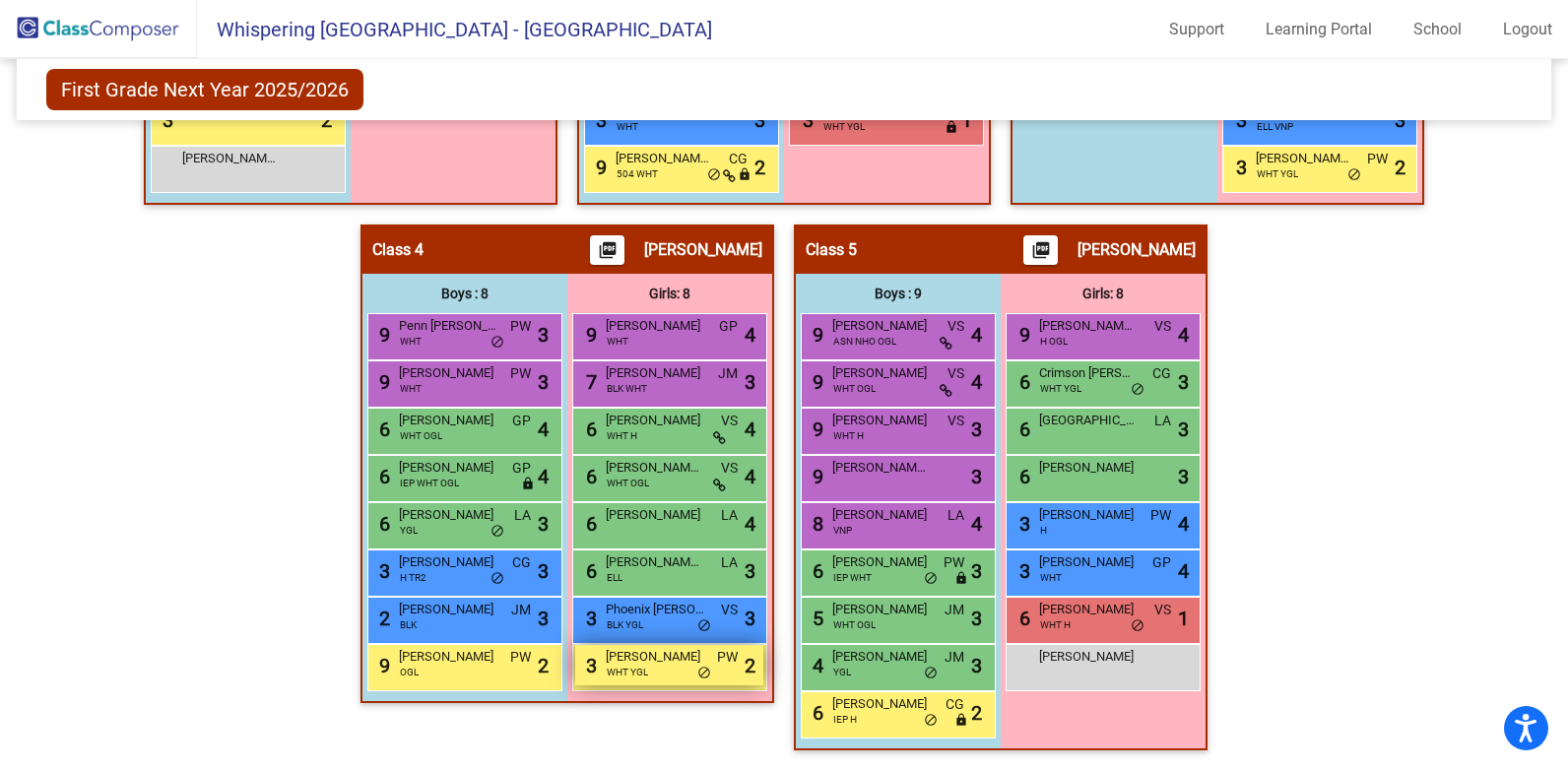 click on "3 [PERSON_NAME] WHT YGL PW lock do_not_disturb_alt 2" at bounding box center [669, 665] 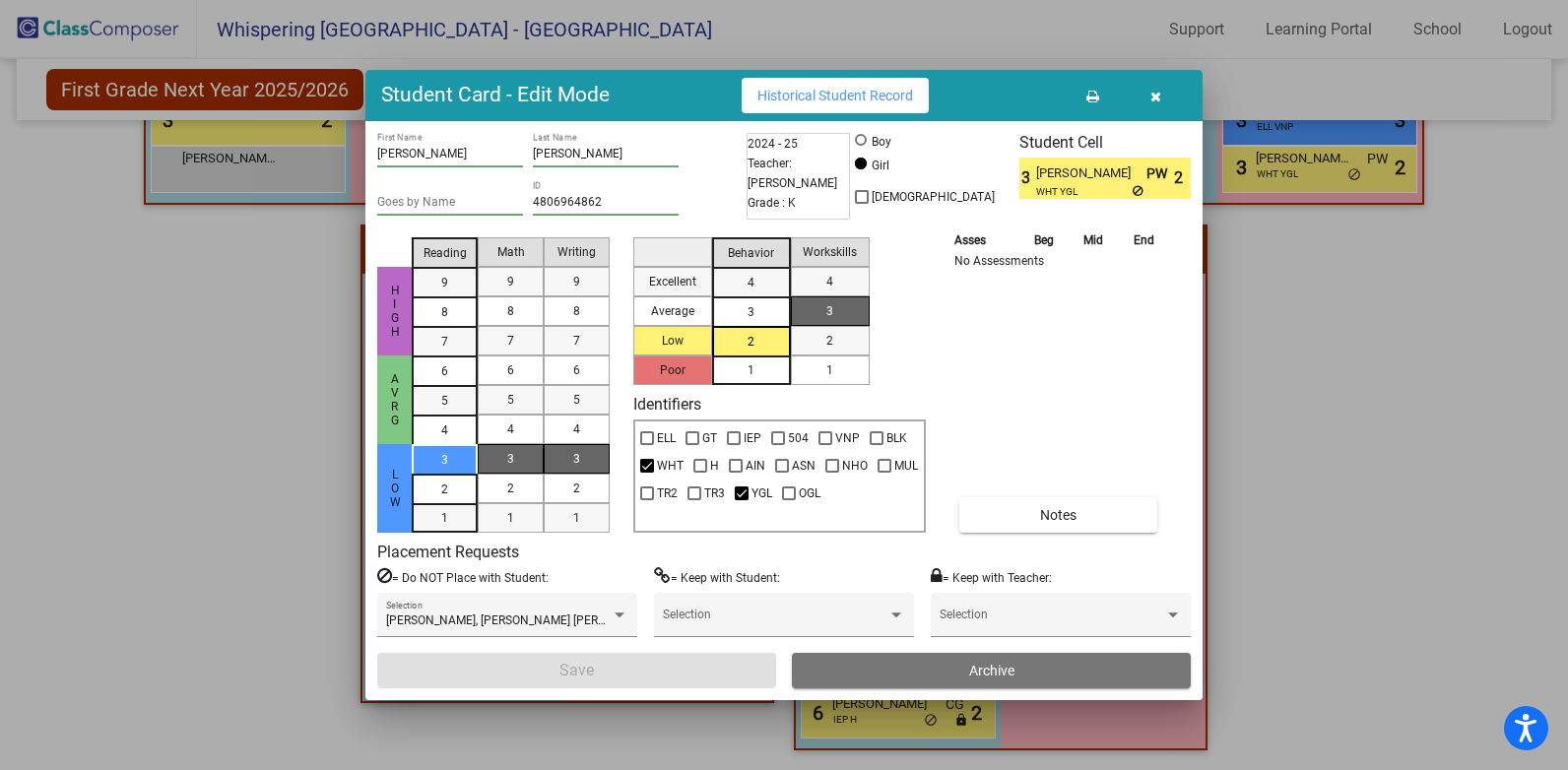 click on "[PERSON_NAME]" at bounding box center [1090, 173] 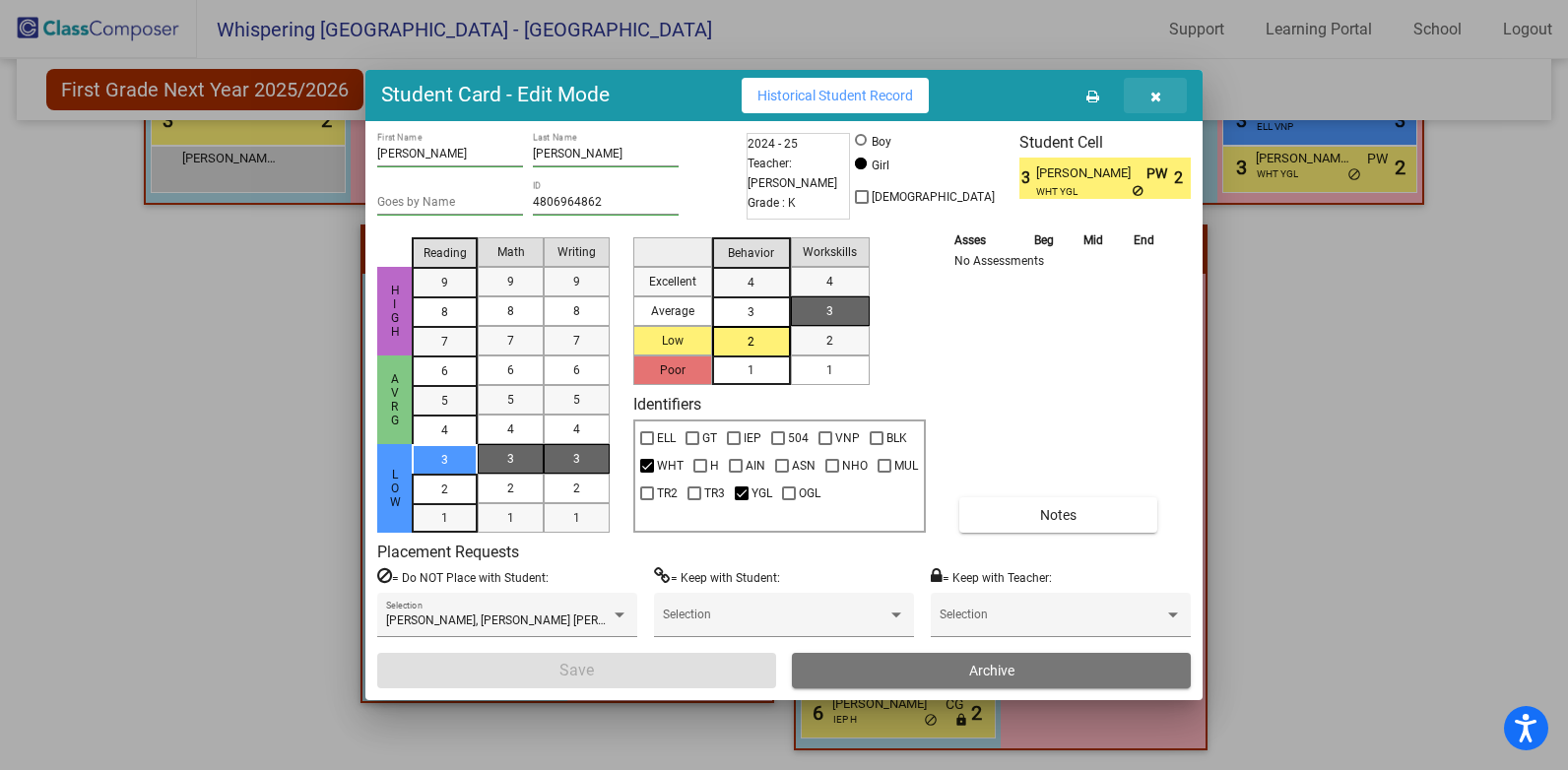 click at bounding box center (1155, 96) 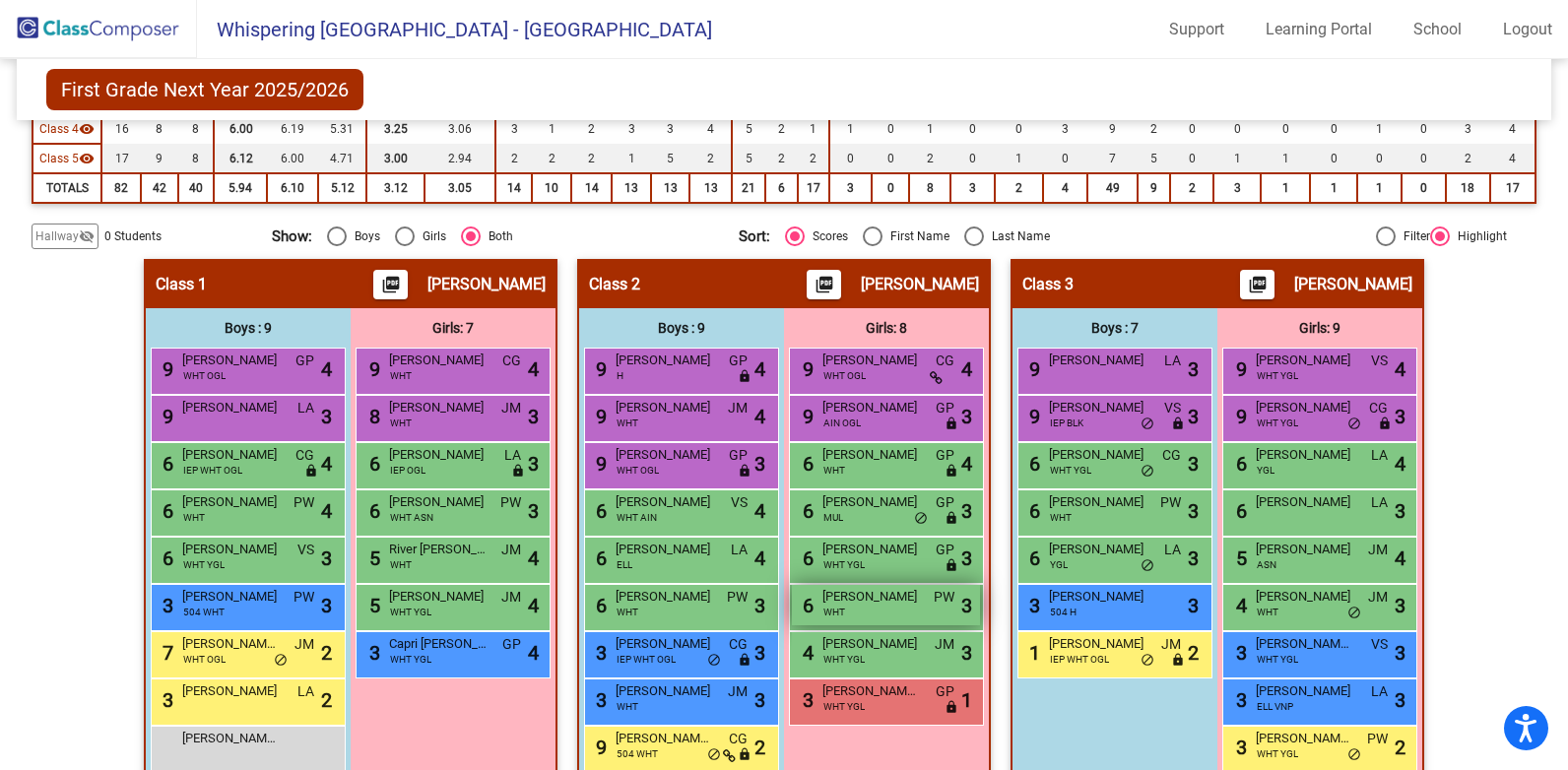 scroll, scrollTop: 225, scrollLeft: 0, axis: vertical 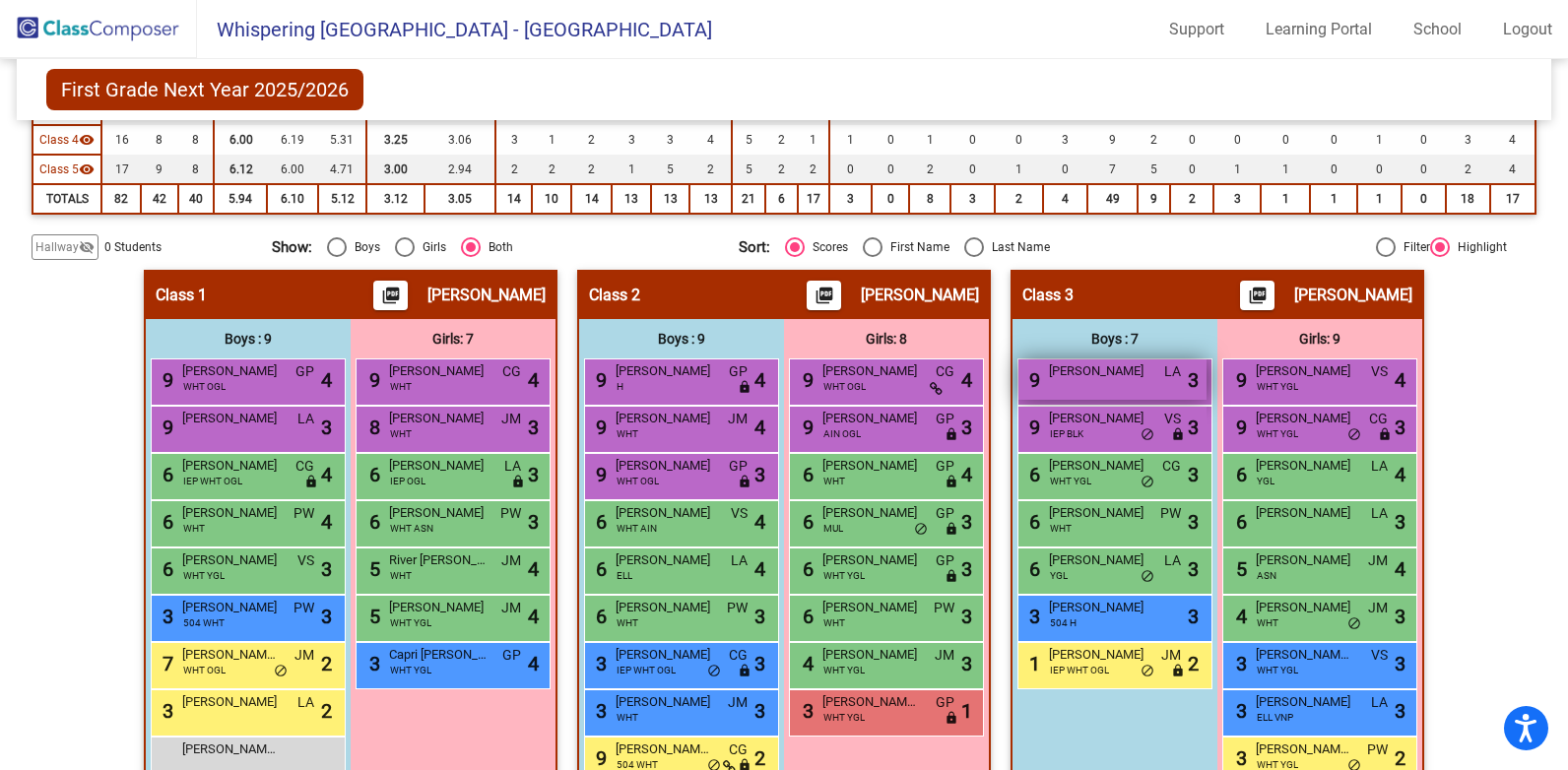drag, startPoint x: 1042, startPoint y: 371, endPoint x: 1136, endPoint y: 371, distance: 94 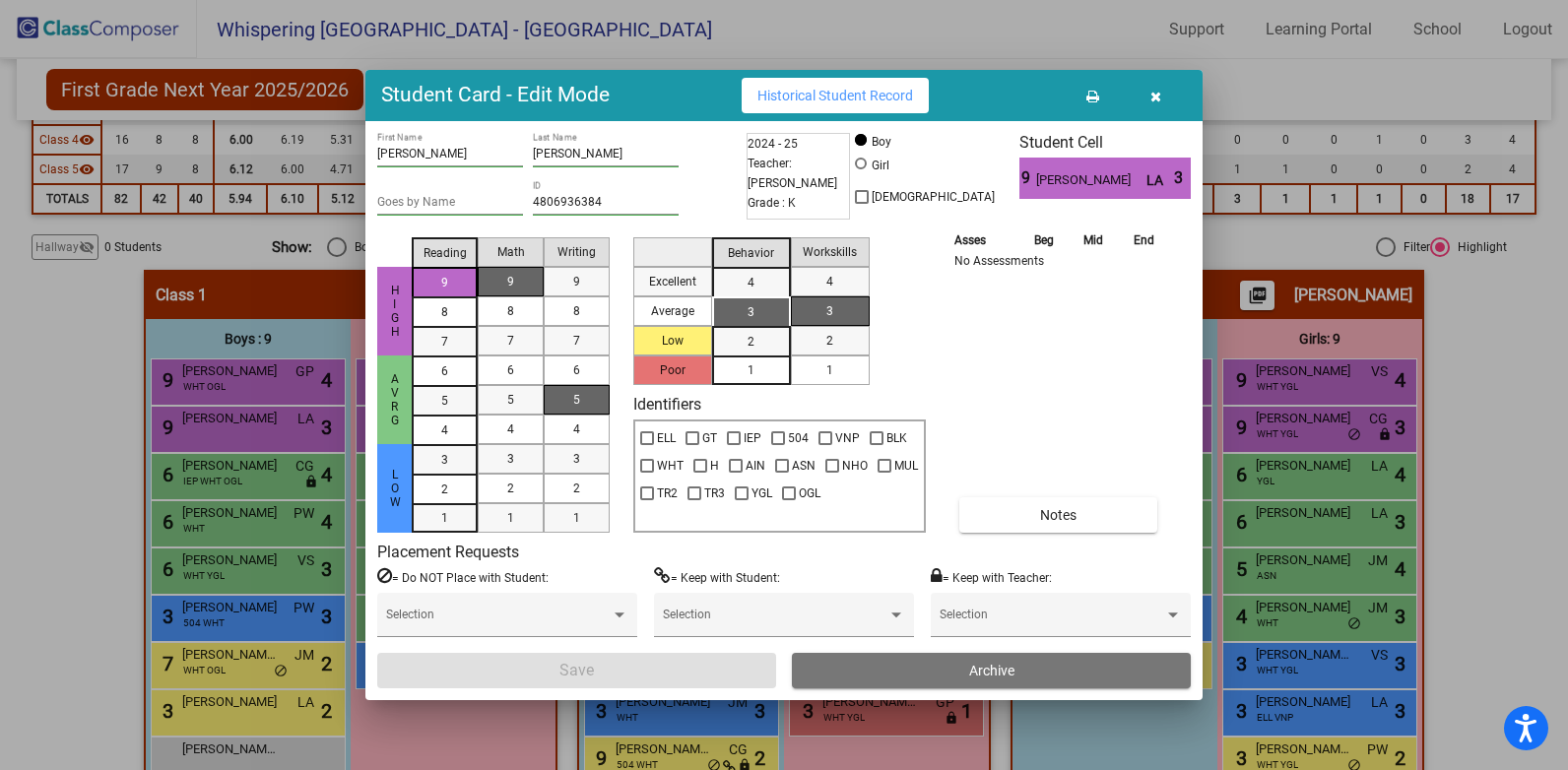 click on "9" at bounding box center (1027, 178) 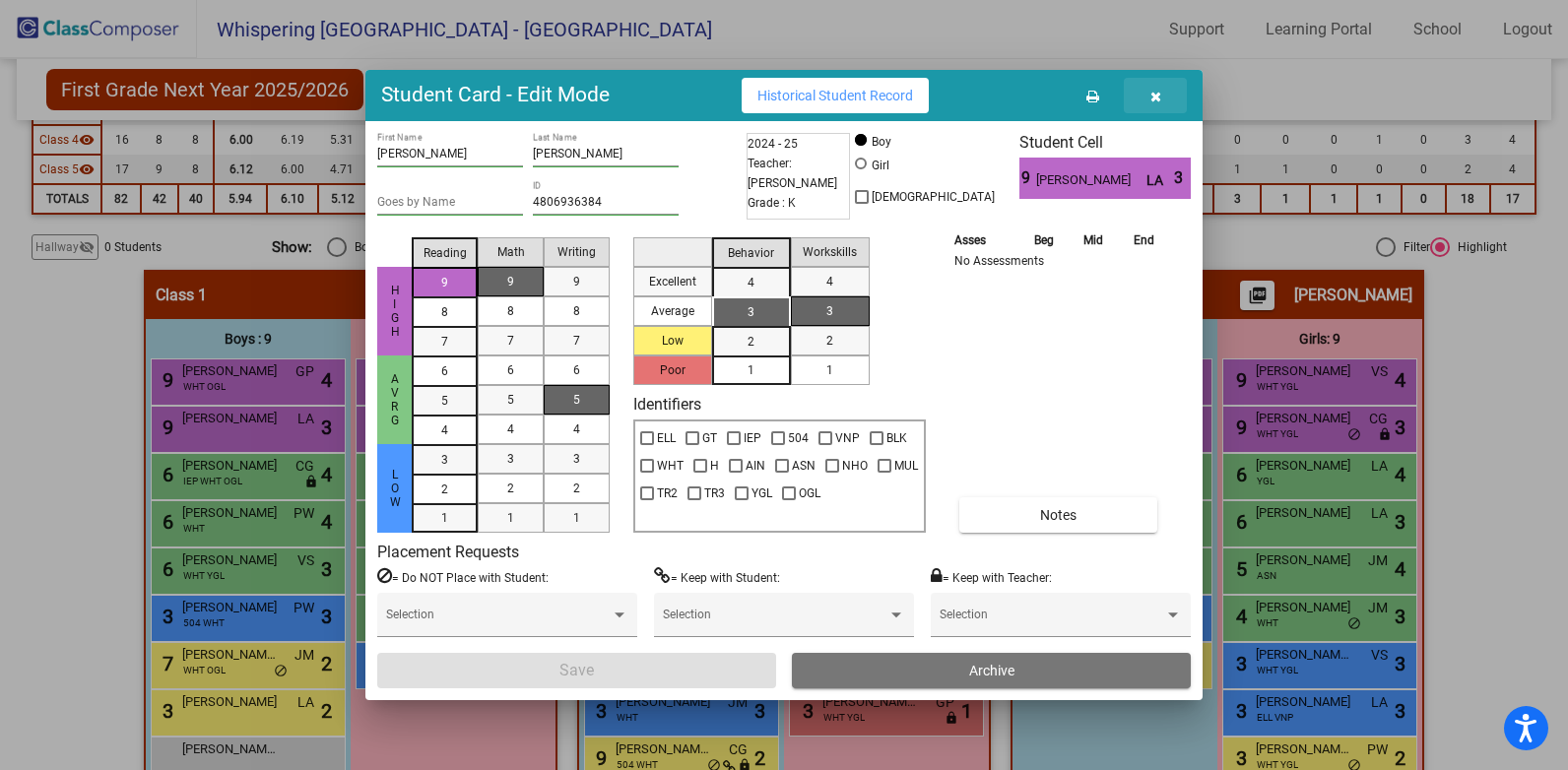 click at bounding box center [1155, 96] 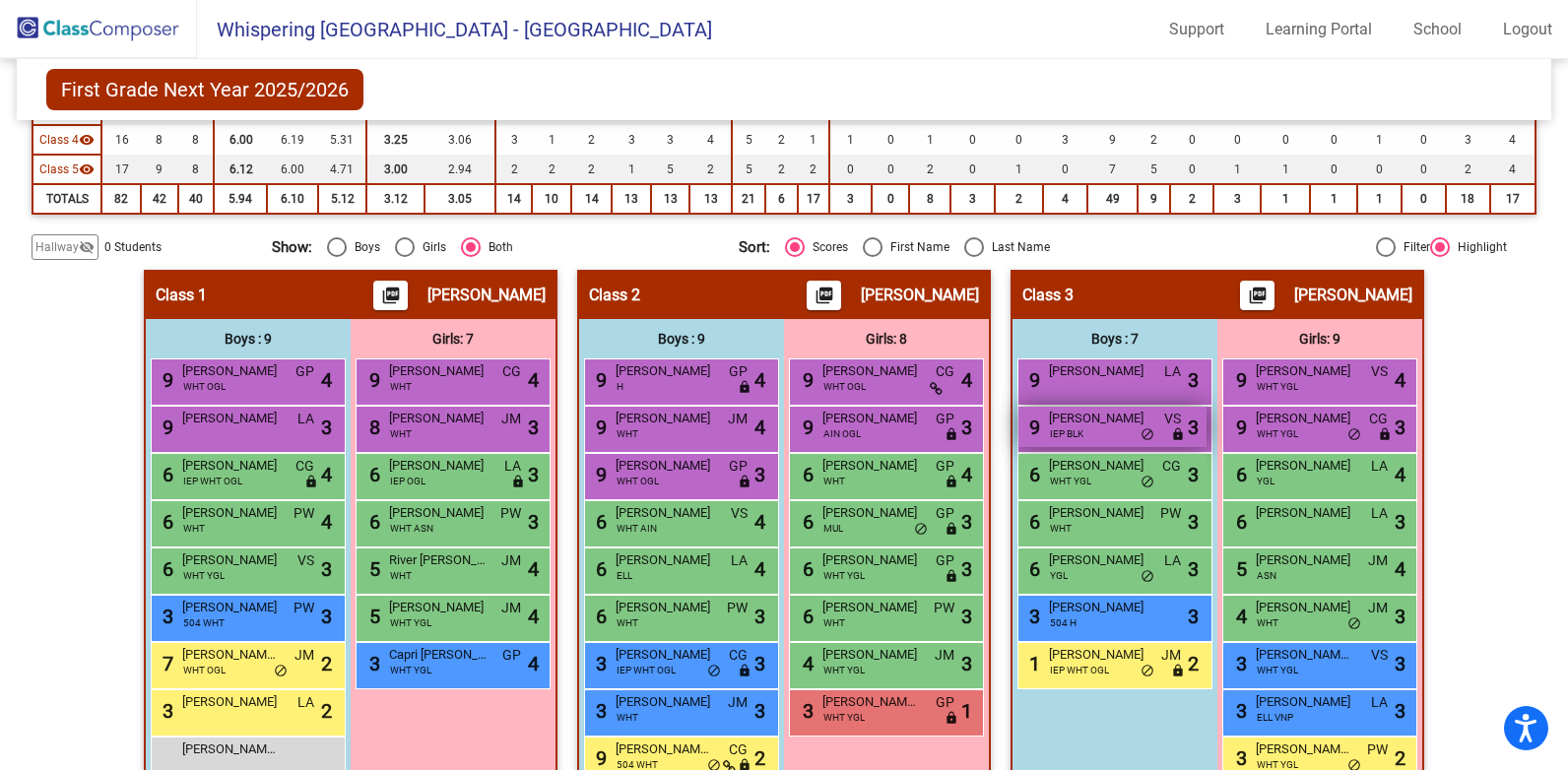 click on "[PERSON_NAME]" at bounding box center (1098, 418) 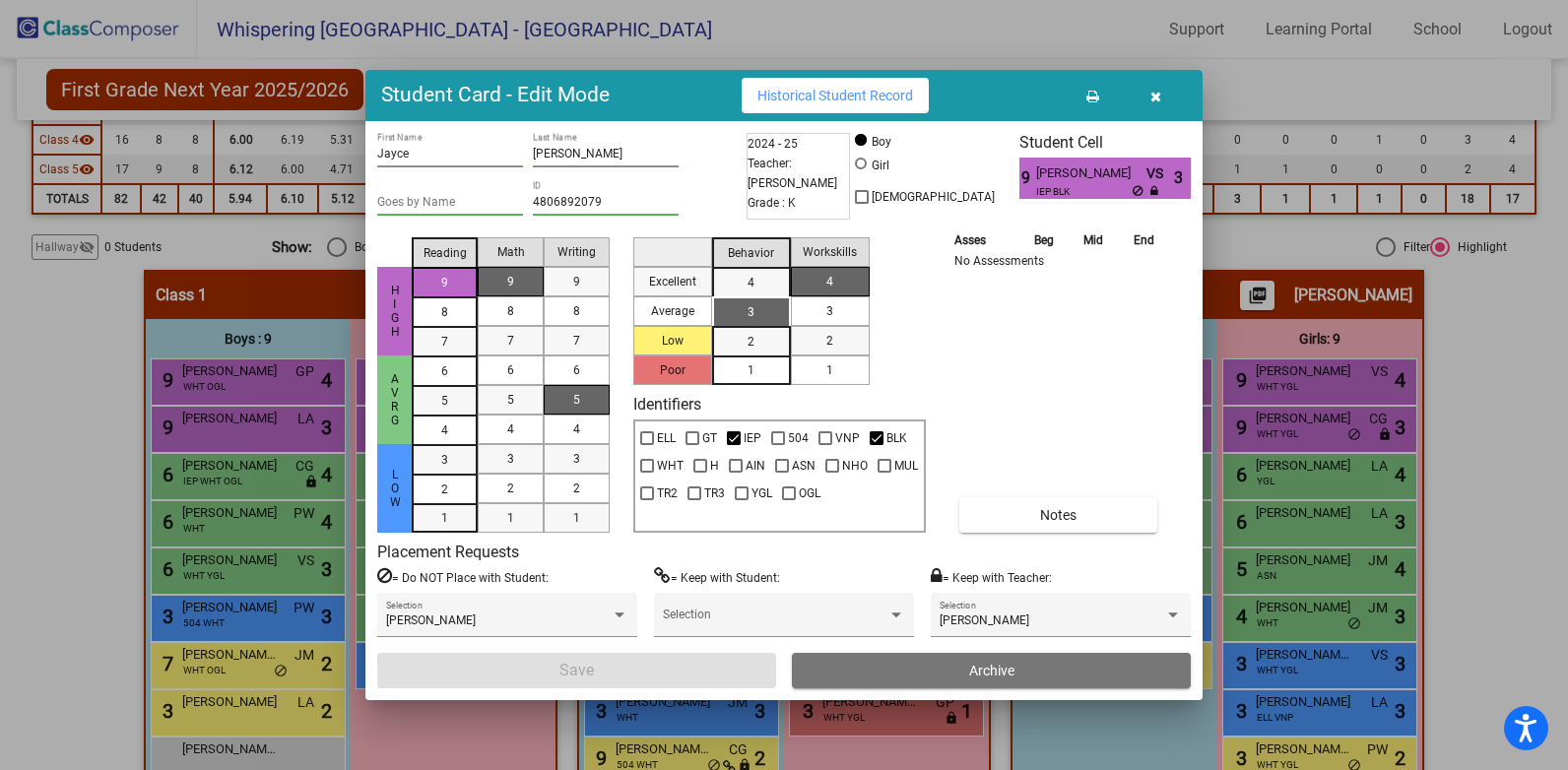 click on "[PERSON_NAME]" at bounding box center (1090, 173) 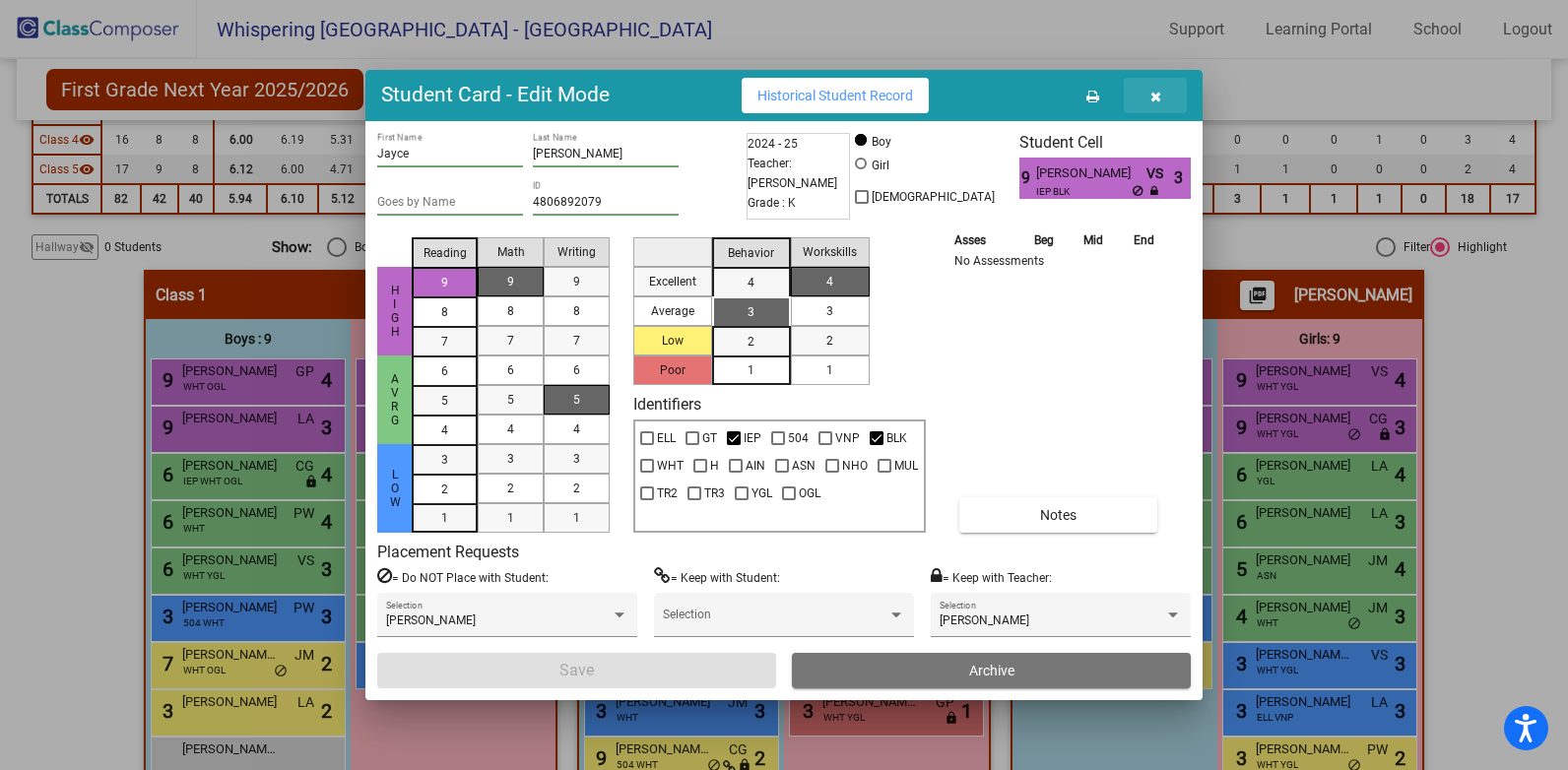 click at bounding box center (1155, 96) 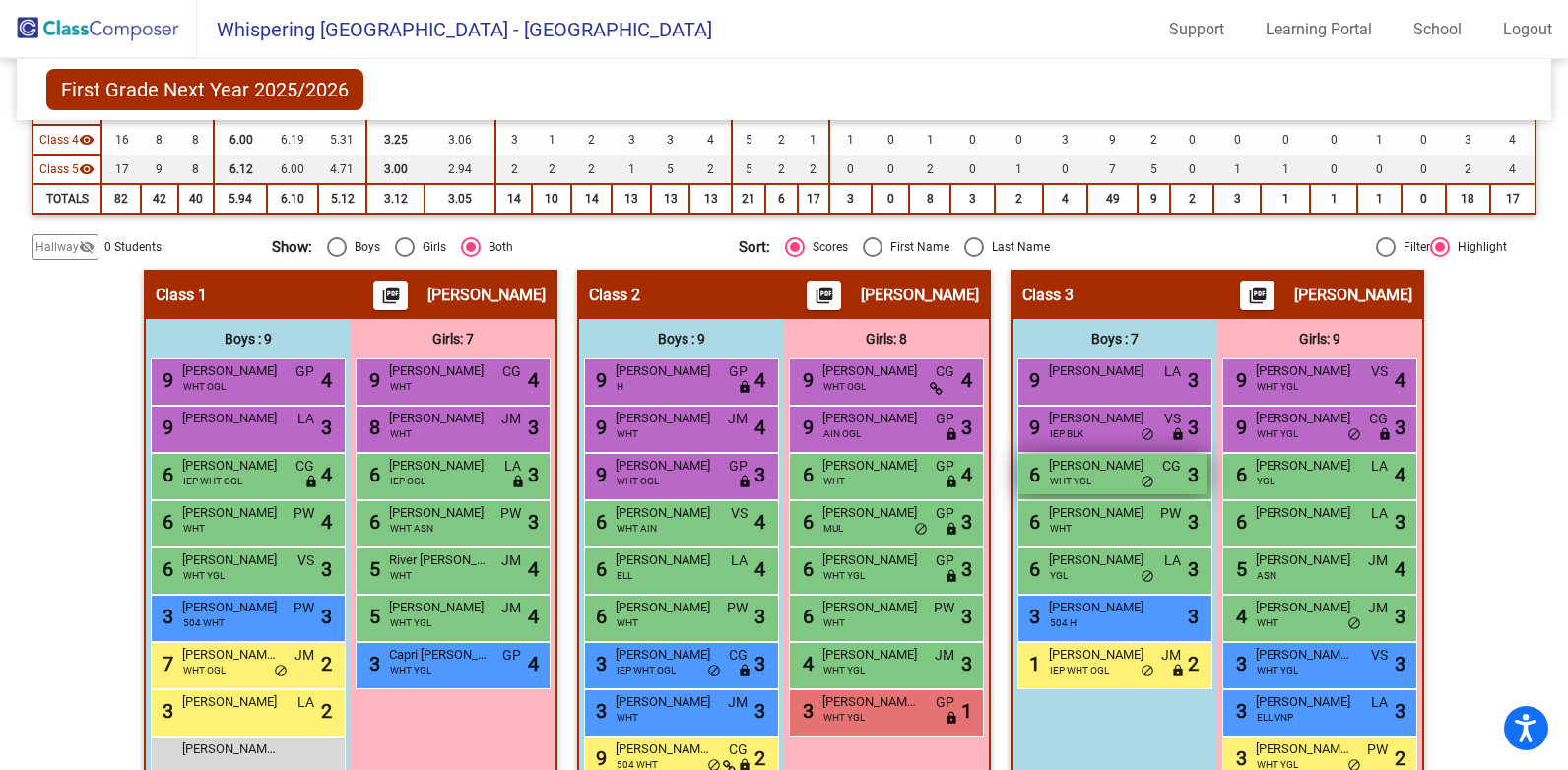 click on "6 [PERSON_NAME] WHT YGL CG lock do_not_disturb_alt 3" at bounding box center (1112, 474) 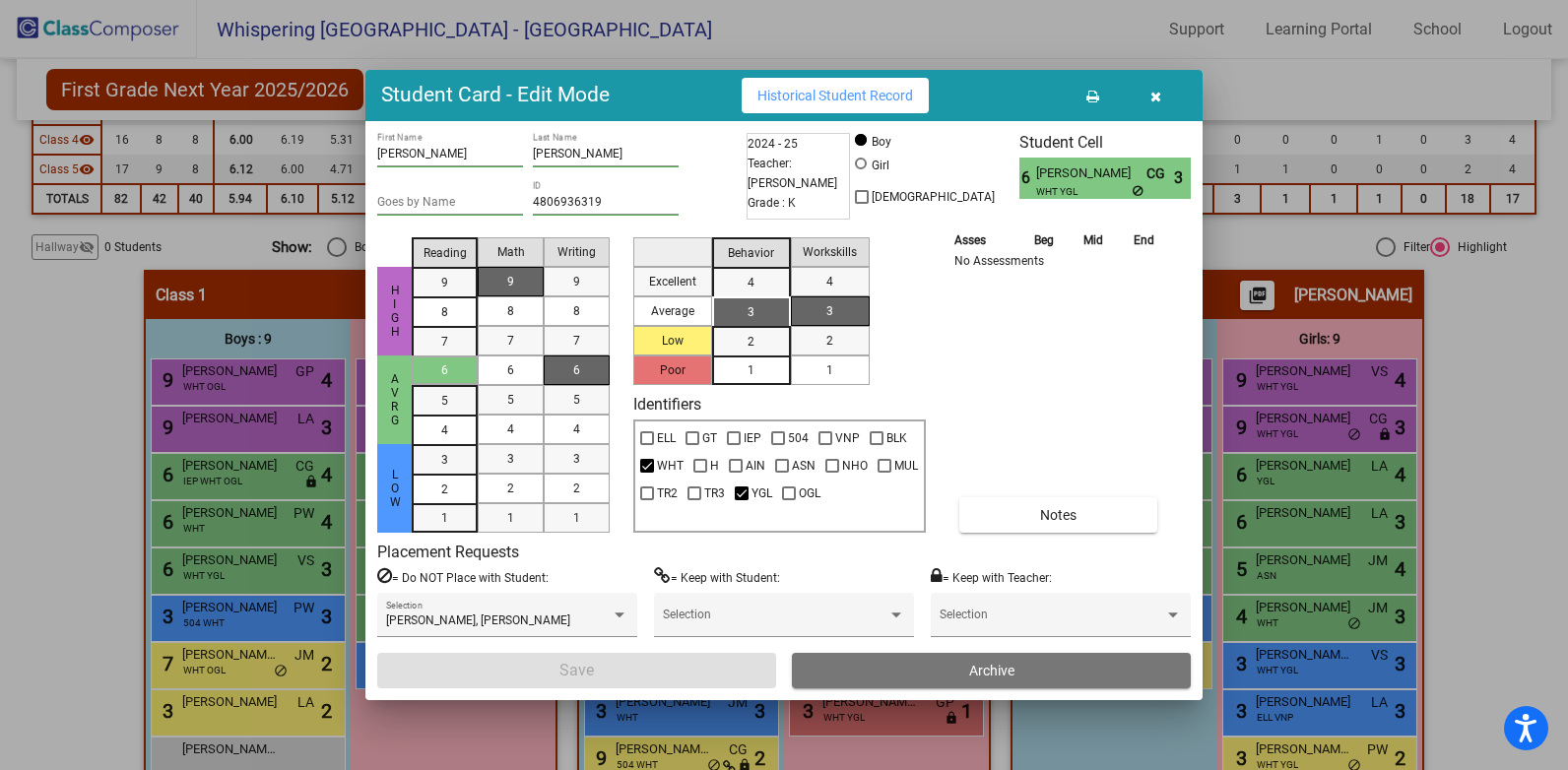 click at bounding box center [1155, 96] 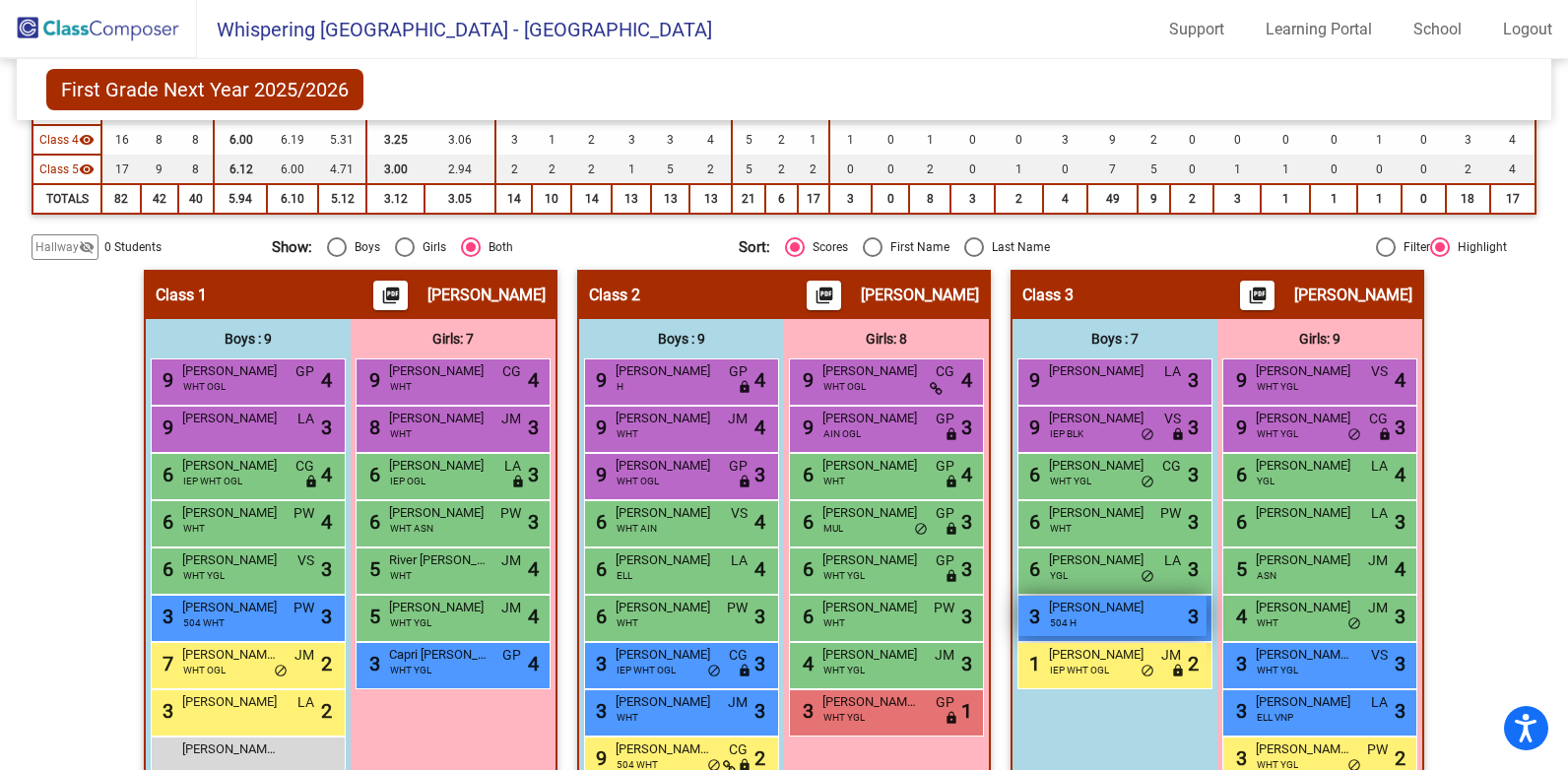 drag, startPoint x: 1043, startPoint y: 462, endPoint x: 1118, endPoint y: 603, distance: 159.70598 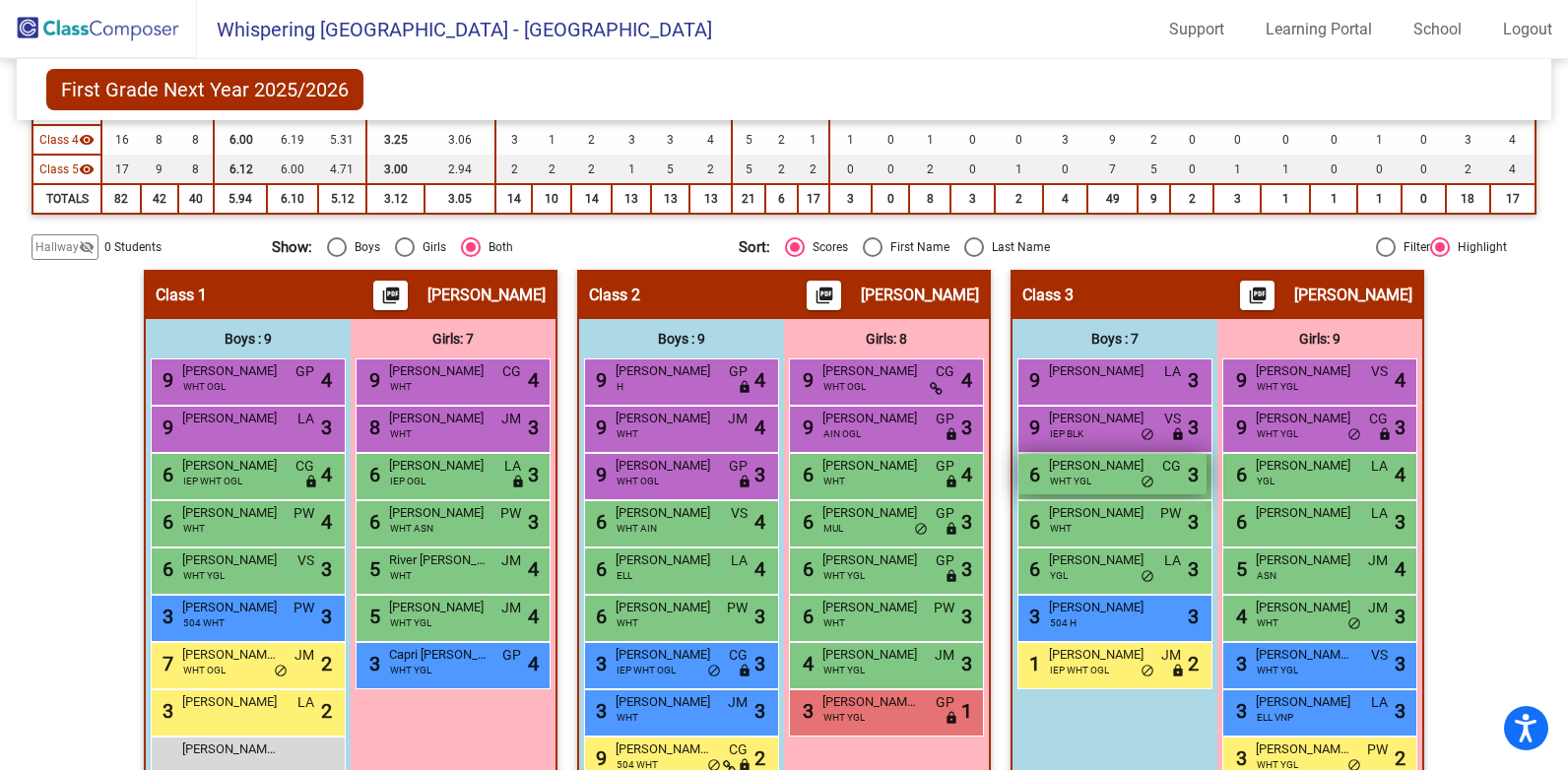 click on "[PERSON_NAME]" at bounding box center [1098, 466] 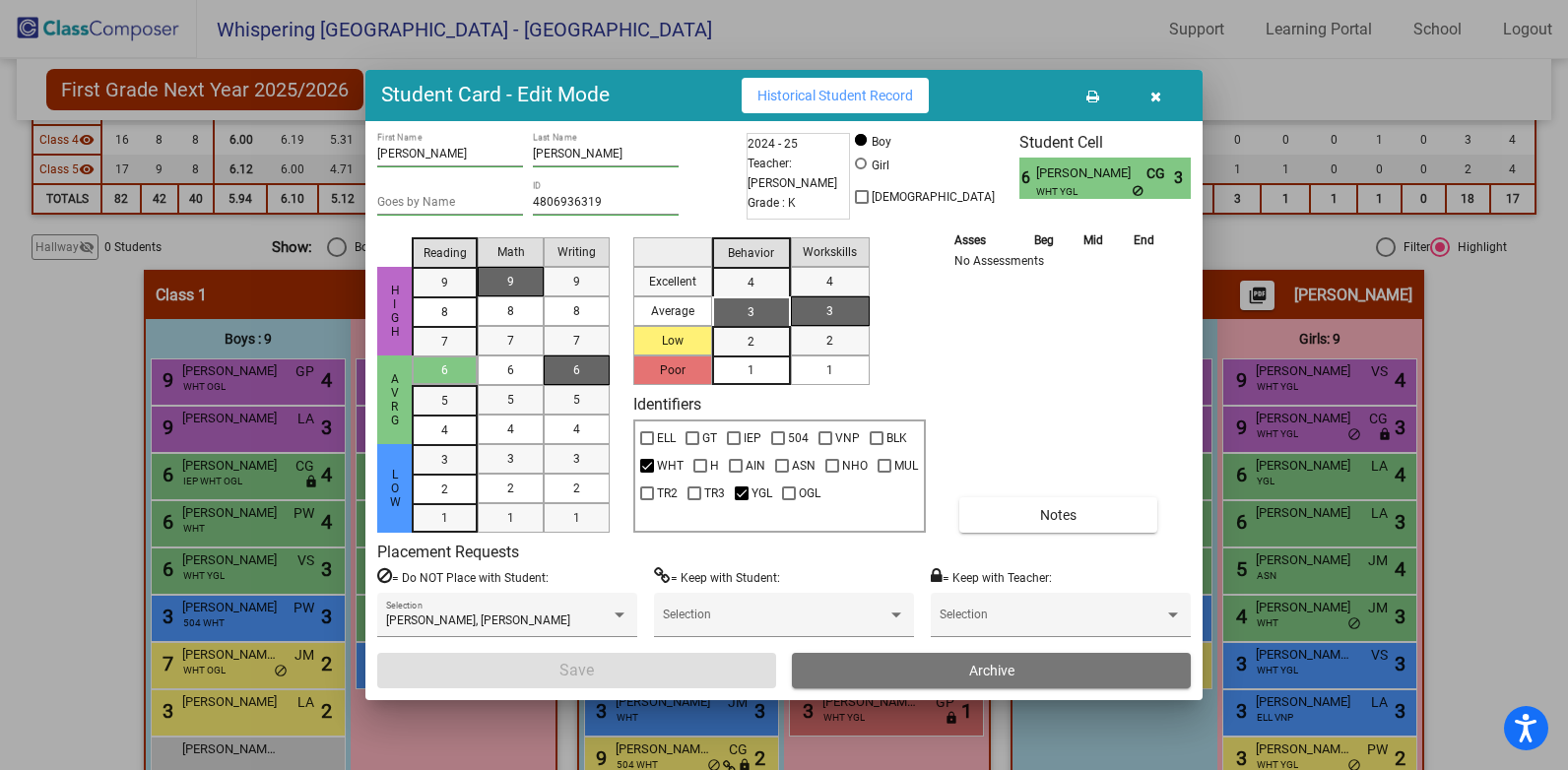 click on "[PERSON_NAME]" at bounding box center [1090, 173] 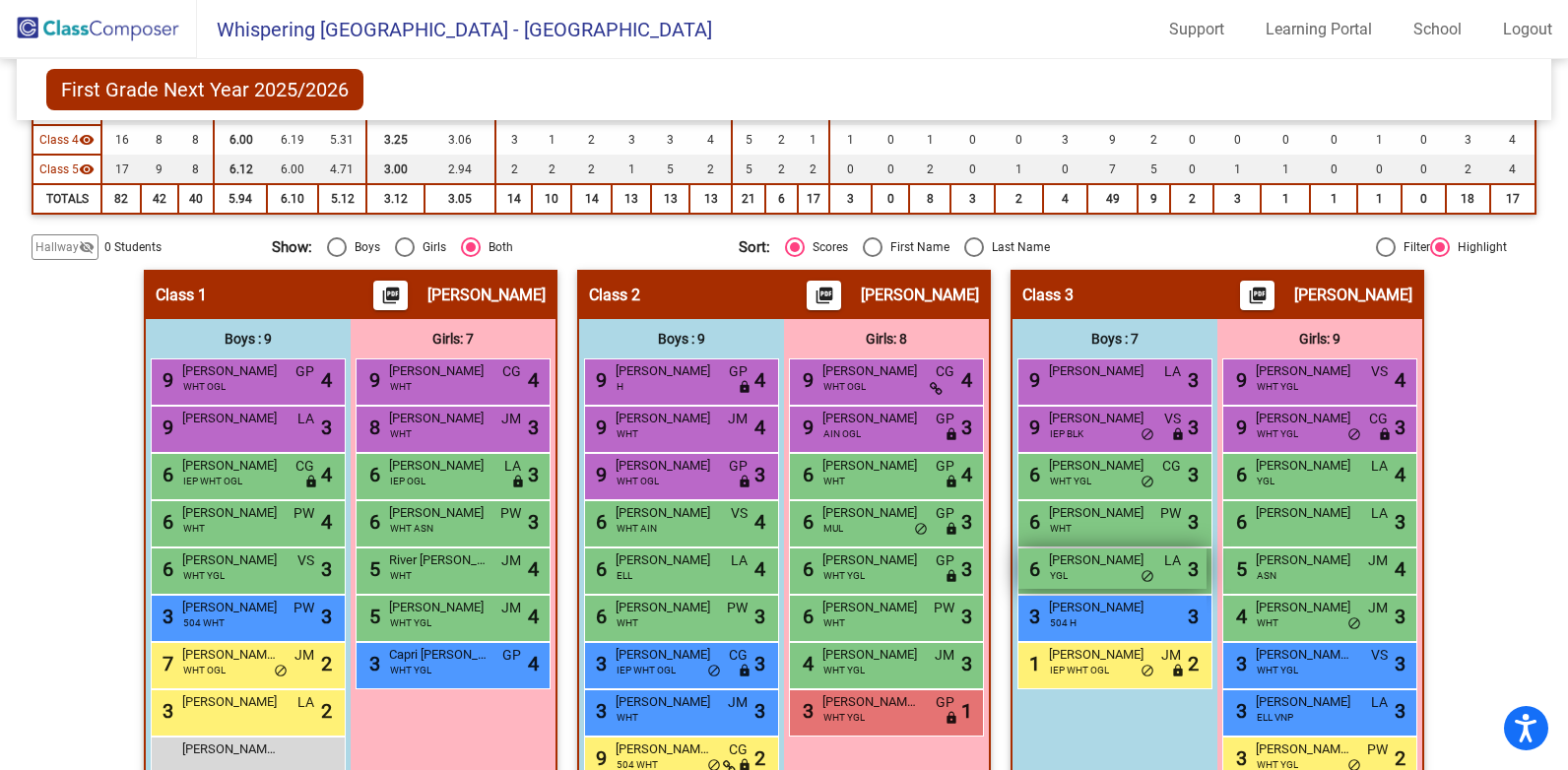 click on "6 [PERSON_NAME] YGL LA lock do_not_disturb_alt 3" at bounding box center [1112, 568] 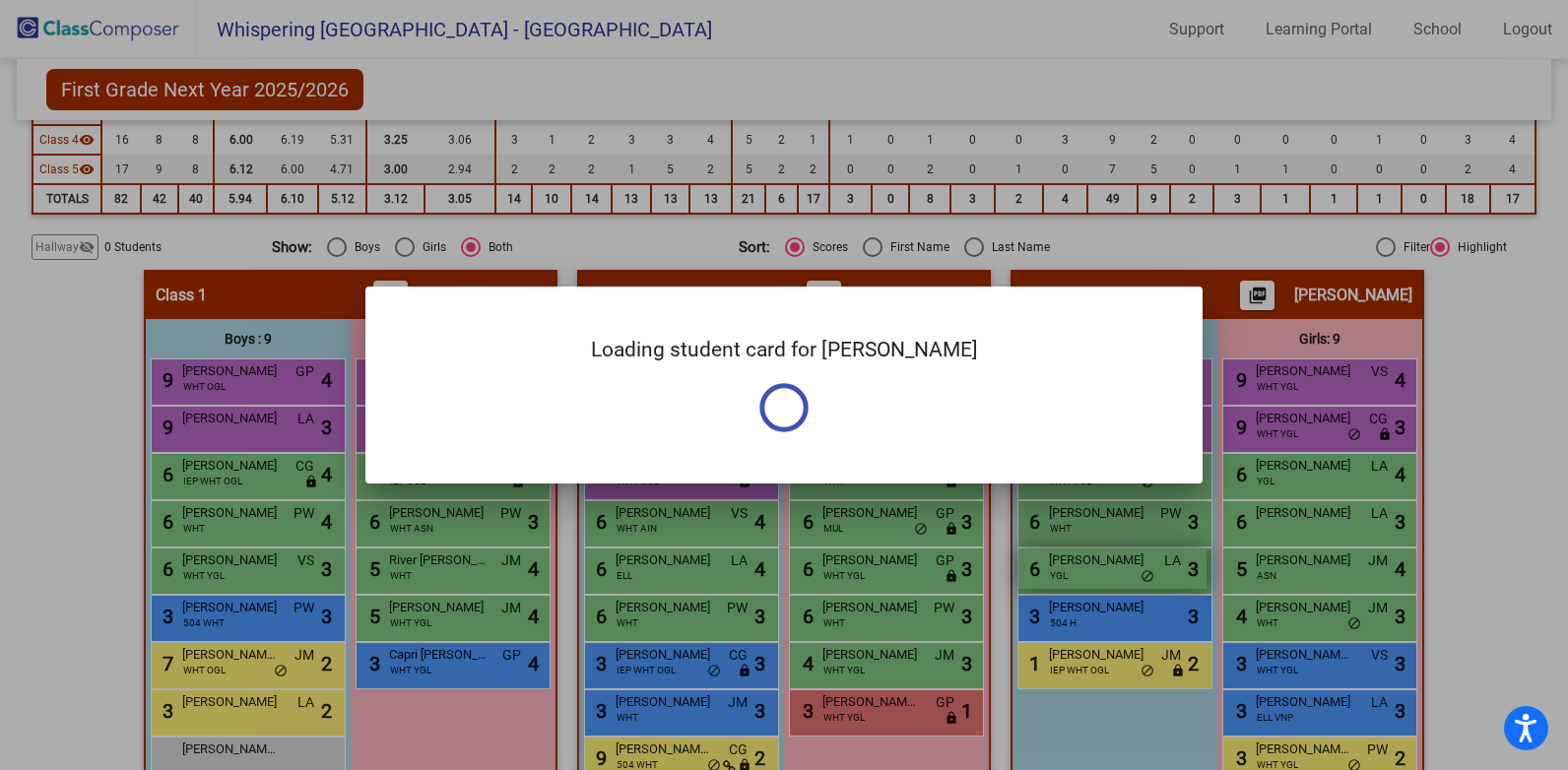 click on "Loading student card for [PERSON_NAME]   Notes   Previous Year undefined - Last Edited: null" at bounding box center [784, 385] 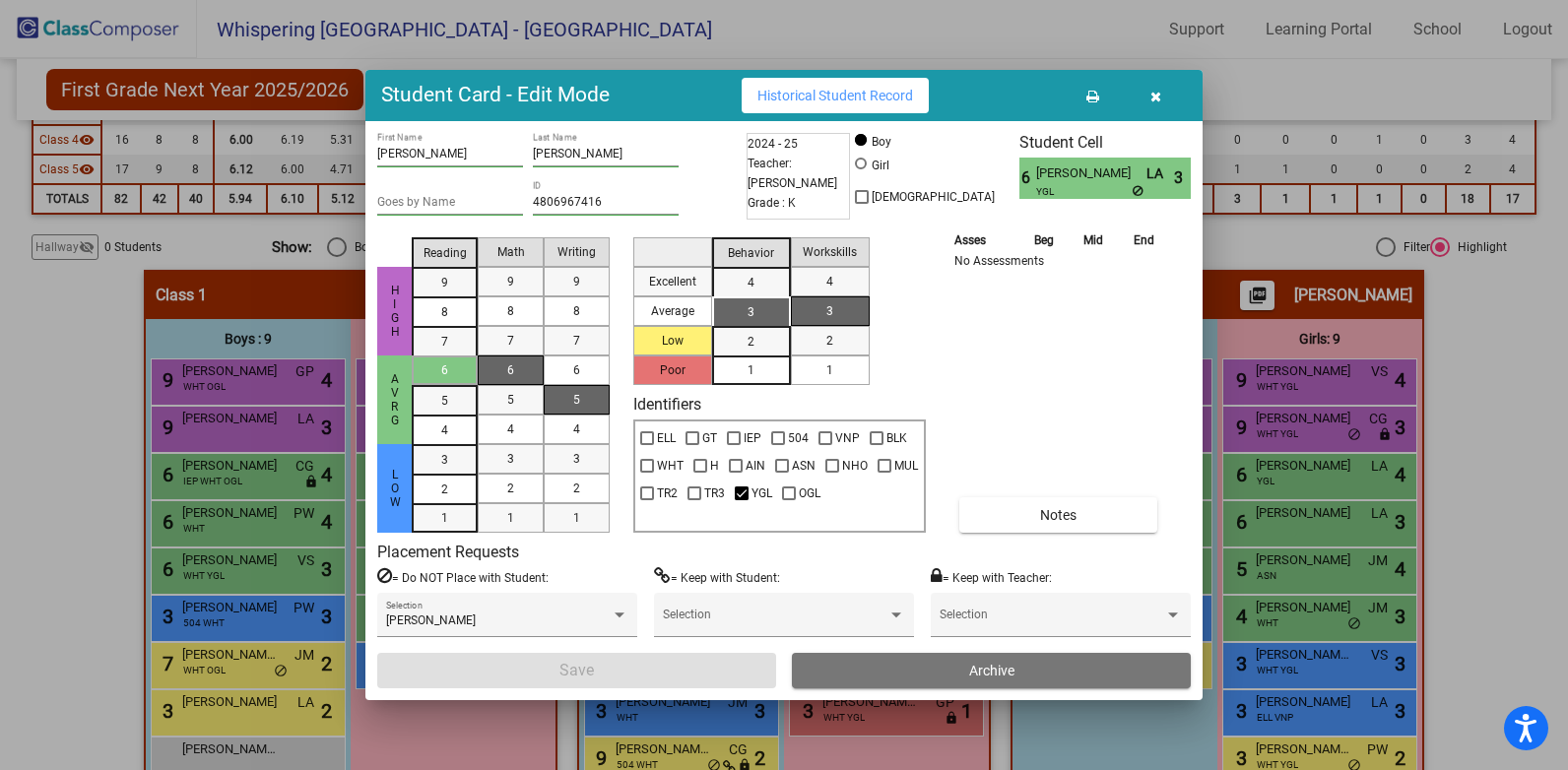 drag, startPoint x: 1037, startPoint y: 169, endPoint x: 1144, endPoint y: 168, distance: 107.004673 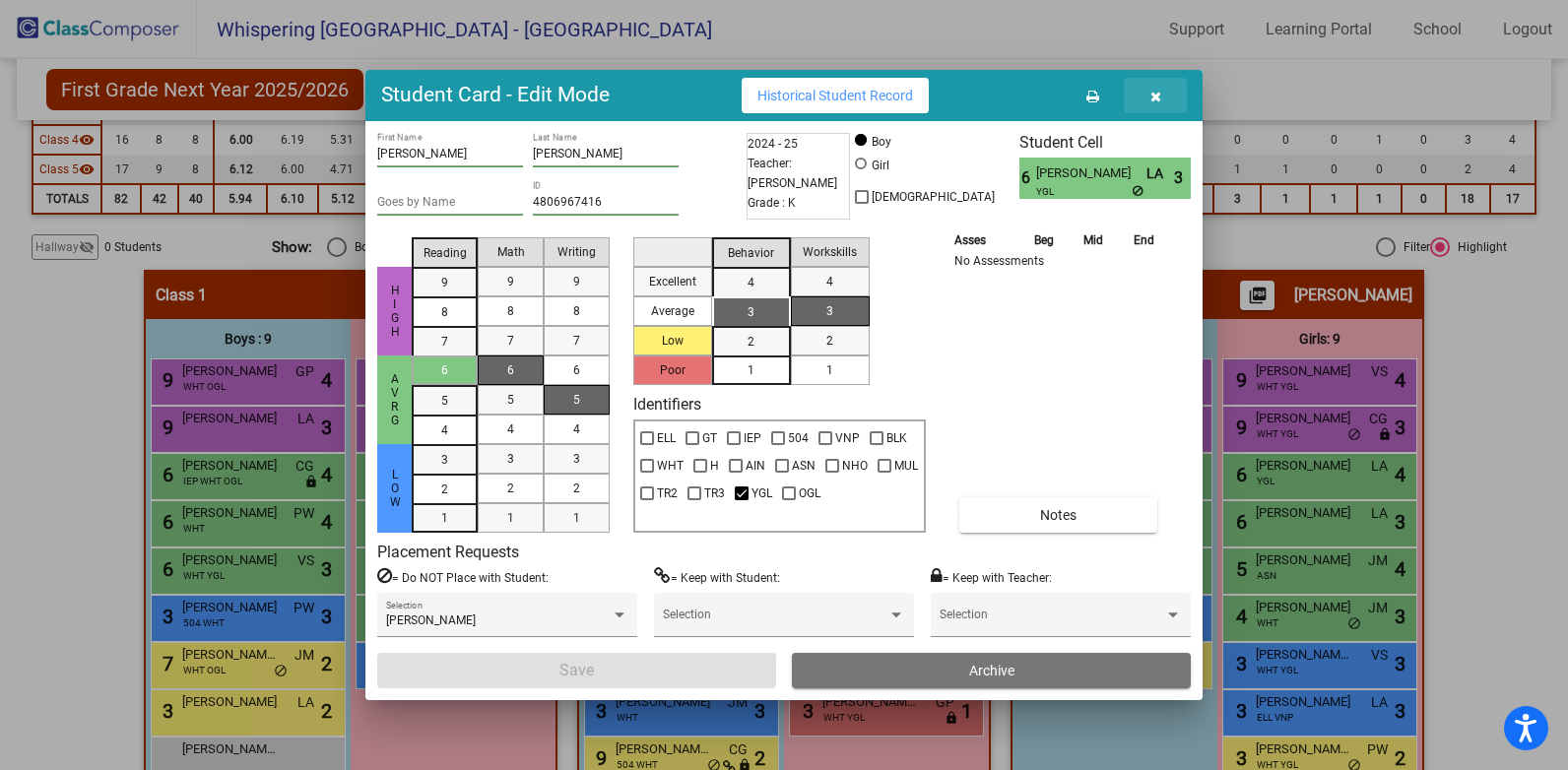 click at bounding box center [1155, 96] 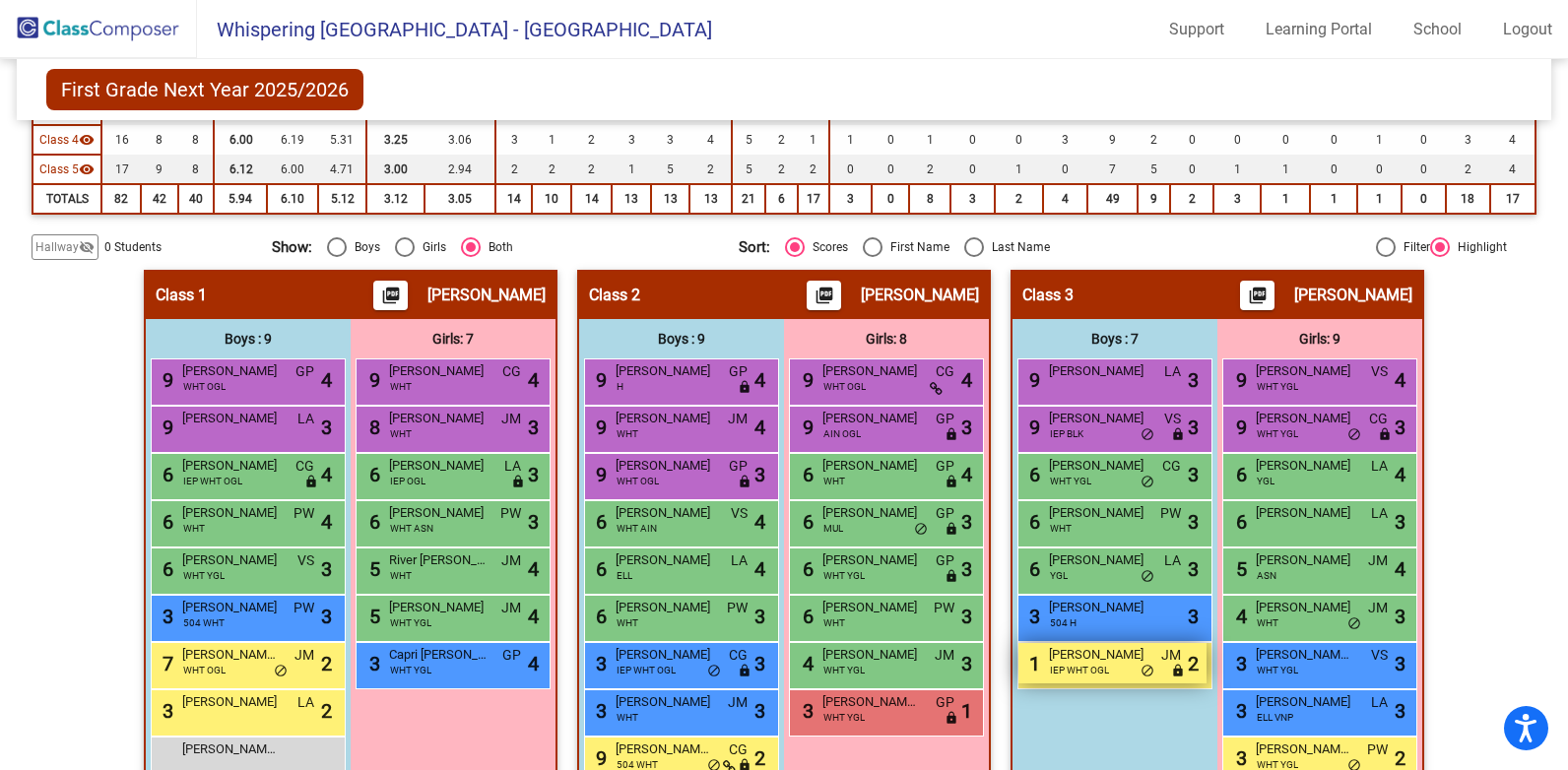 click on "[PERSON_NAME]" at bounding box center (1098, 655) 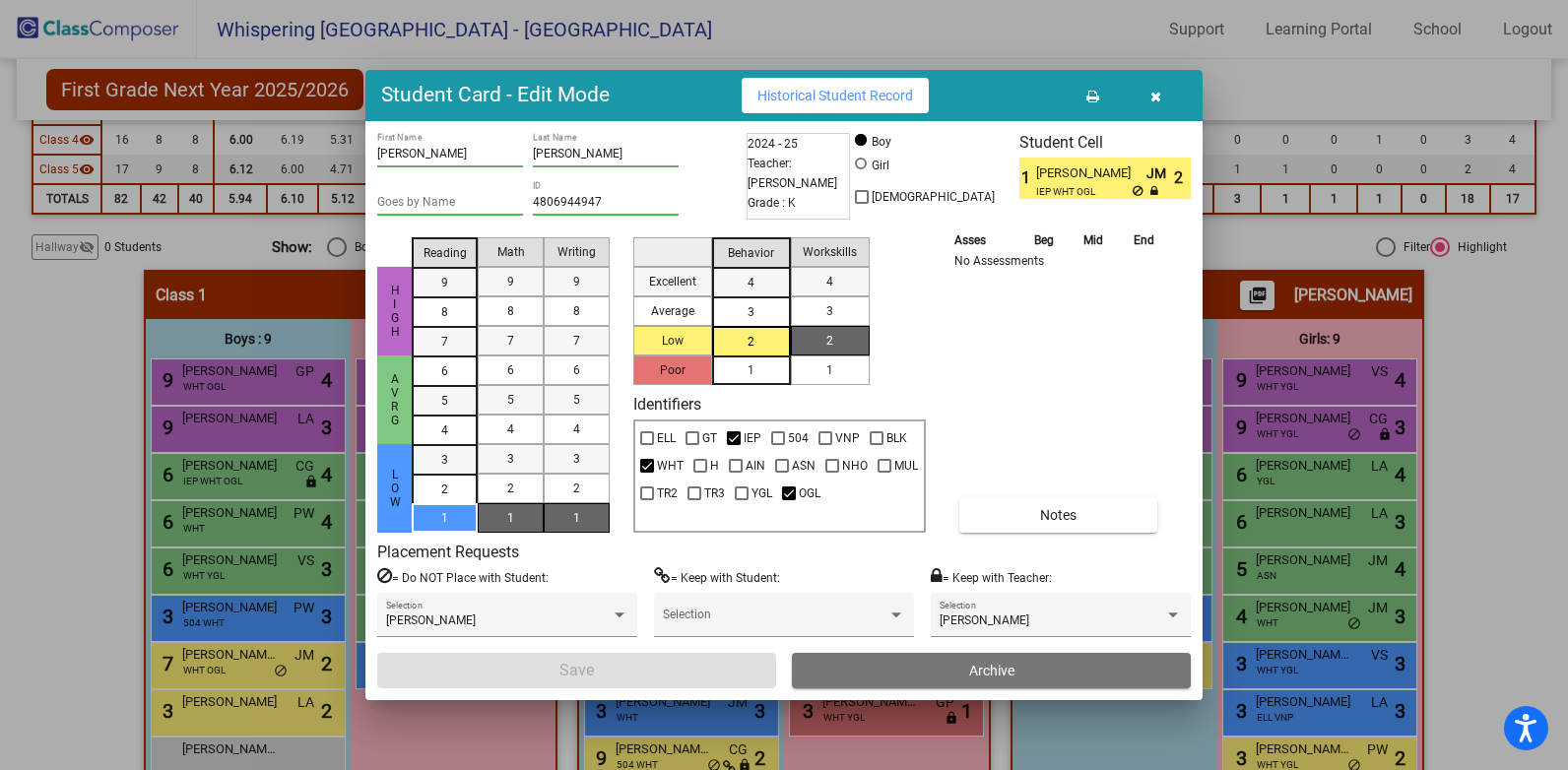 click on "[PERSON_NAME]" at bounding box center (1090, 173) 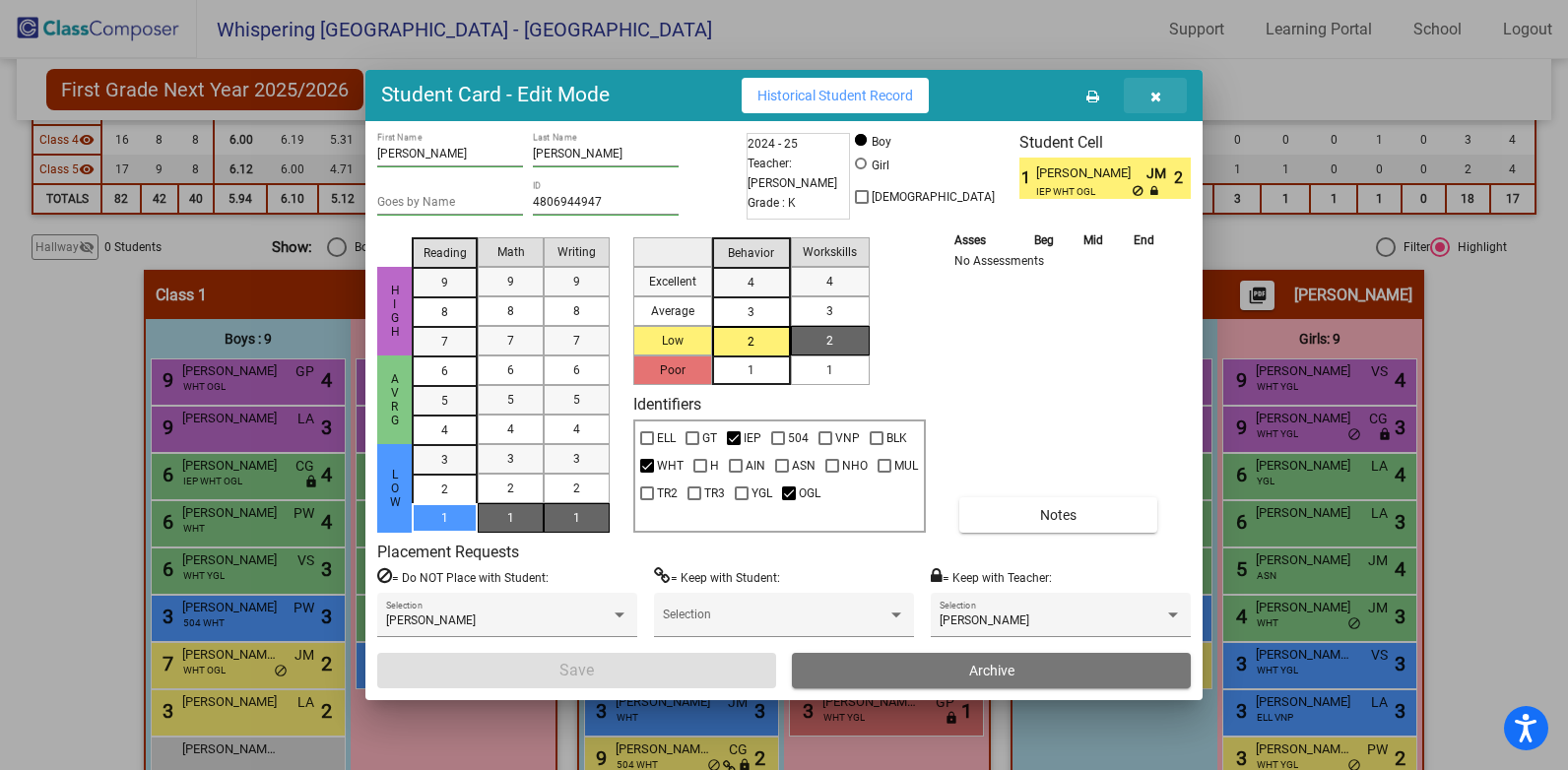 click at bounding box center (1155, 96) 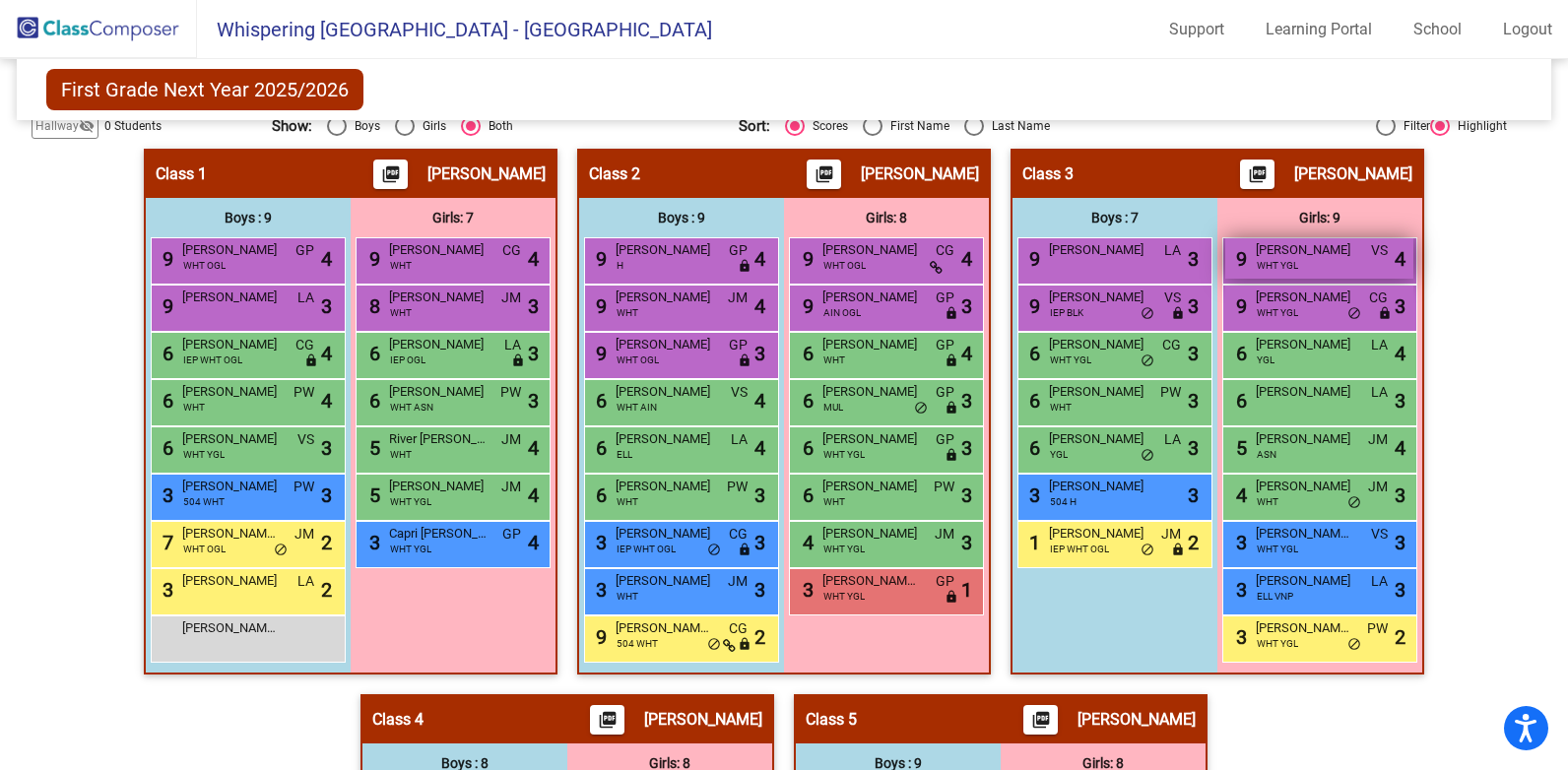 scroll, scrollTop: 422, scrollLeft: 0, axis: vertical 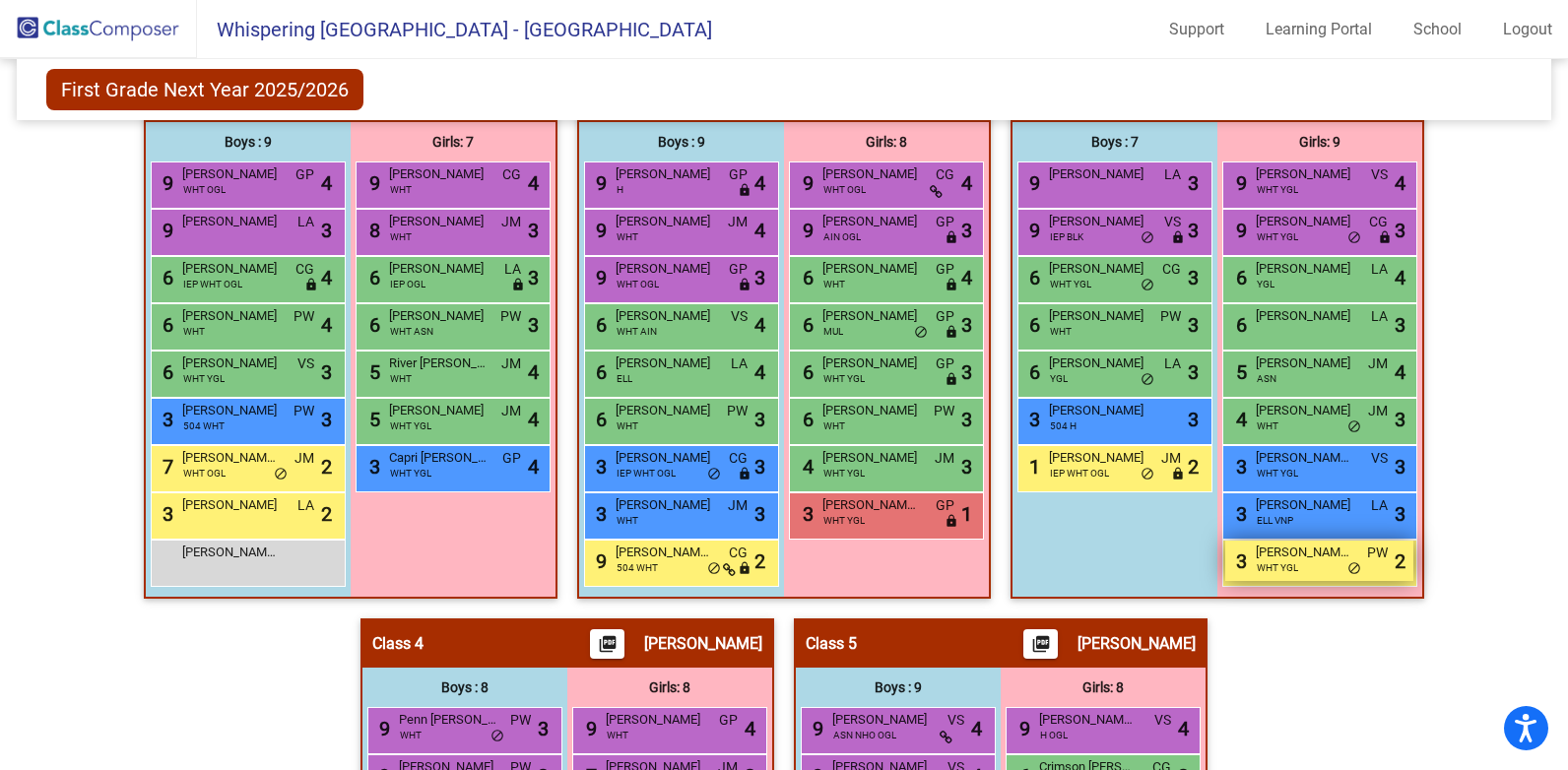 drag, startPoint x: 1251, startPoint y: 171, endPoint x: 1383, endPoint y: 553, distance: 404.16333 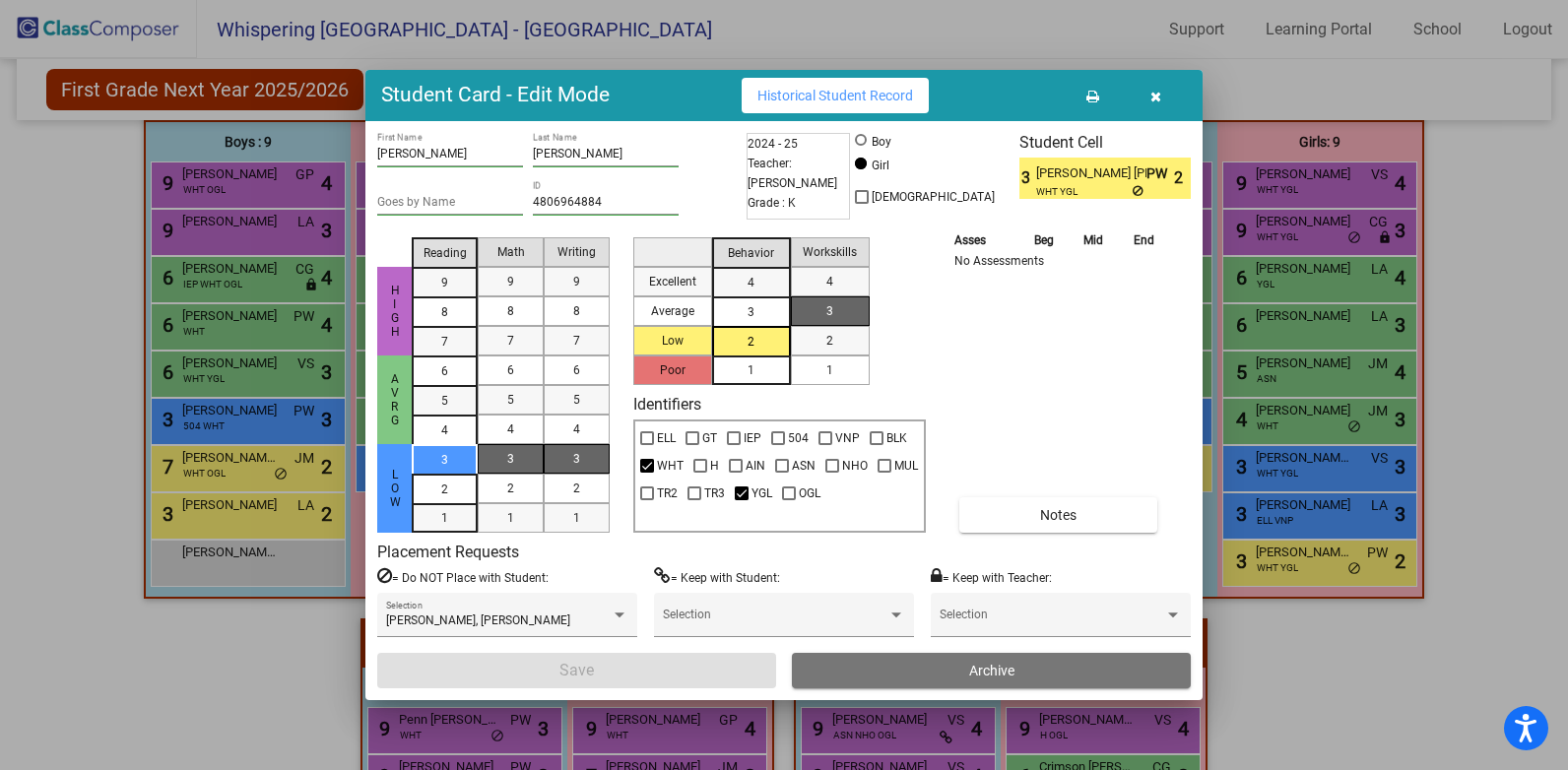 click on "[PERSON_NAME] [PERSON_NAME]" at bounding box center [1090, 173] 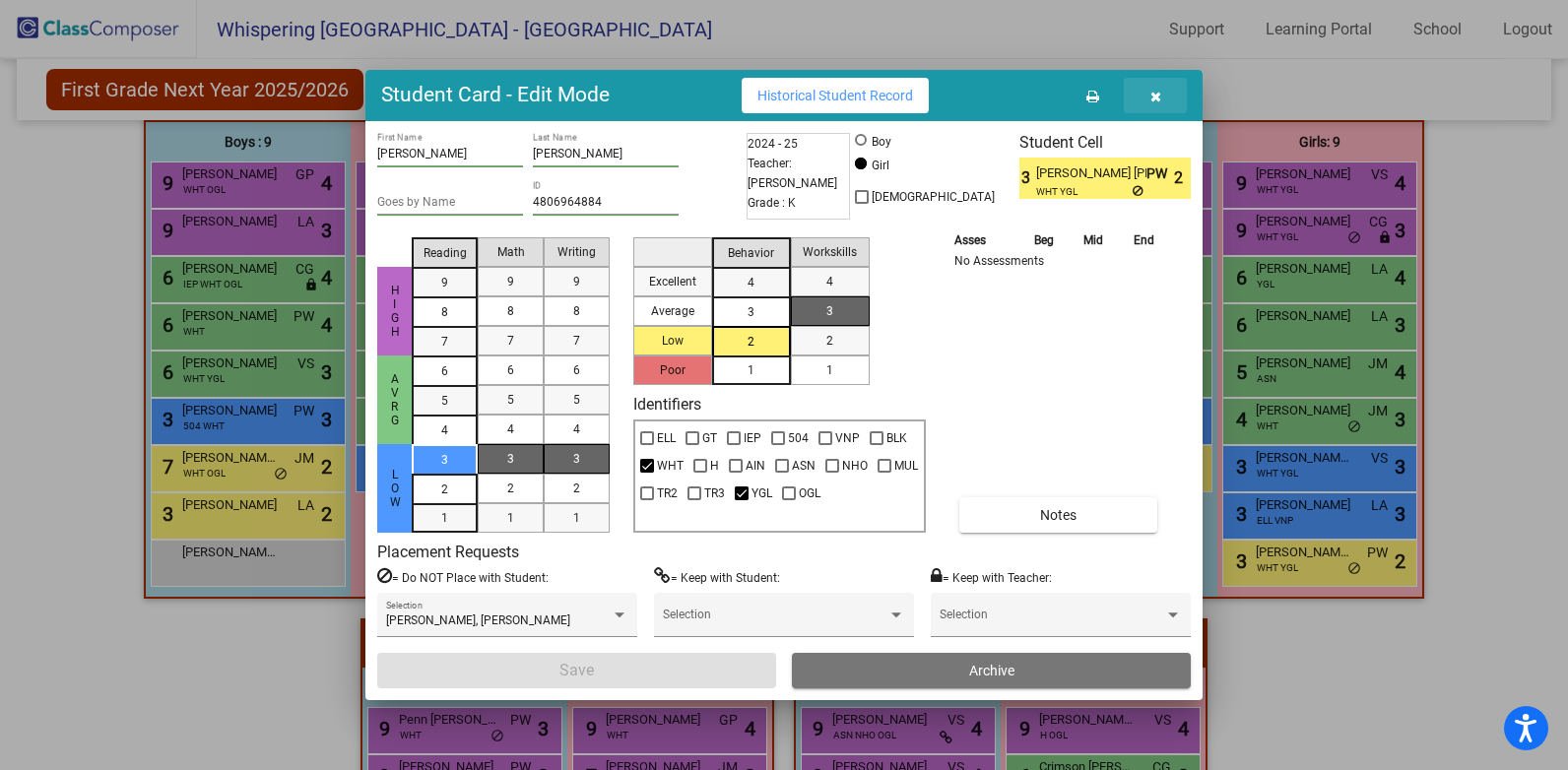 click at bounding box center (1155, 96) 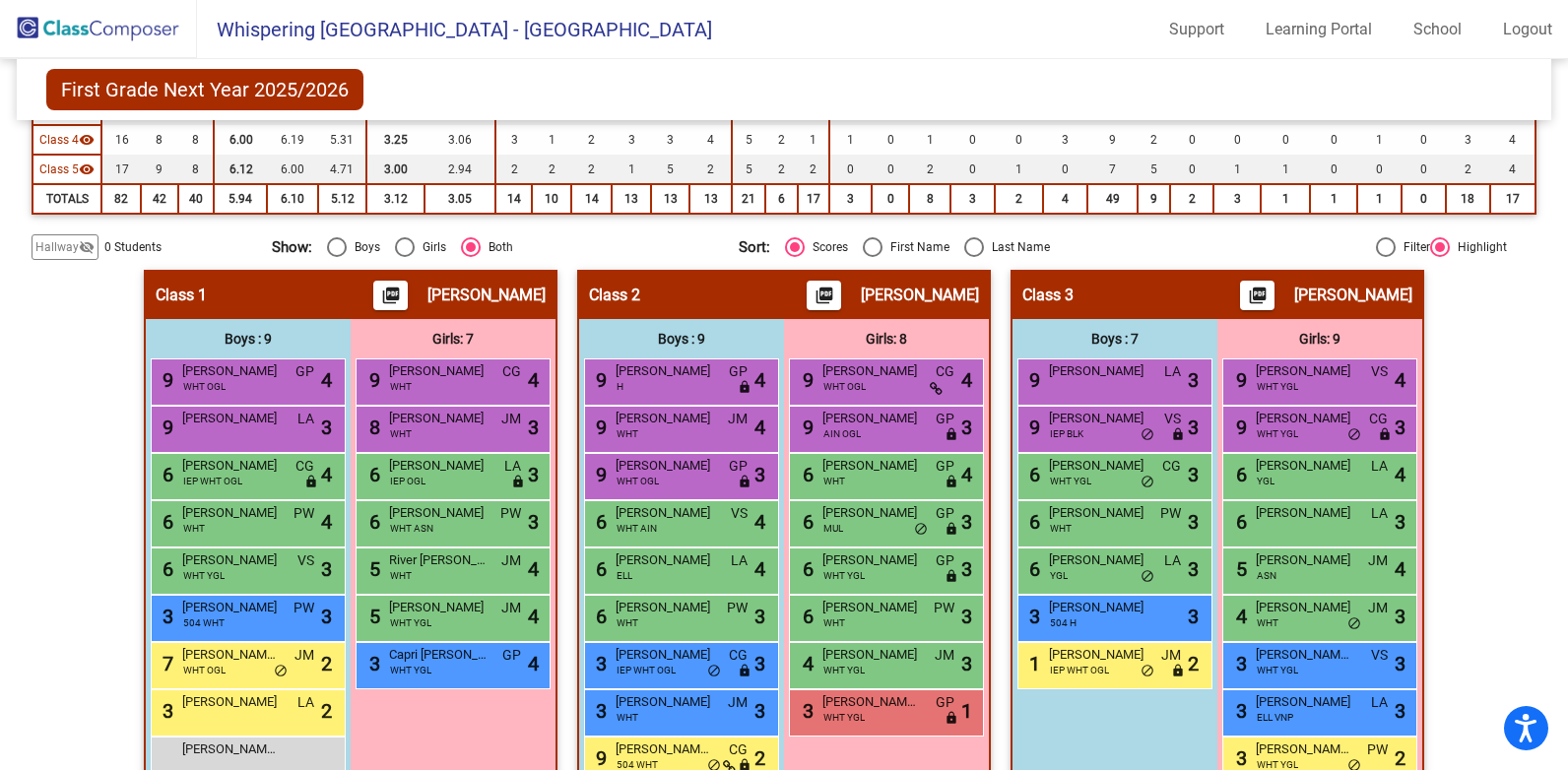 scroll, scrollTop: 324, scrollLeft: 0, axis: vertical 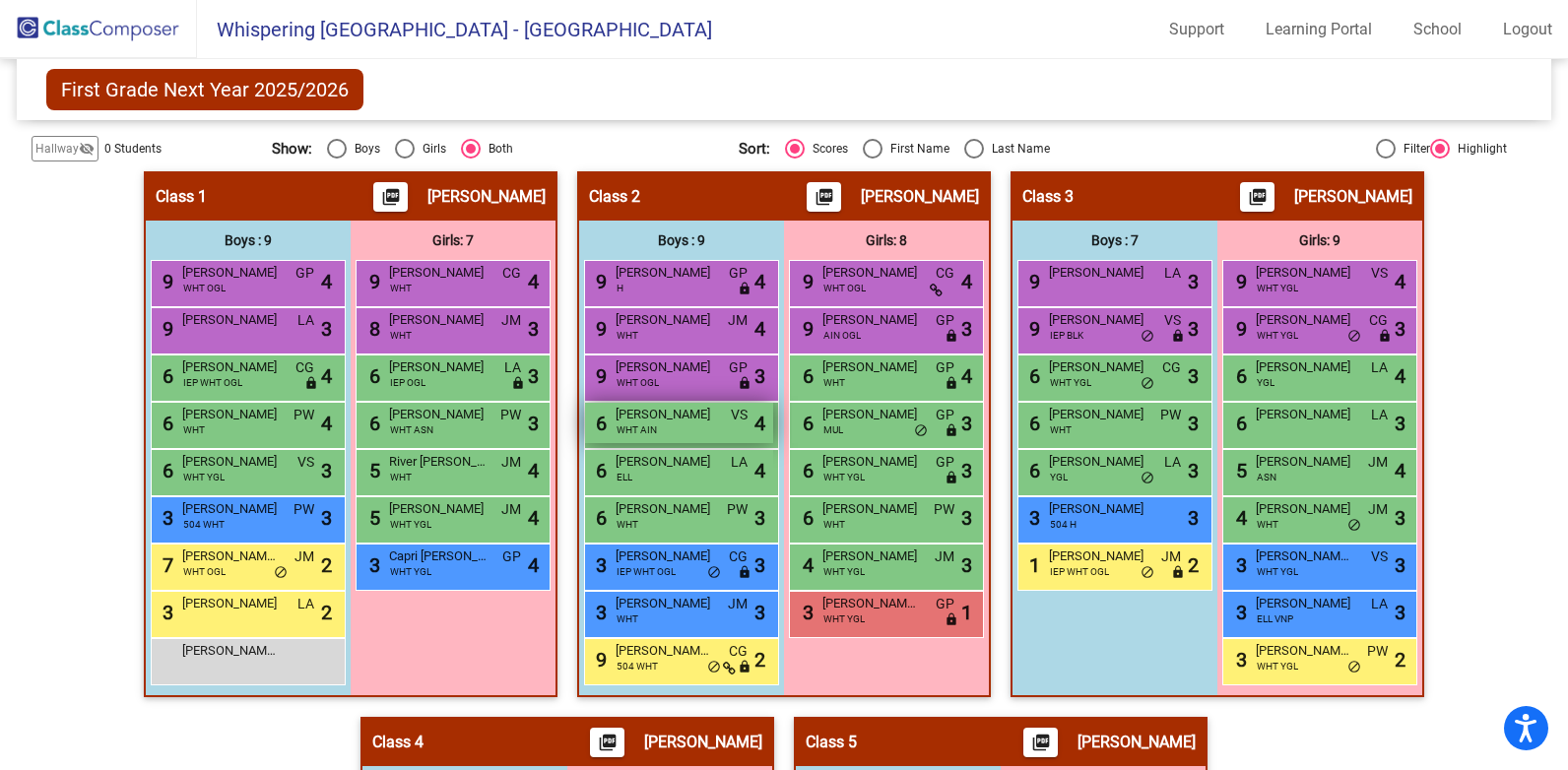 drag, startPoint x: 609, startPoint y: 269, endPoint x: 741, endPoint y: 436, distance: 212.8685 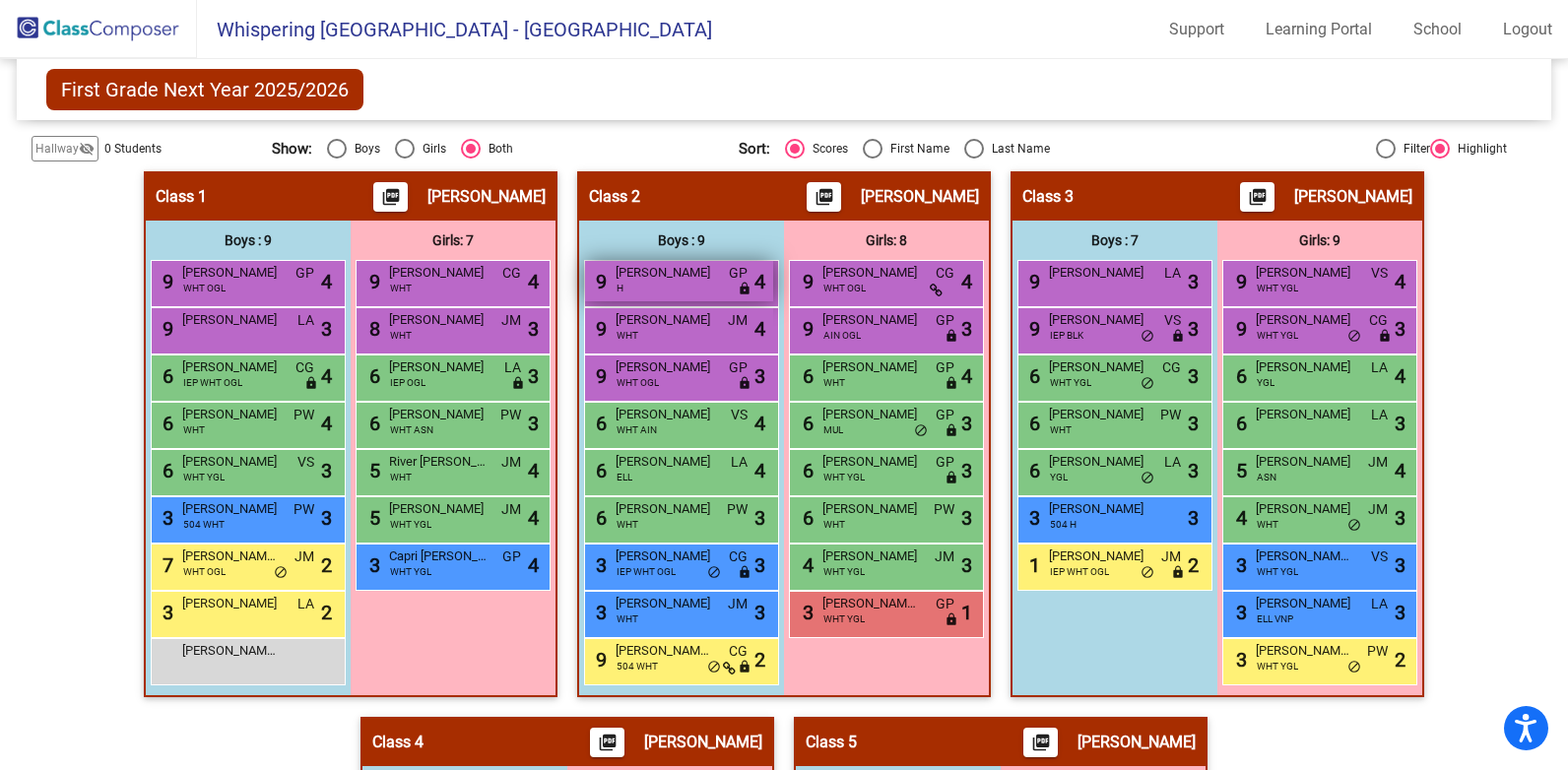 drag, startPoint x: 741, startPoint y: 436, endPoint x: 592, endPoint y: 289, distance: 209.30838 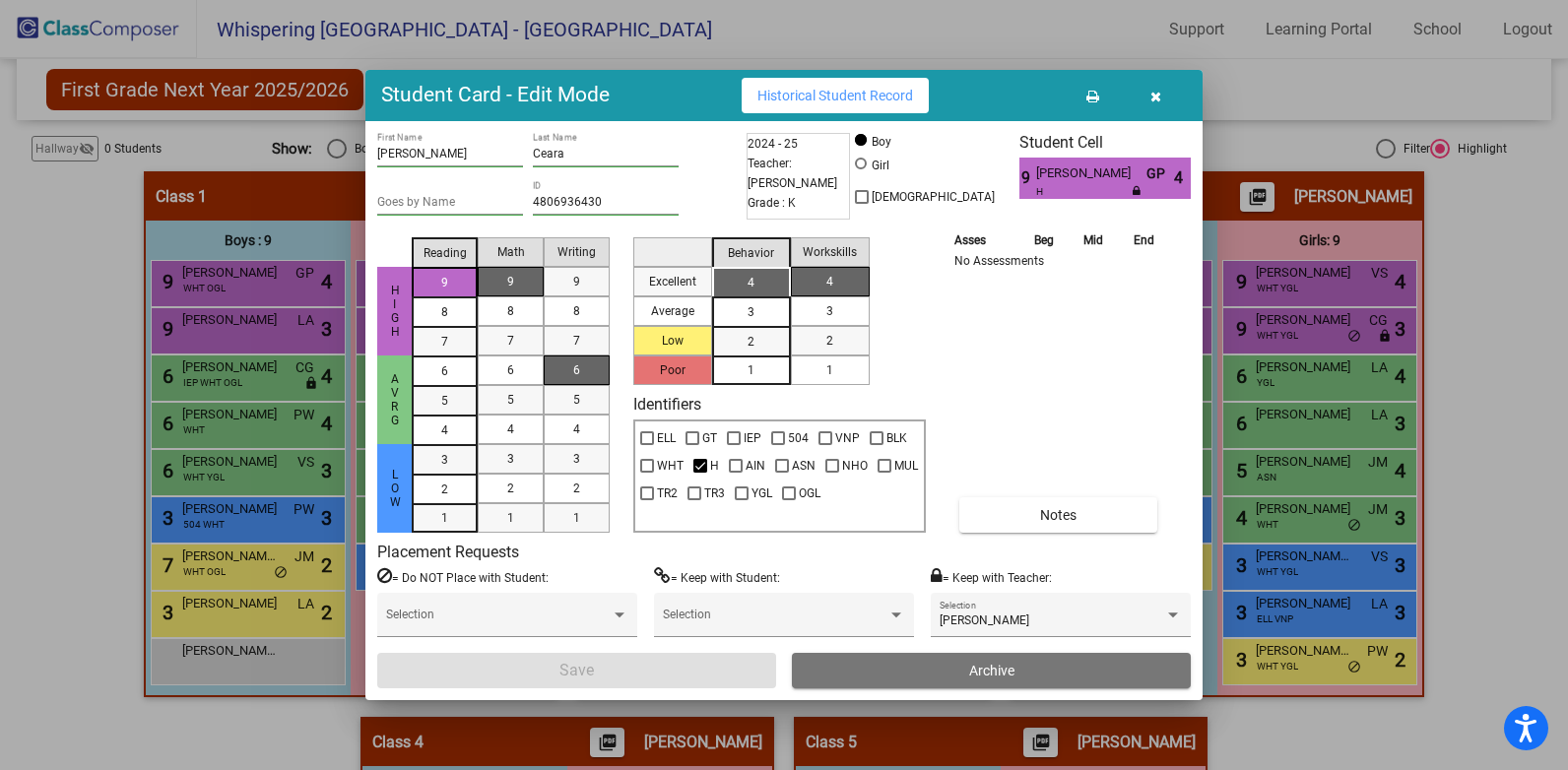 click at bounding box center [1155, 96] 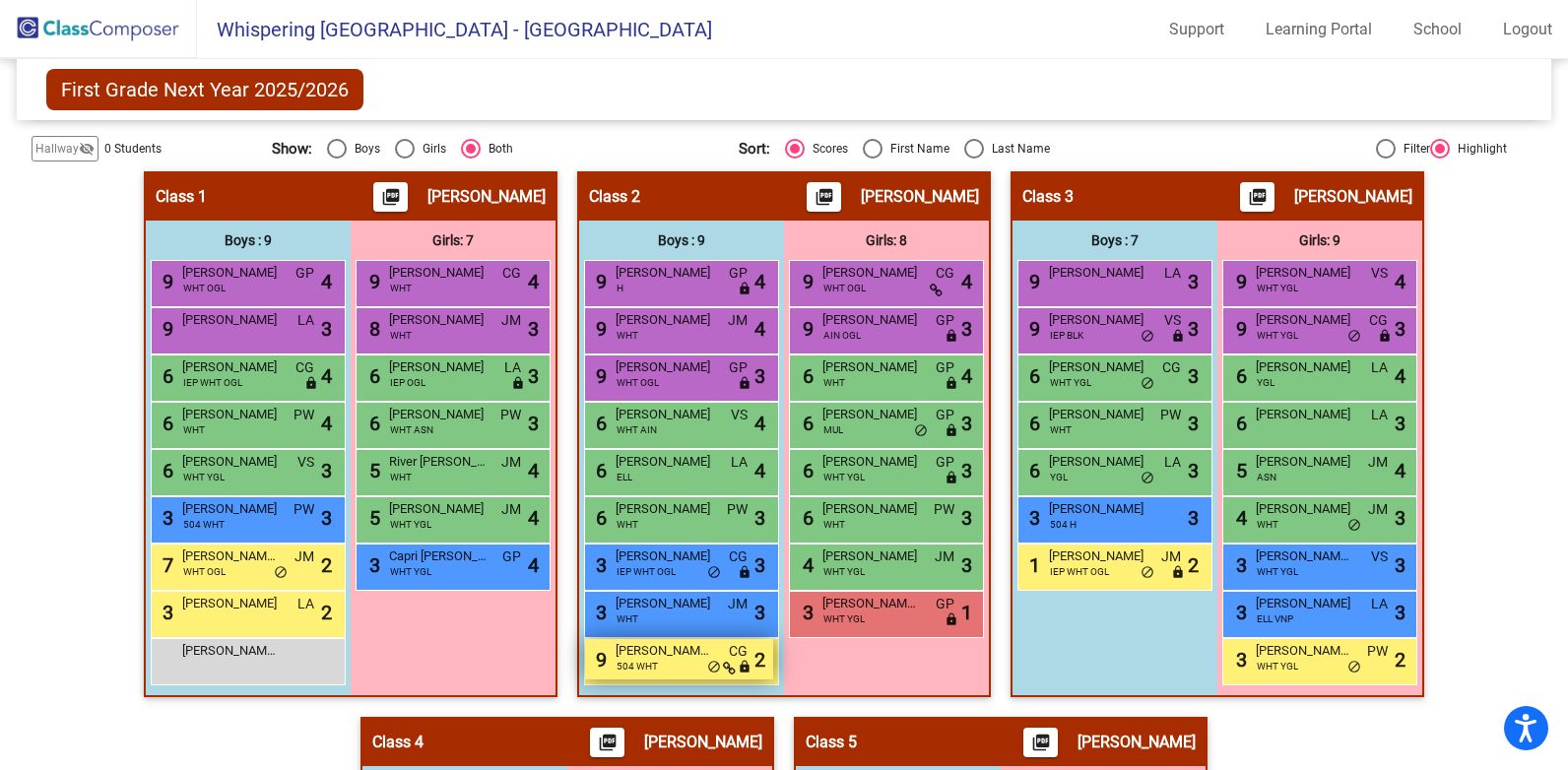 drag, startPoint x: 585, startPoint y: 278, endPoint x: 755, endPoint y: 661, distance: 419.03341 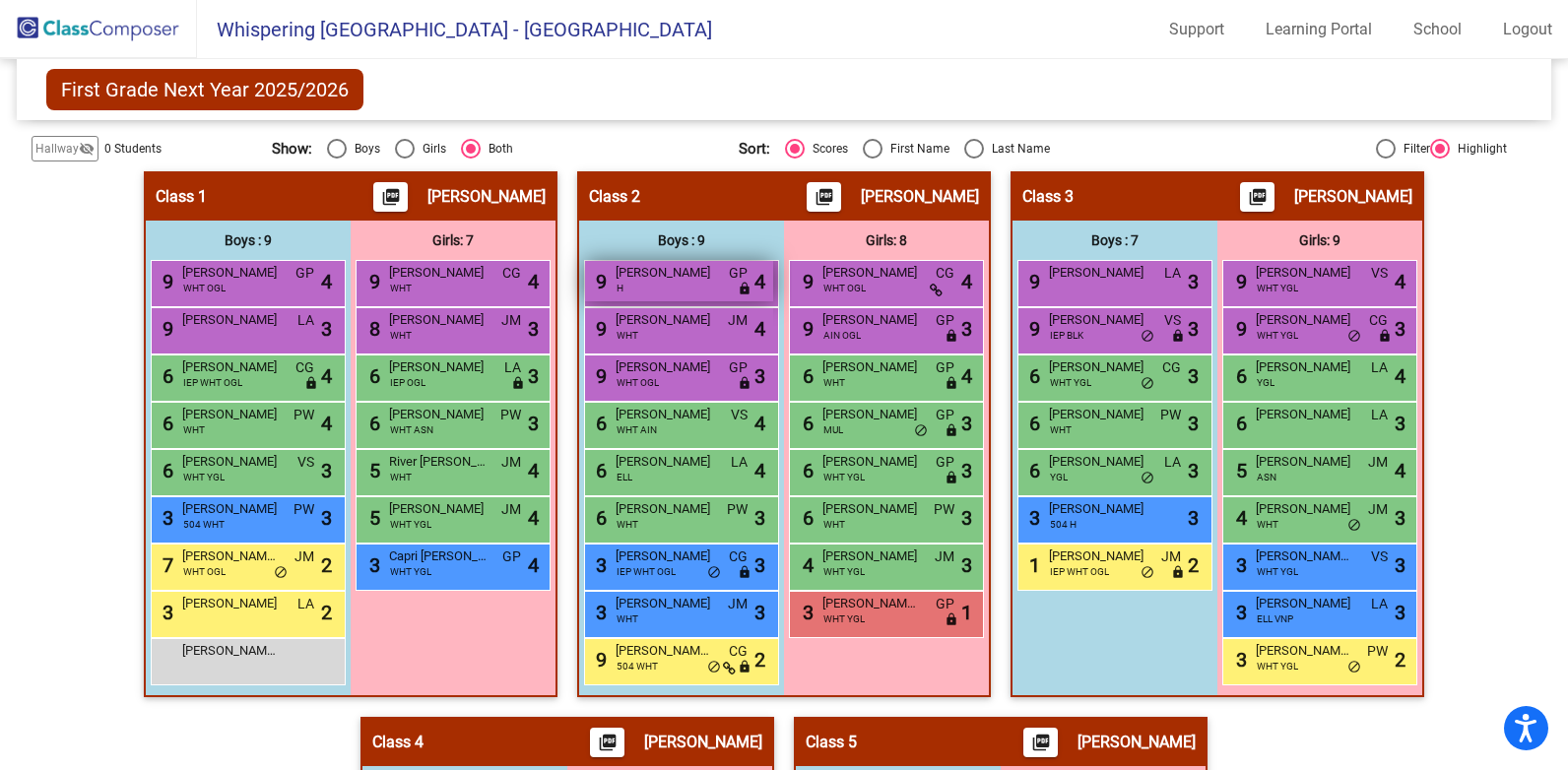 click on "9 [PERSON_NAME] H GP lock do_not_disturb_alt 4" at bounding box center (679, 281) 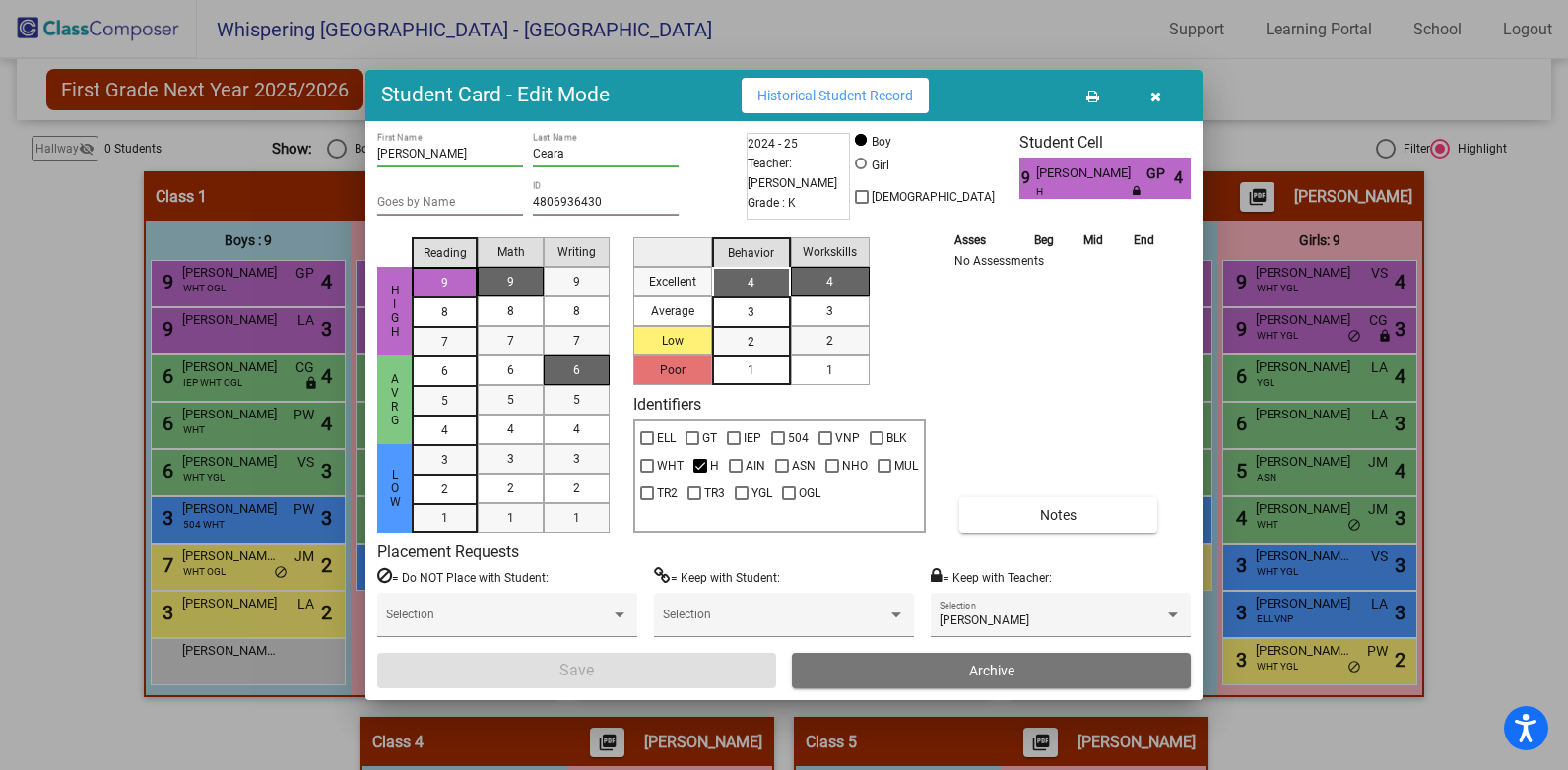 click on "[PERSON_NAME]" at bounding box center (1090, 173) 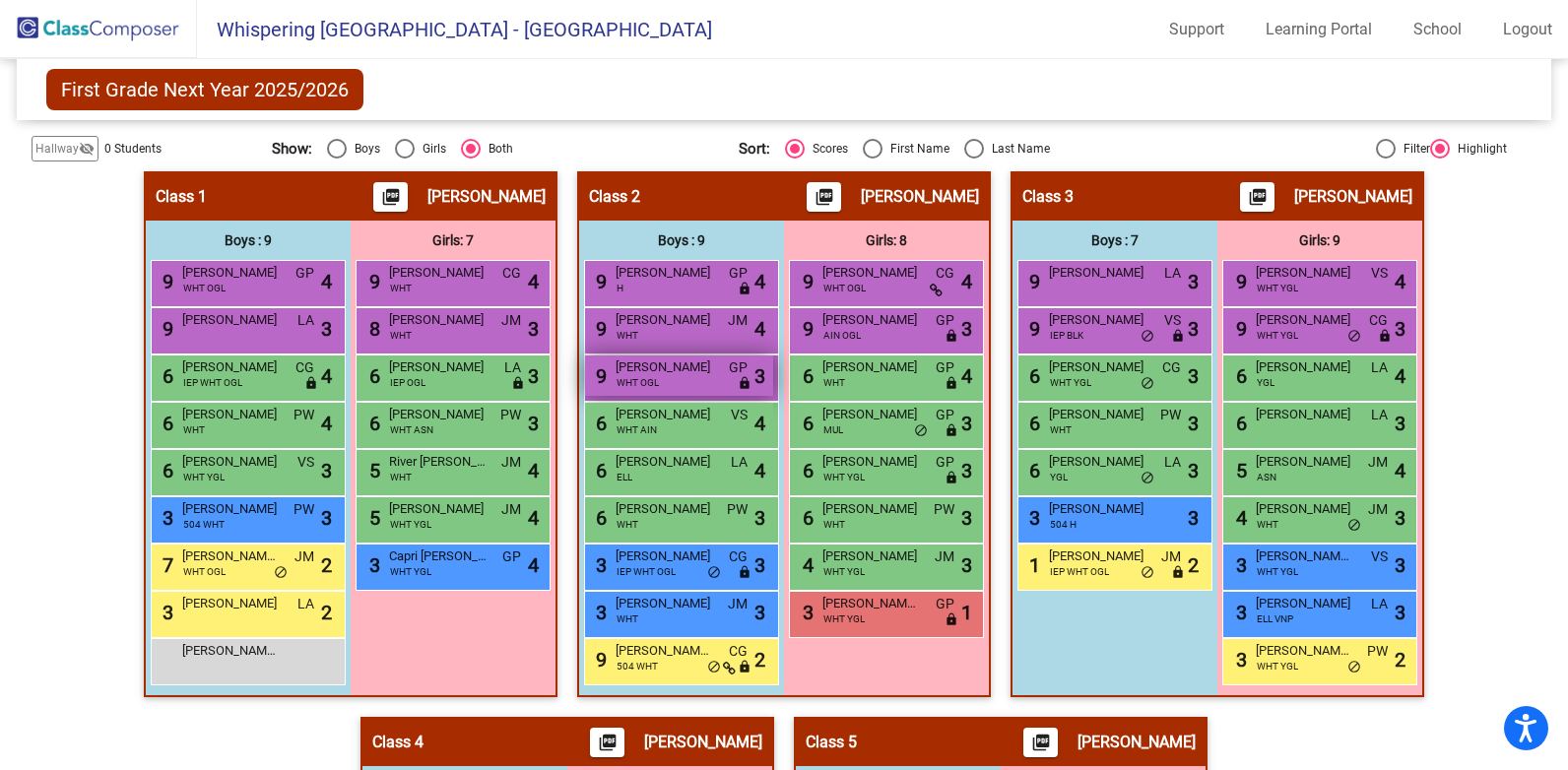 click on "[PERSON_NAME]" at bounding box center (665, 367) 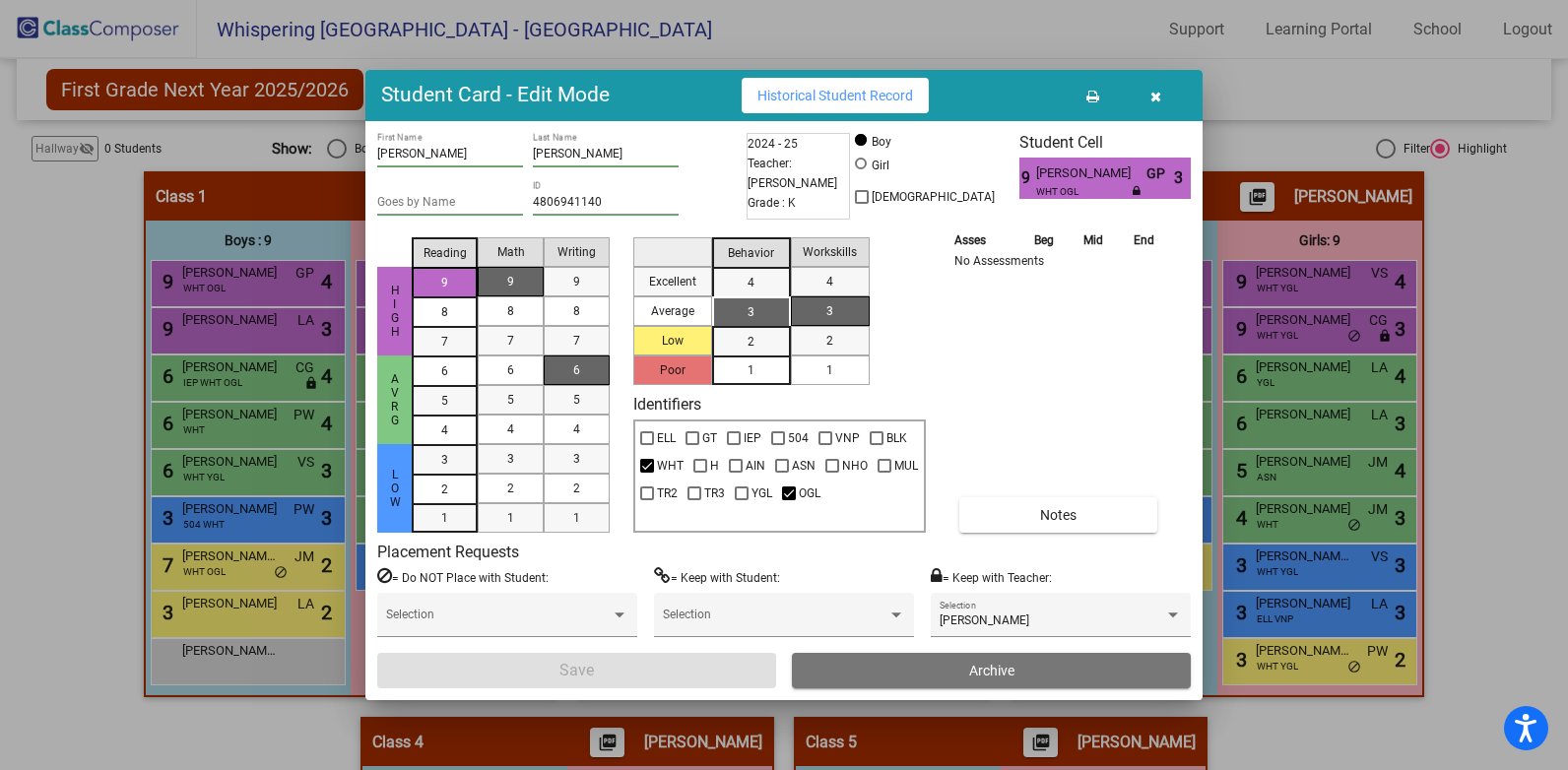 click on "[PERSON_NAME]" at bounding box center (1090, 173) 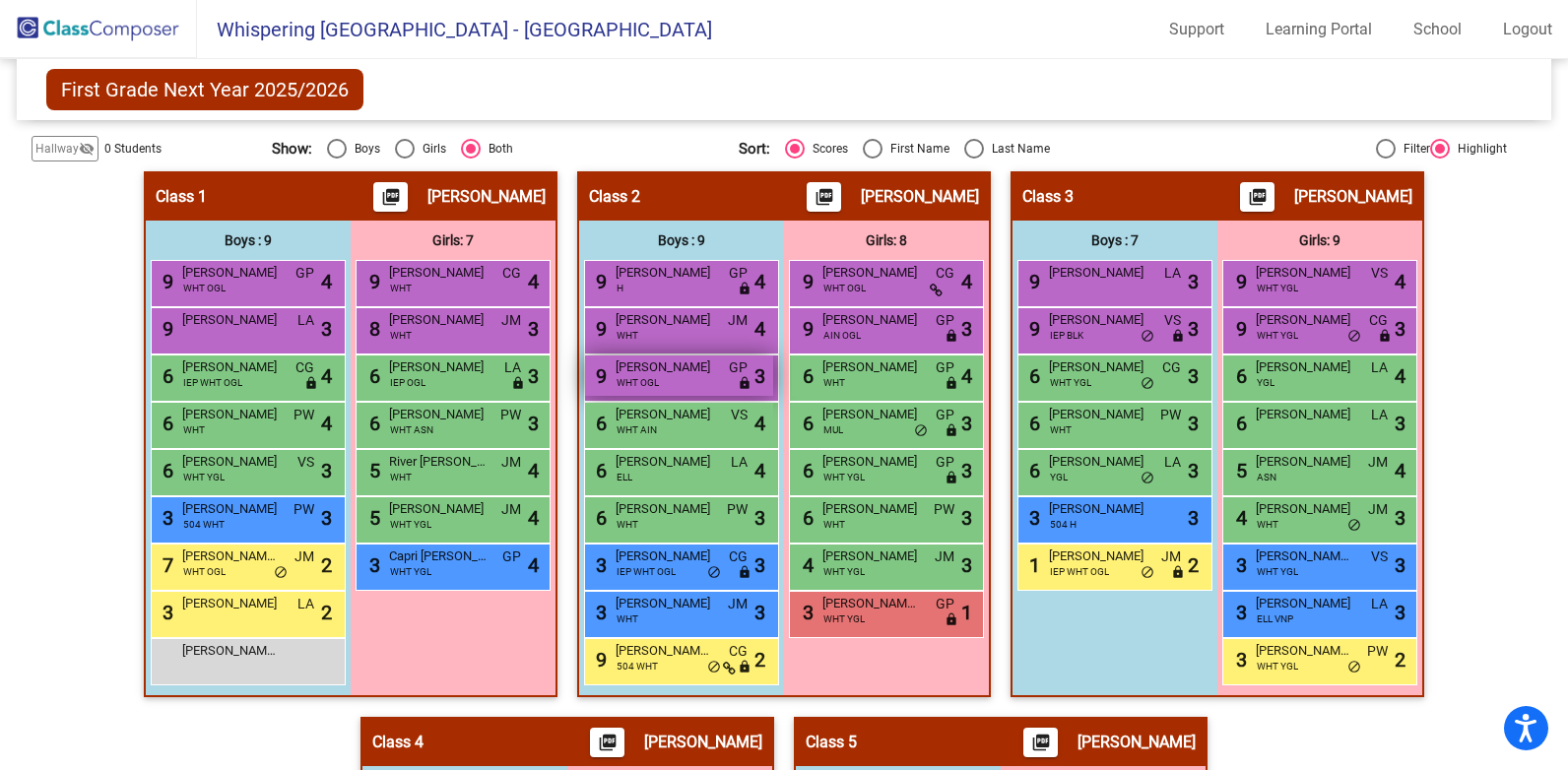 click on "[PERSON_NAME]" at bounding box center [665, 367] 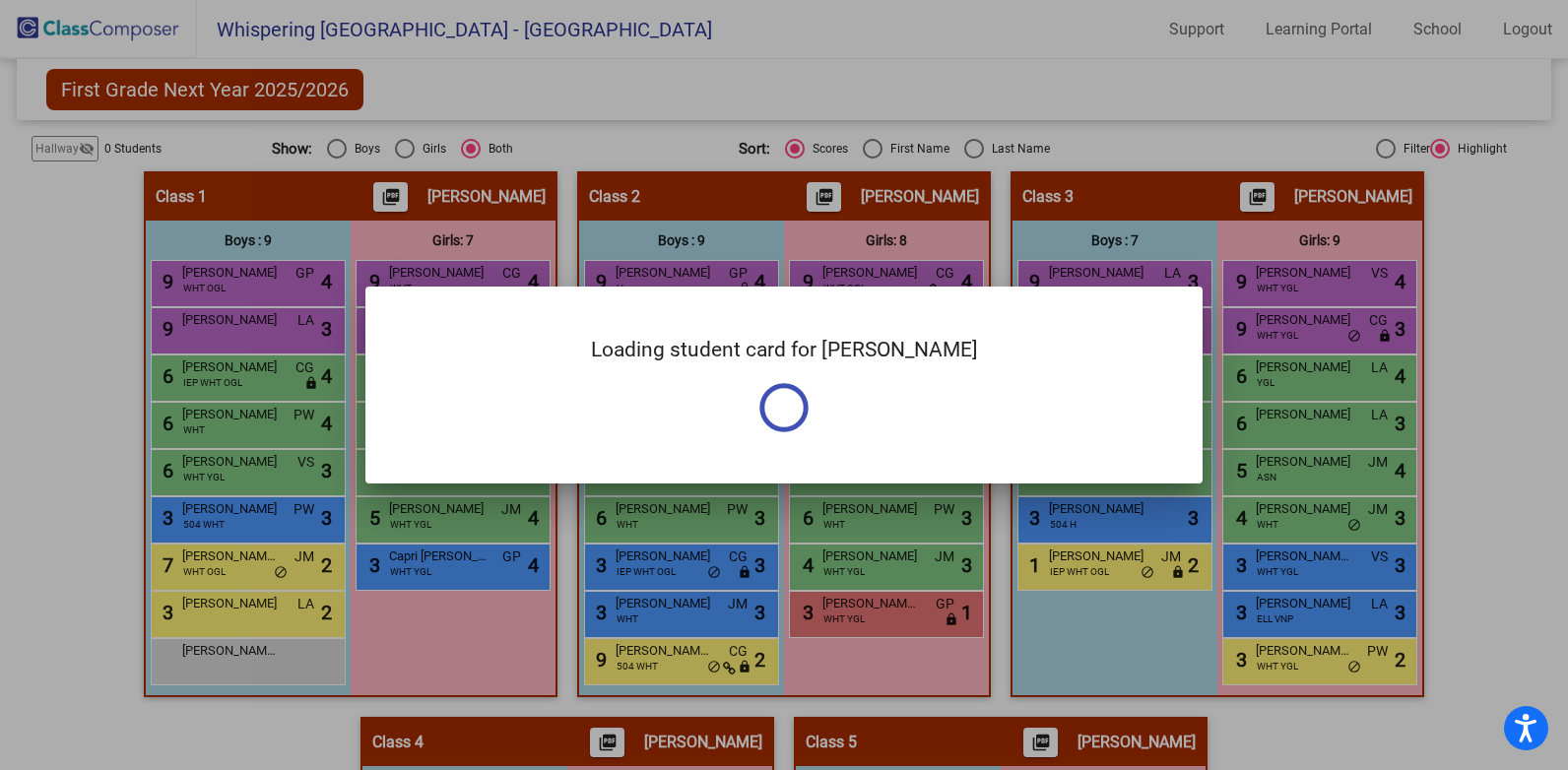 click on "Loading student card for [PERSON_NAME]" at bounding box center [784, 385] 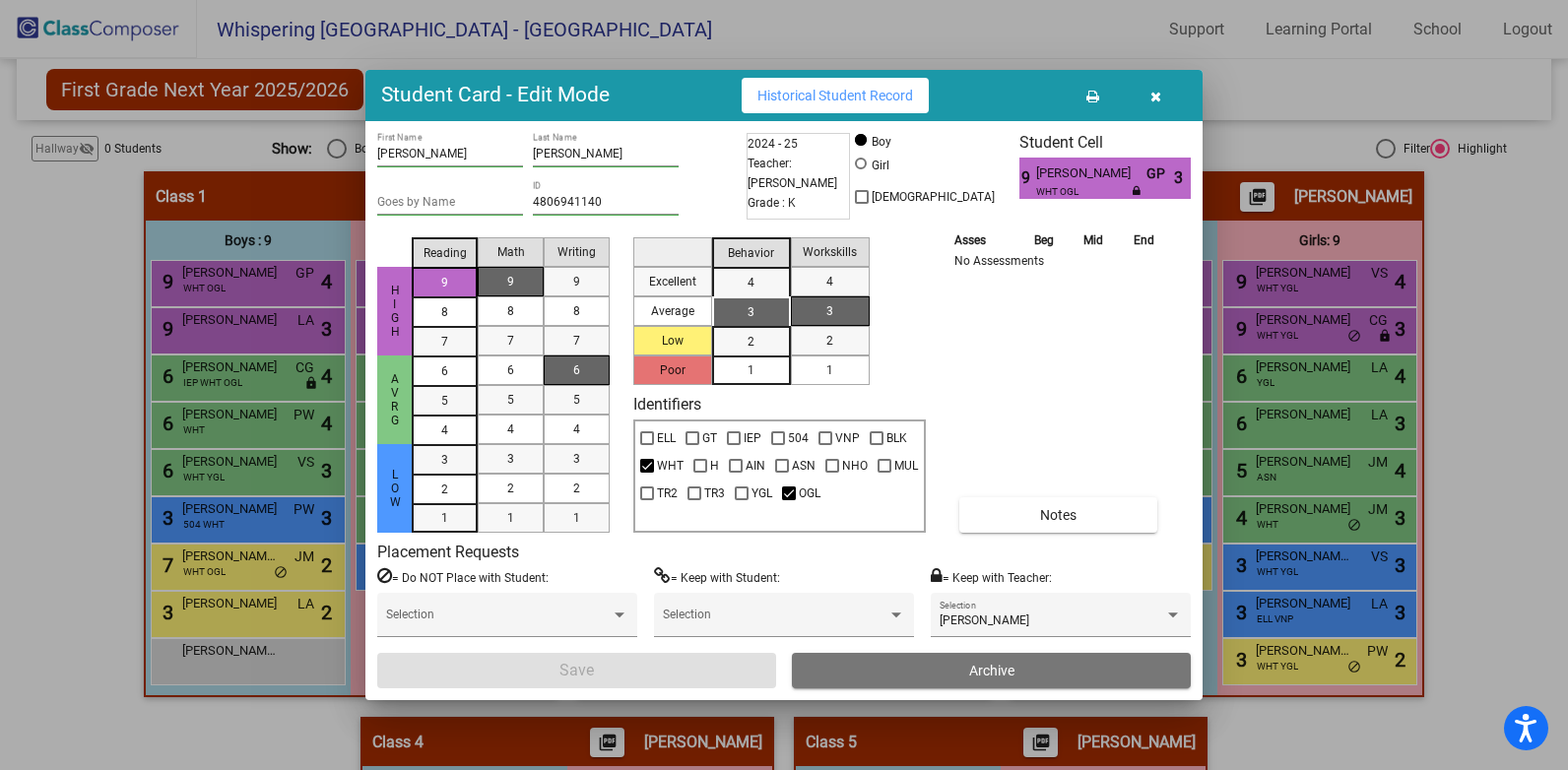 click on "[PERSON_NAME]" at bounding box center (1090, 173) 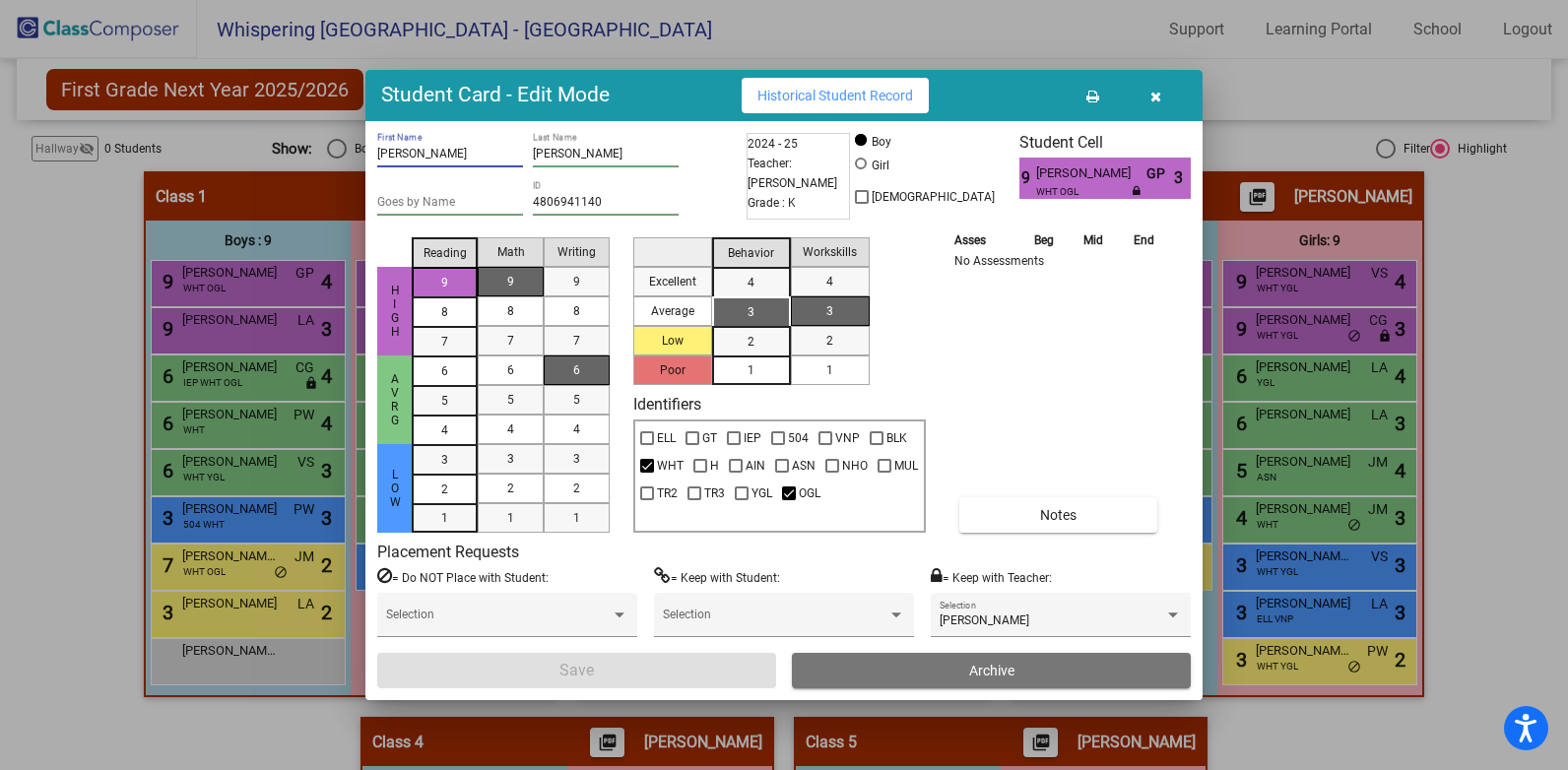 click on "[PERSON_NAME]" at bounding box center (450, 155) 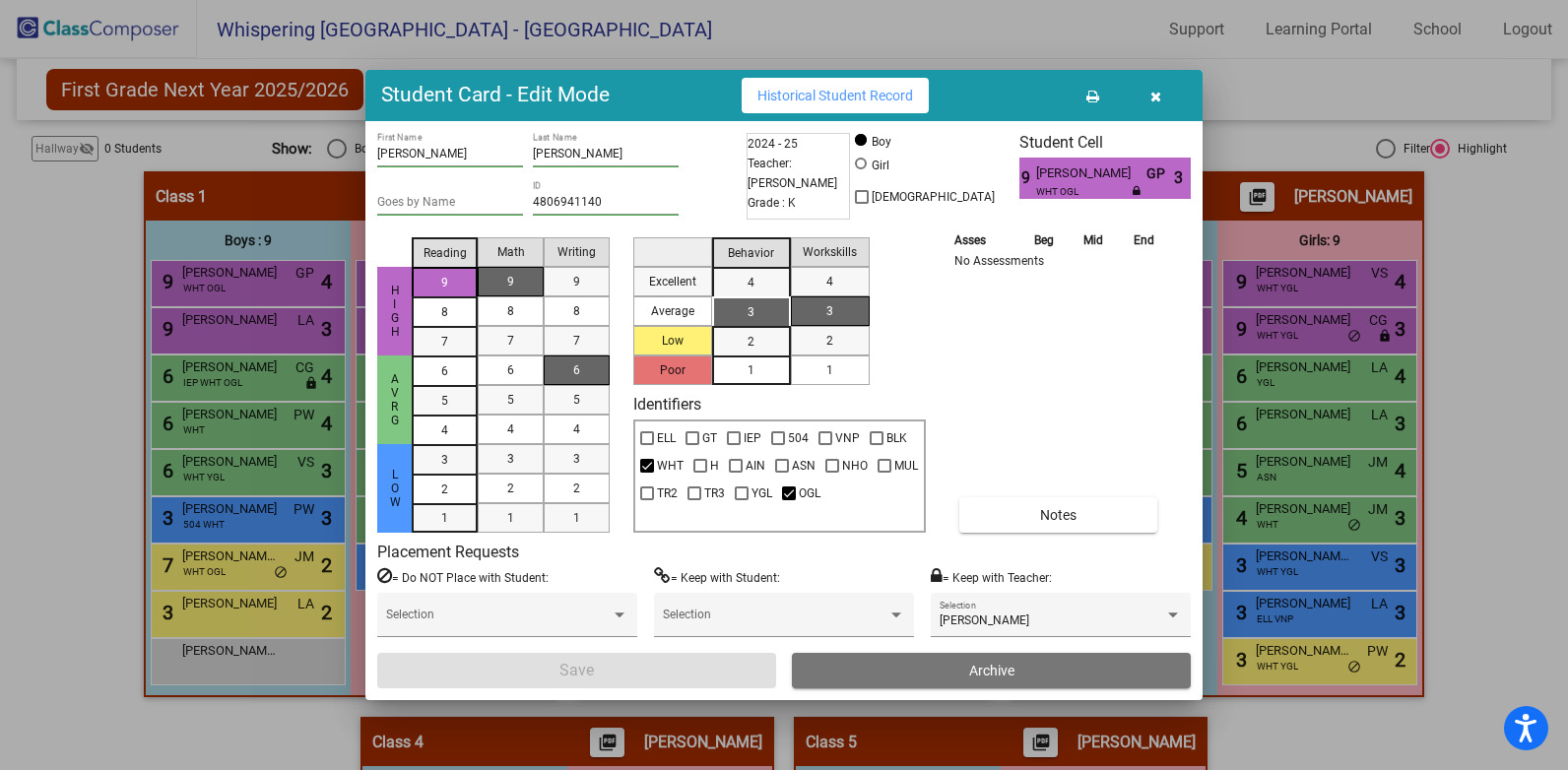 click on "[PERSON_NAME]" at bounding box center [1090, 173] 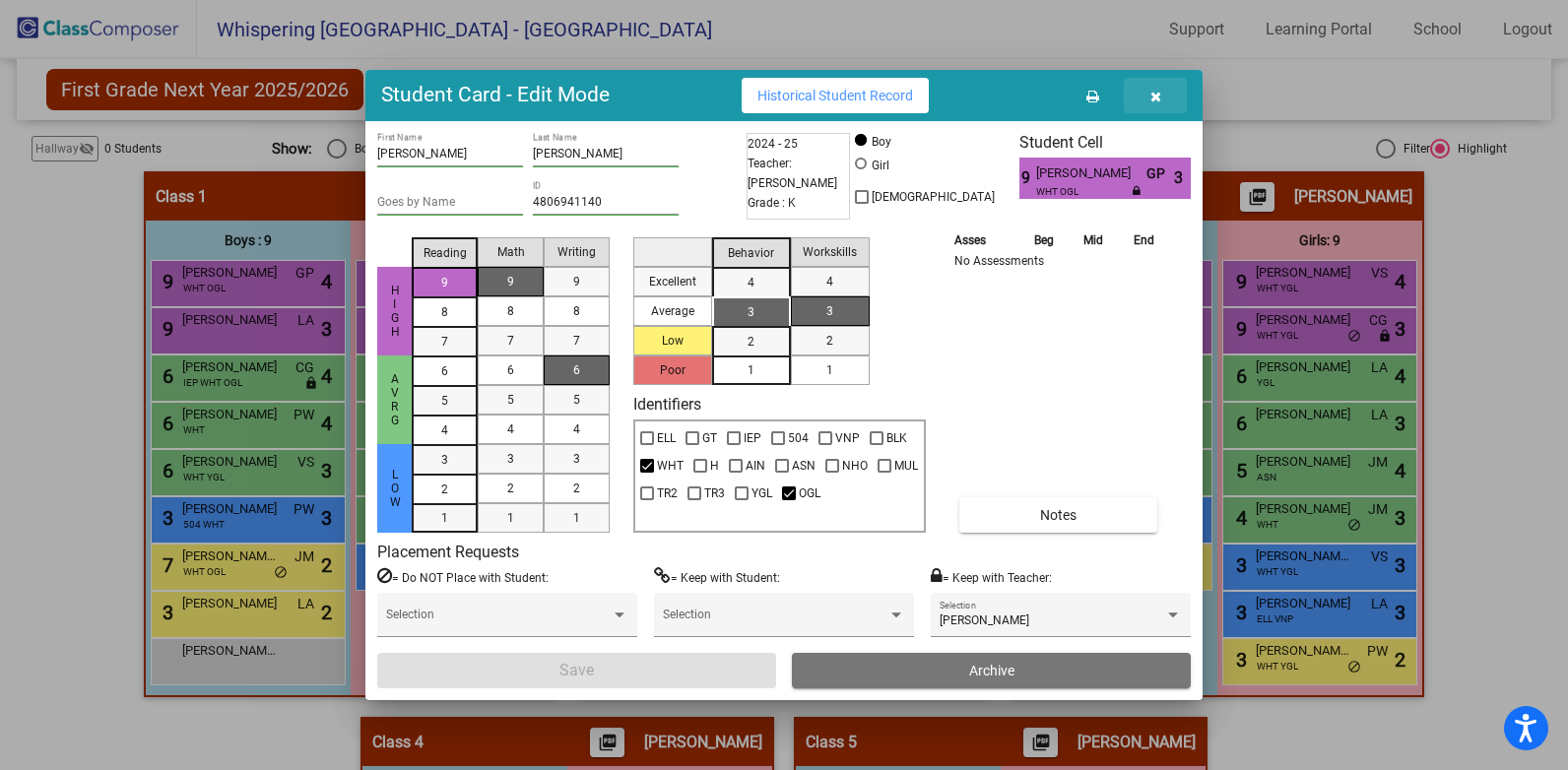 click at bounding box center [1155, 96] 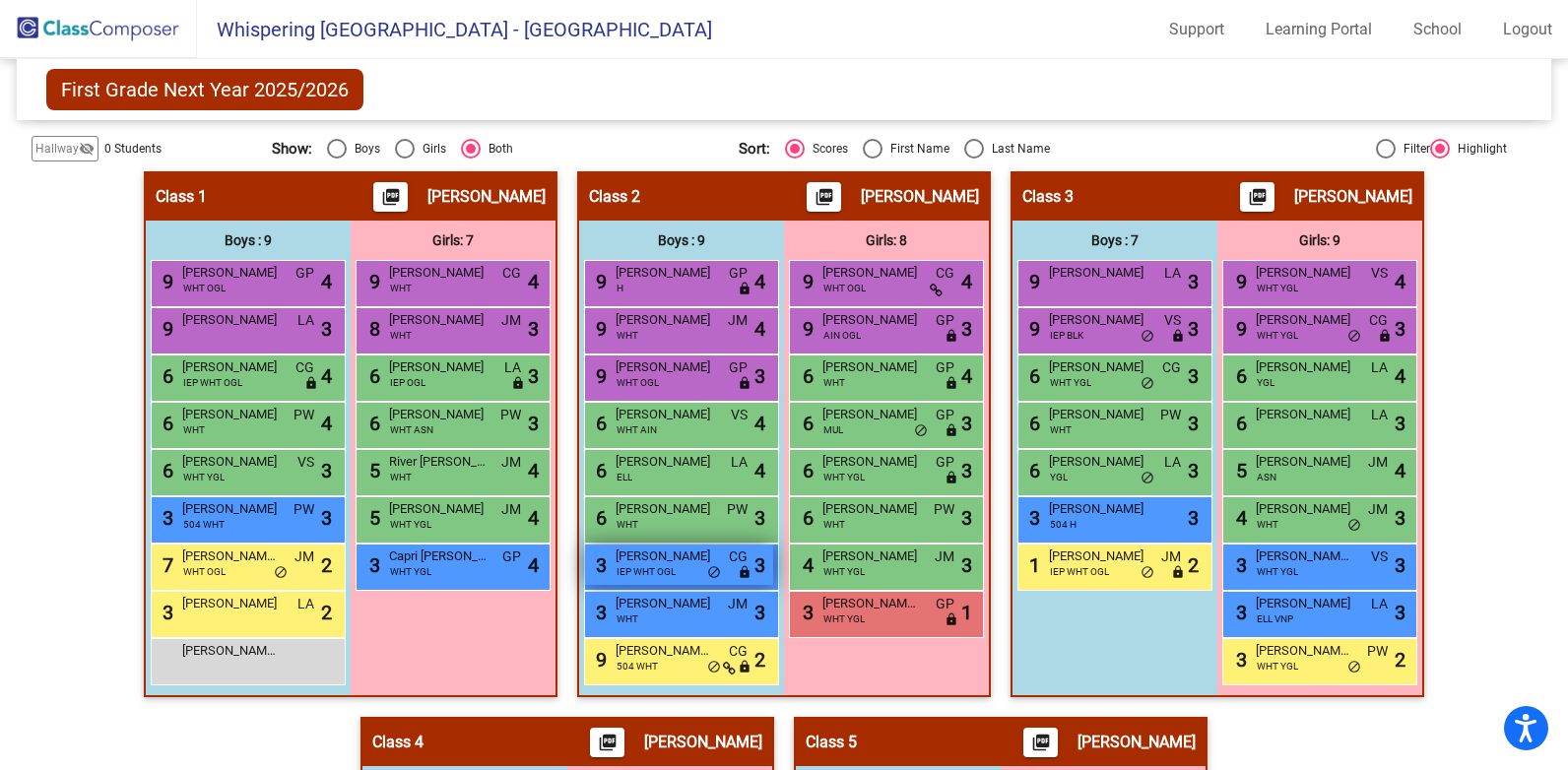 click on "[PERSON_NAME]" at bounding box center [665, 556] 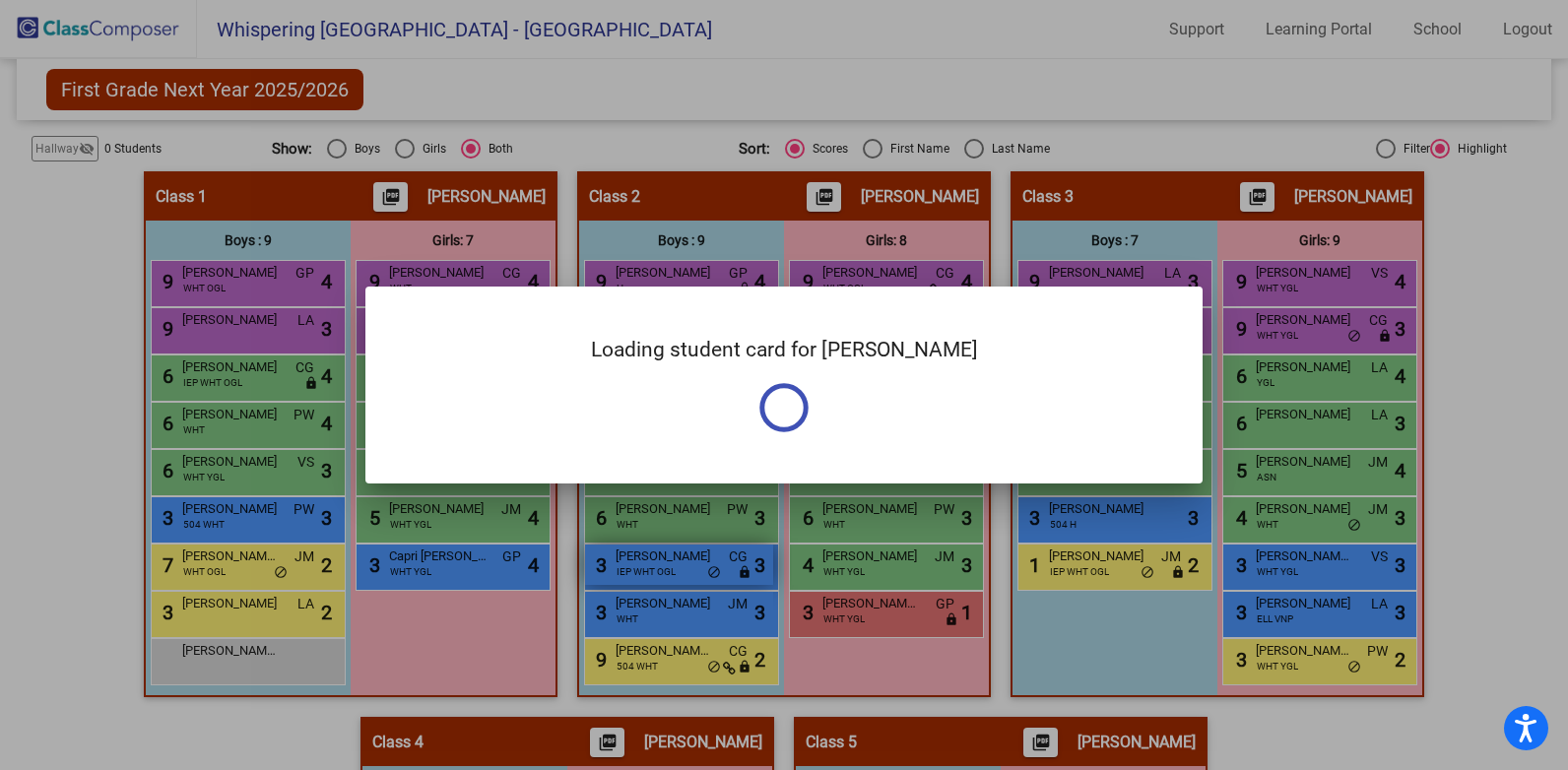 click at bounding box center [784, 385] 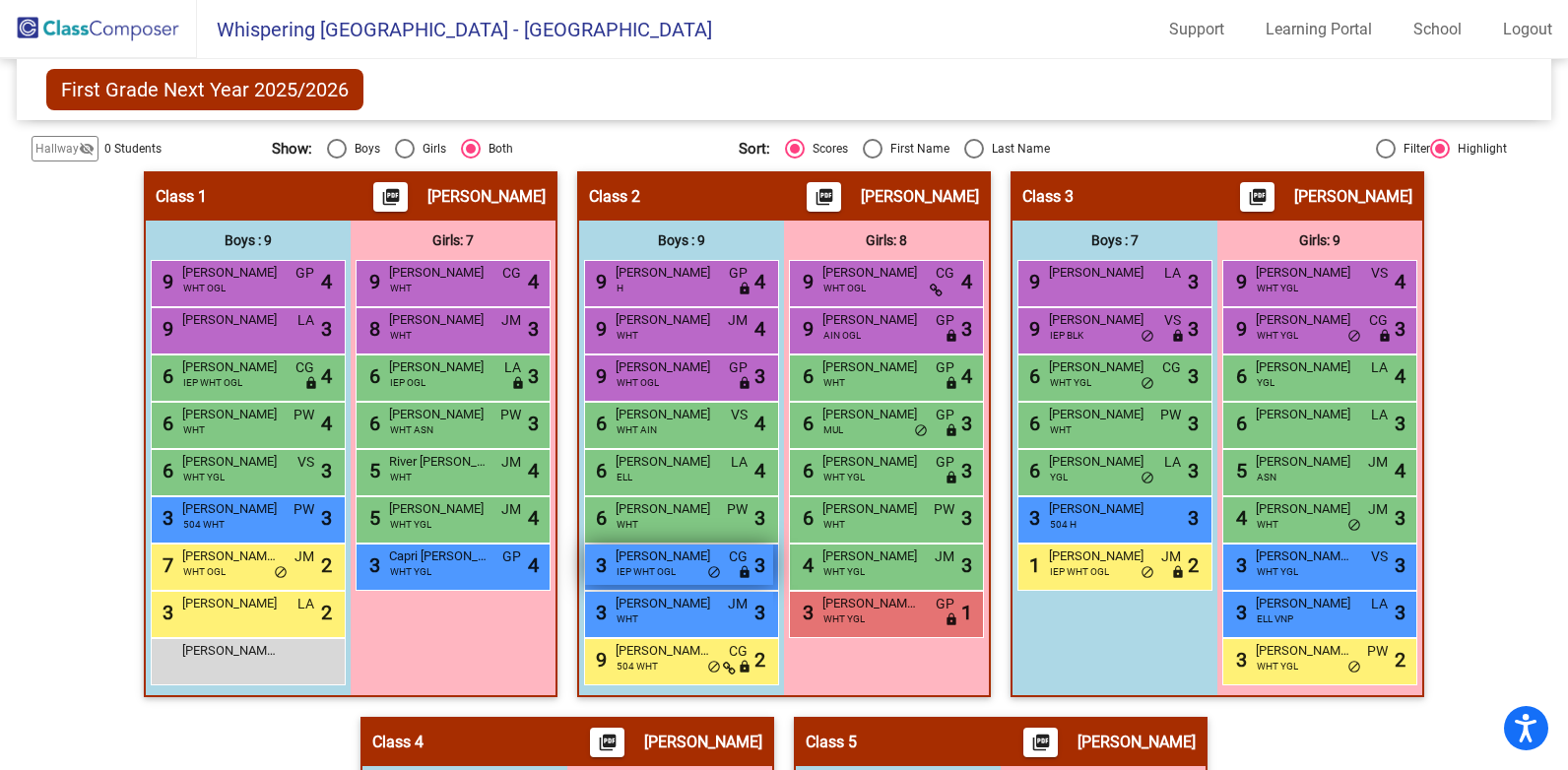 click on "[PERSON_NAME]" at bounding box center [665, 556] 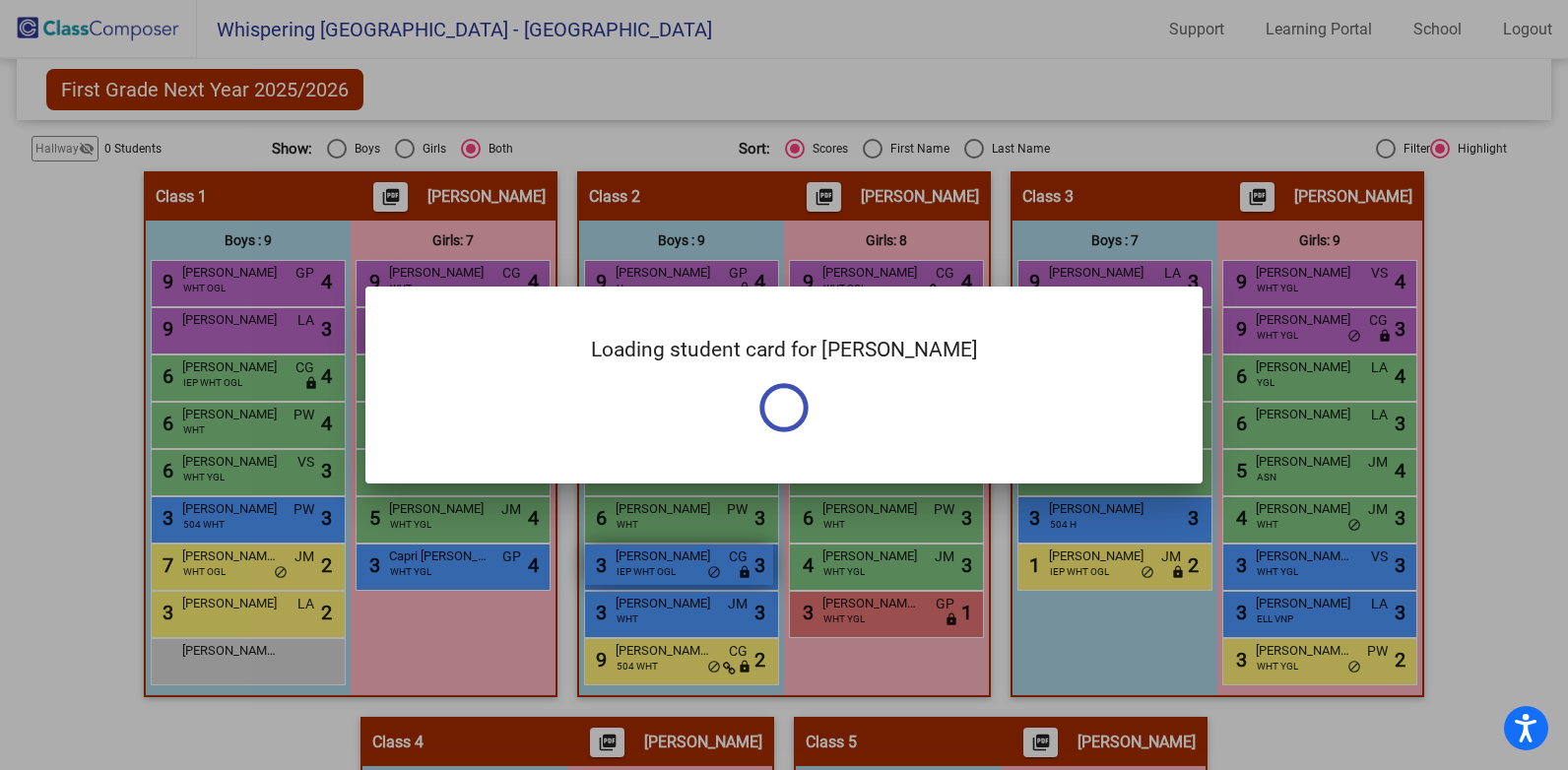 click on "Loading student card for [PERSON_NAME]   Notes   Previous Year undefined - Last Edited: null" at bounding box center (784, 385) 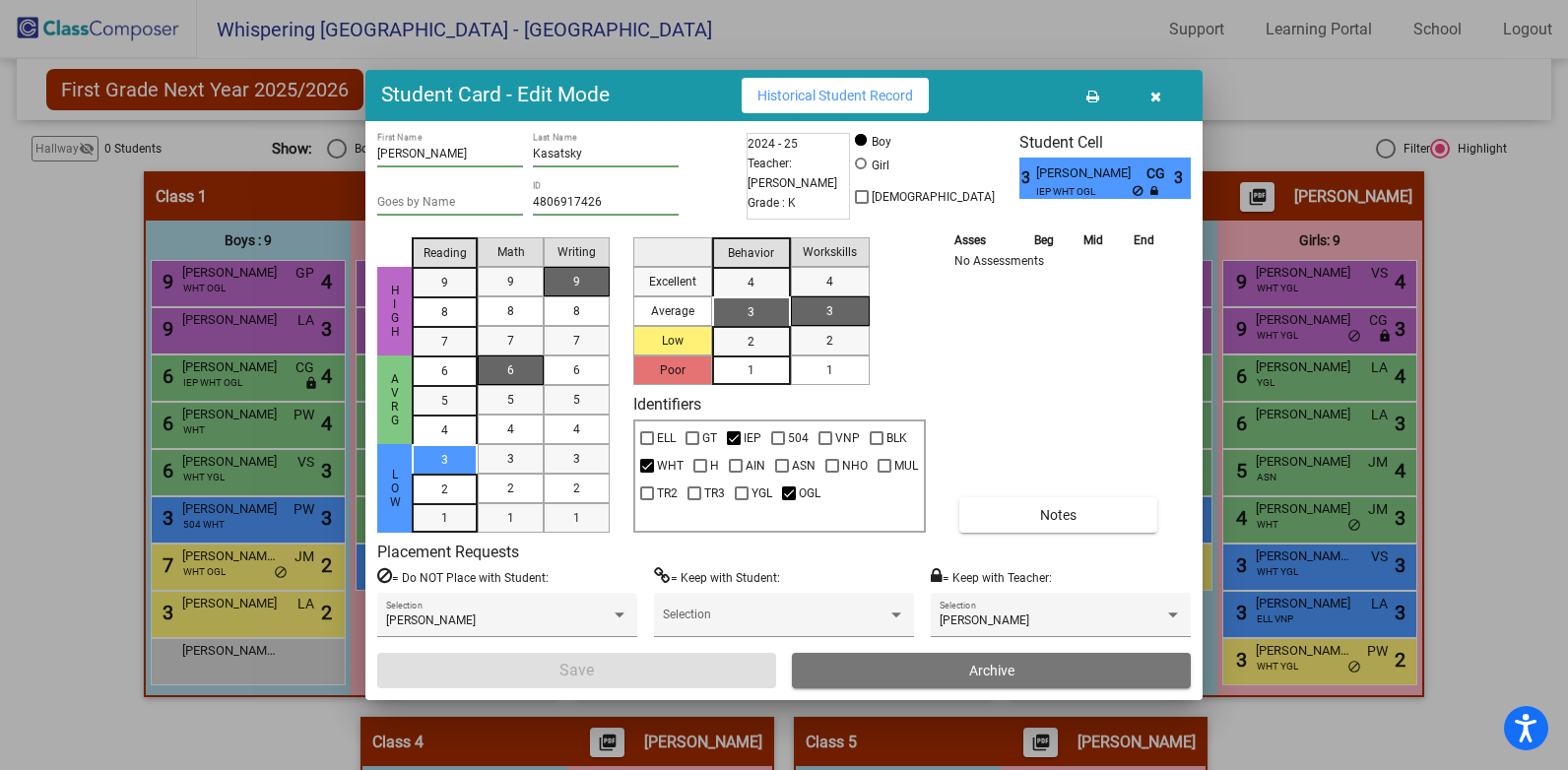 click on "[PERSON_NAME]" at bounding box center (1090, 173) 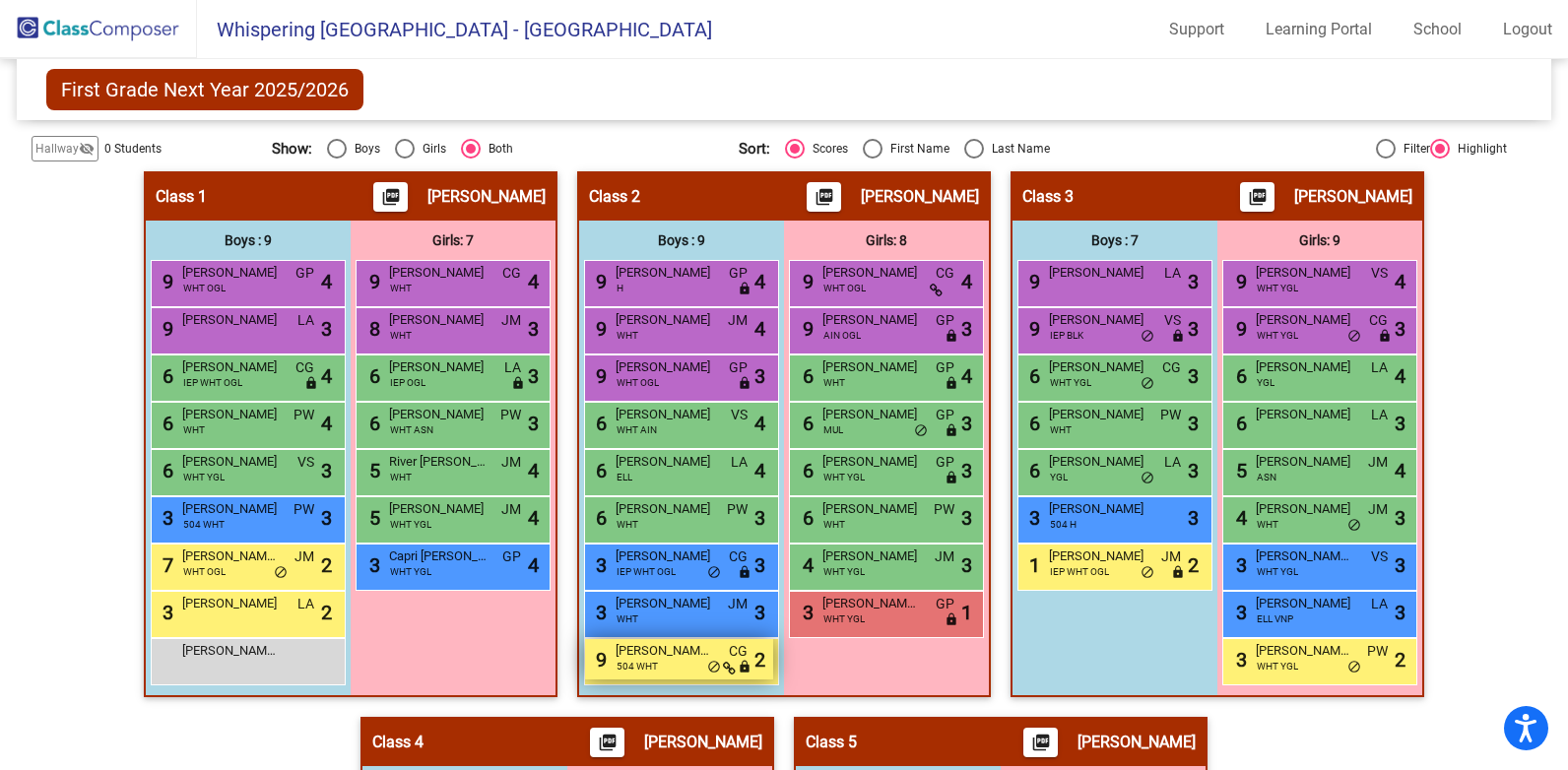 click on "[PERSON_NAME] [PERSON_NAME]" at bounding box center [665, 651] 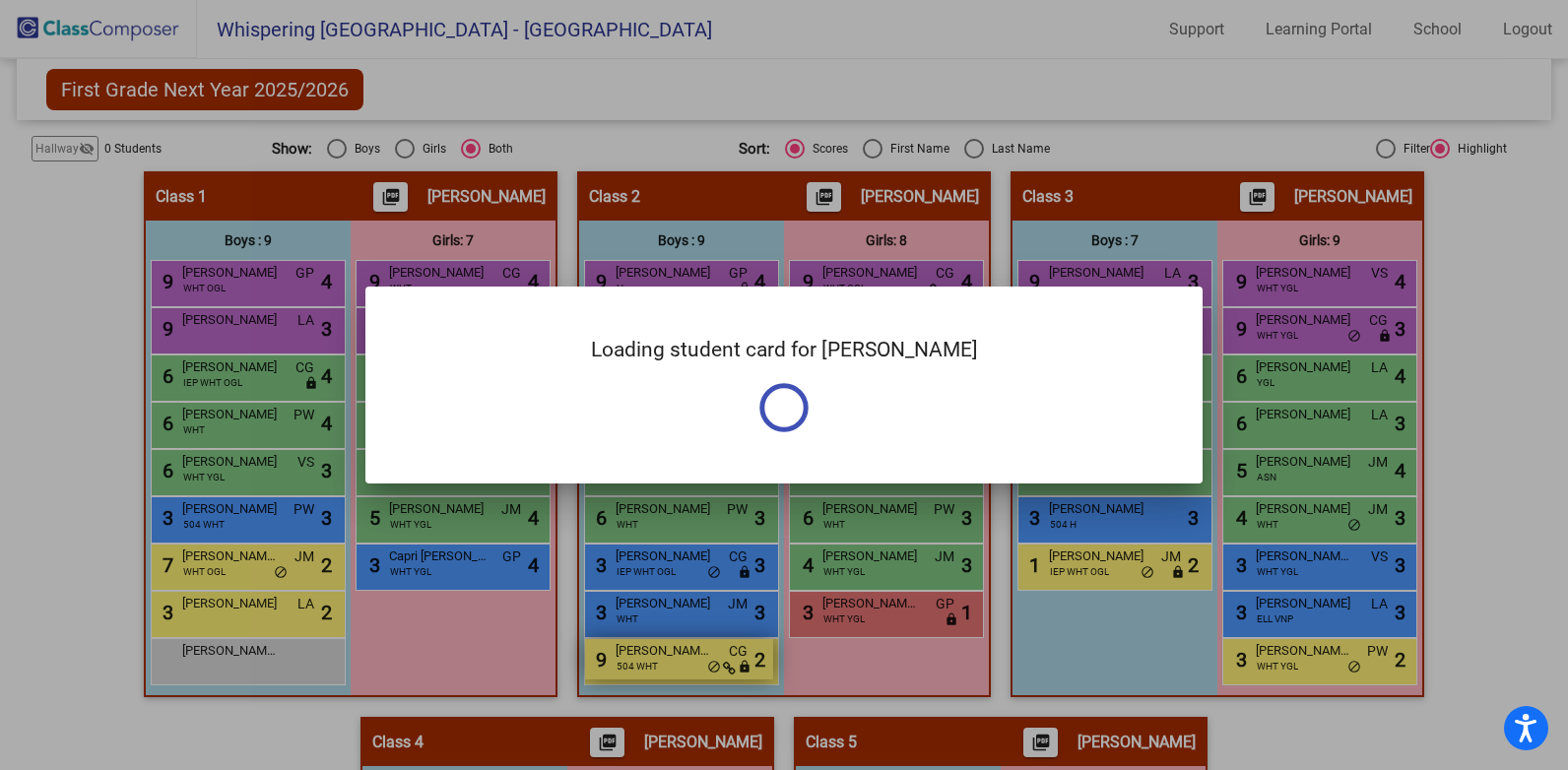 click at bounding box center (784, 385) 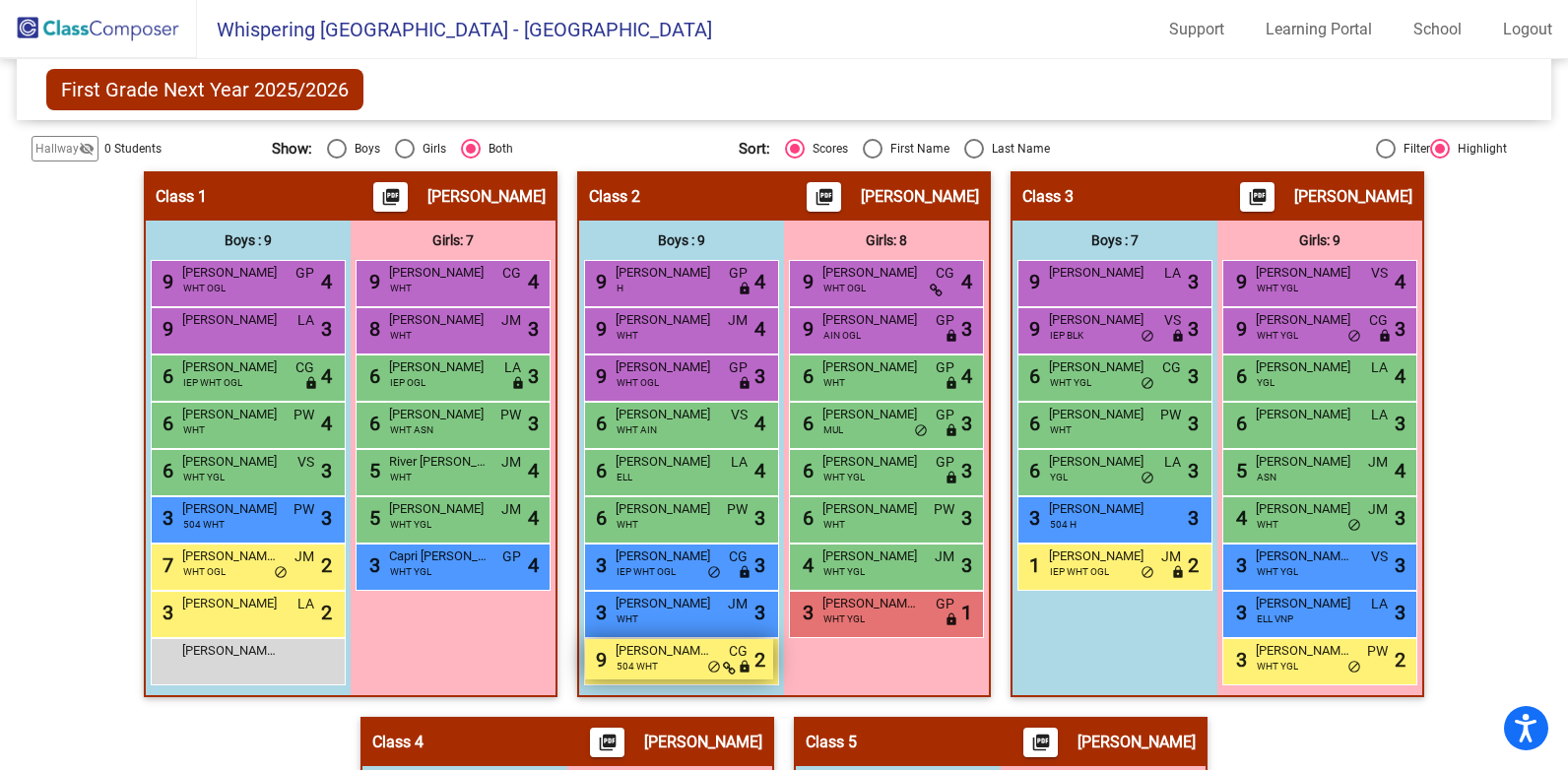 drag, startPoint x: 616, startPoint y: 648, endPoint x: 632, endPoint y: 650, distance: 16.124515 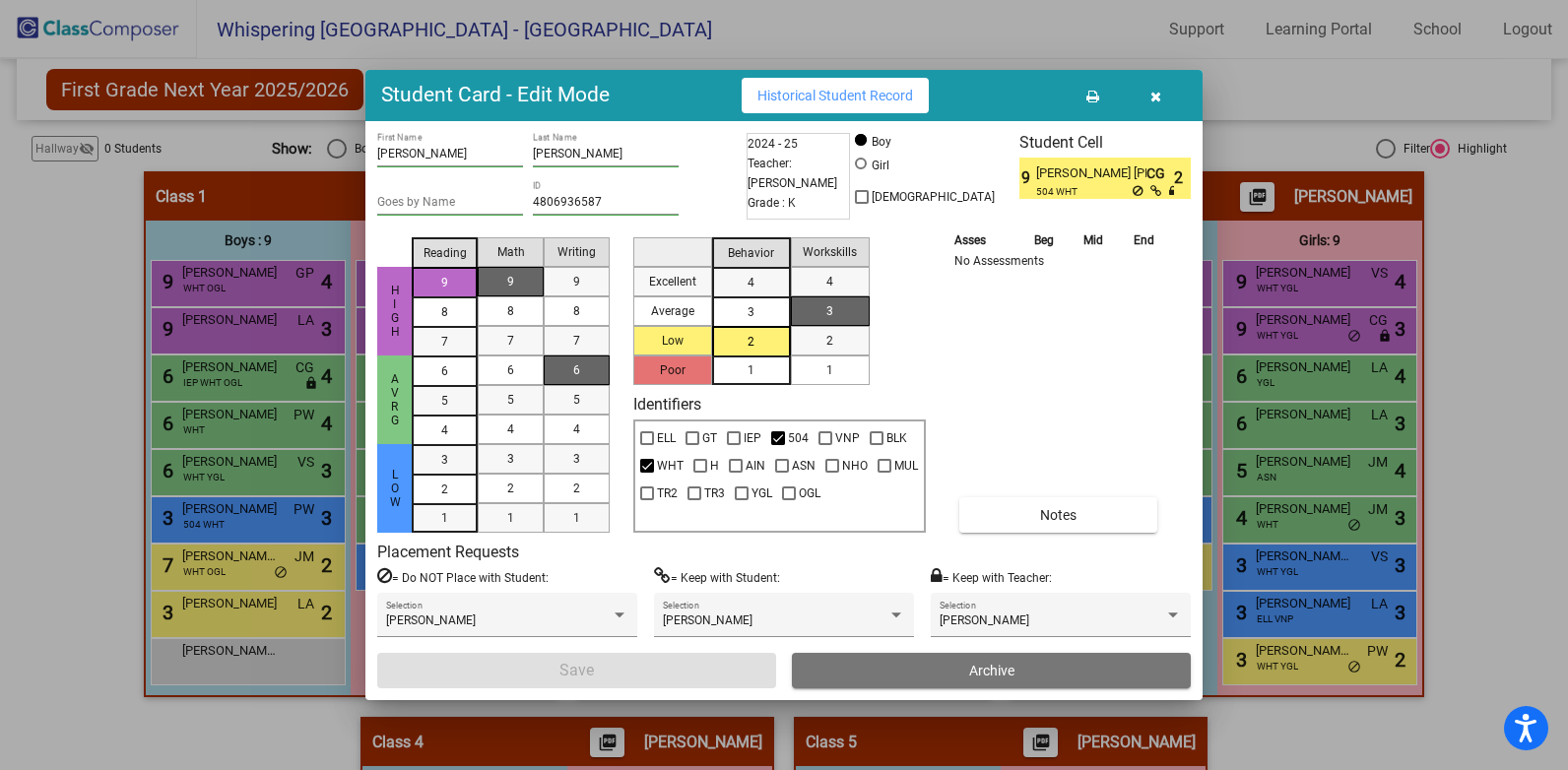 drag, startPoint x: 632, startPoint y: 650, endPoint x: 614, endPoint y: 651, distance: 18.027756 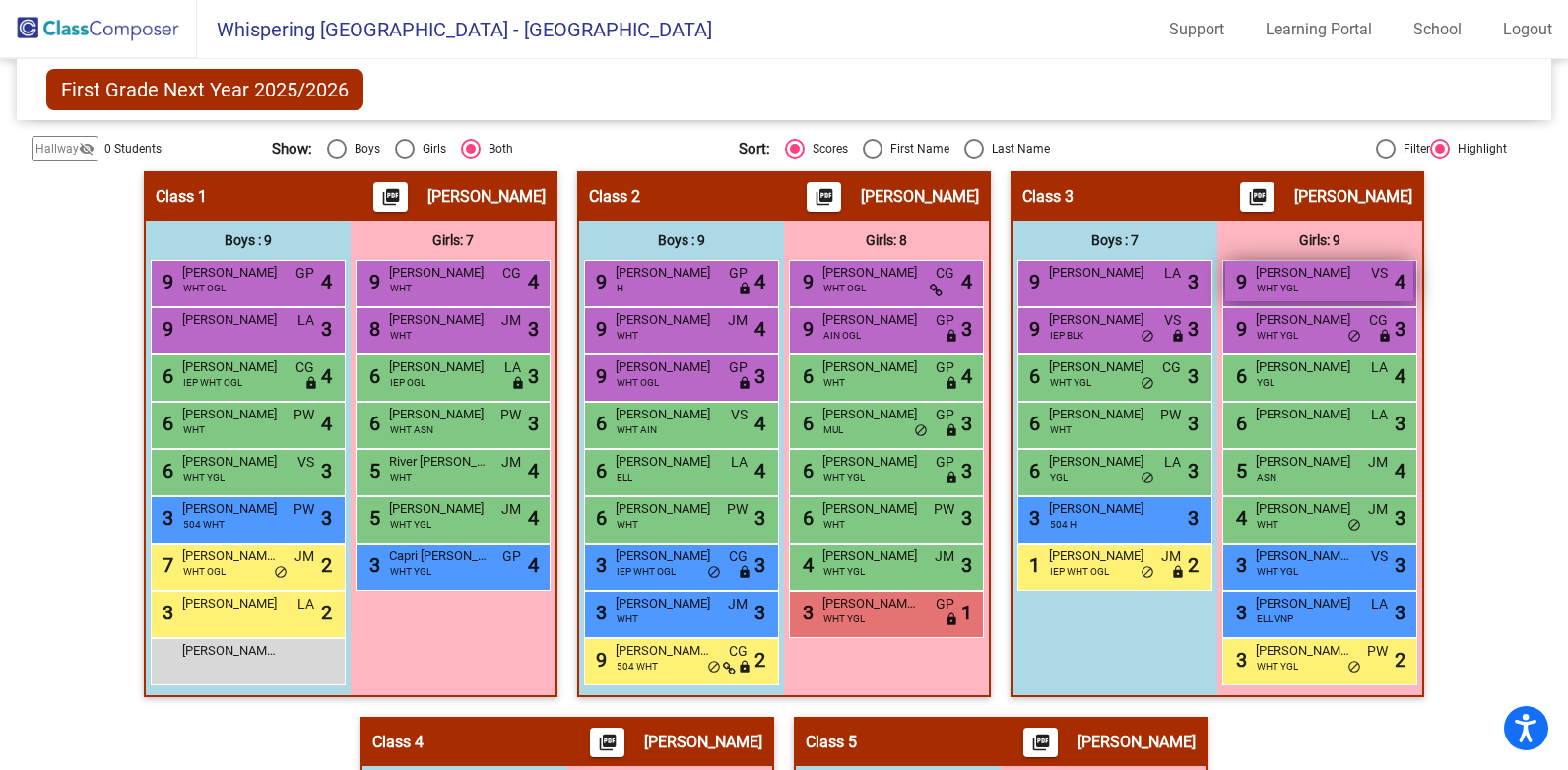 click on "[PERSON_NAME]" at bounding box center (1305, 273) 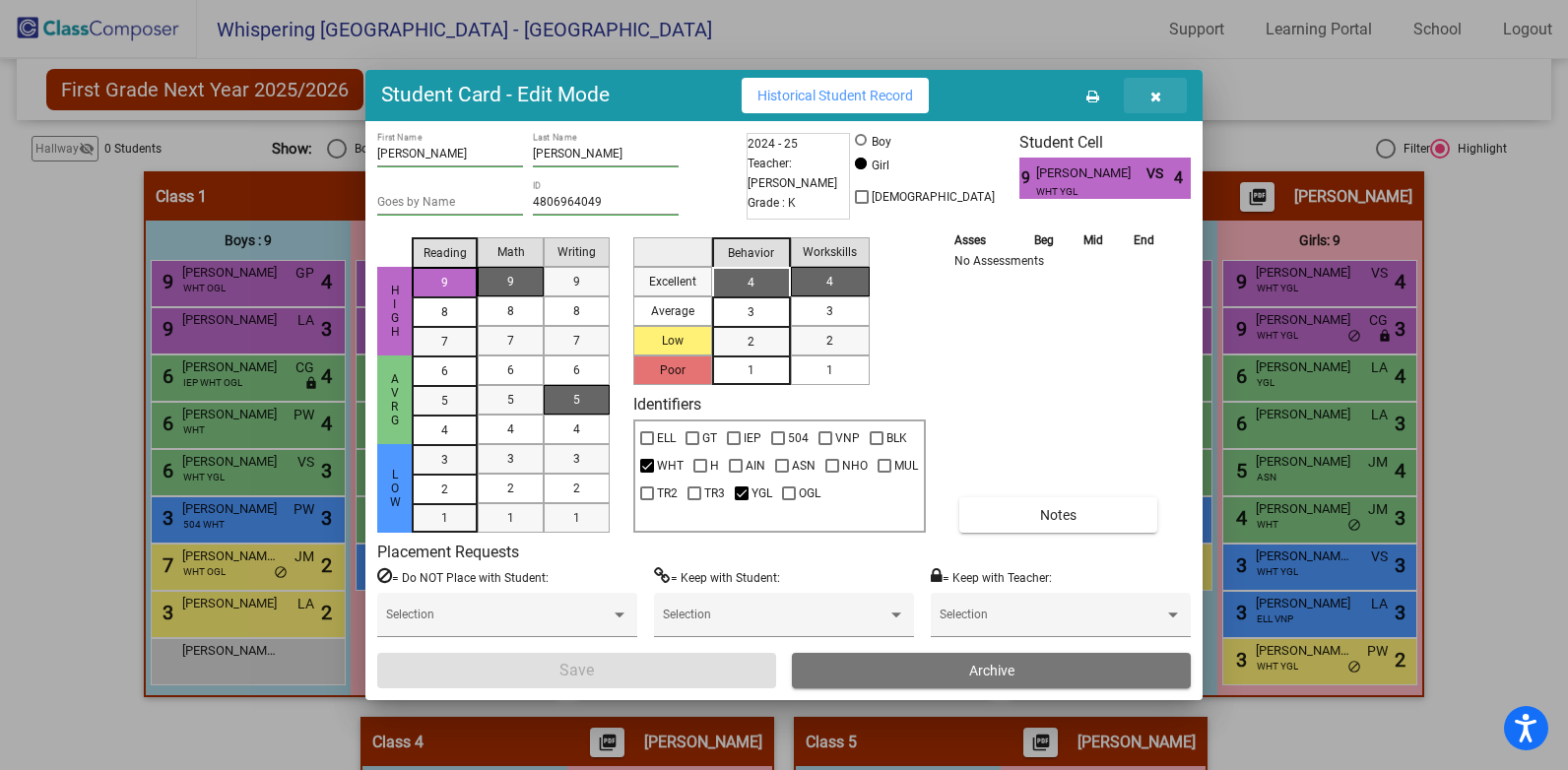 click at bounding box center (1155, 96) 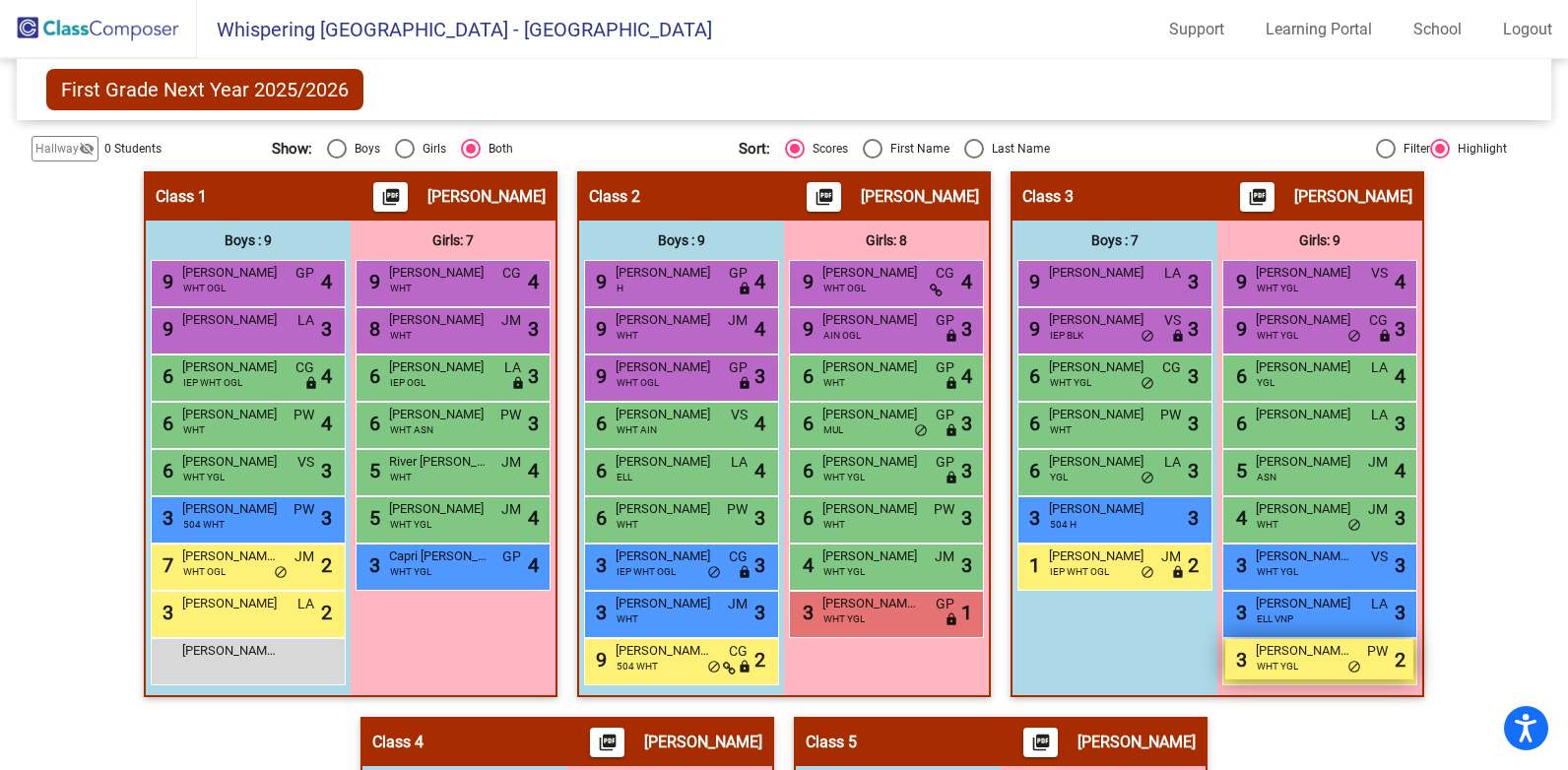 drag, startPoint x: 1252, startPoint y: 265, endPoint x: 1398, endPoint y: 663, distance: 423.93396 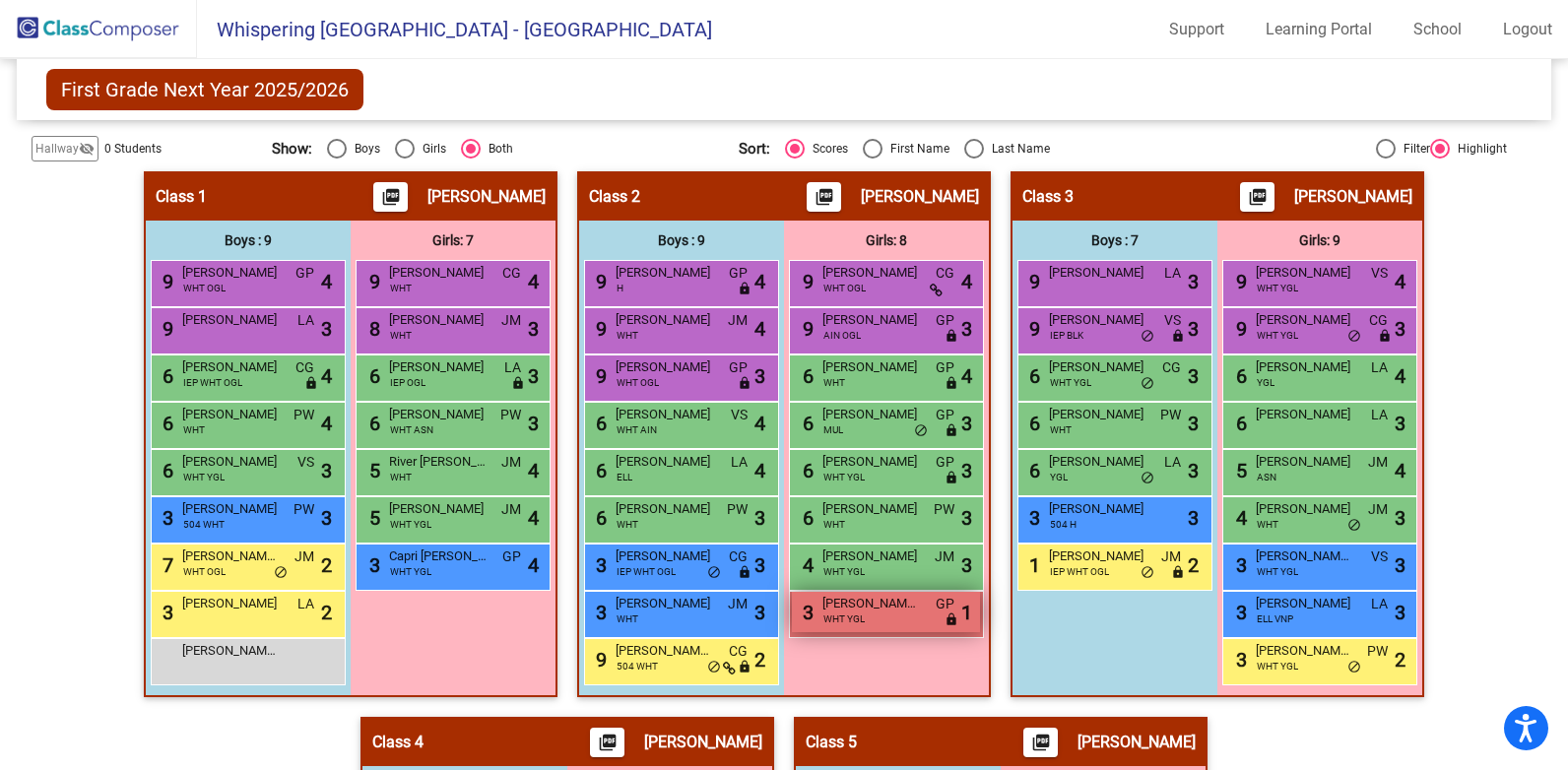 drag, startPoint x: 795, startPoint y: 272, endPoint x: 958, endPoint y: 615, distance: 379.76045 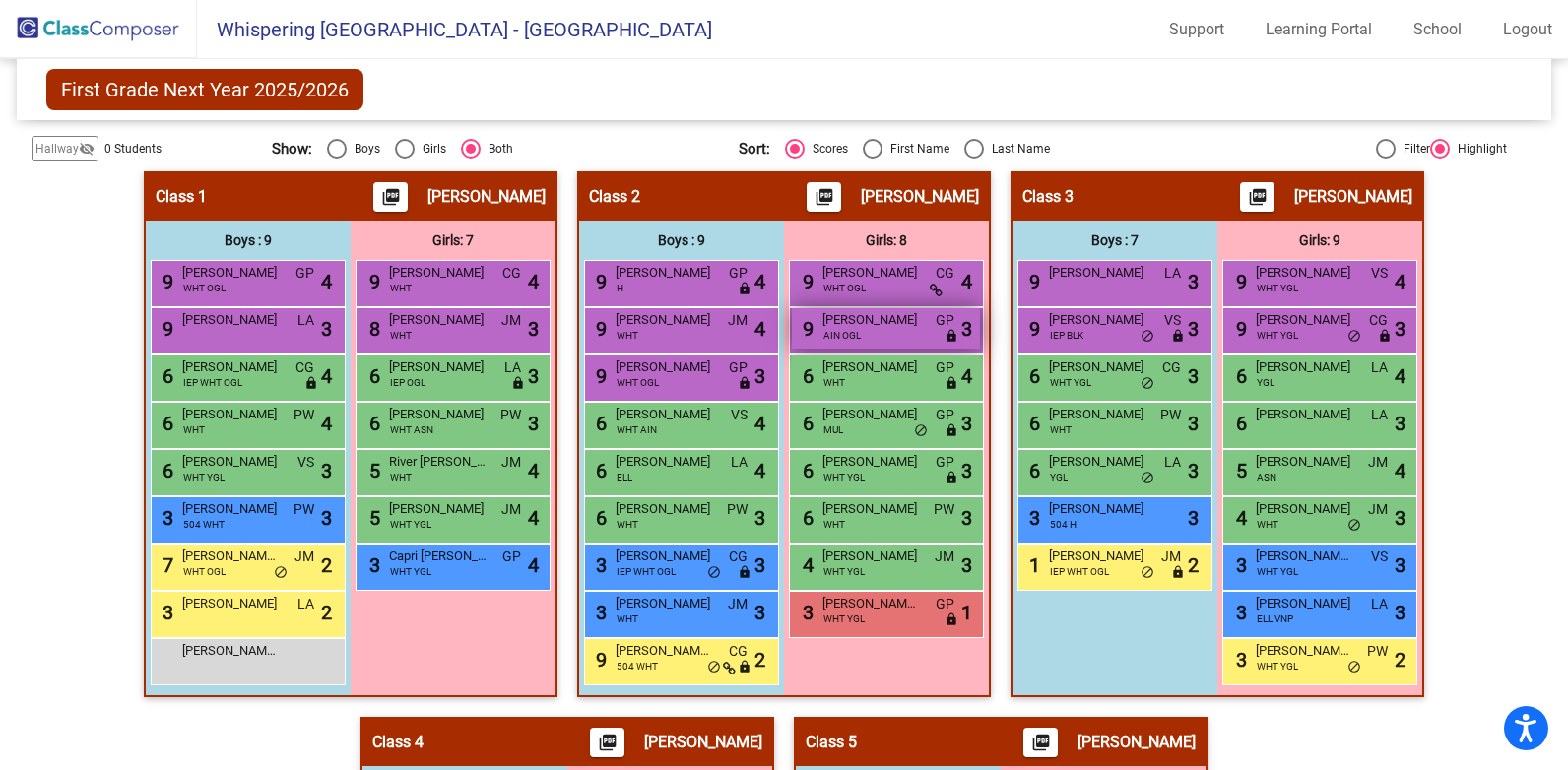click on "[PERSON_NAME]" at bounding box center [872, 320] 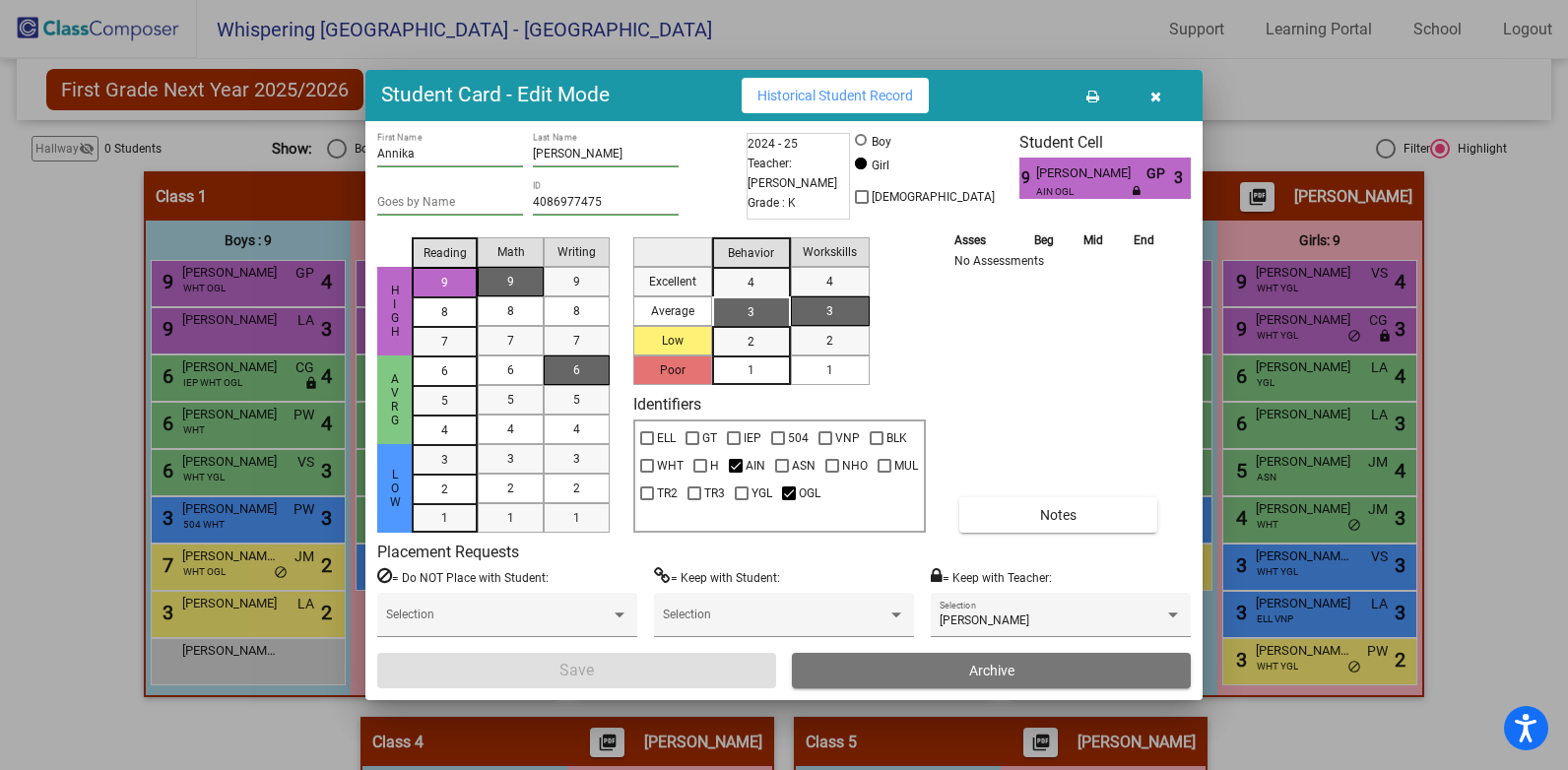 click on "9 [PERSON_NAME] GP AIN OGL 3" at bounding box center (1105, 178) 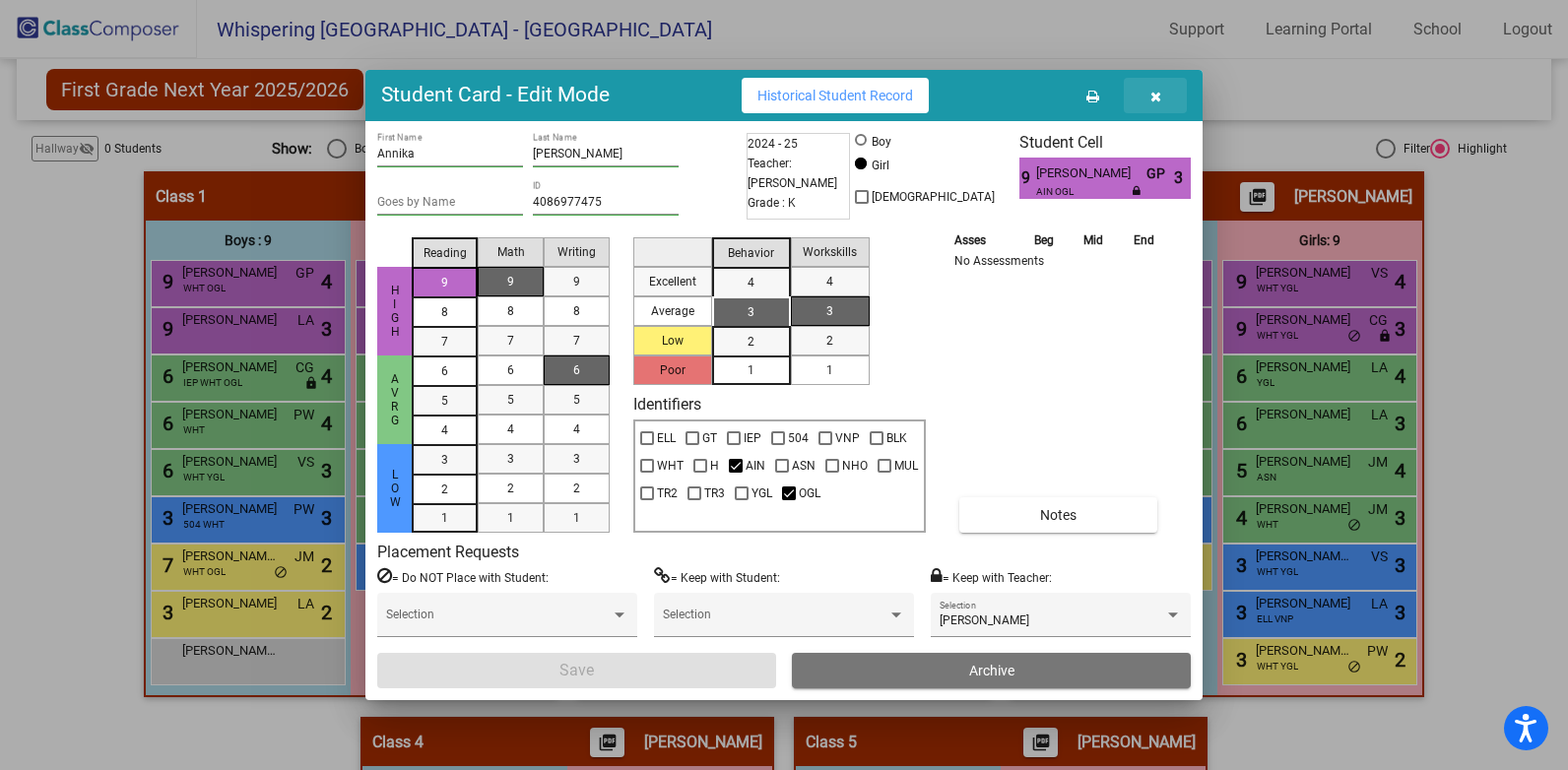 click at bounding box center (1155, 96) 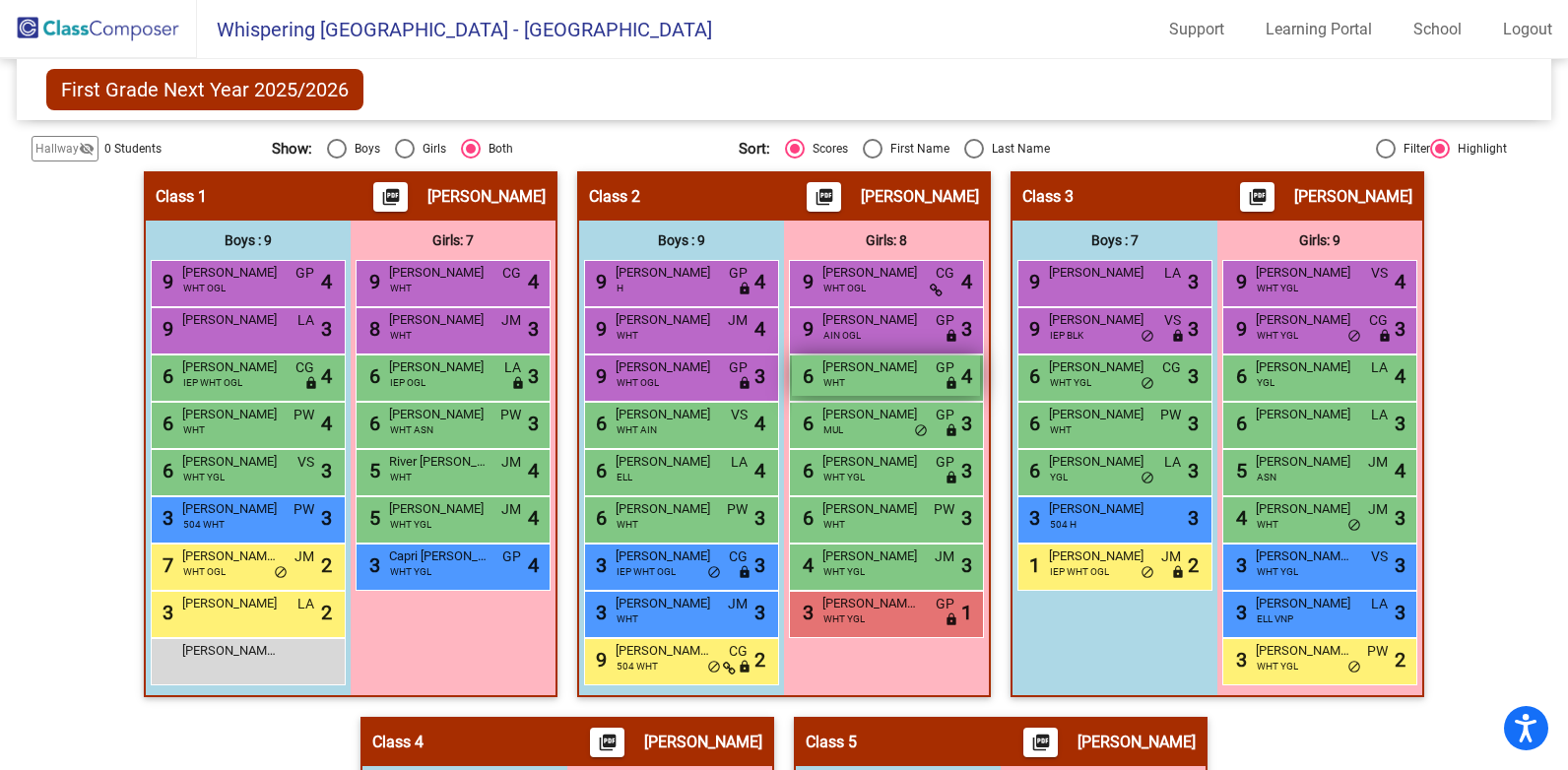 click on "[PERSON_NAME]" at bounding box center (872, 367) 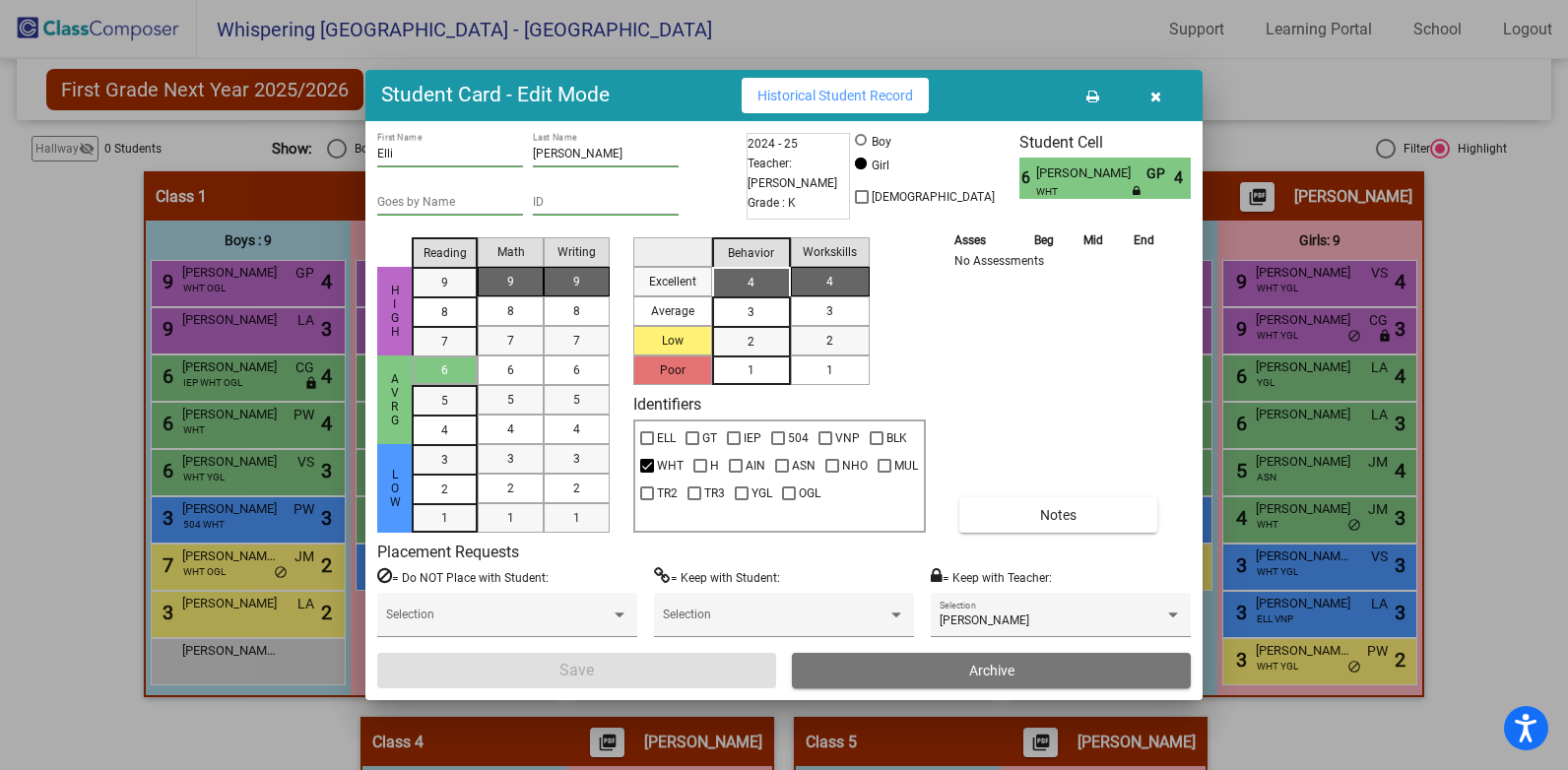 click on "[PERSON_NAME]" at bounding box center (1090, 173) 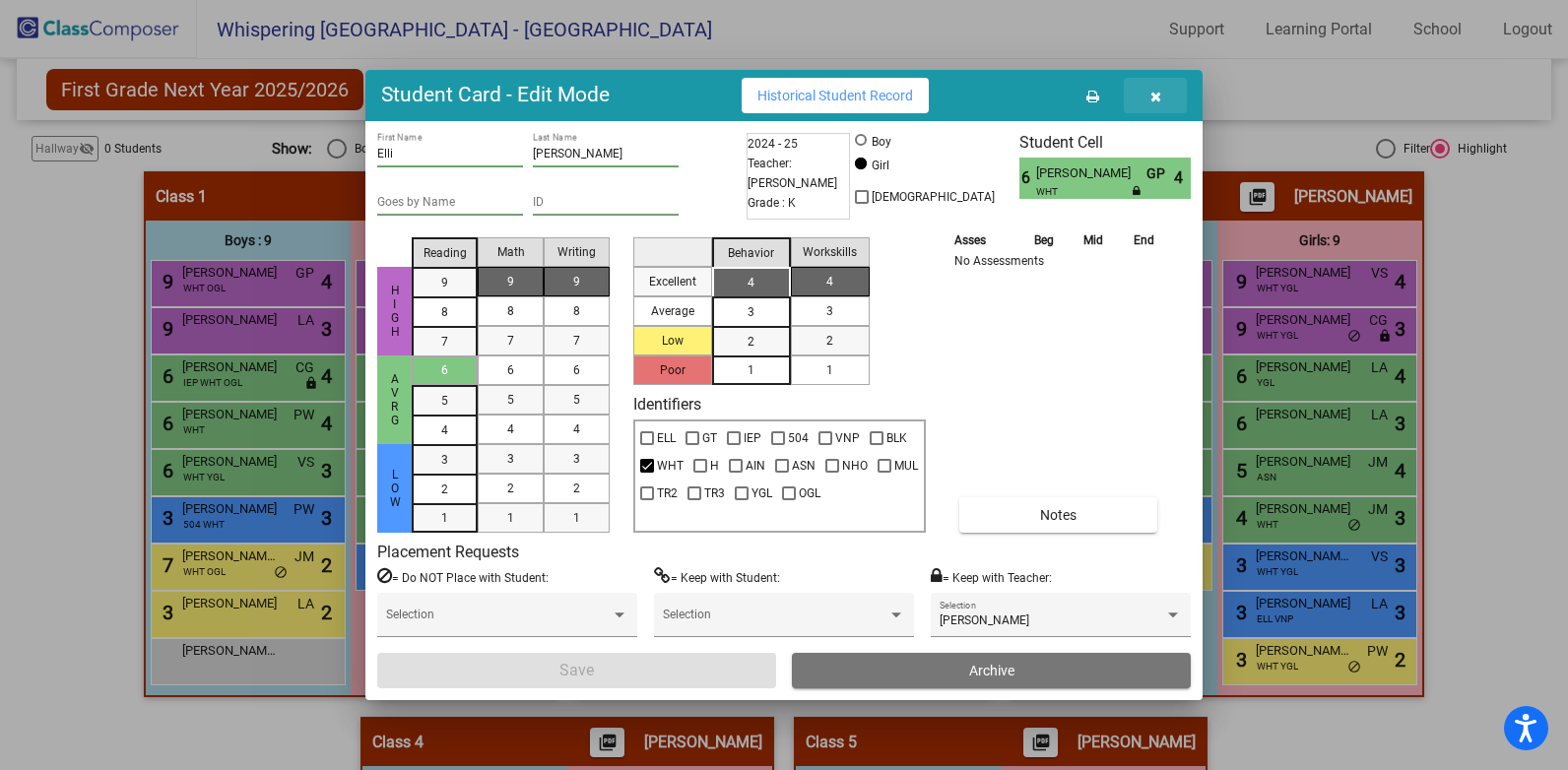 click at bounding box center [1155, 96] 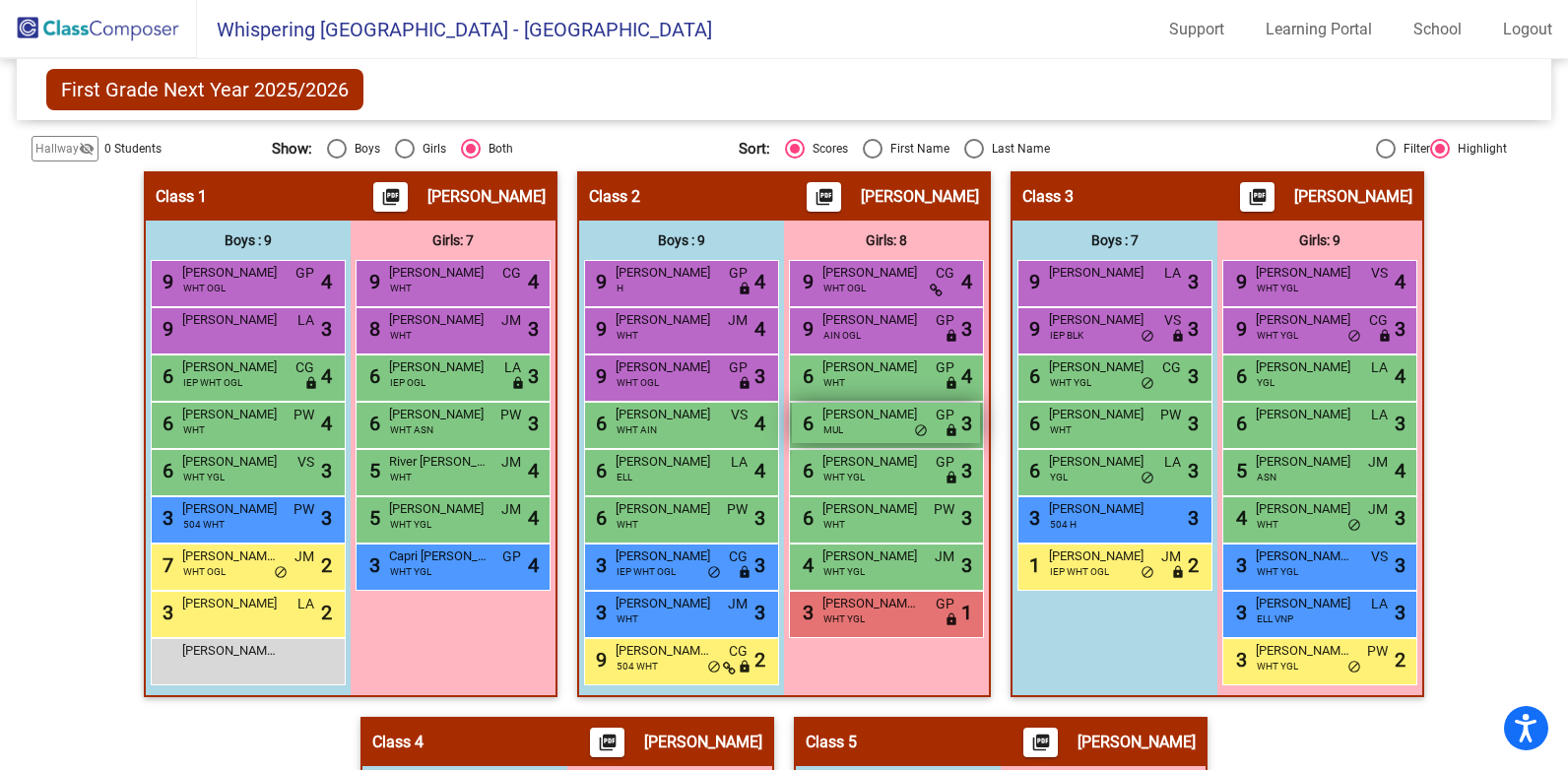 click on "[PERSON_NAME]" at bounding box center (872, 415) 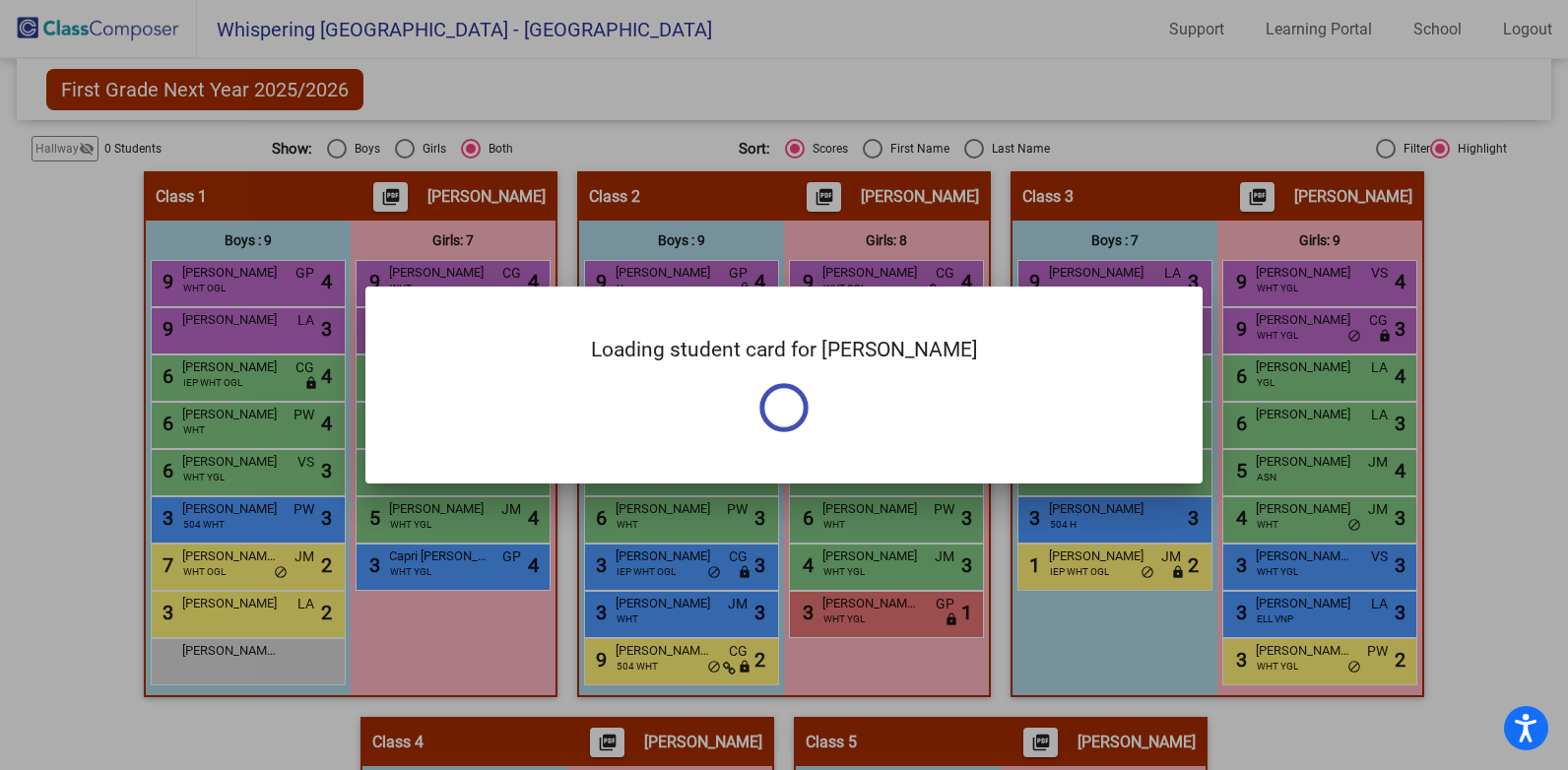 click on "Loading student card for [PERSON_NAME]" at bounding box center (784, 385) 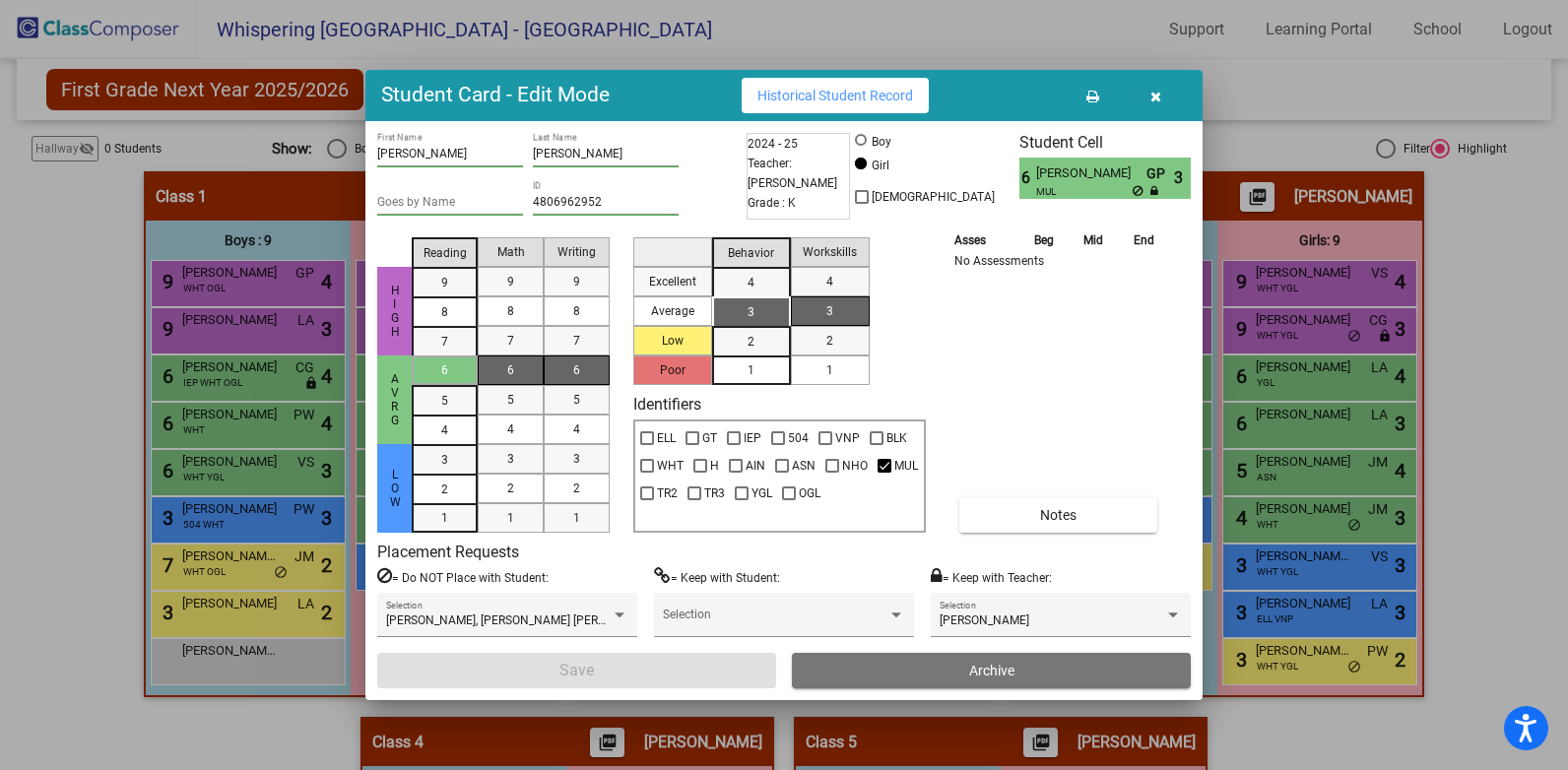 drag, startPoint x: 838, startPoint y: 417, endPoint x: 1042, endPoint y: 174, distance: 317.27748 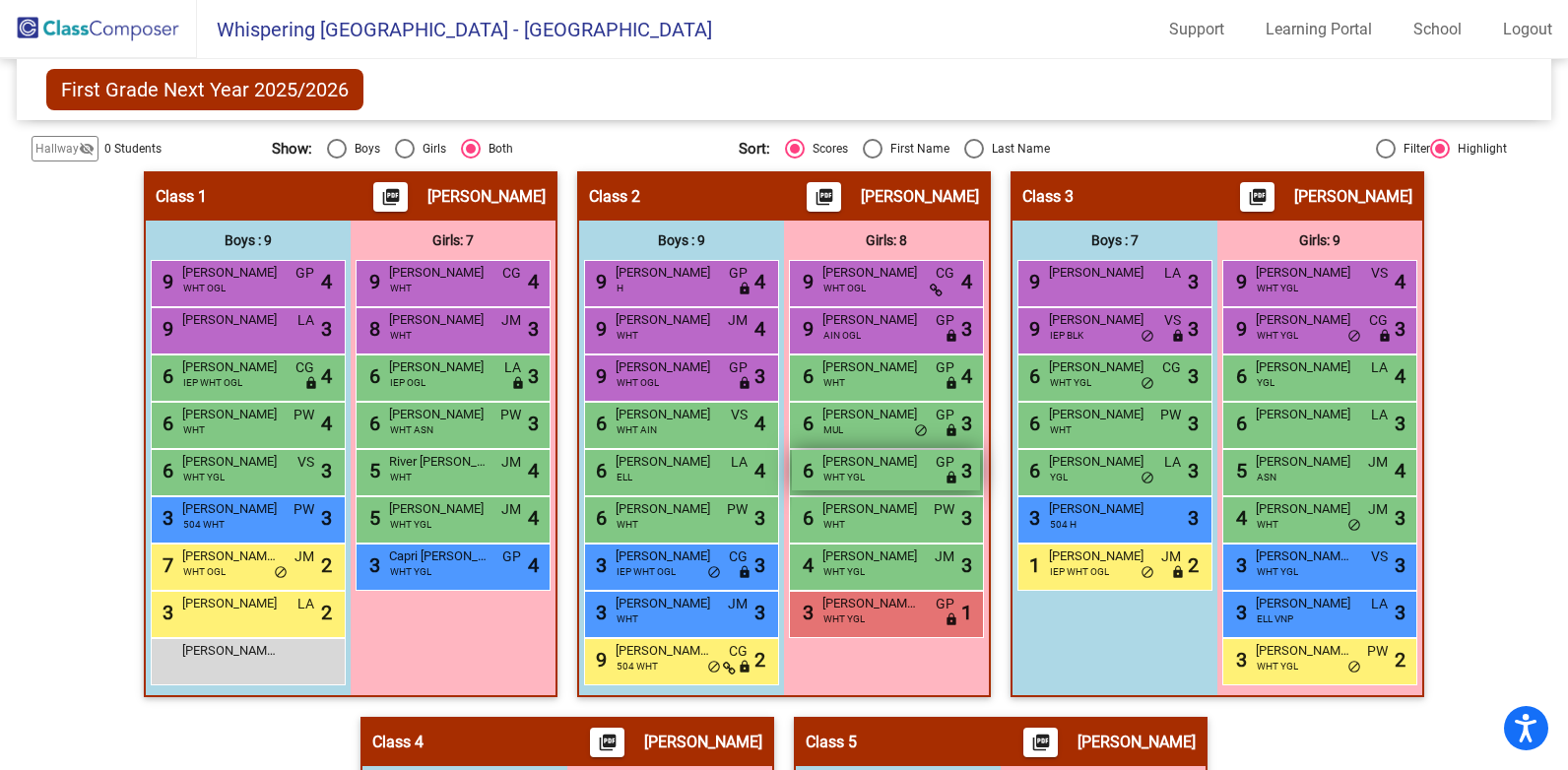 click on "[PERSON_NAME]" at bounding box center (872, 462) 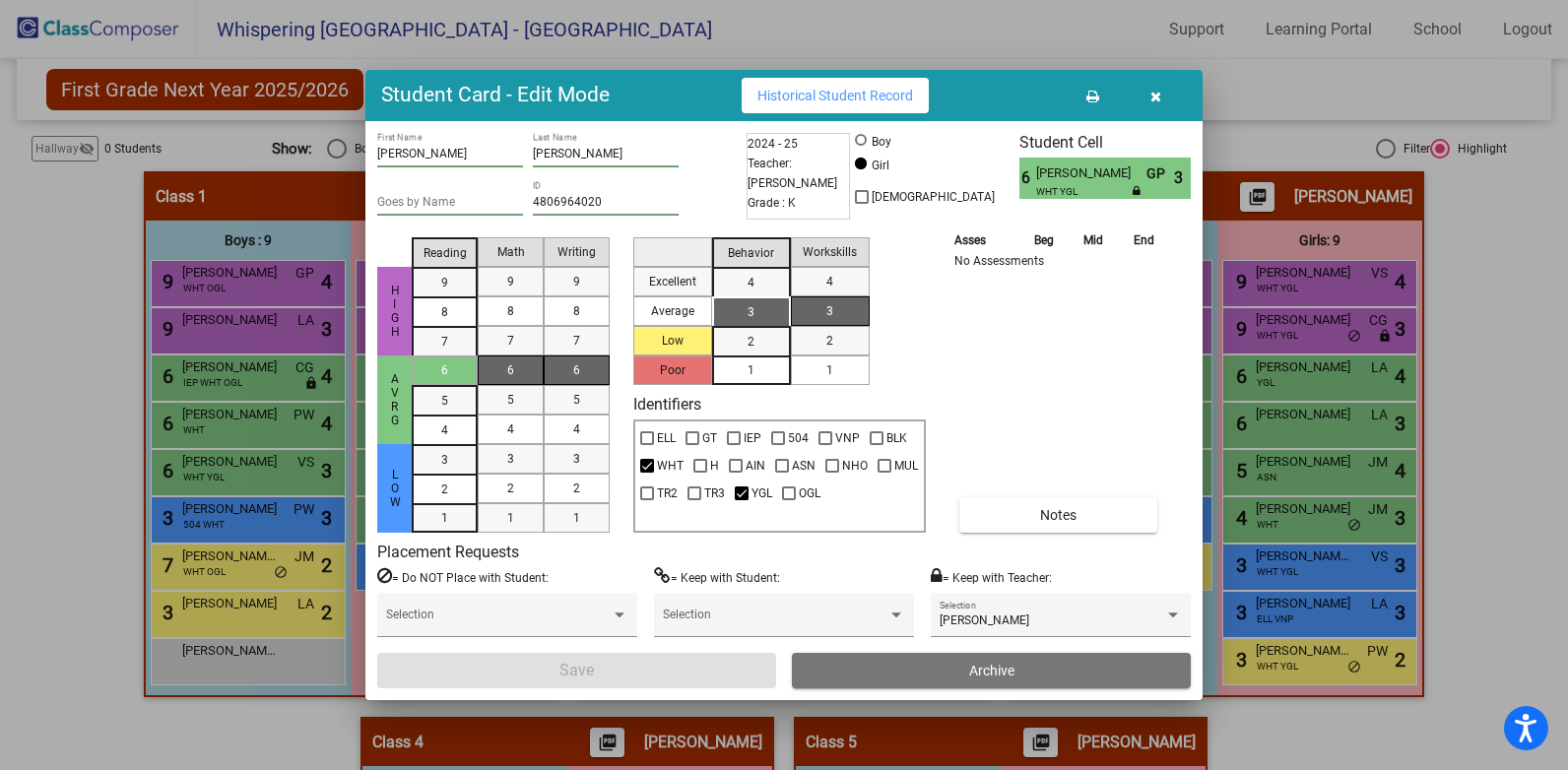 drag, startPoint x: 1035, startPoint y: 172, endPoint x: 1147, endPoint y: 178, distance: 112.1606 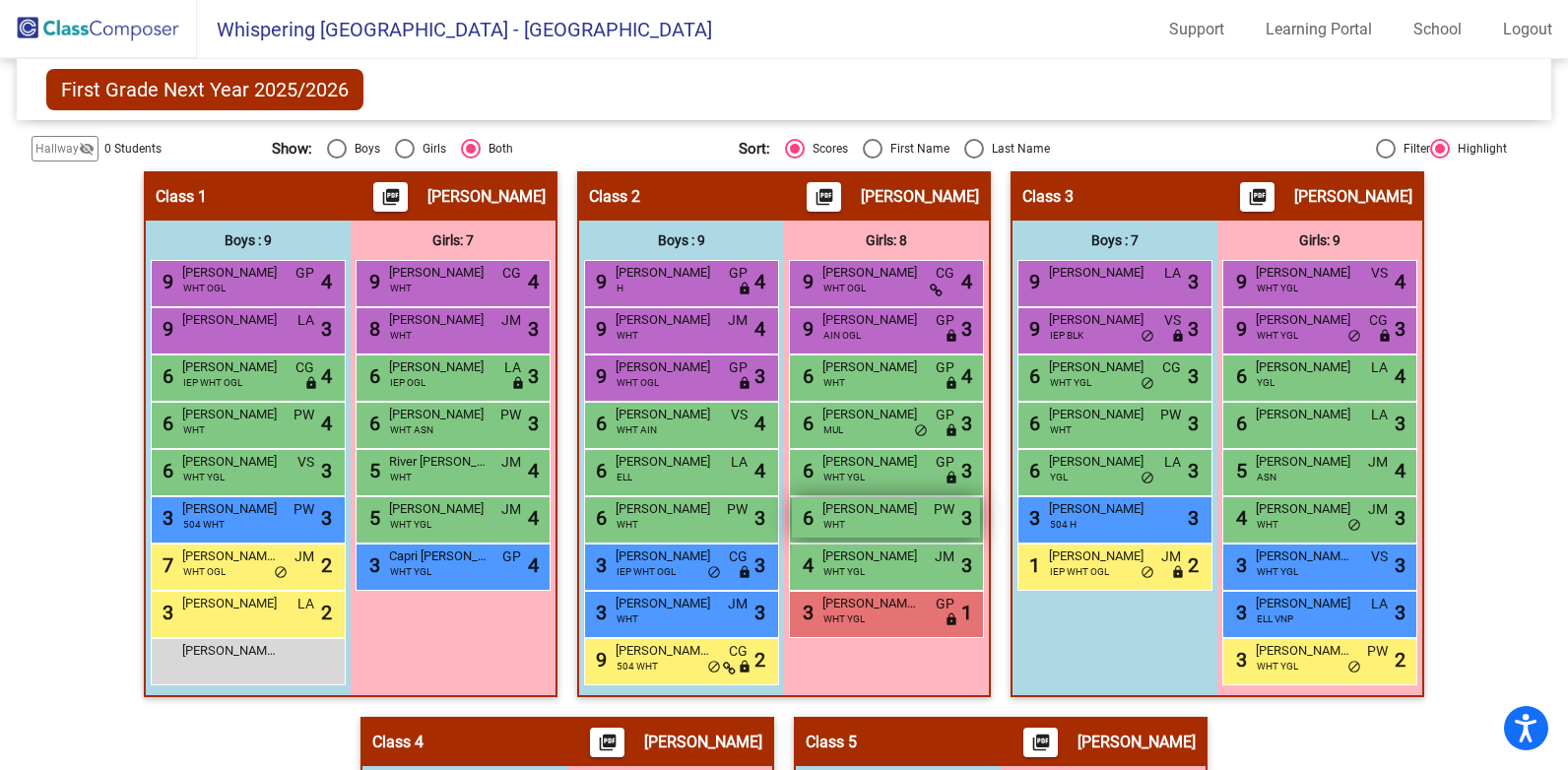click on "[PERSON_NAME]" at bounding box center [872, 509] 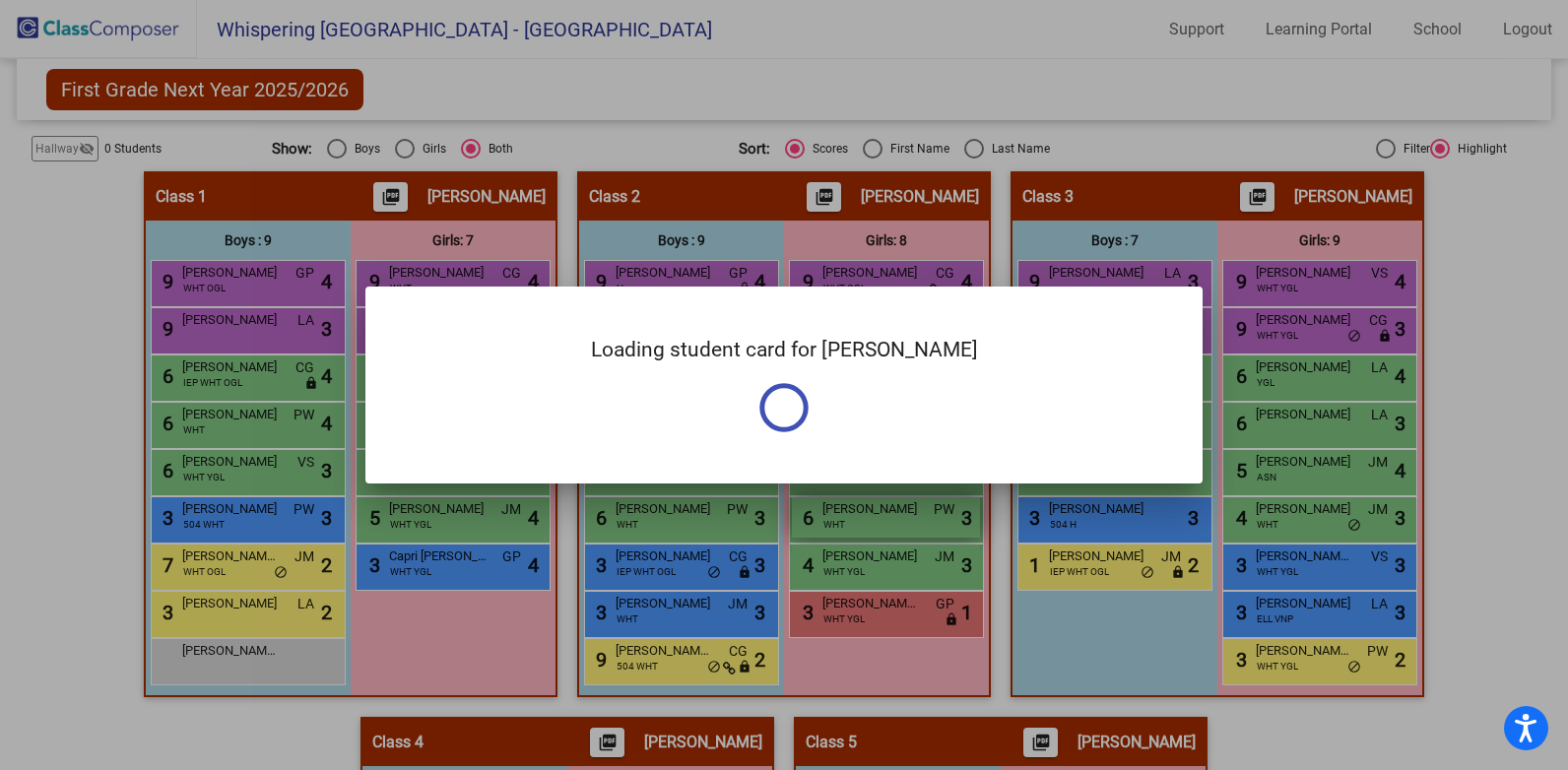 click on "Loading student card for Aria   Notes   Previous Year undefined - Last Edited: null" at bounding box center (784, 385) 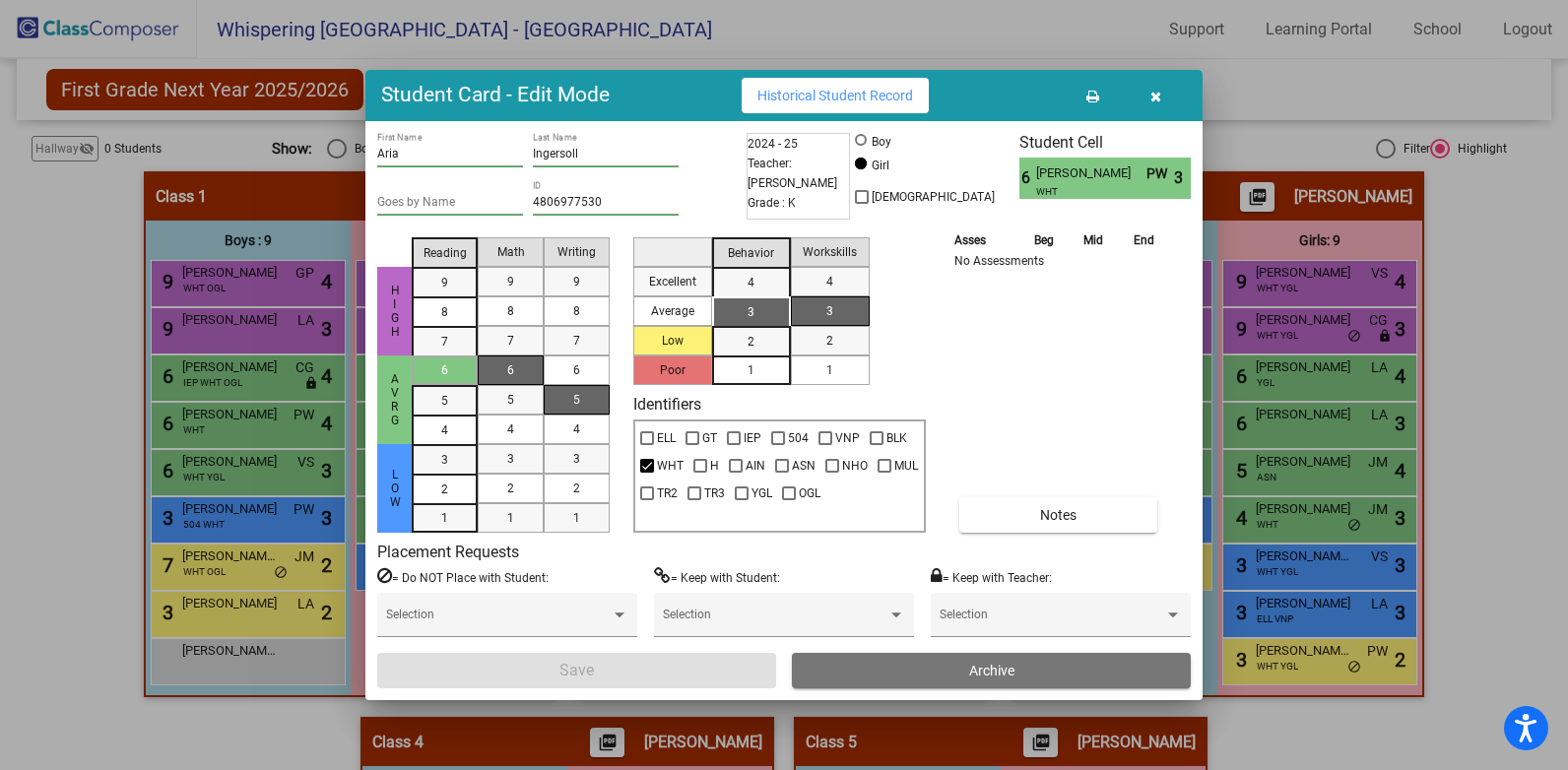 click on "[PERSON_NAME]" at bounding box center (1090, 173) 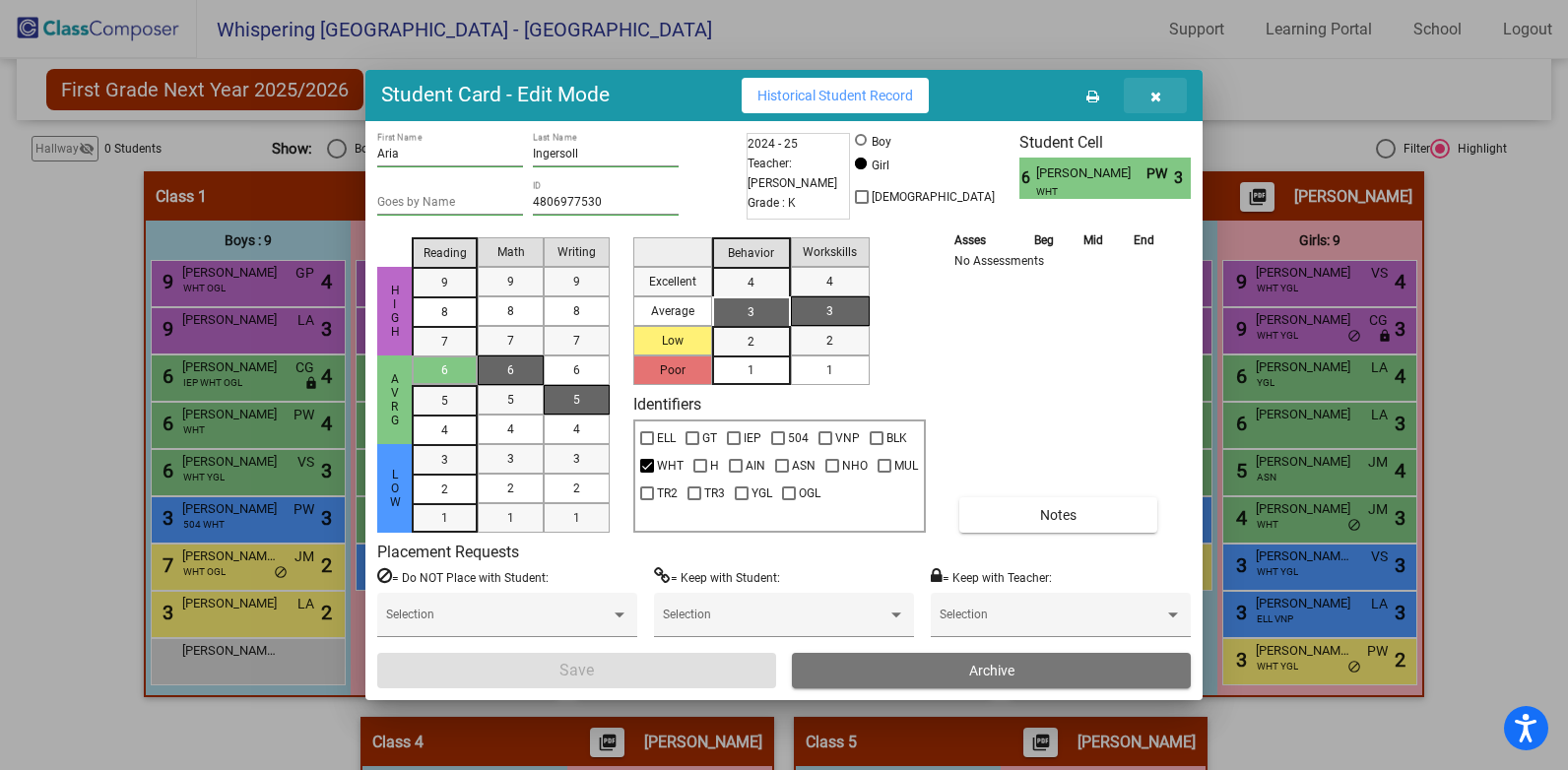 click at bounding box center [1155, 96] 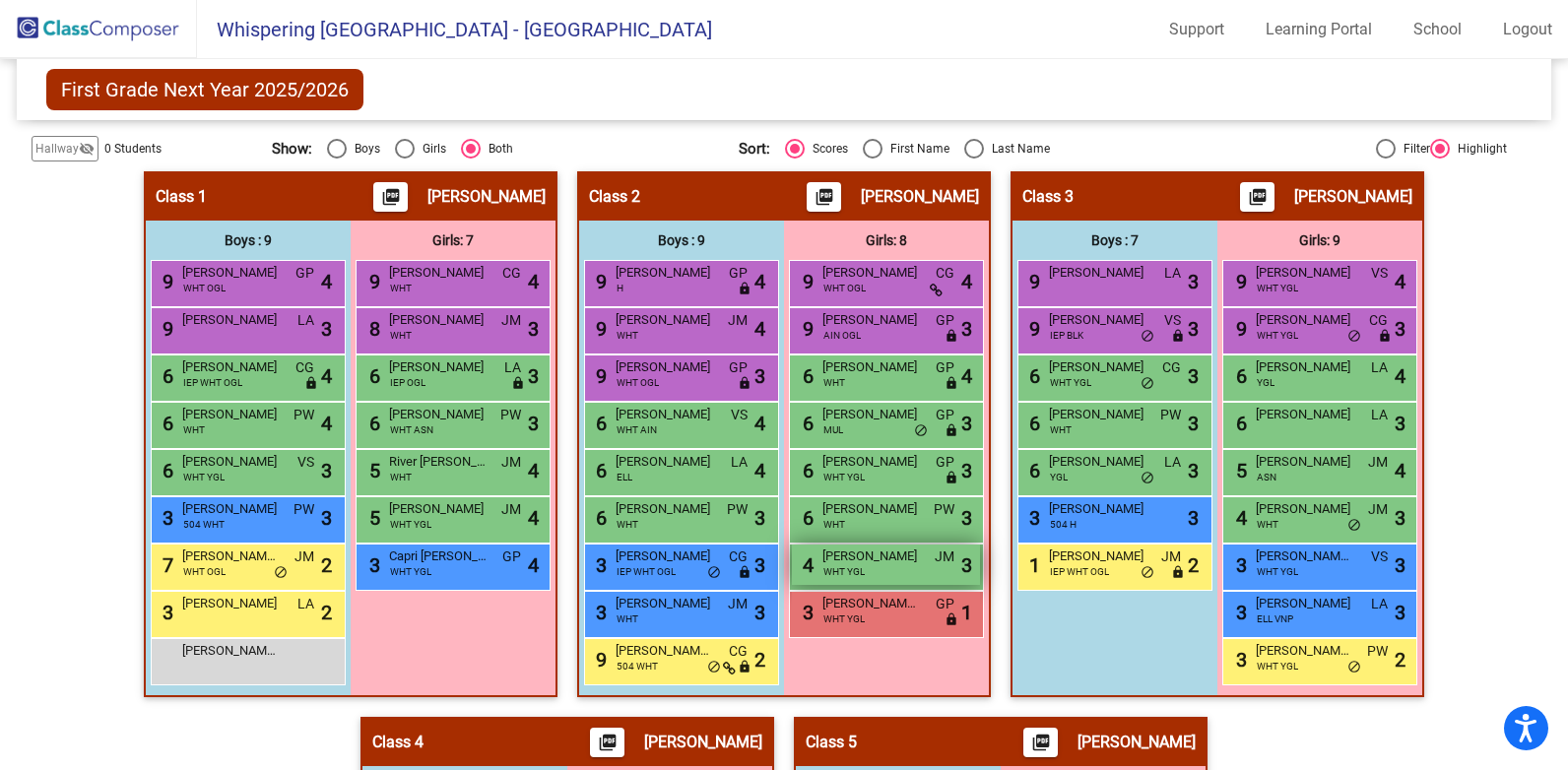 click on "[PERSON_NAME]" at bounding box center [872, 556] 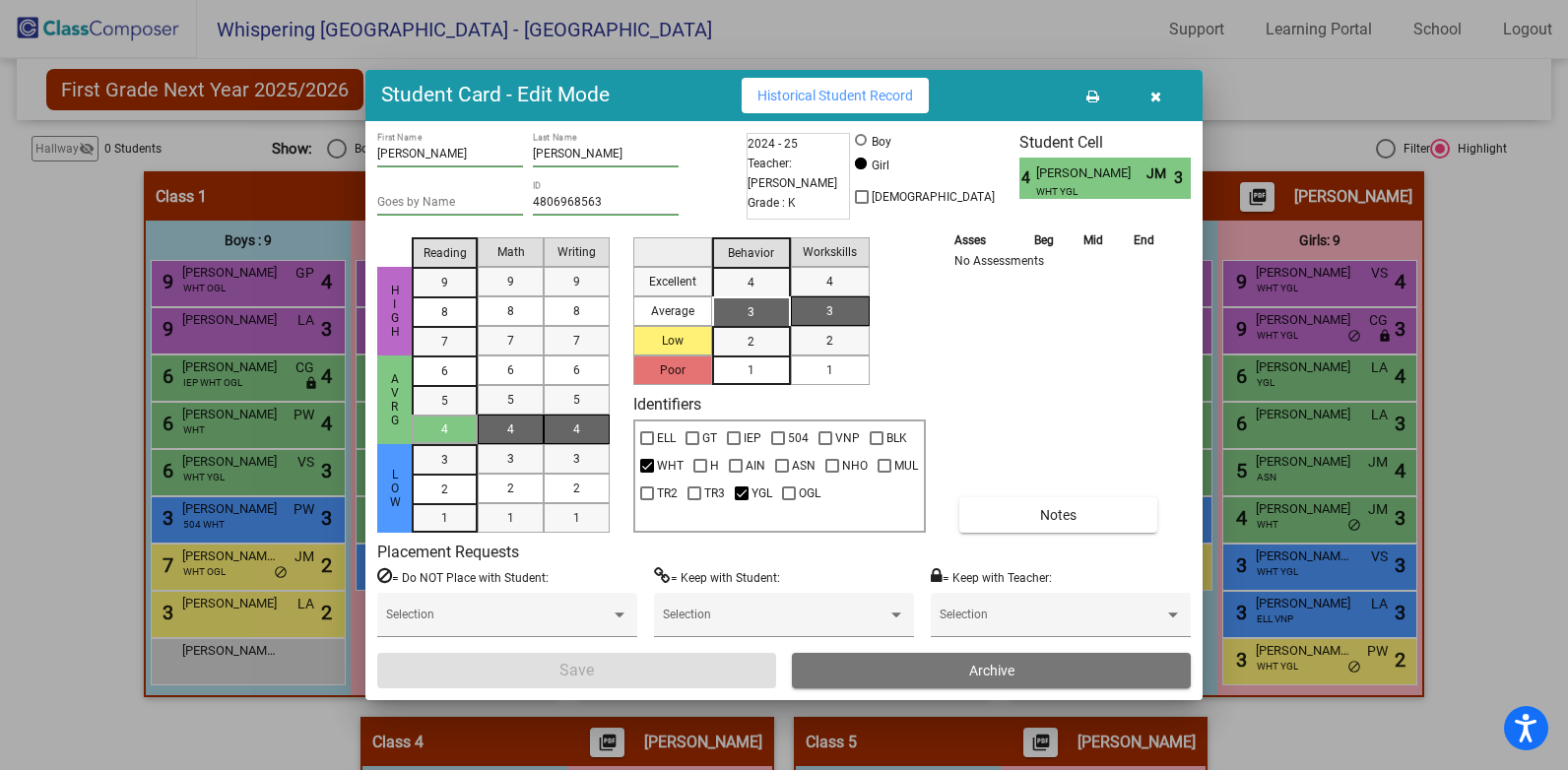 click on "4 [PERSON_NAME] [PERSON_NAME] WHT YGL 3" at bounding box center (1105, 178) 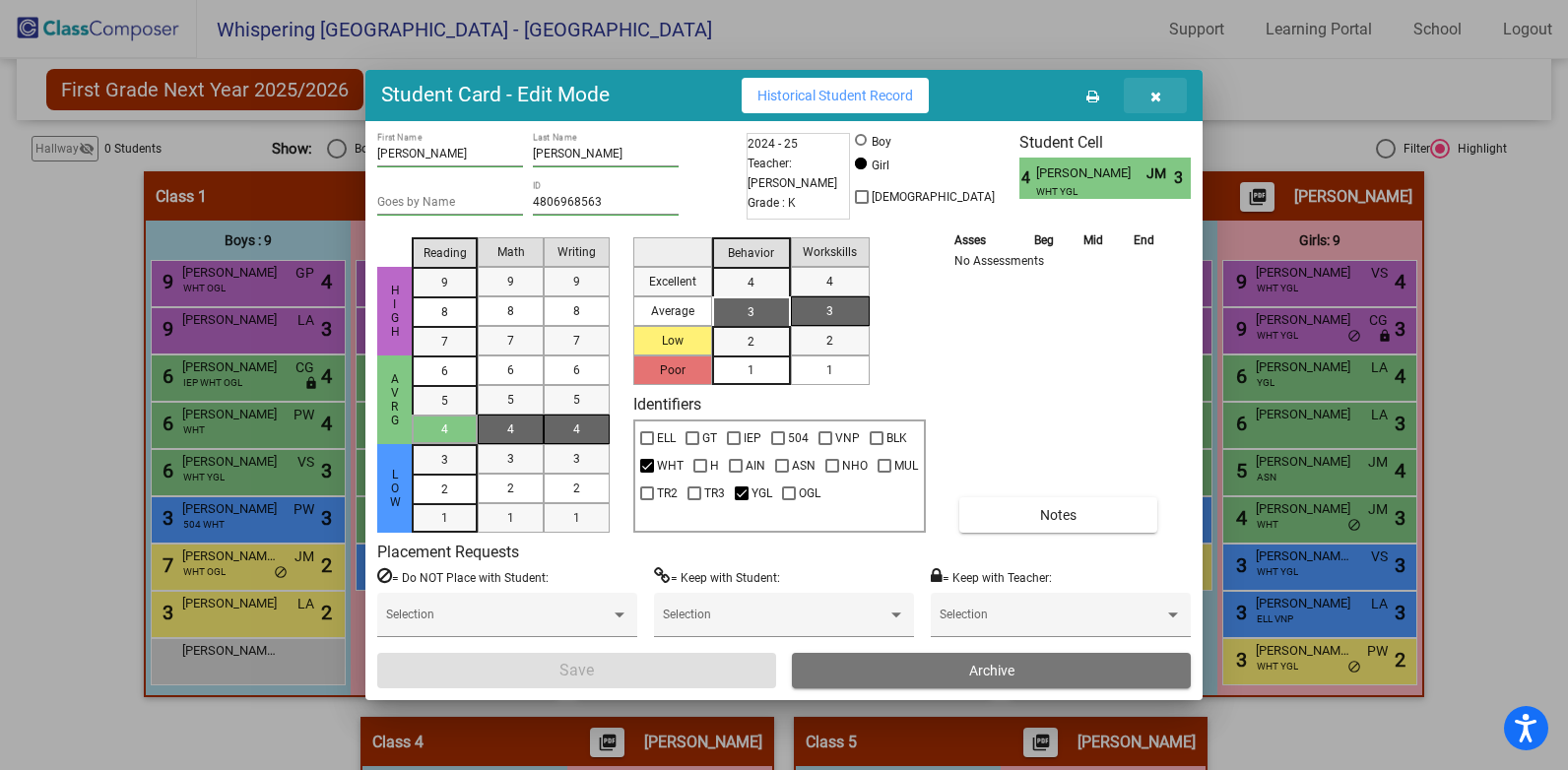 click at bounding box center [1155, 96] 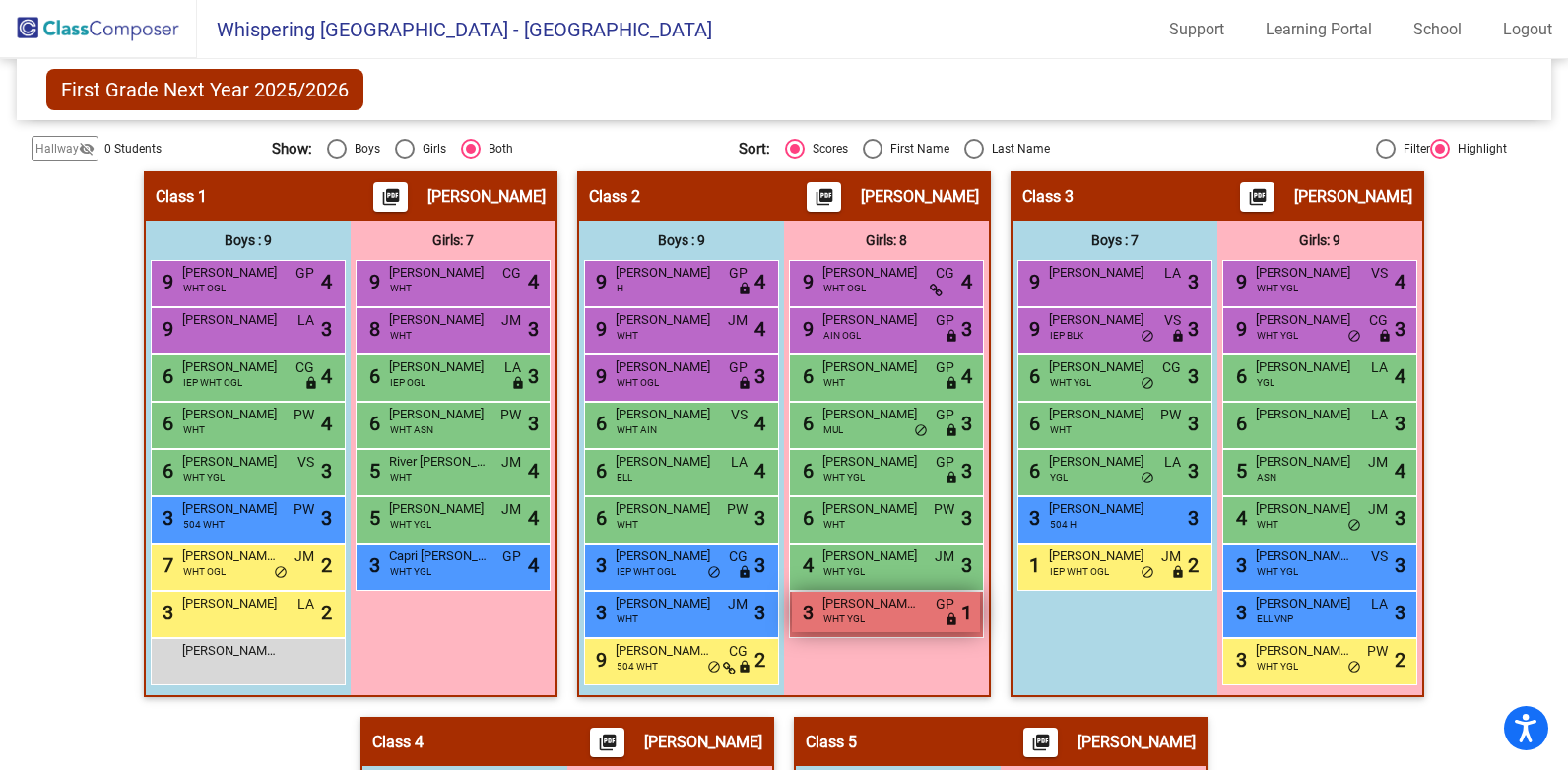 click on "[PERSON_NAME] [PERSON_NAME]" at bounding box center (872, 604) 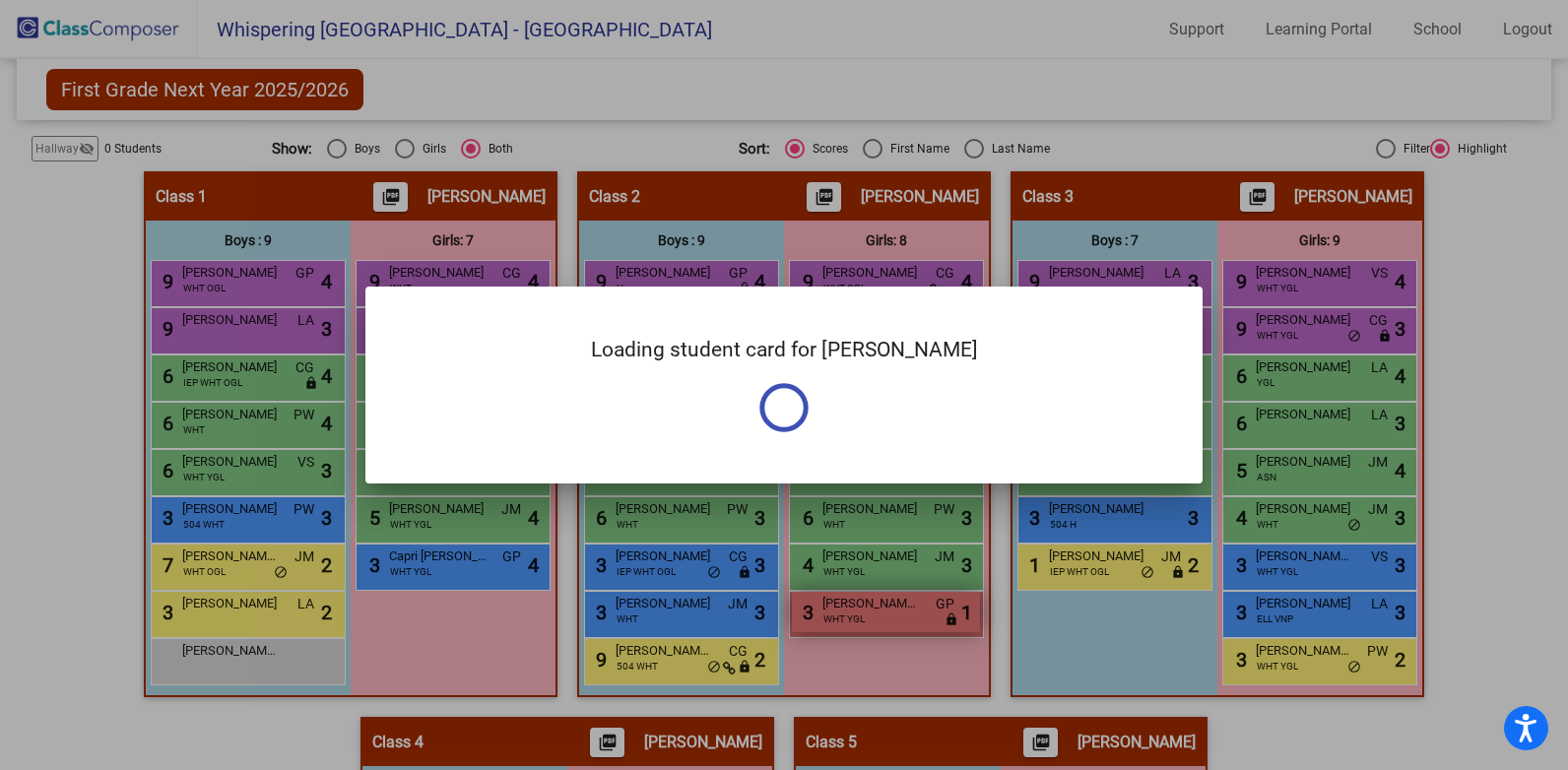 click on "Loading student card for [PERSON_NAME]   Notes   Previous Year undefined - Last Edited: null" at bounding box center [784, 385] 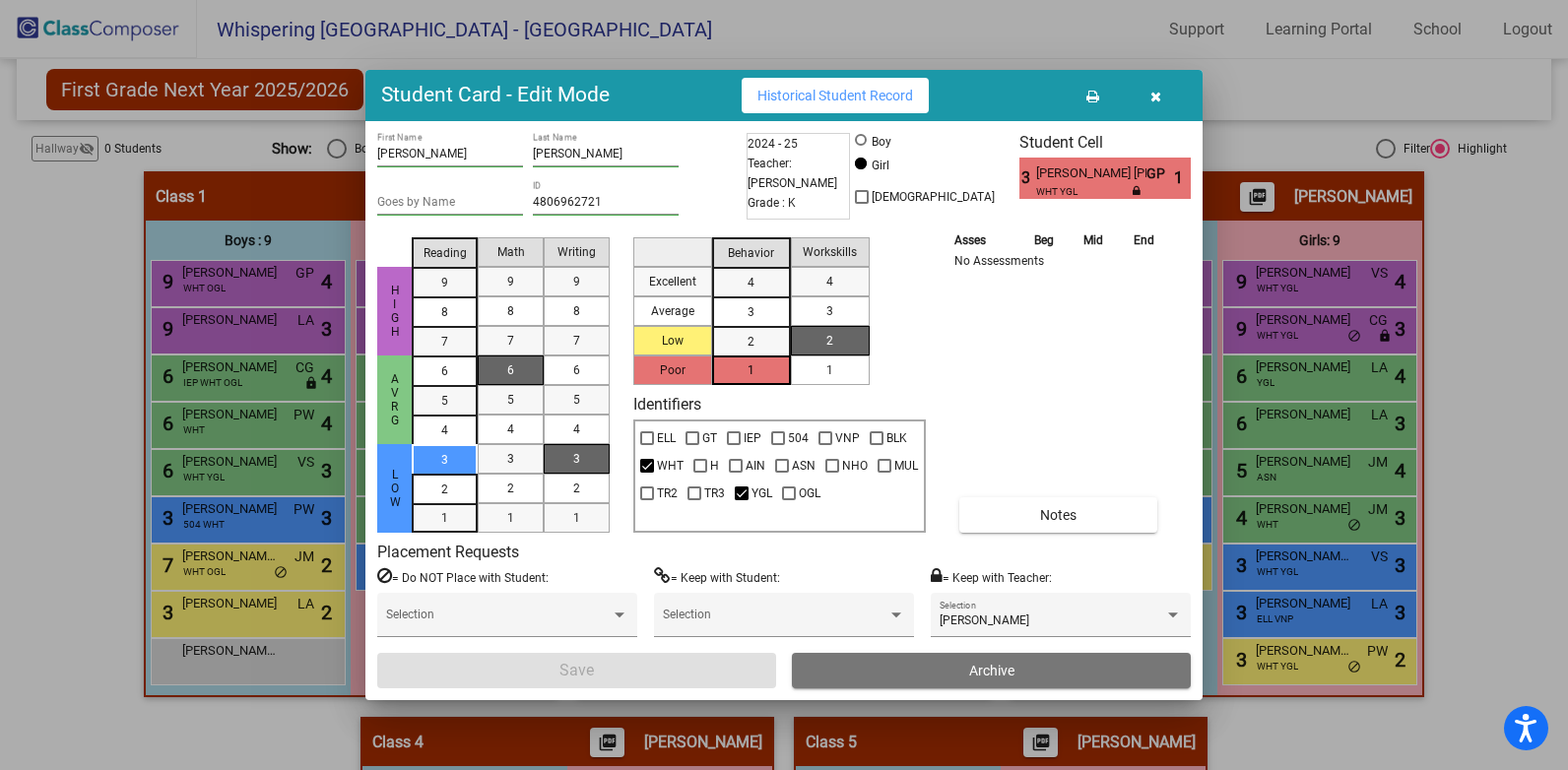 click on "[PERSON_NAME] [PERSON_NAME]" at bounding box center (1090, 173) 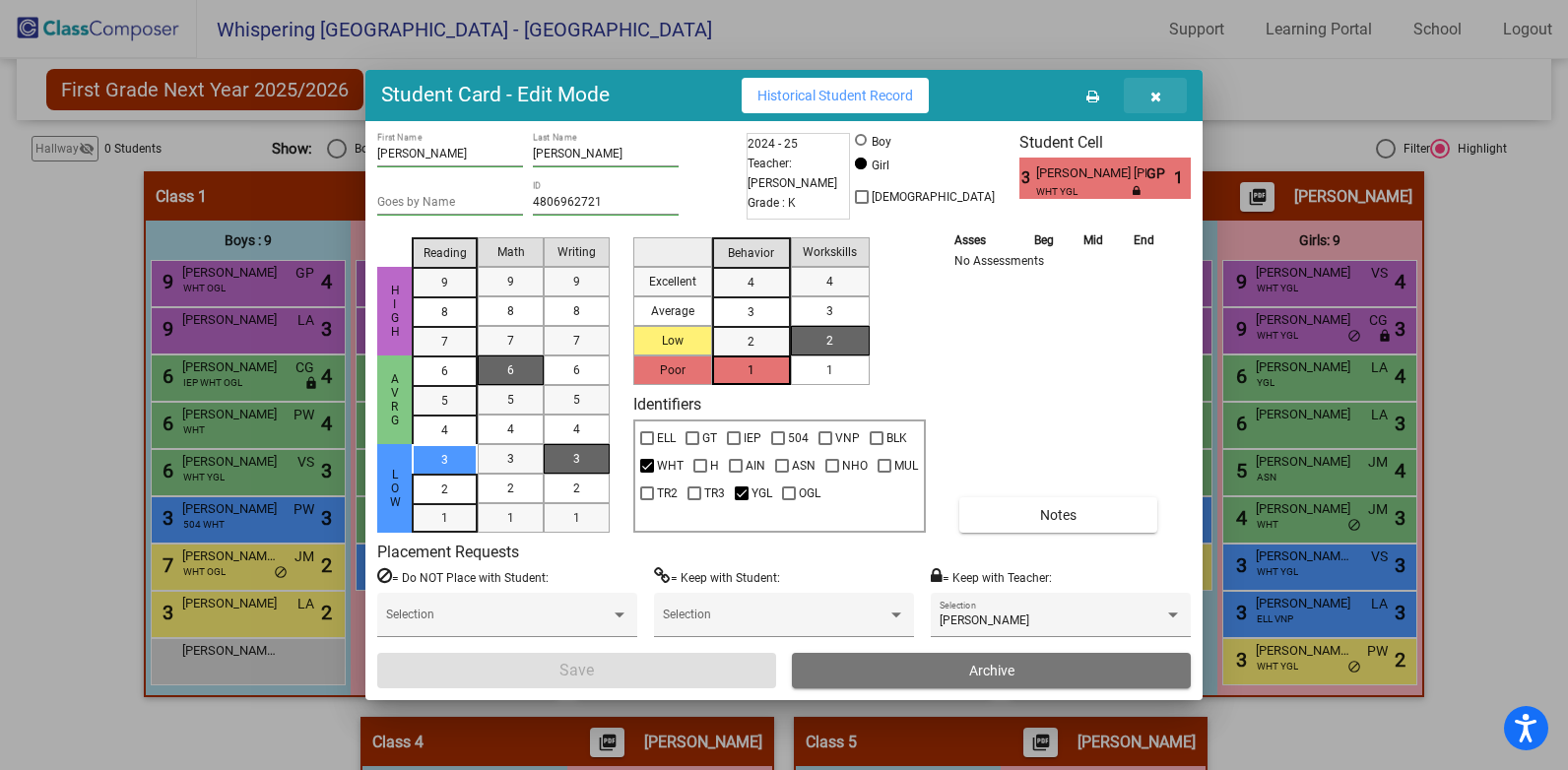 click at bounding box center (1155, 96) 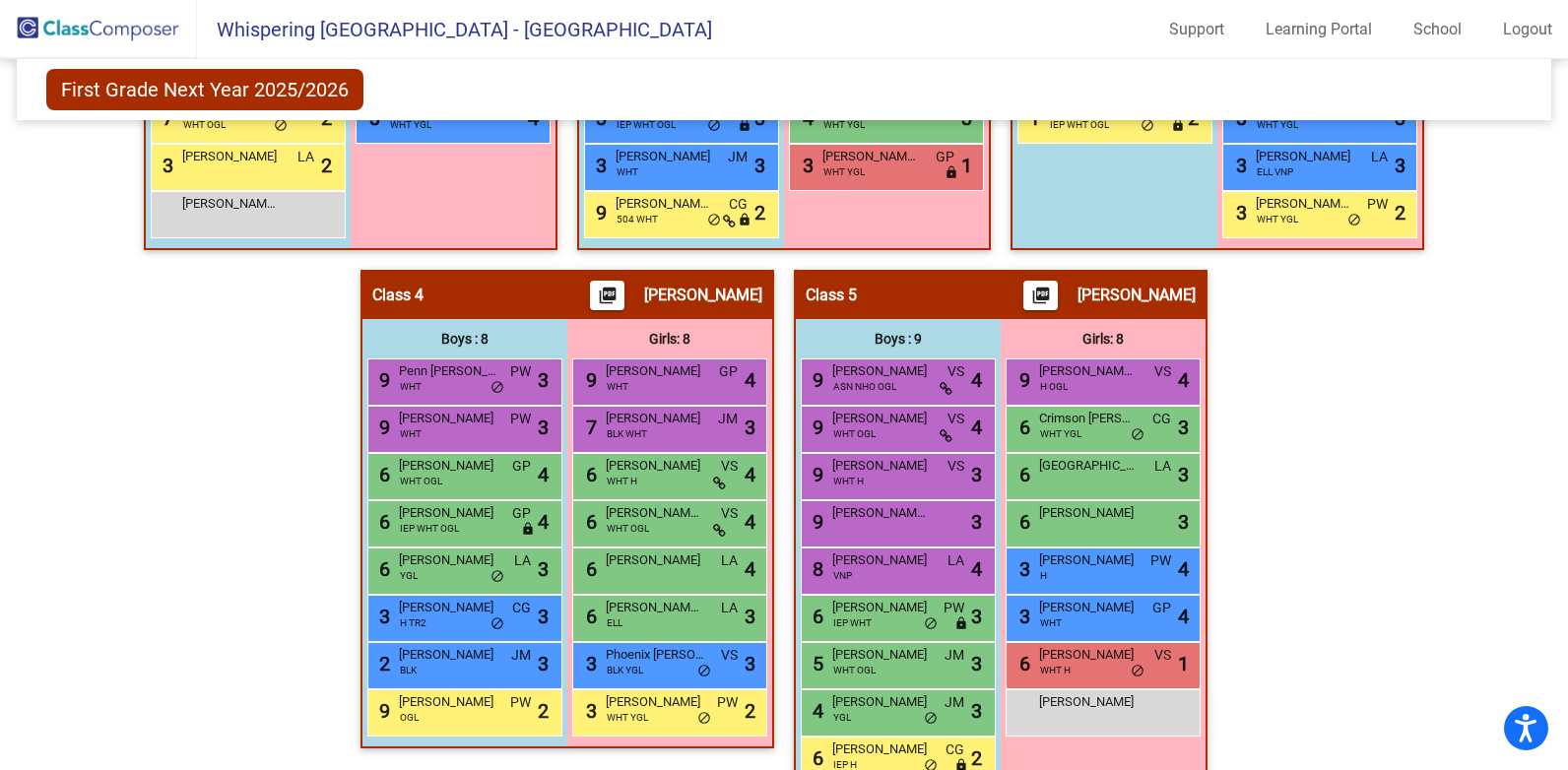 scroll, scrollTop: 816, scrollLeft: 0, axis: vertical 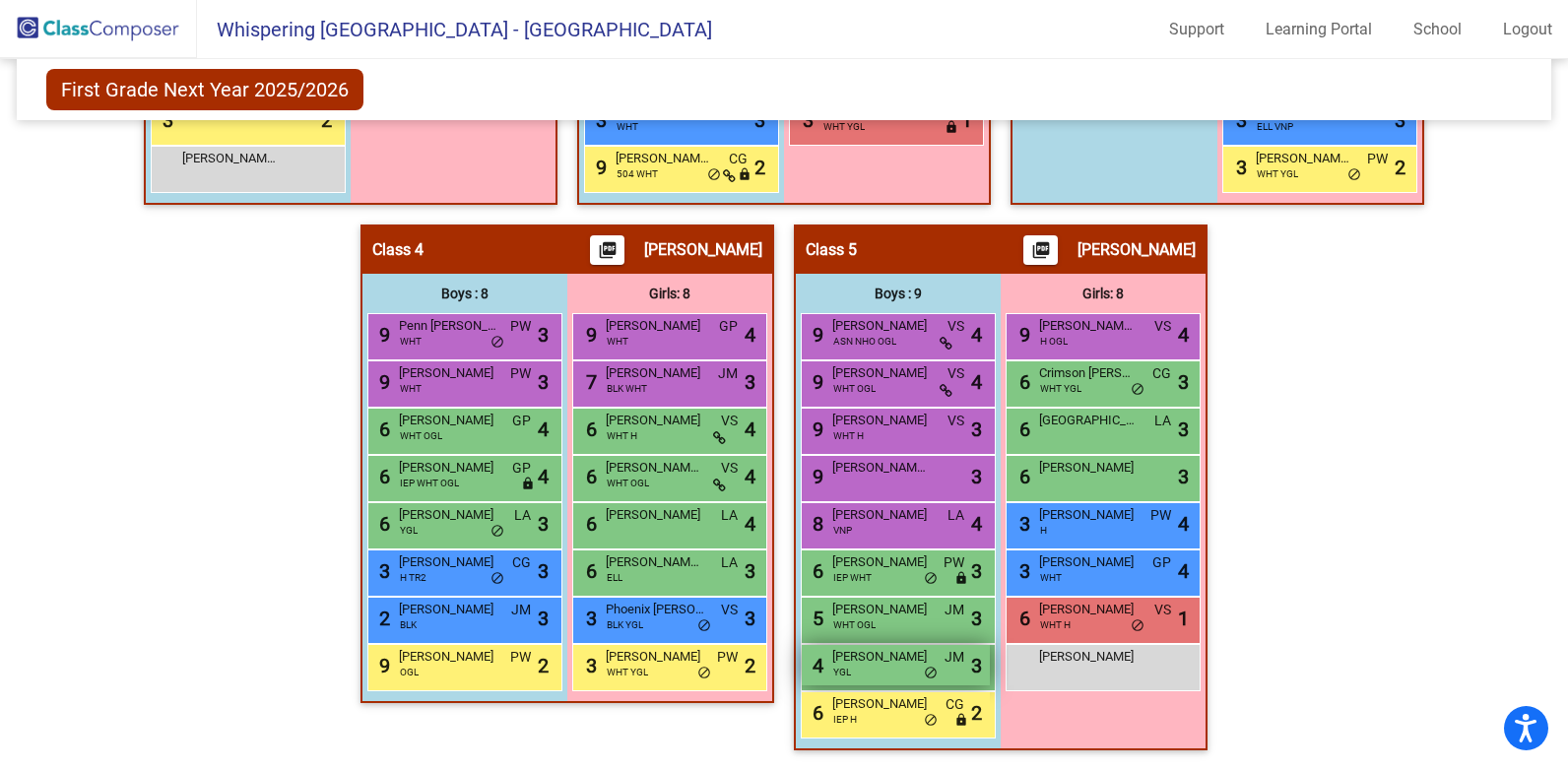 drag, startPoint x: 829, startPoint y: 321, endPoint x: 965, endPoint y: 666, distance: 370.83824 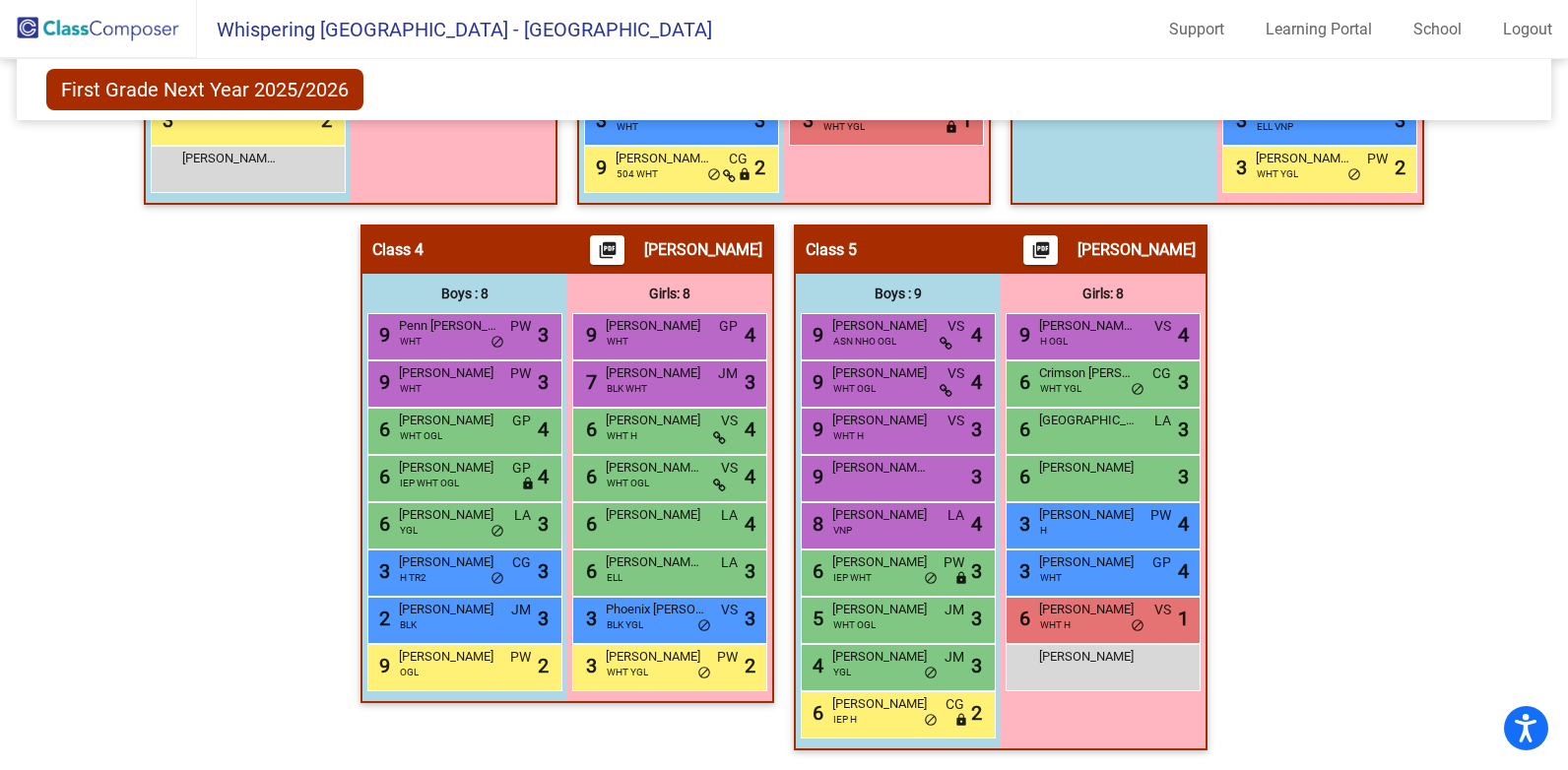 click on "Hallway   - Hallway Class  picture_as_pdf  Add Student  First Name Last Name Student Id  (Recommended)   Boy   Girl   [DEMOGRAPHIC_DATA] Add Close  Boys : 0    No Students   Girls: 0   No Students   Class 1    picture_as_pdf [PERSON_NAME]  Add Student  First Name Last Name Student Id  (Recommended)   Boy   Girl   [DEMOGRAPHIC_DATA] Add Close  Boys : 9  9 [PERSON_NAME] WHT OGL GP lock do_not_disturb_alt 4 9 [PERSON_NAME] DiPardi LA lock do_not_disturb_alt 3 6 [PERSON_NAME] IEP WHT OGL CG lock do_not_disturb_alt 4 6 [PERSON_NAME] WHT PW lock do_not_disturb_alt 4 6 [PERSON_NAME] WHT YGL VS lock do_not_disturb_alt 3 3 [PERSON_NAME] 504 WHT PW lock do_not_disturb_alt 3 7 [PERSON_NAME] Tey WHT OGL JM lock do_not_disturb_alt 2 3 [PERSON_NAME] LA lock do_not_disturb_alt 2 [PERSON_NAME] [PERSON_NAME] lock do_not_disturb_alt Girls: 7 9 [PERSON_NAME] WHT CG lock do_not_disturb_alt 4 8 Sydney [PERSON_NAME] WHT JM lock do_not_disturb_alt 3 6 [PERSON_NAME] IEP OGL LA lock do_not_disturb_alt 3 6 [PERSON_NAME] WHT ASN PW lock 3 5" 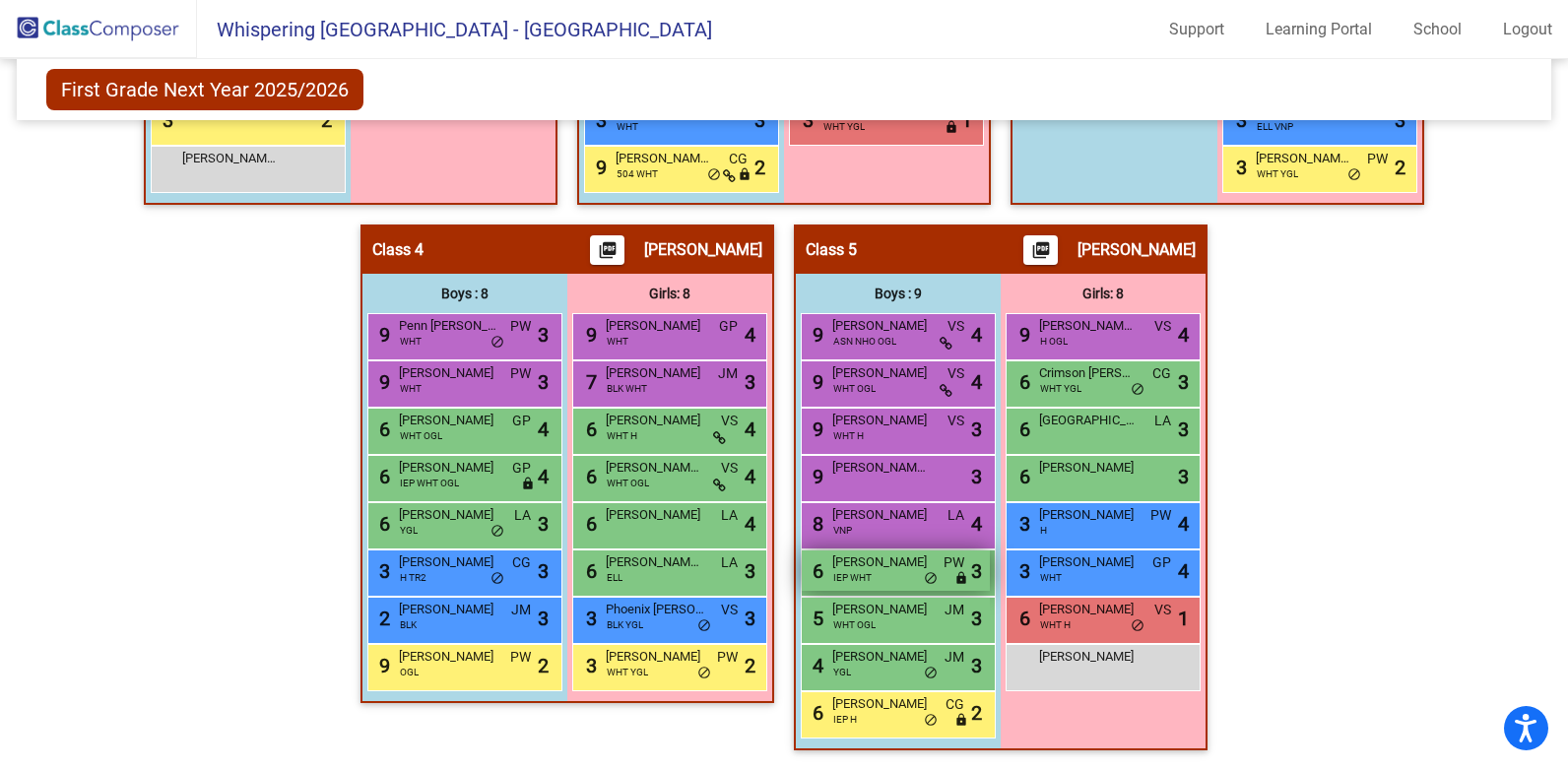 drag, startPoint x: 827, startPoint y: 559, endPoint x: 924, endPoint y: 566, distance: 97.25225 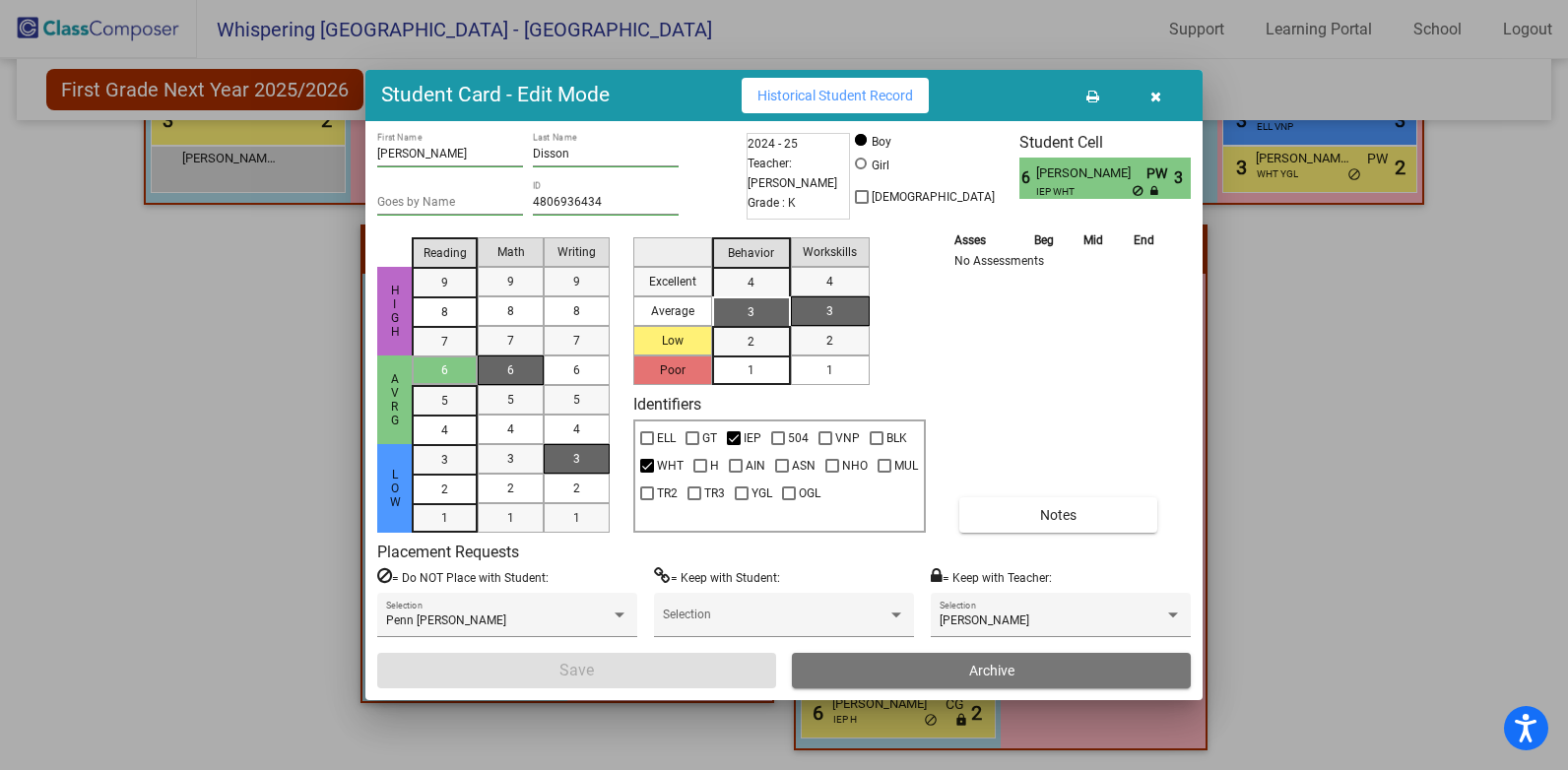 click on "[PERSON_NAME]" at bounding box center [1090, 173] 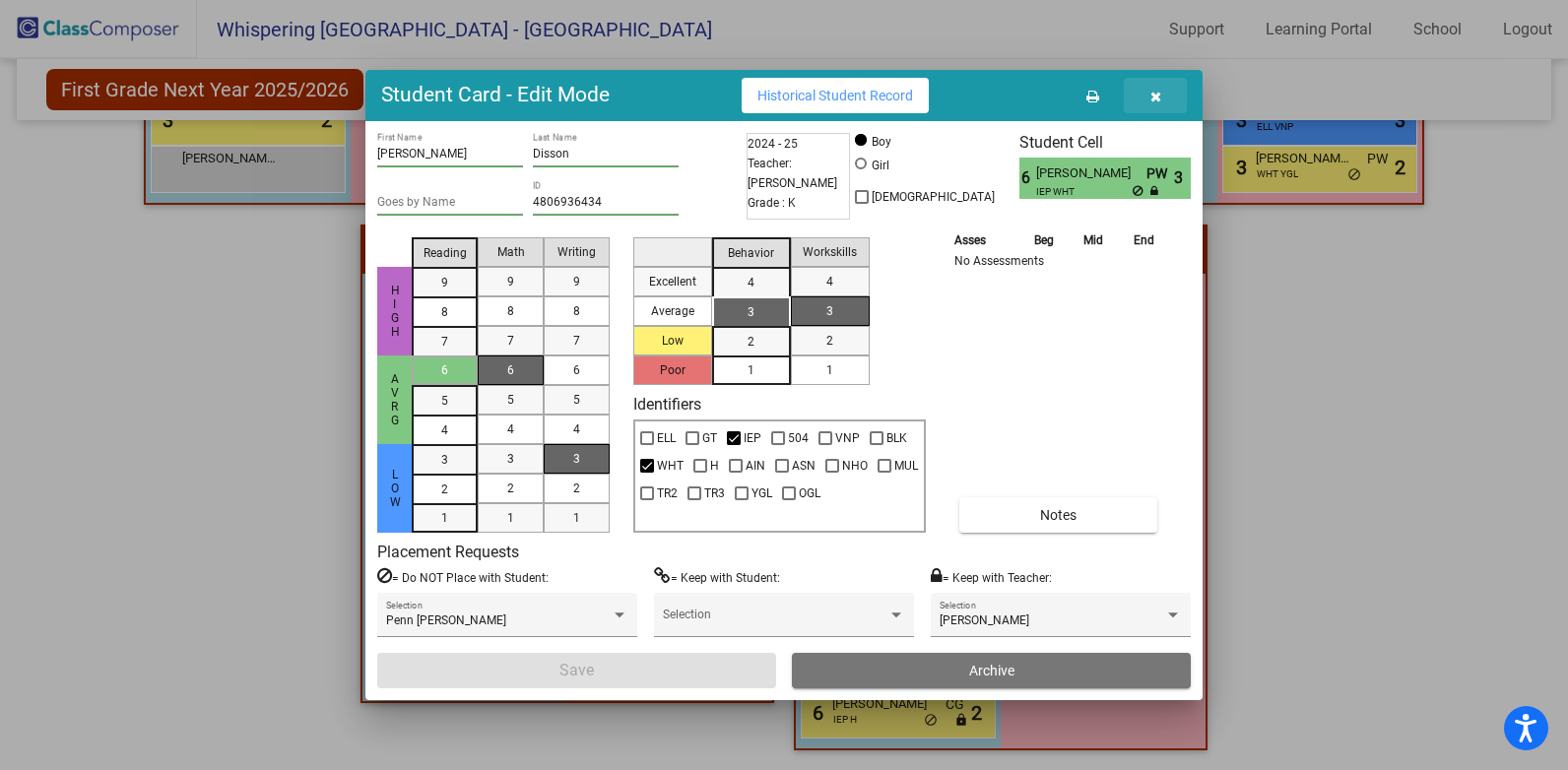 drag, startPoint x: 1153, startPoint y: 96, endPoint x: 1171, endPoint y: 192, distance: 97.67292 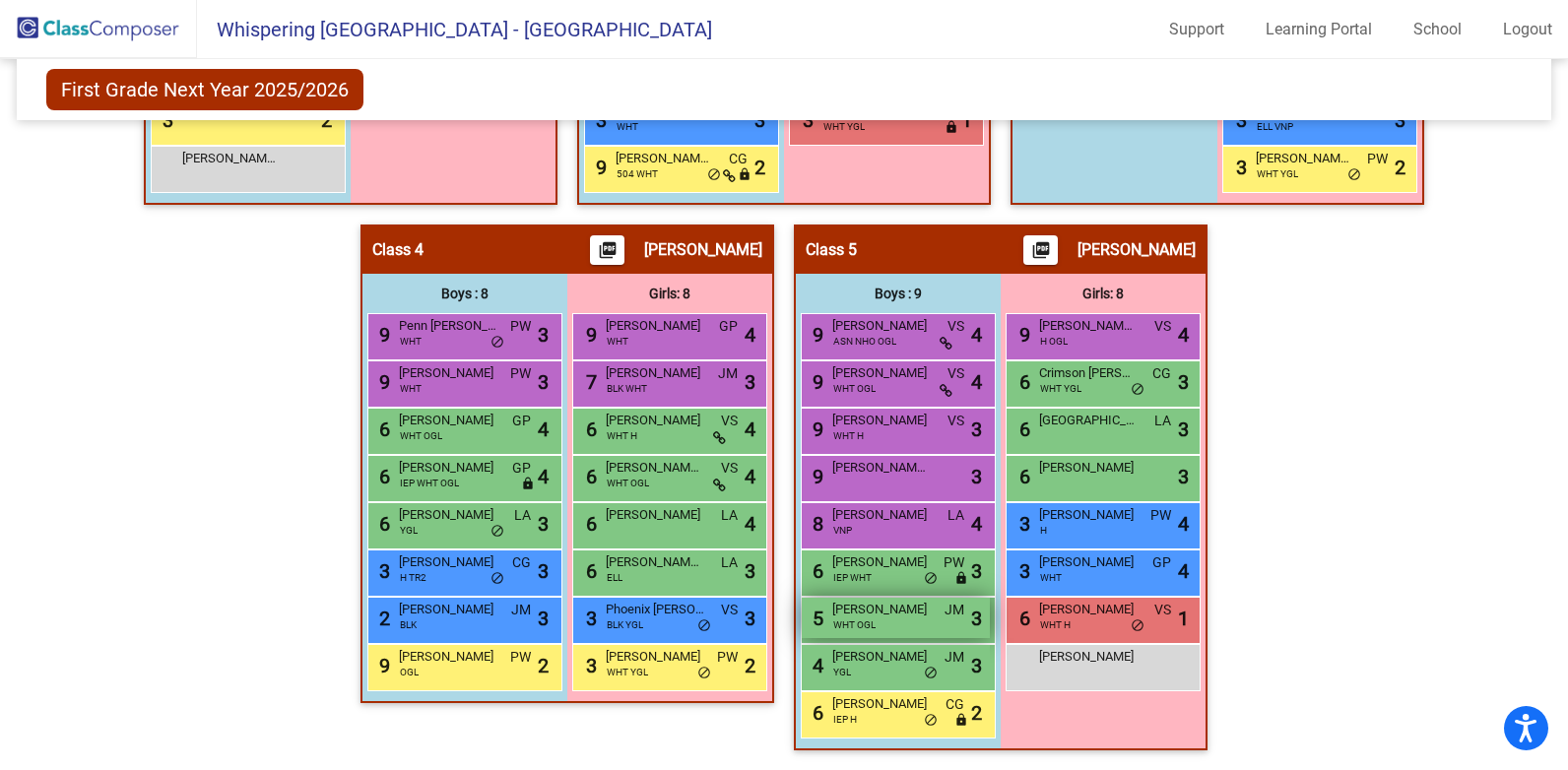 click on "[PERSON_NAME]" at bounding box center [882, 610] 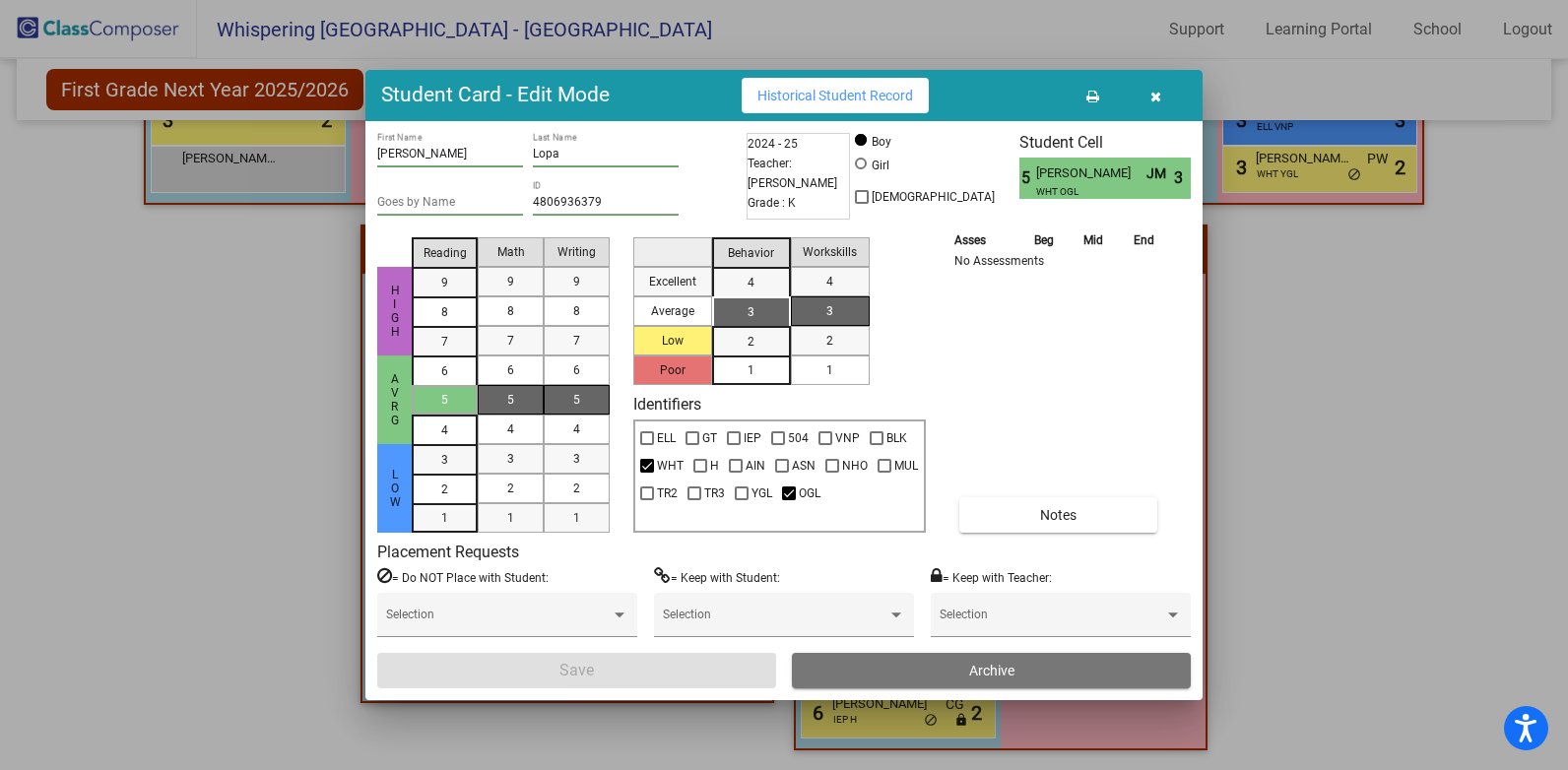 click on "5" at bounding box center (1027, 178) 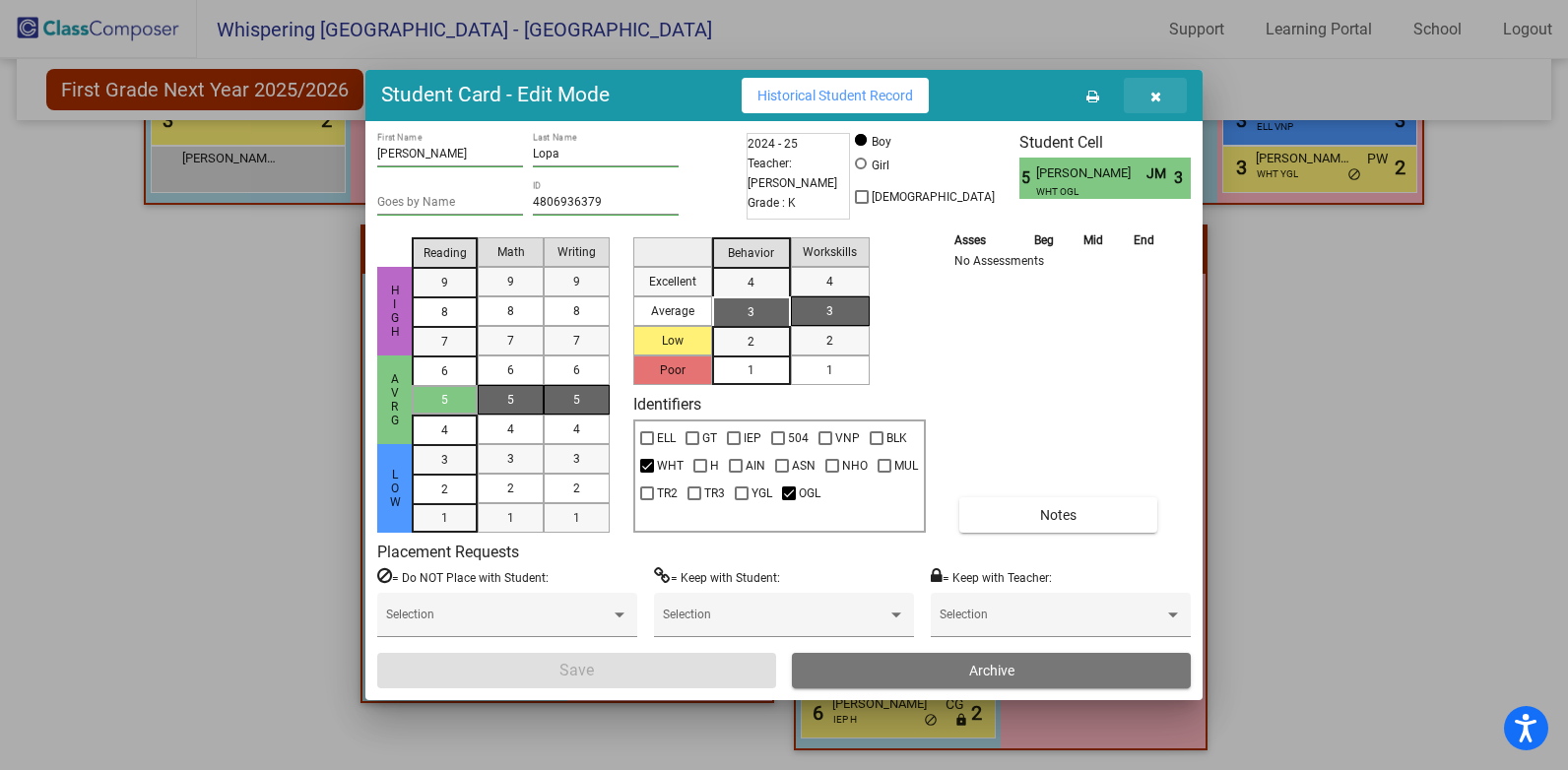 click at bounding box center [1155, 96] 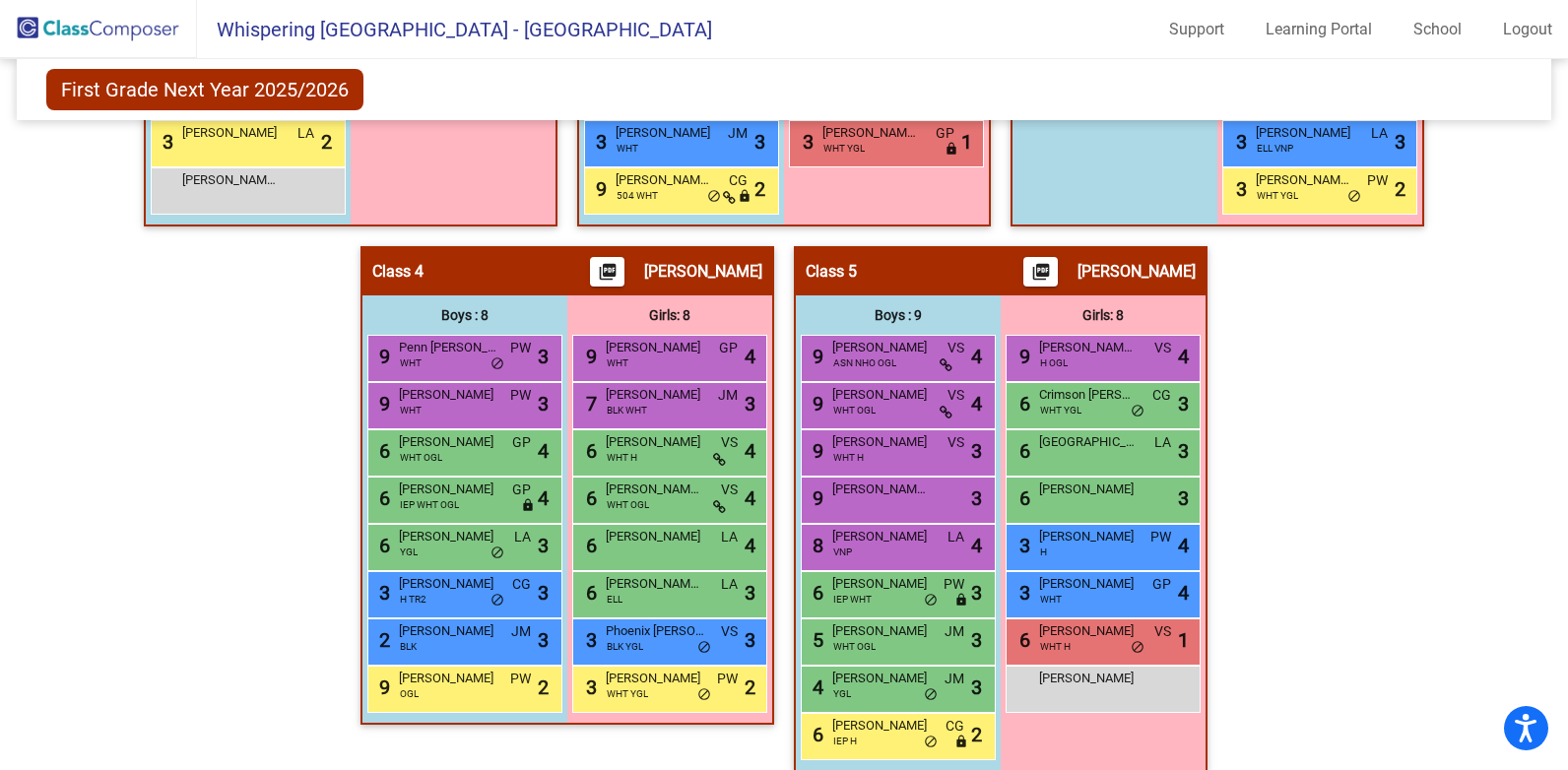scroll, scrollTop: 816, scrollLeft: 0, axis: vertical 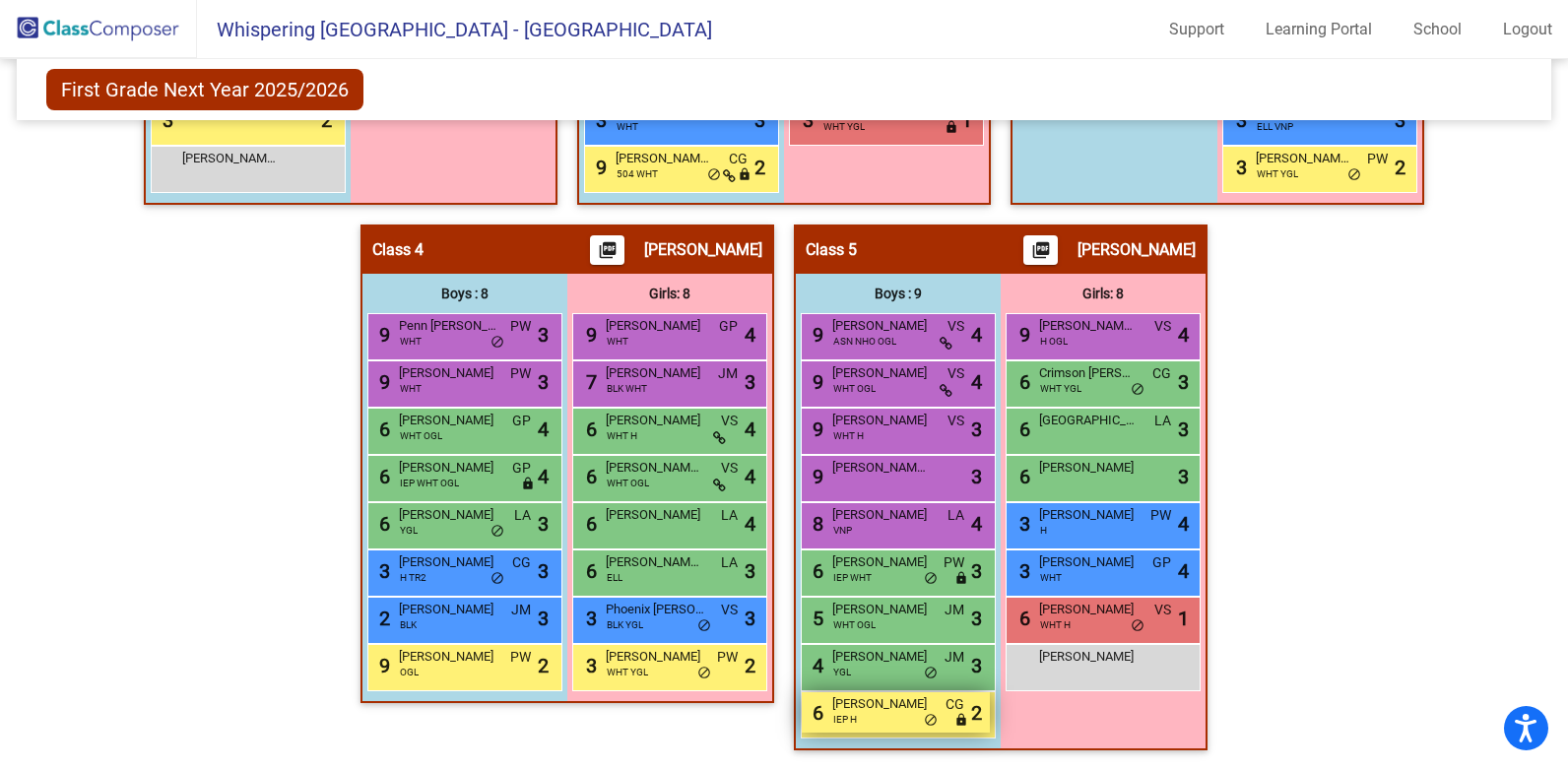 drag, startPoint x: 834, startPoint y: 656, endPoint x: 973, endPoint y: 702, distance: 146.4138 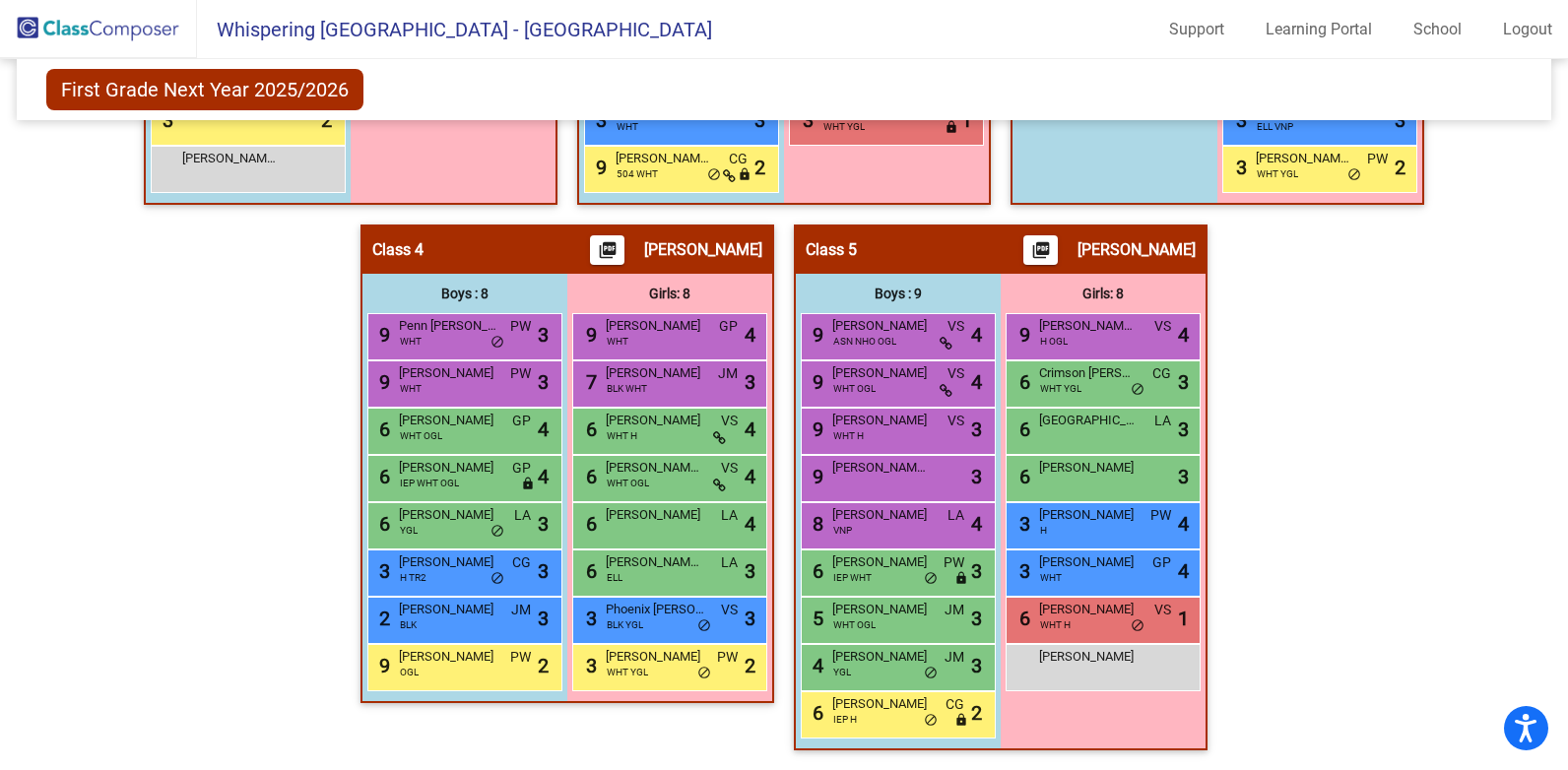click on "Hallway   - Hallway Class  picture_as_pdf  Add Student  First Name Last Name Student Id  (Recommended)   Boy   Girl   [DEMOGRAPHIC_DATA] Add Close  Boys : 0    No Students   Girls: 0   No Students   Class 1    picture_as_pdf [PERSON_NAME]  Add Student  First Name Last Name Student Id  (Recommended)   Boy   Girl   [DEMOGRAPHIC_DATA] Add Close  Boys : 9  9 [PERSON_NAME] WHT OGL GP lock do_not_disturb_alt 4 9 [PERSON_NAME] DiPardi LA lock do_not_disturb_alt 3 6 [PERSON_NAME] IEP WHT OGL CG lock do_not_disturb_alt 4 6 [PERSON_NAME] WHT PW lock do_not_disturb_alt 4 6 [PERSON_NAME] WHT YGL VS lock do_not_disturb_alt 3 3 [PERSON_NAME] 504 WHT PW lock do_not_disturb_alt 3 7 [PERSON_NAME] Tey WHT OGL JM lock do_not_disturb_alt 2 3 [PERSON_NAME] LA lock do_not_disturb_alt 2 [PERSON_NAME] [PERSON_NAME] lock do_not_disturb_alt Girls: 7 9 [PERSON_NAME] WHT CG lock do_not_disturb_alt 4 8 Sydney [PERSON_NAME] WHT JM lock do_not_disturb_alt 3 6 [PERSON_NAME] IEP OGL LA lock do_not_disturb_alt 3 6 [PERSON_NAME] WHT ASN PW lock 3 5" 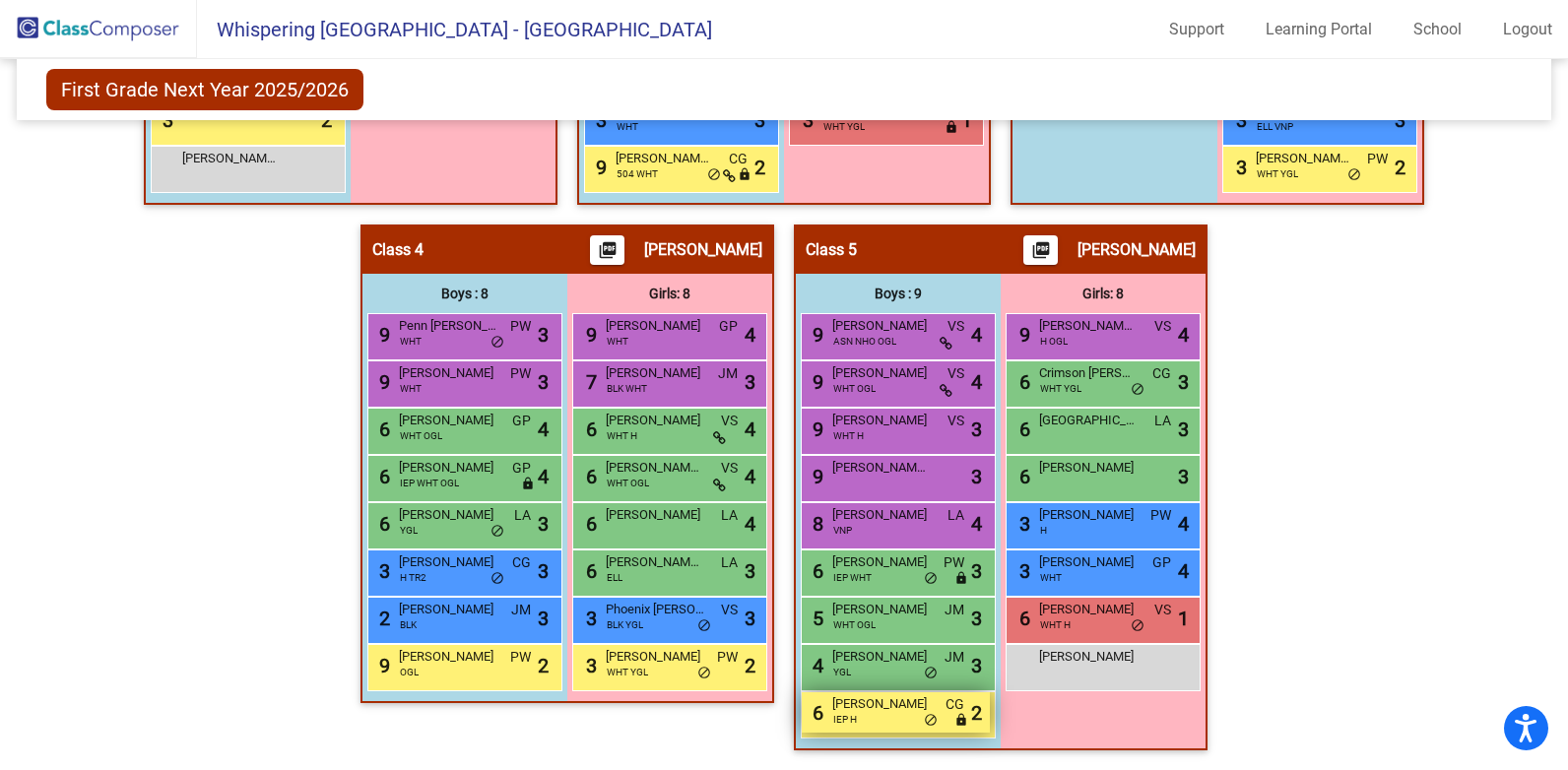 drag, startPoint x: 830, startPoint y: 653, endPoint x: 917, endPoint y: 698, distance: 97.94897 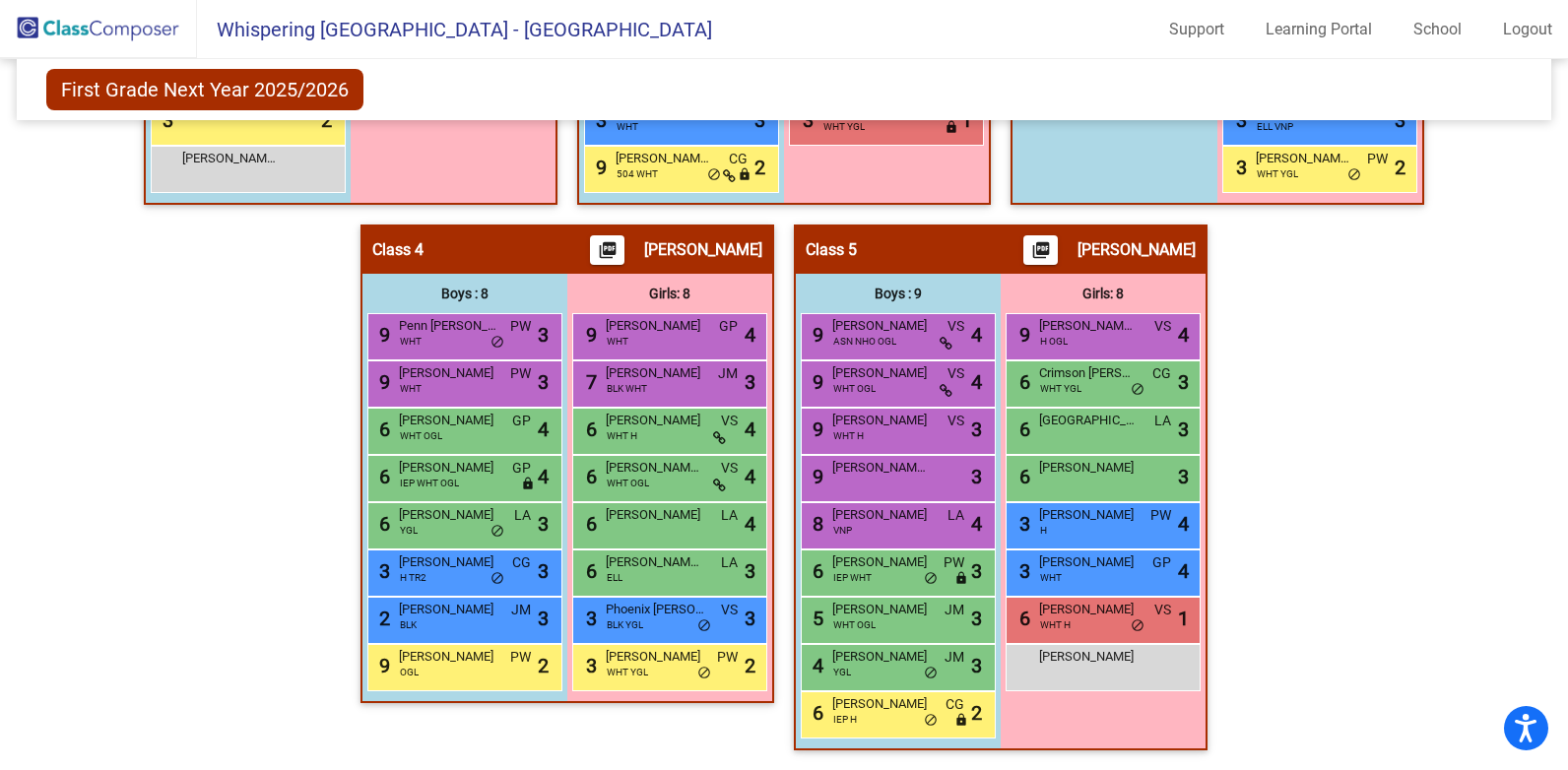 click on "Hallway   - Hallway Class  picture_as_pdf  Add Student  First Name Last Name Student Id  (Recommended)   Boy   Girl   [DEMOGRAPHIC_DATA] Add Close  Boys : 0    No Students   Girls: 0   No Students   Class 1    picture_as_pdf [PERSON_NAME]  Add Student  First Name Last Name Student Id  (Recommended)   Boy   Girl   [DEMOGRAPHIC_DATA] Add Close  Boys : 9  9 [PERSON_NAME] WHT OGL GP lock do_not_disturb_alt 4 9 [PERSON_NAME] DiPardi LA lock do_not_disturb_alt 3 6 [PERSON_NAME] IEP WHT OGL CG lock do_not_disturb_alt 4 6 [PERSON_NAME] WHT PW lock do_not_disturb_alt 4 6 [PERSON_NAME] WHT YGL VS lock do_not_disturb_alt 3 3 [PERSON_NAME] 504 WHT PW lock do_not_disturb_alt 3 7 [PERSON_NAME] Tey WHT OGL JM lock do_not_disturb_alt 2 3 [PERSON_NAME] LA lock do_not_disturb_alt 2 [PERSON_NAME] [PERSON_NAME] lock do_not_disturb_alt Girls: 7 9 [PERSON_NAME] WHT CG lock do_not_disturb_alt 4 8 Sydney [PERSON_NAME] WHT JM lock do_not_disturb_alt 3 6 [PERSON_NAME] IEP OGL LA lock do_not_disturb_alt 3 6 [PERSON_NAME] WHT ASN PW lock 3 5" 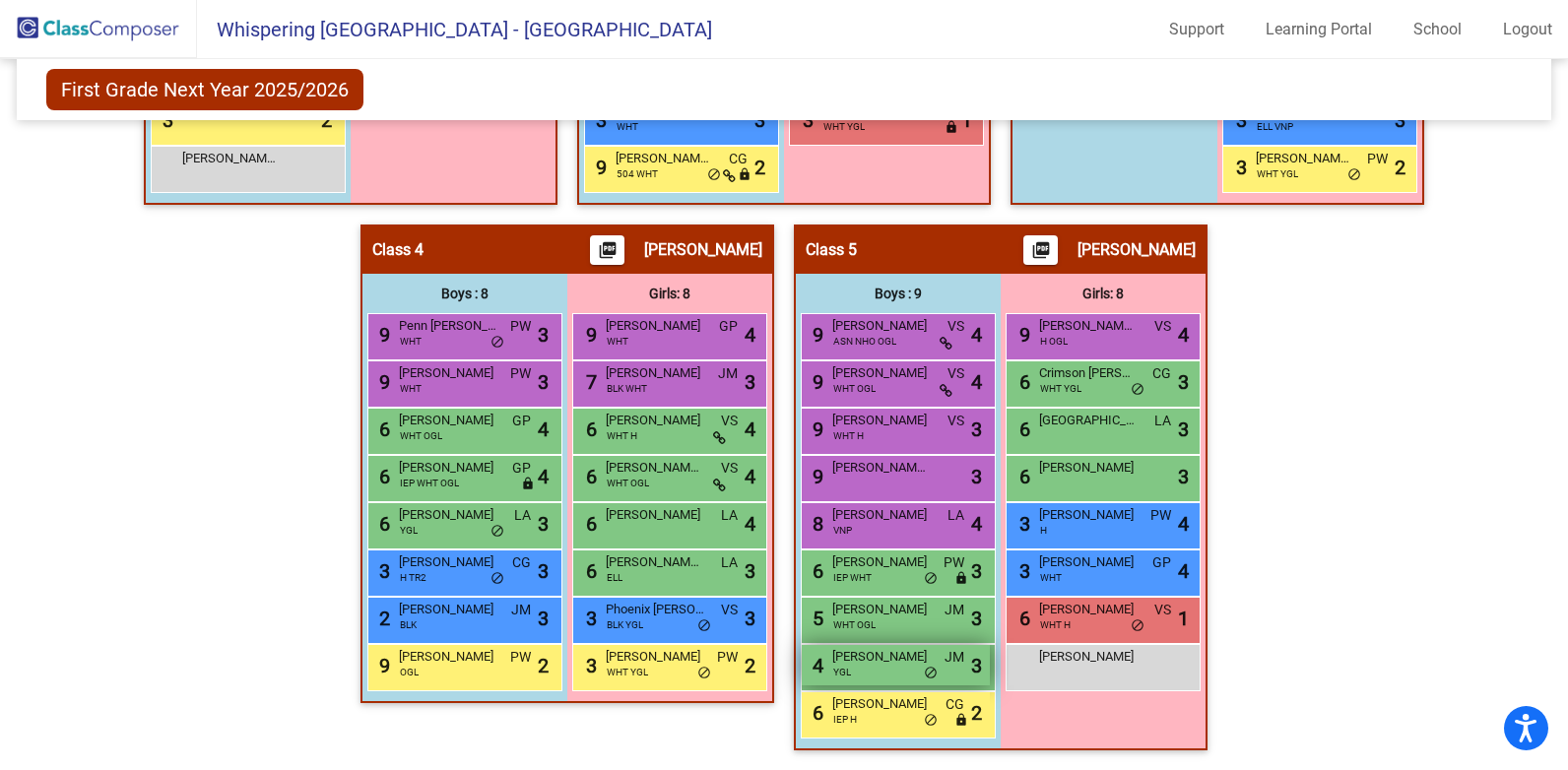 drag, startPoint x: 822, startPoint y: 657, endPoint x: 923, endPoint y: 659, distance: 101.0198 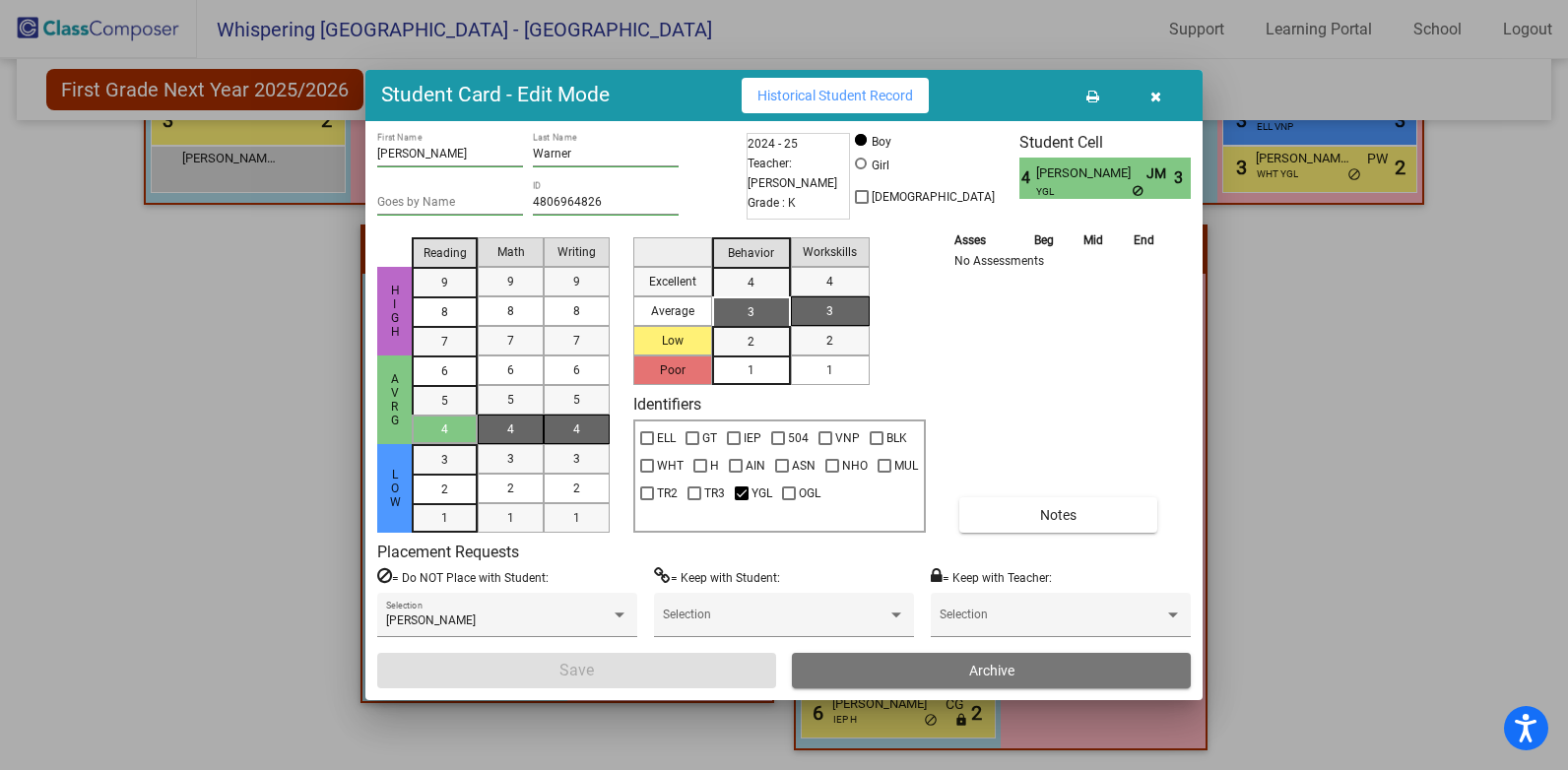 click on "[PERSON_NAME]" at bounding box center (1090, 173) 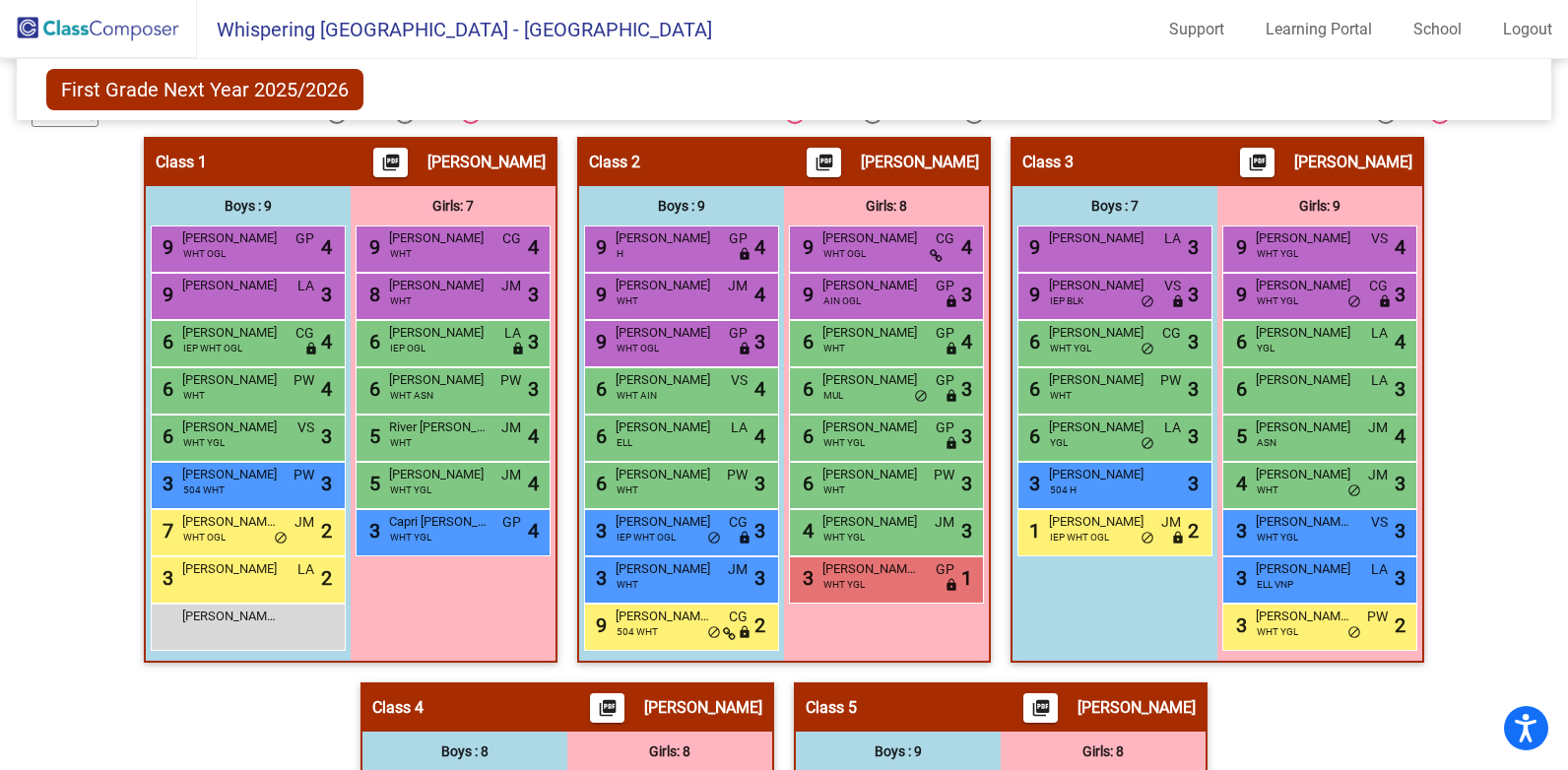 scroll, scrollTop: 324, scrollLeft: 0, axis: vertical 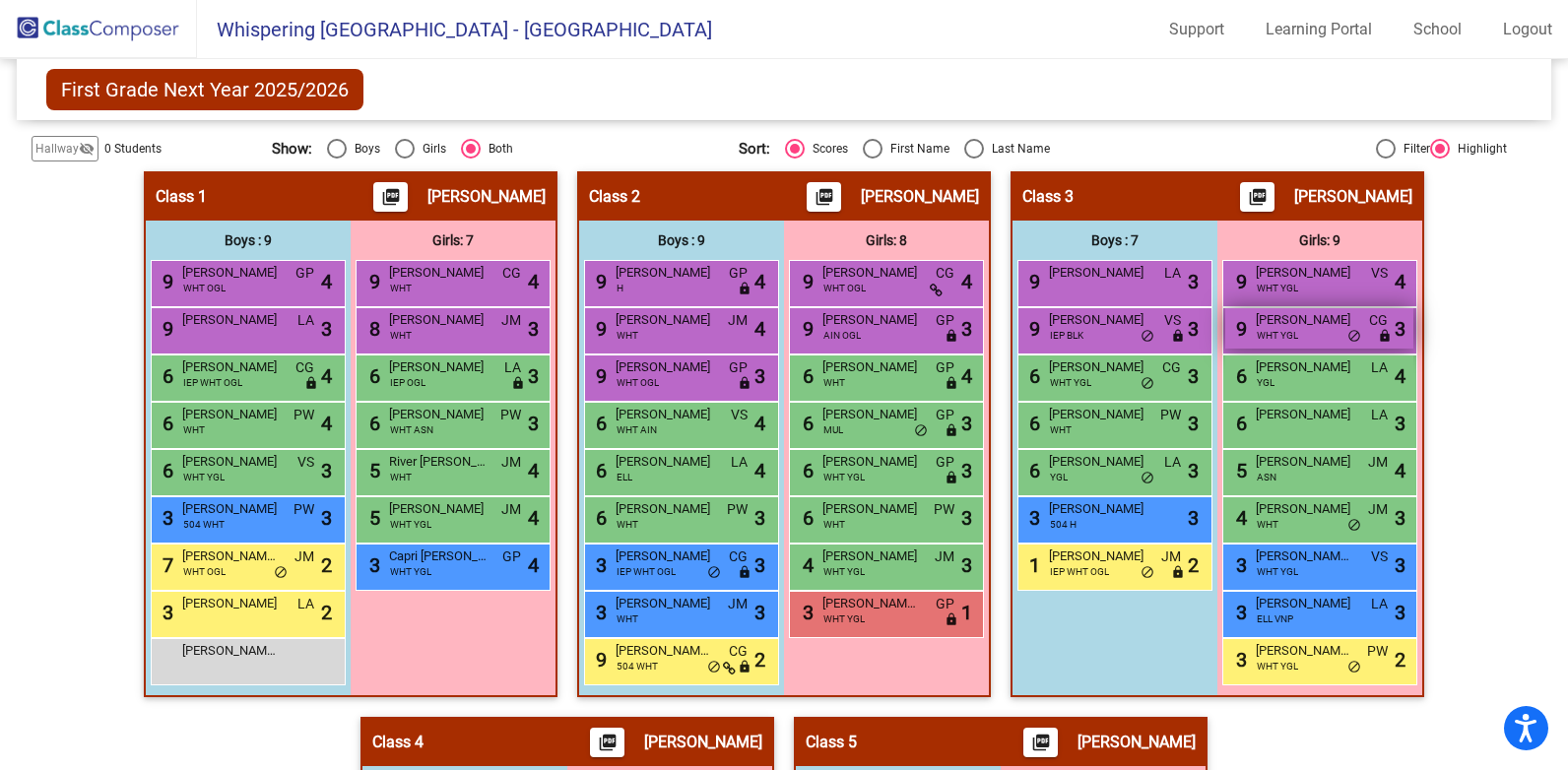 drag, startPoint x: 1255, startPoint y: 265, endPoint x: 1262, endPoint y: 323, distance: 58.420887 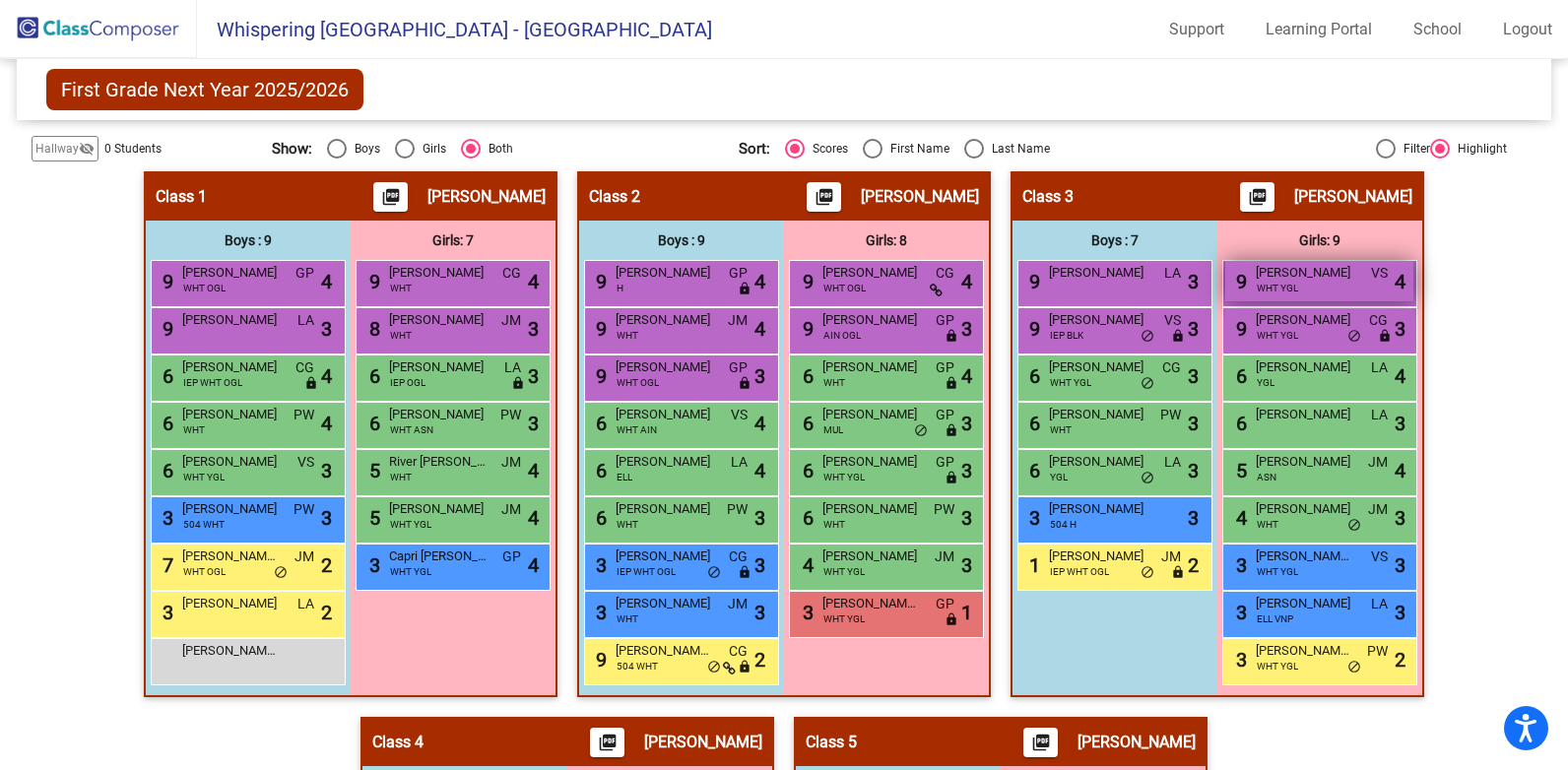 drag, startPoint x: 1262, startPoint y: 323, endPoint x: 1253, endPoint y: 268, distance: 55.731499 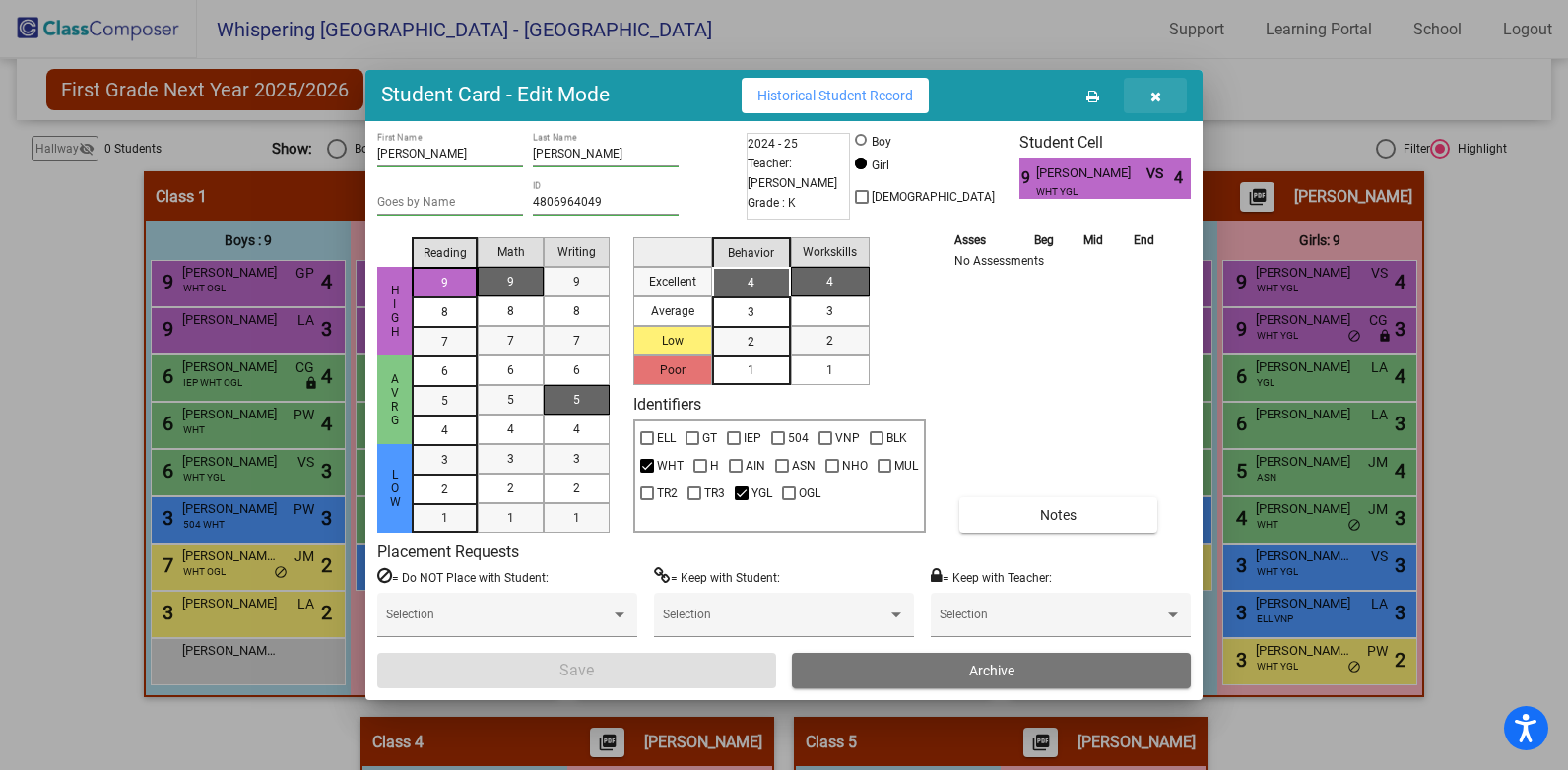drag, startPoint x: 1161, startPoint y: 98, endPoint x: 1177, endPoint y: 139, distance: 44.011362 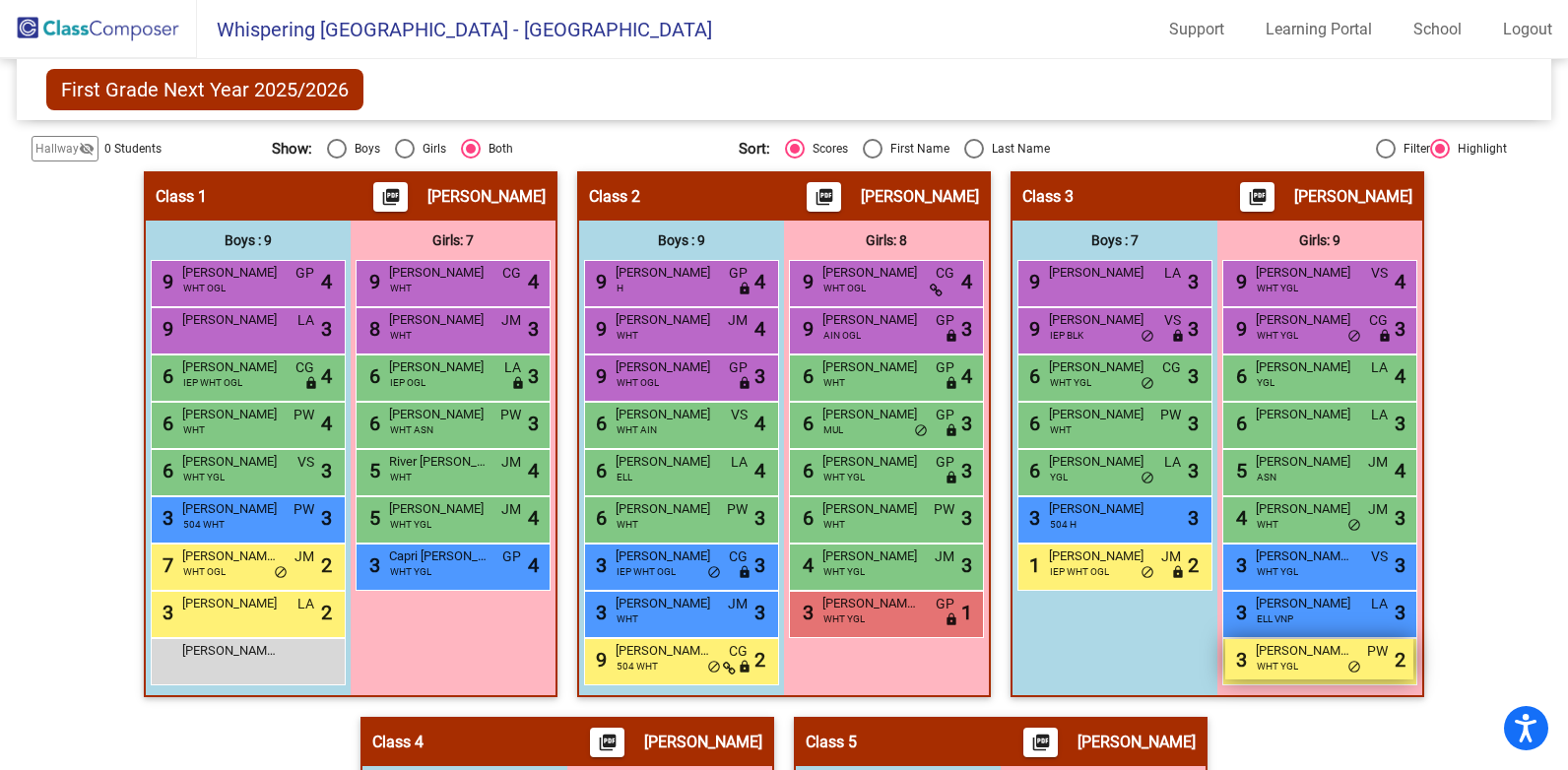 drag, startPoint x: 1252, startPoint y: 264, endPoint x: 1384, endPoint y: 651, distance: 408.8924 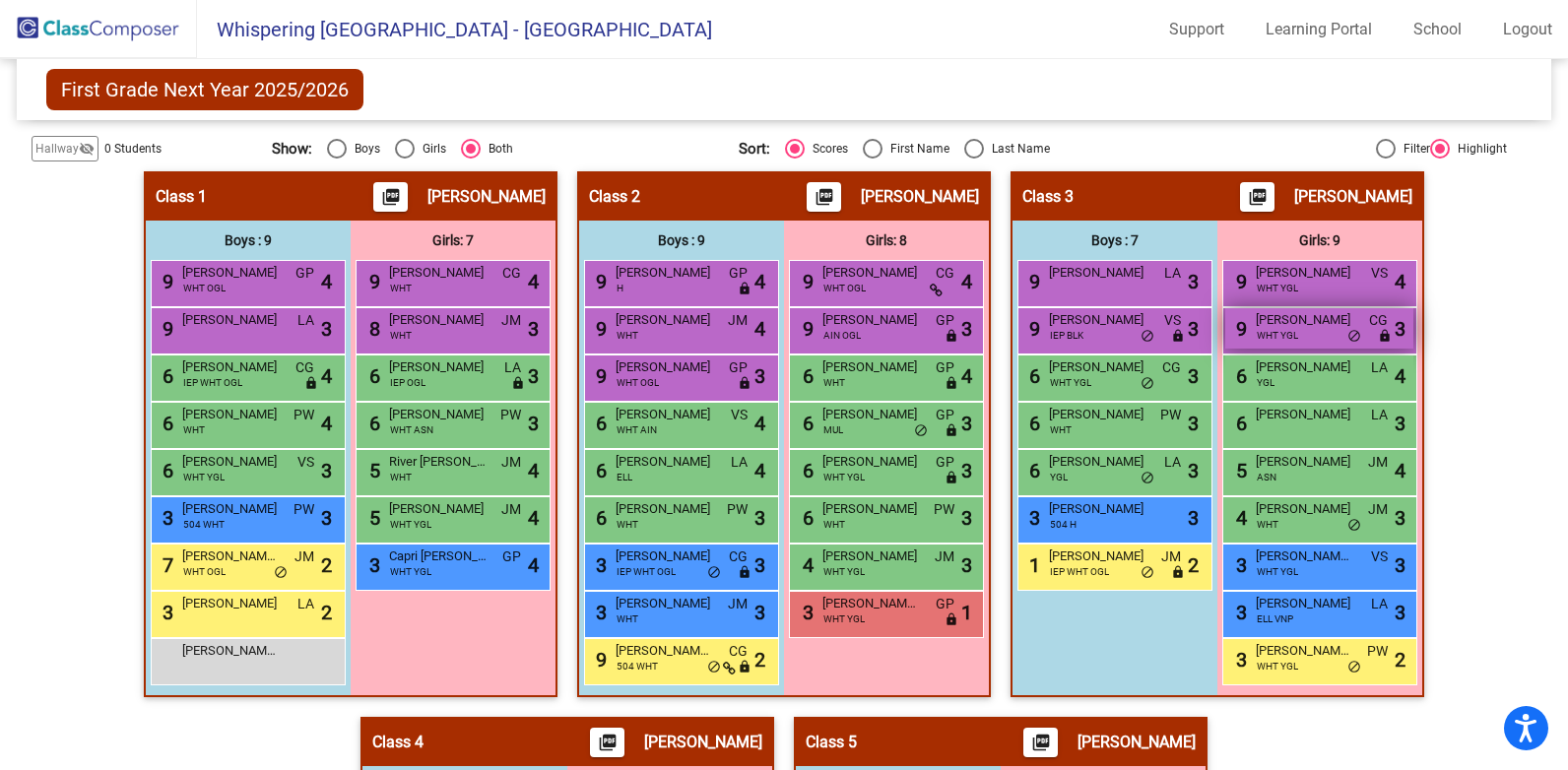 click on "9 [PERSON_NAME] WHT YGL CG lock do_not_disturb_alt 3" at bounding box center (1319, 328) 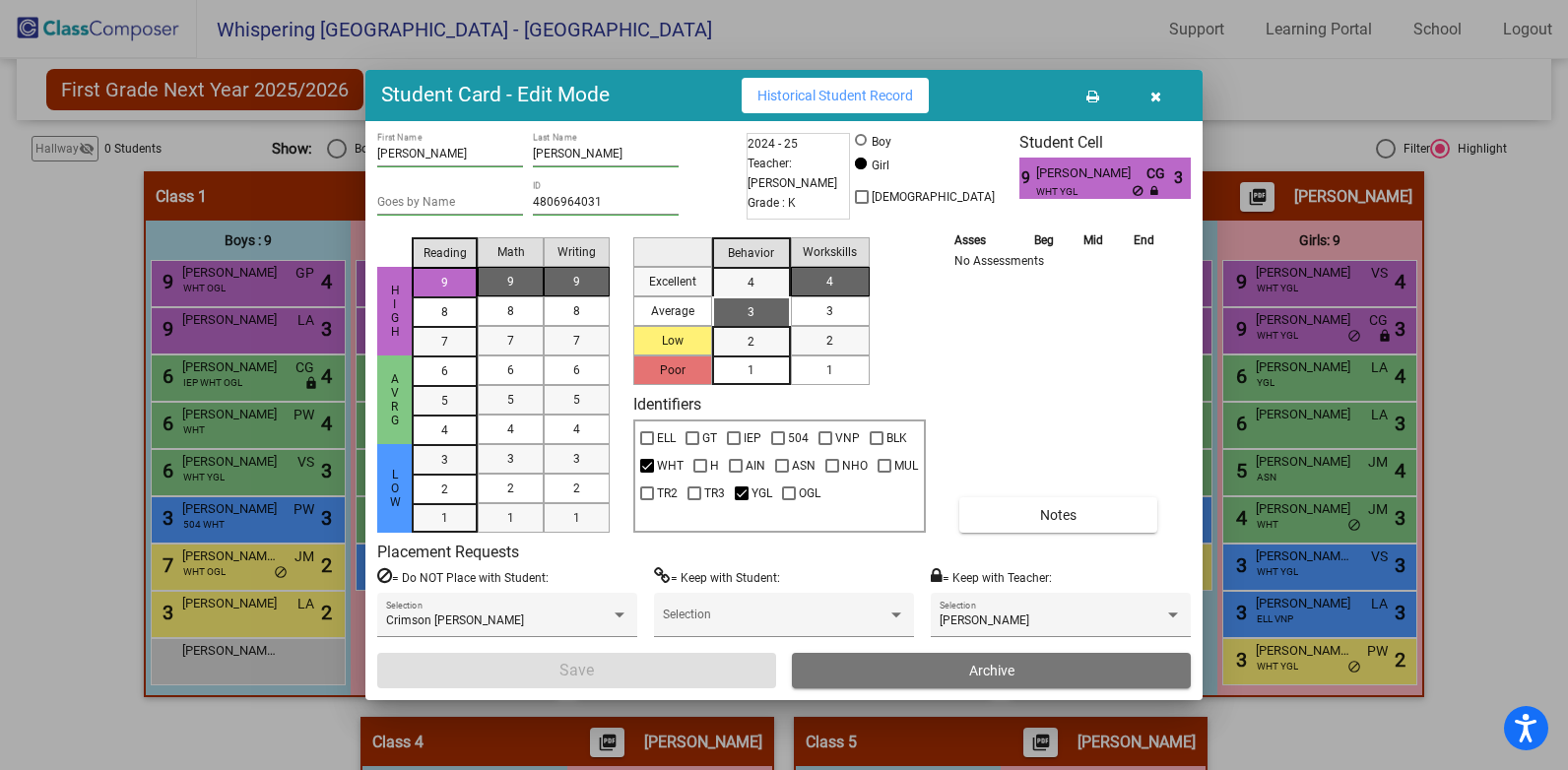 click on "9 [PERSON_NAME] CG WHT YGL 3" at bounding box center (1105, 178) 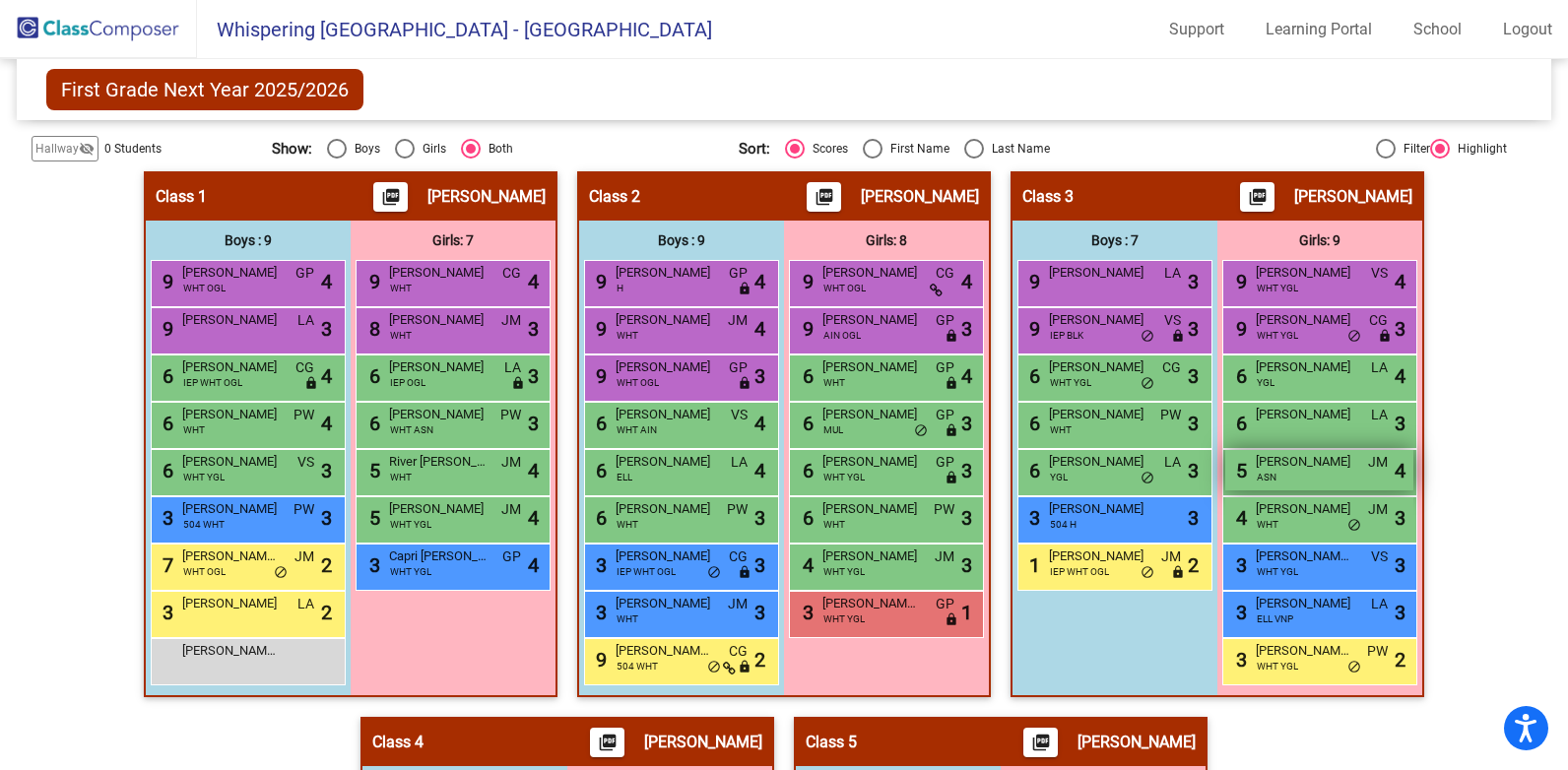 drag, startPoint x: 1206, startPoint y: 414, endPoint x: 1243, endPoint y: 450, distance: 51.623638 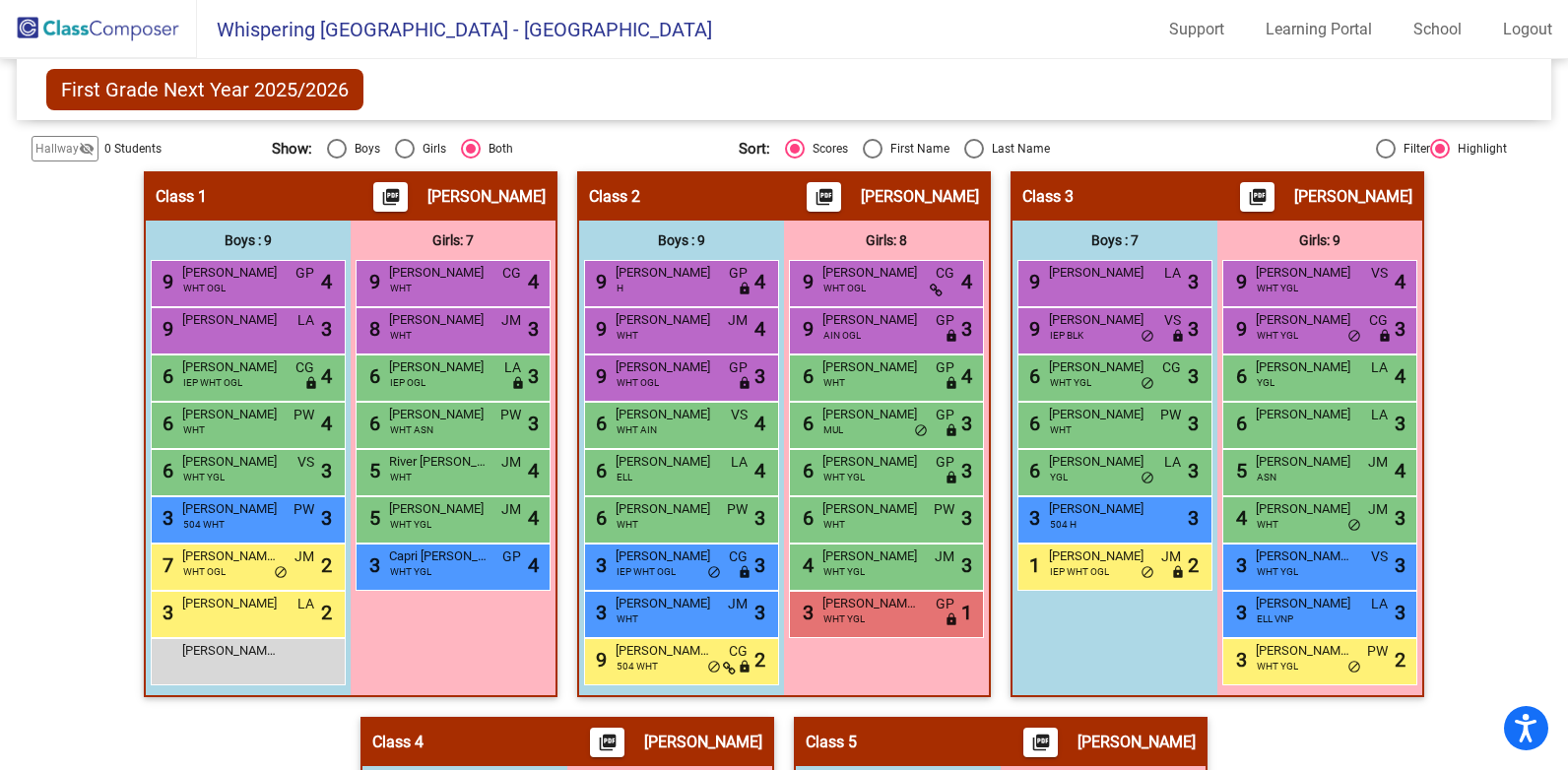 click on "Hallway   - Hallway Class  picture_as_pdf  Add Student  First Name Last Name Student Id  (Recommended)   Boy   Girl   [DEMOGRAPHIC_DATA] Add Close  Boys : 0    No Students   Girls: 0   No Students   Class 1    picture_as_pdf [PERSON_NAME]  Add Student  First Name Last Name Student Id  (Recommended)   Boy   Girl   [DEMOGRAPHIC_DATA] Add Close  Boys : 9  9 [PERSON_NAME] WHT OGL GP lock do_not_disturb_alt 4 9 [PERSON_NAME] DiPardi LA lock do_not_disturb_alt 3 6 [PERSON_NAME] IEP WHT OGL CG lock do_not_disturb_alt 4 6 [PERSON_NAME] WHT PW lock do_not_disturb_alt 4 6 [PERSON_NAME] WHT YGL VS lock do_not_disturb_alt 3 3 [PERSON_NAME] 504 WHT PW lock do_not_disturb_alt 3 7 [PERSON_NAME] Tey WHT OGL JM lock do_not_disturb_alt 2 3 [PERSON_NAME] LA lock do_not_disturb_alt 2 [PERSON_NAME] [PERSON_NAME] lock do_not_disturb_alt Girls: 7 9 [PERSON_NAME] WHT CG lock do_not_disturb_alt 4 8 Sydney [PERSON_NAME] WHT JM lock do_not_disturb_alt 3 6 [PERSON_NAME] IEP OGL LA lock do_not_disturb_alt 3 6 [PERSON_NAME] WHT ASN PW lock 3 5" 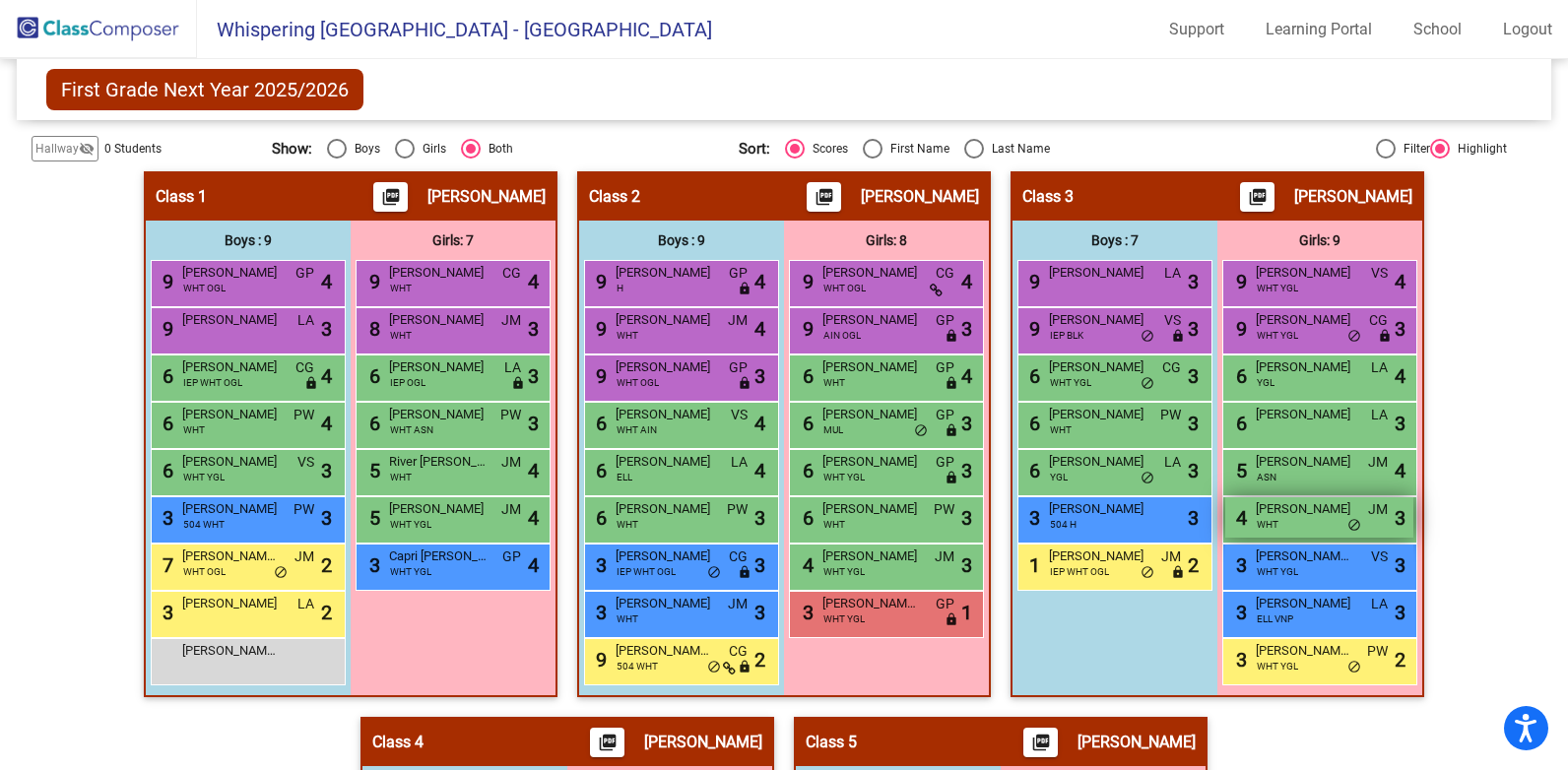 click on "[PERSON_NAME]" at bounding box center (1305, 509) 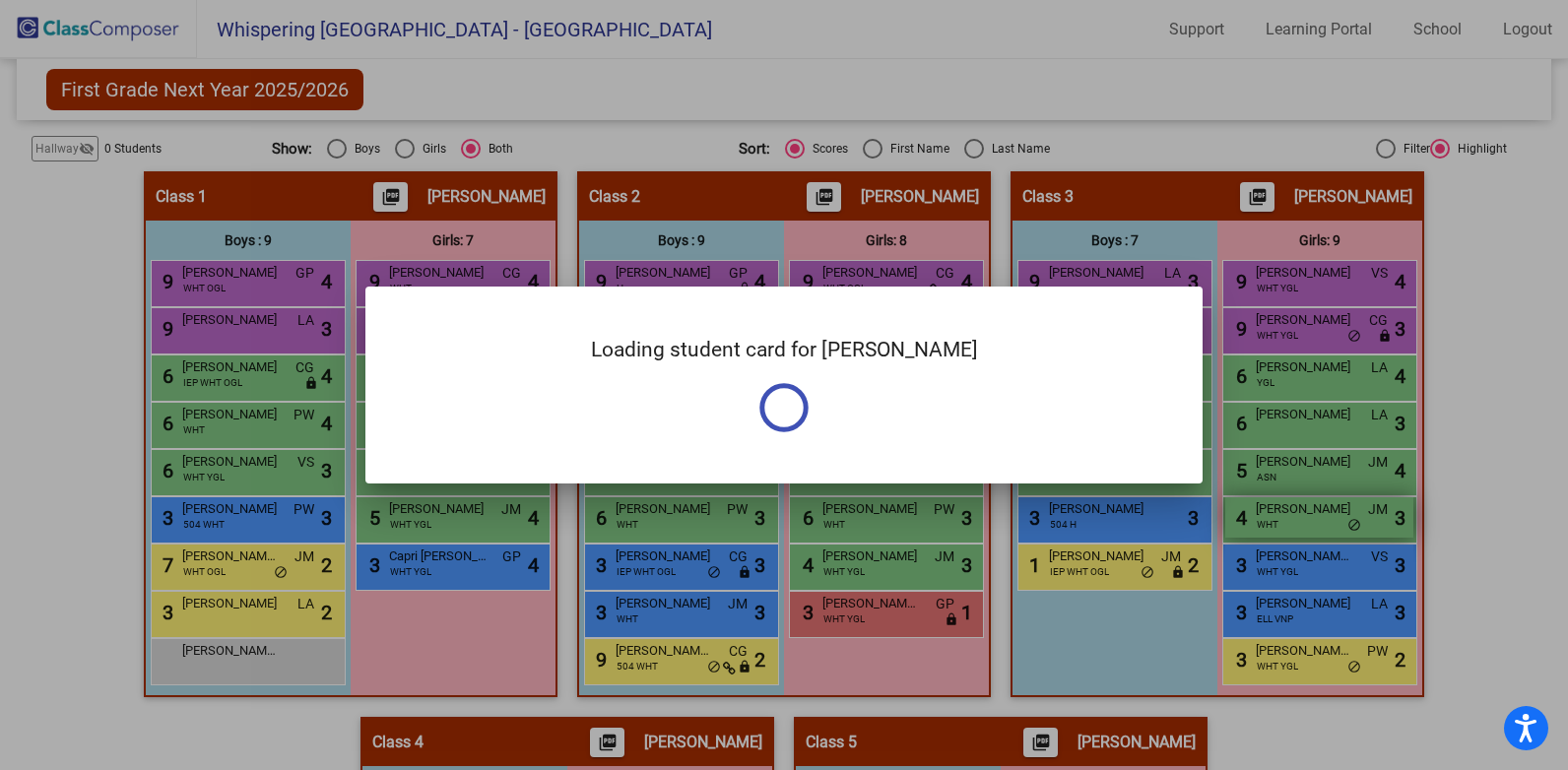click at bounding box center [784, 385] 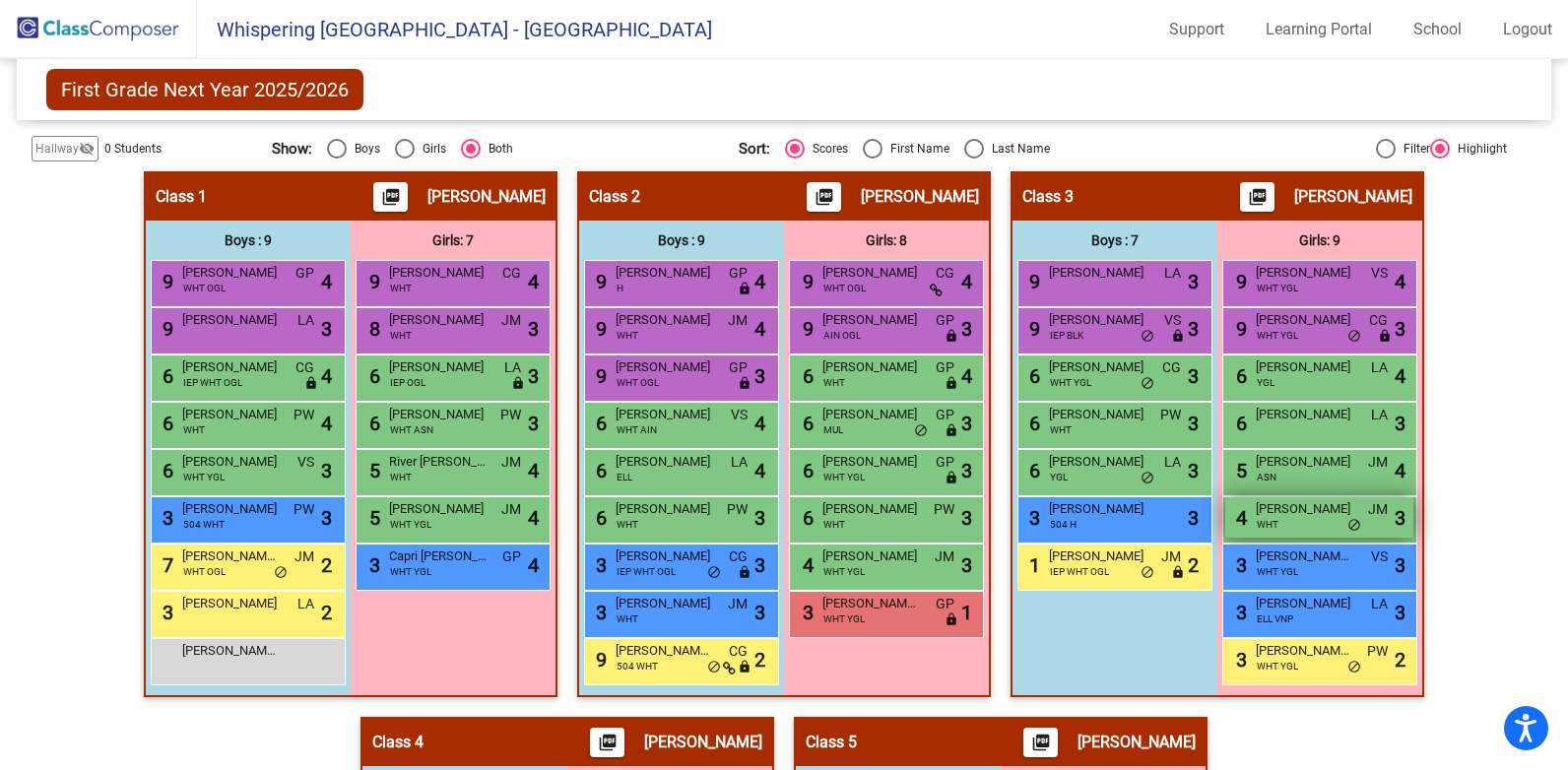 click on "[PERSON_NAME]" at bounding box center (1305, 509) 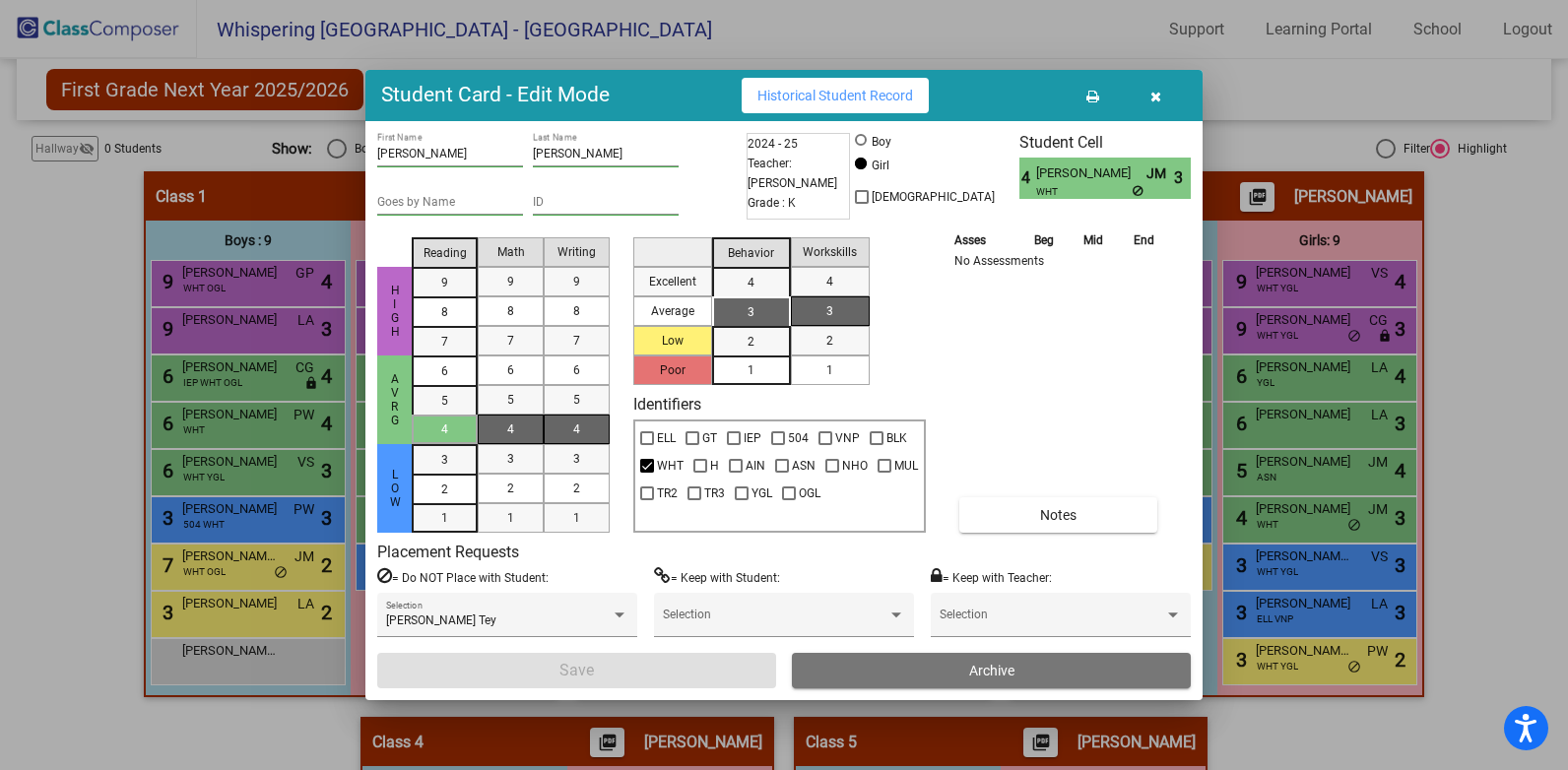 drag, startPoint x: 1036, startPoint y: 167, endPoint x: 1113, endPoint y: 167, distance: 77 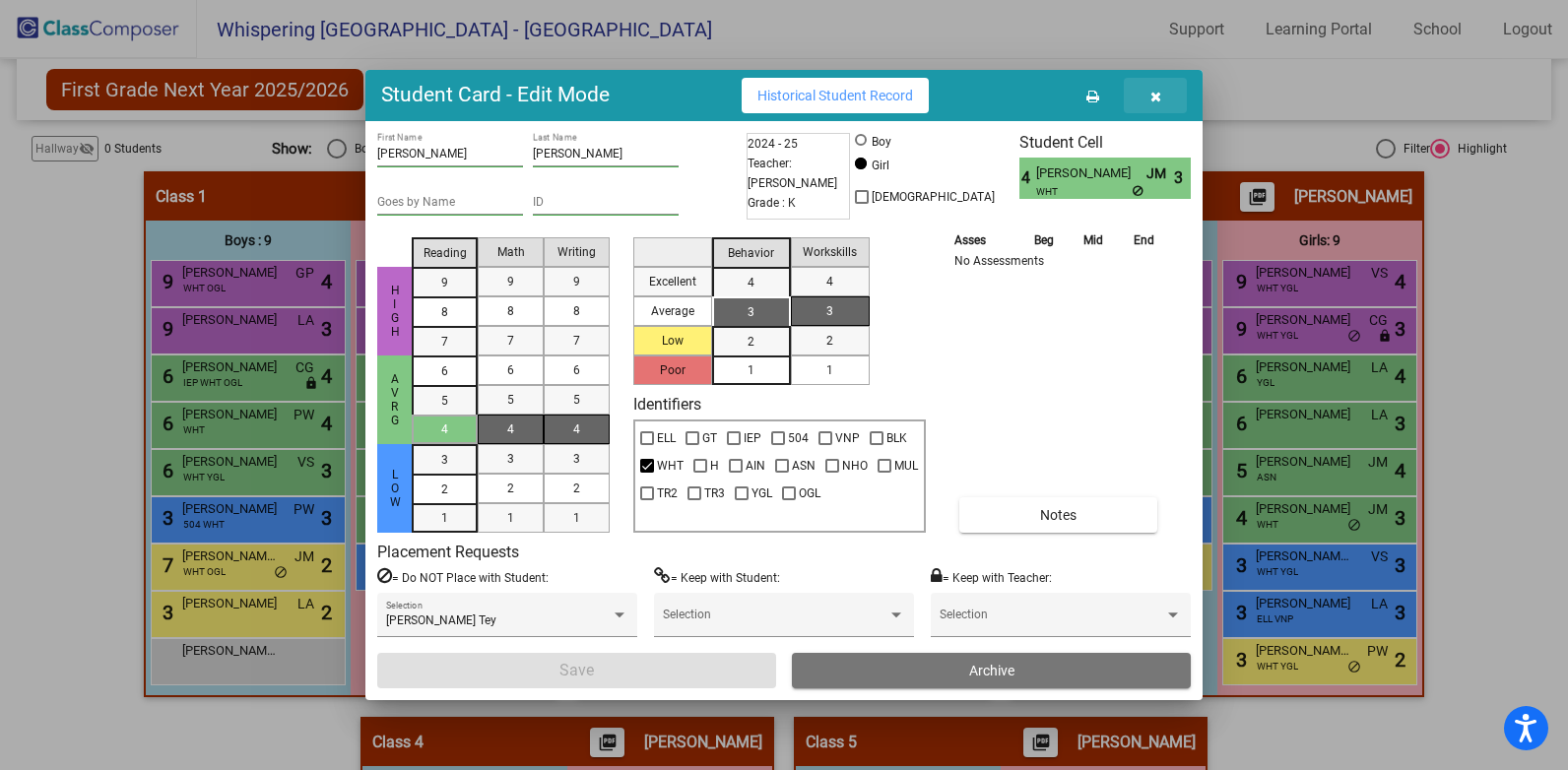 click at bounding box center [1155, 96] 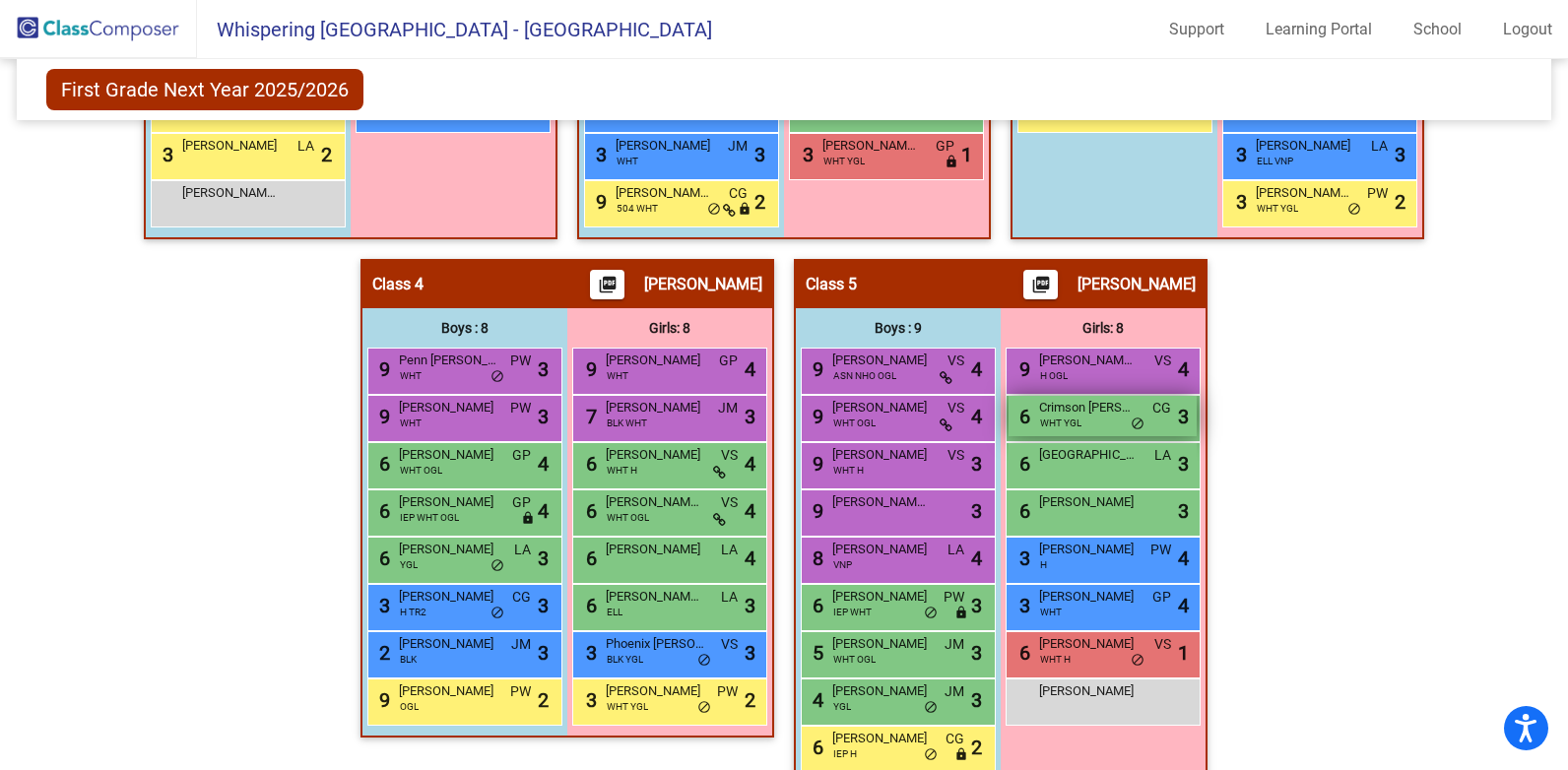 scroll, scrollTop: 816, scrollLeft: 0, axis: vertical 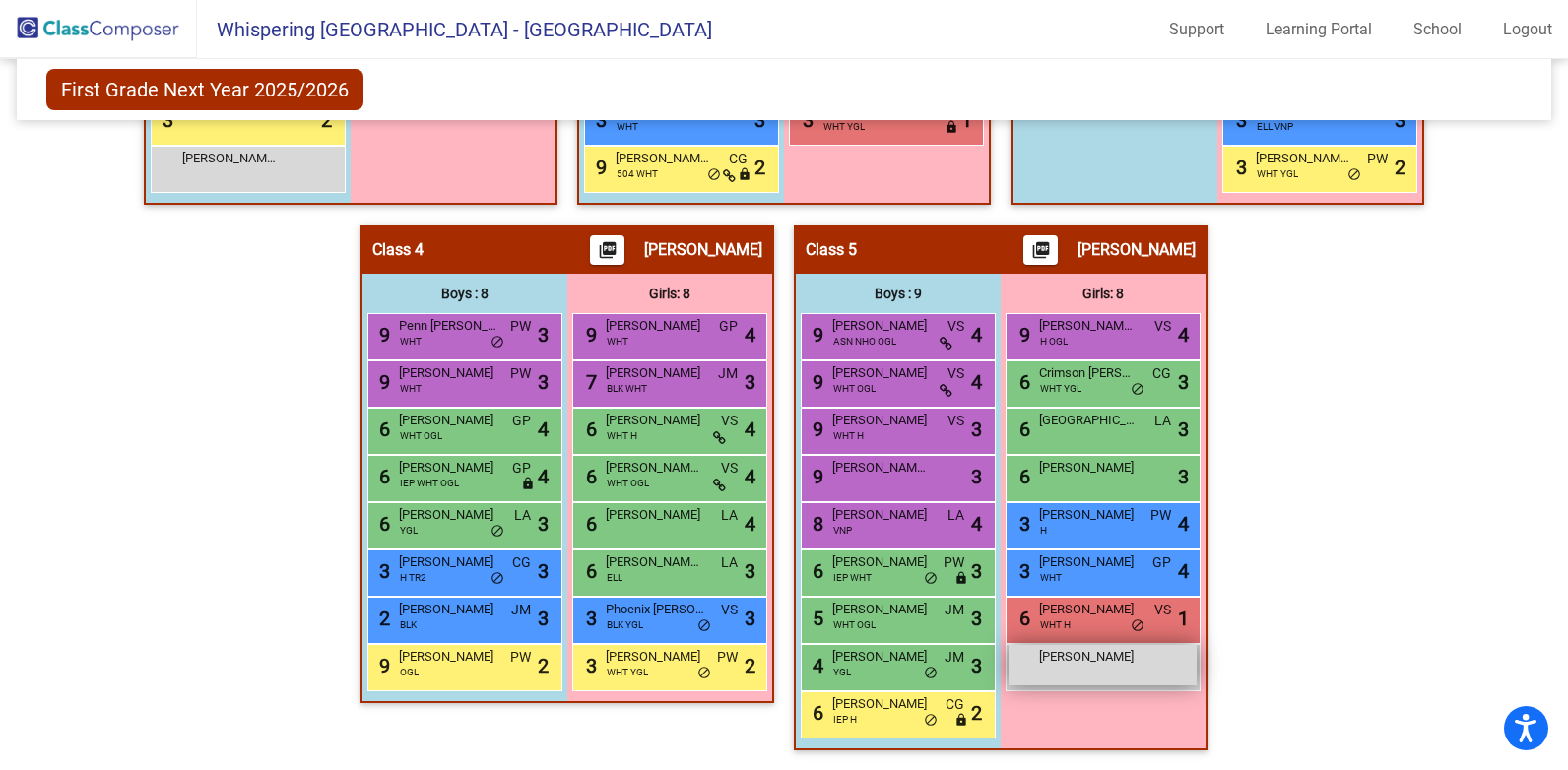 drag, startPoint x: 1046, startPoint y: 330, endPoint x: 1128, endPoint y: 654, distance: 334.2155 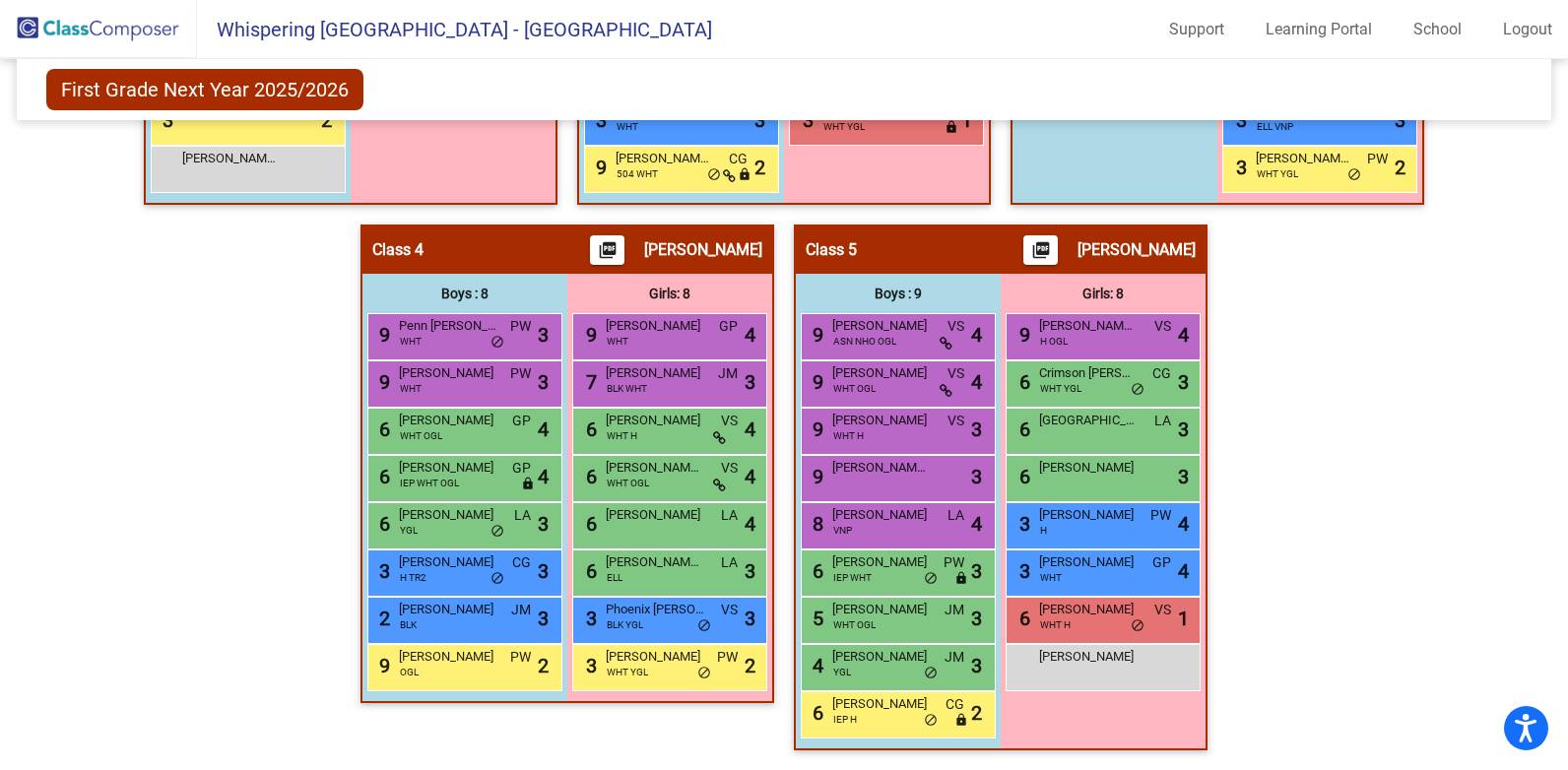 click on "Hallway   - Hallway Class  picture_as_pdf  Add Student  First Name Last Name Student Id  (Recommended)   Boy   Girl   [DEMOGRAPHIC_DATA] Add Close  Boys : 0    No Students   Girls: 0   No Students   Class 1    picture_as_pdf [PERSON_NAME]  Add Student  First Name Last Name Student Id  (Recommended)   Boy   Girl   [DEMOGRAPHIC_DATA] Add Close  Boys : 9  9 [PERSON_NAME] WHT OGL GP lock do_not_disturb_alt 4 9 [PERSON_NAME] DiPardi LA lock do_not_disturb_alt 3 6 [PERSON_NAME] IEP WHT OGL CG lock do_not_disturb_alt 4 6 [PERSON_NAME] WHT PW lock do_not_disturb_alt 4 6 [PERSON_NAME] WHT YGL VS lock do_not_disturb_alt 3 3 [PERSON_NAME] 504 WHT PW lock do_not_disturb_alt 3 7 [PERSON_NAME] Tey WHT OGL JM lock do_not_disturb_alt 2 3 [PERSON_NAME] LA lock do_not_disturb_alt 2 [PERSON_NAME] [PERSON_NAME] lock do_not_disturb_alt Girls: 7 9 [PERSON_NAME] WHT CG lock do_not_disturb_alt 4 8 Sydney [PERSON_NAME] WHT JM lock do_not_disturb_alt 3 6 [PERSON_NAME] IEP OGL LA lock do_not_disturb_alt 3 6 [PERSON_NAME] WHT ASN PW lock 3 5" 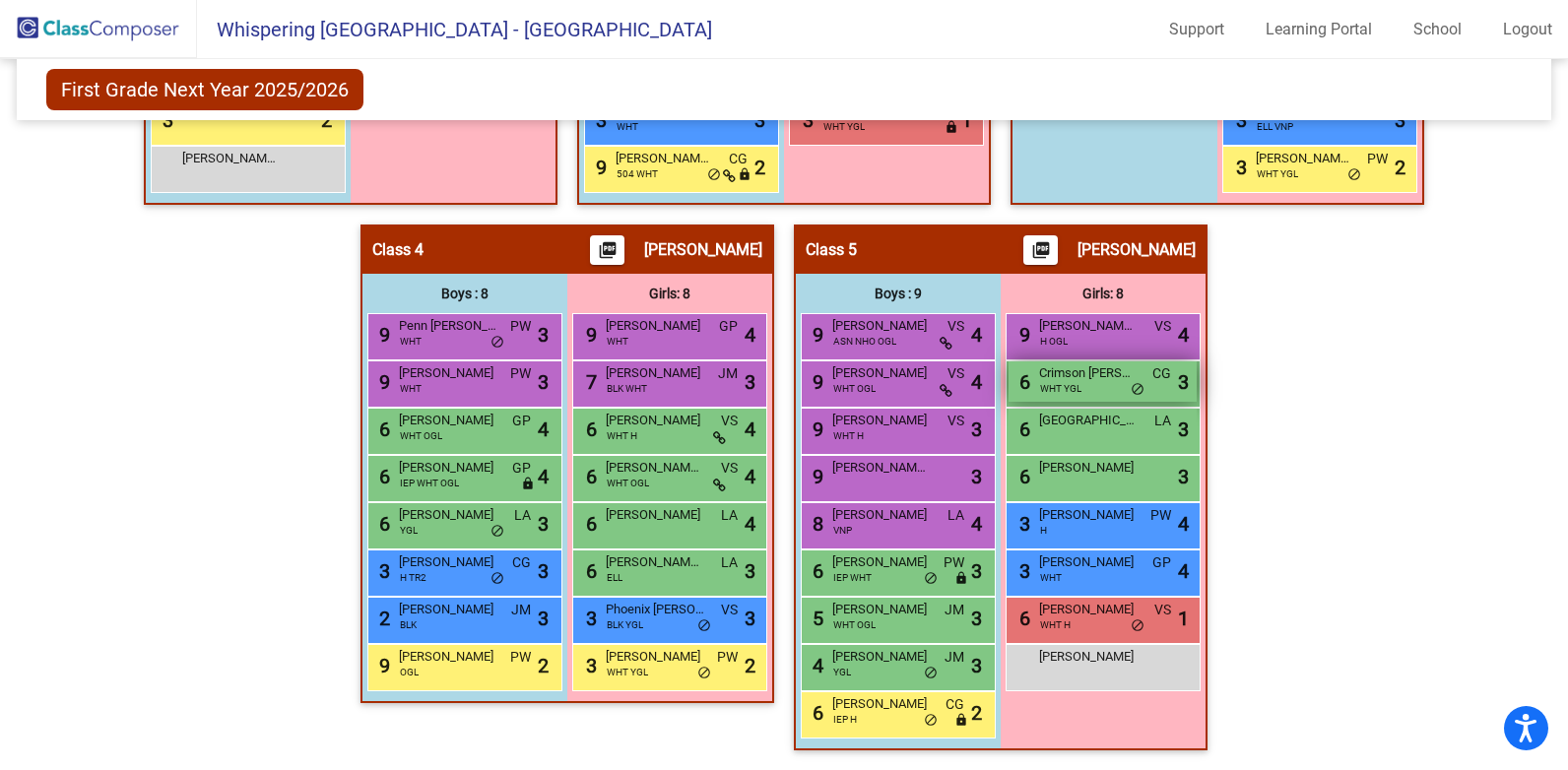 drag, startPoint x: 1029, startPoint y: 372, endPoint x: 1123, endPoint y: 366, distance: 94.191295 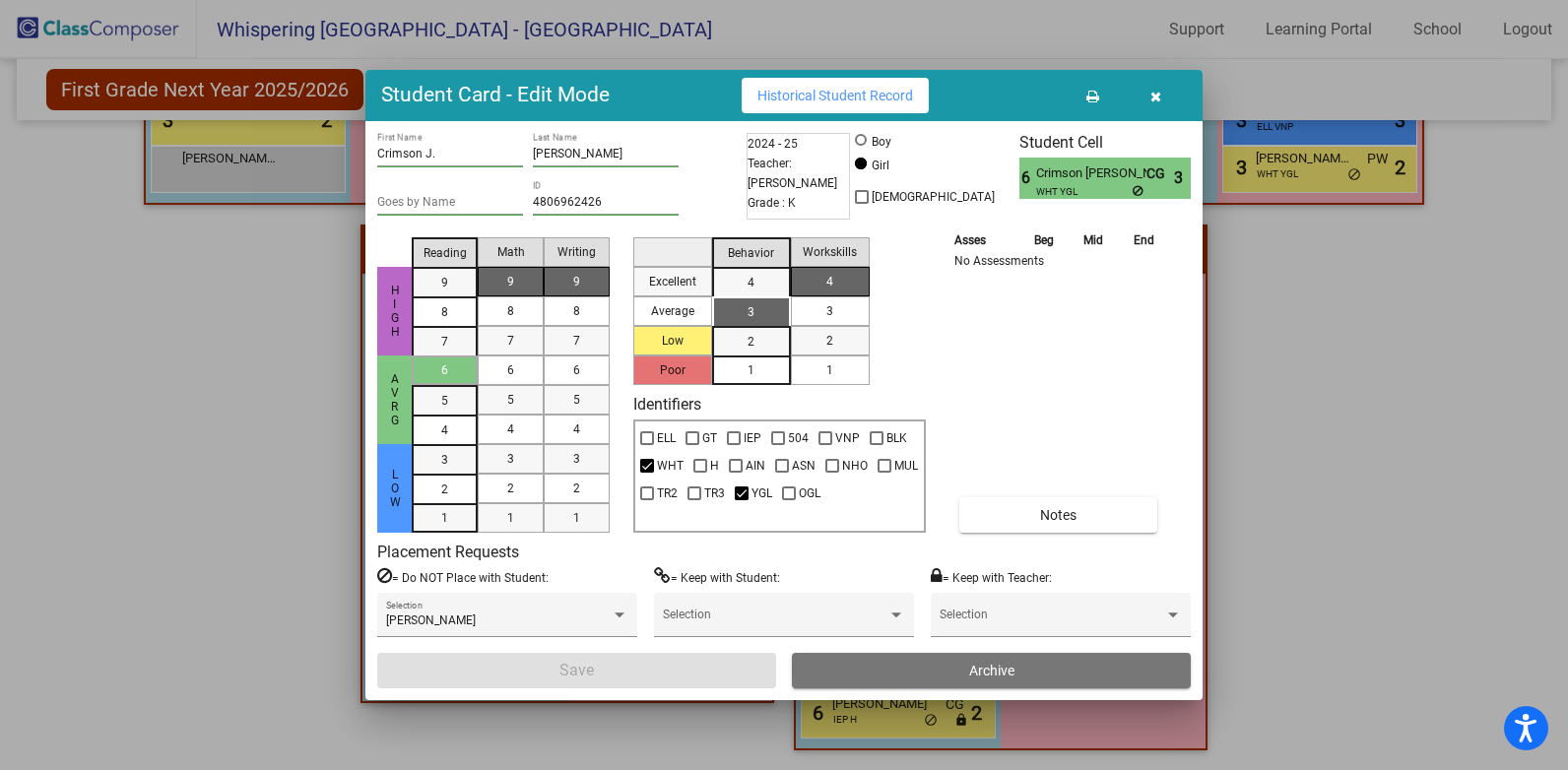 drag, startPoint x: 1123, startPoint y: 366, endPoint x: 1043, endPoint y: 166, distance: 215.40659 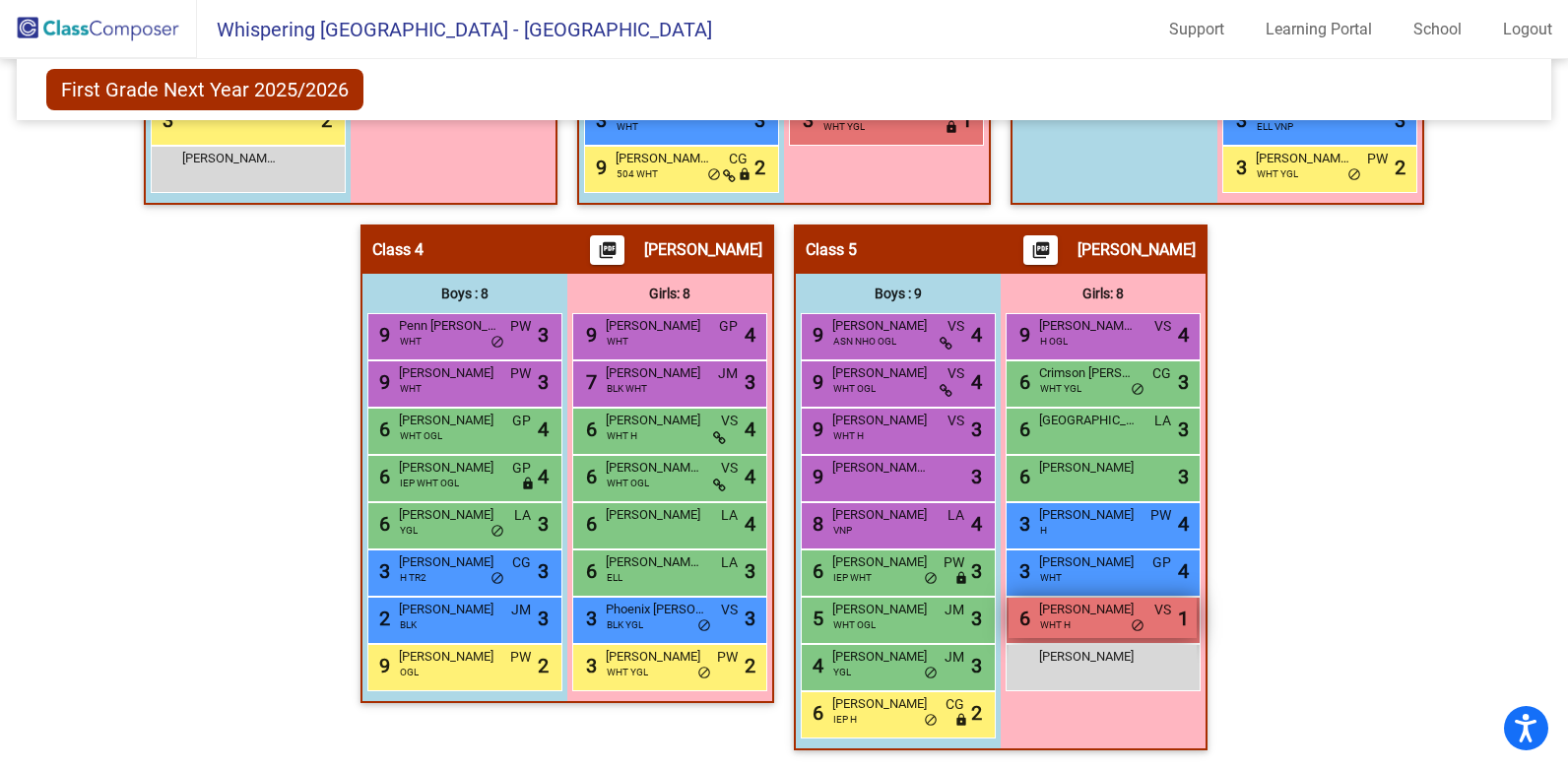 click on "[PERSON_NAME]" at bounding box center [1088, 610] 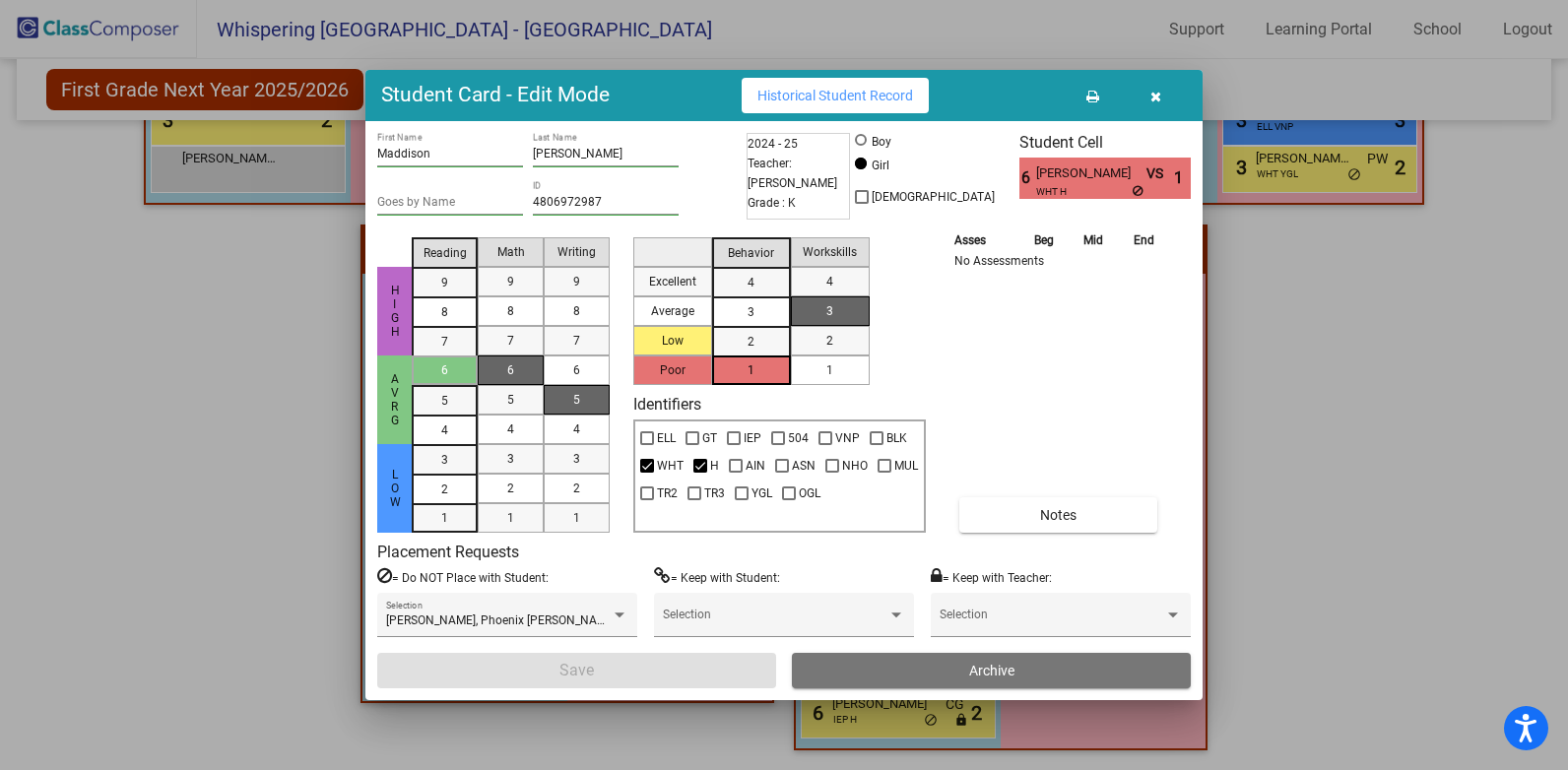 click on "[PERSON_NAME]" at bounding box center (1090, 173) 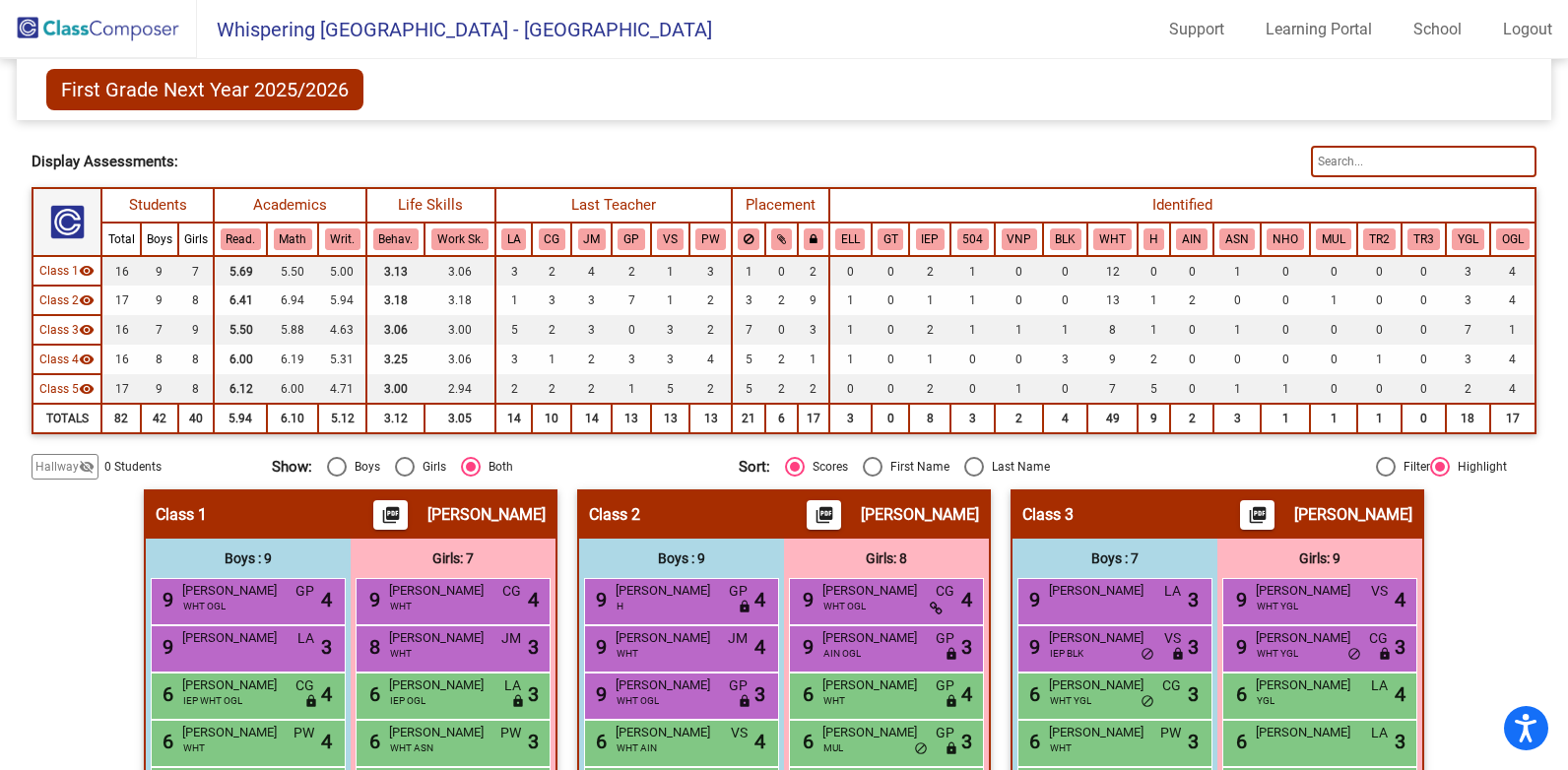 scroll, scrollTop: 0, scrollLeft: 0, axis: both 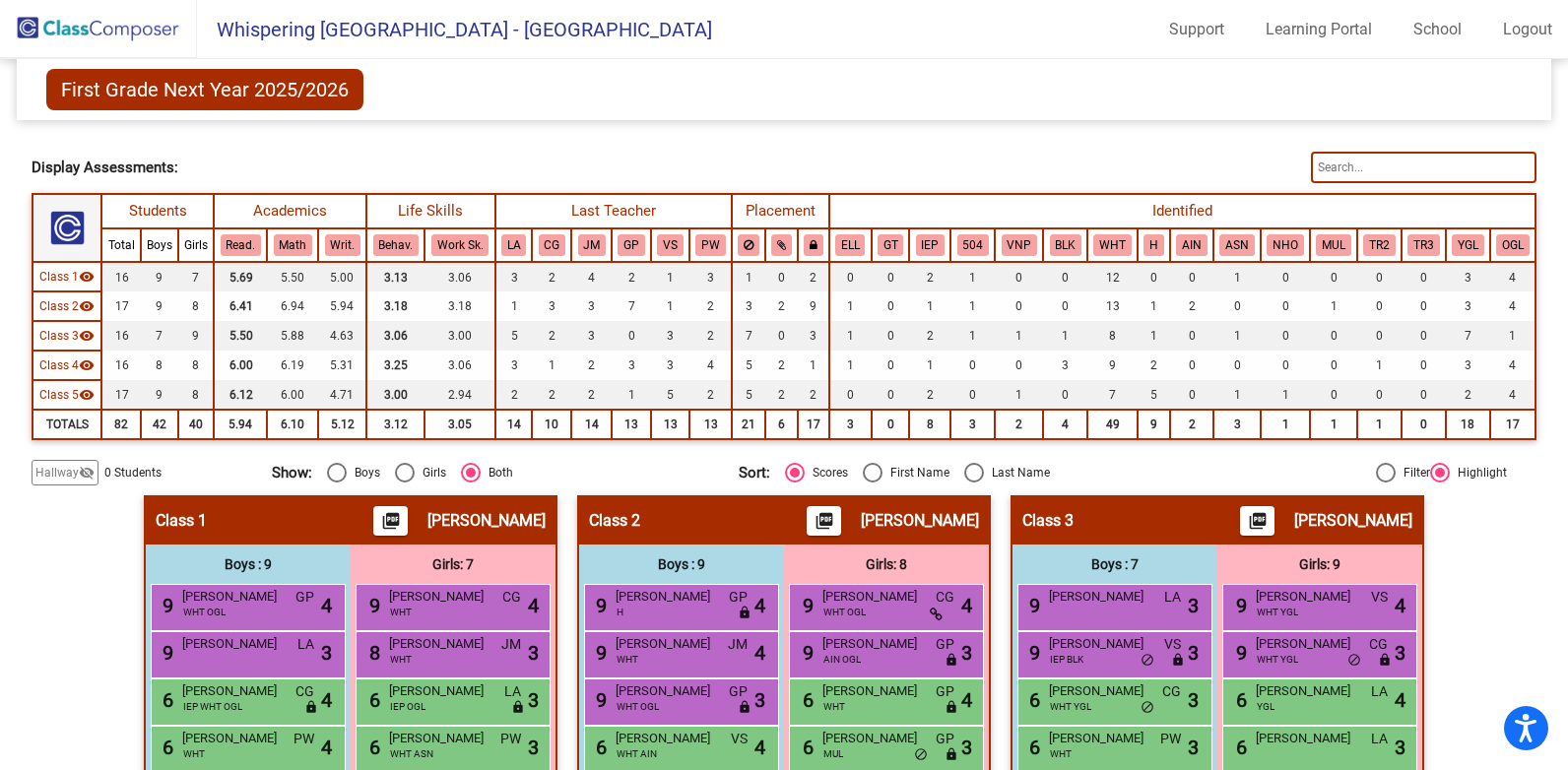 click 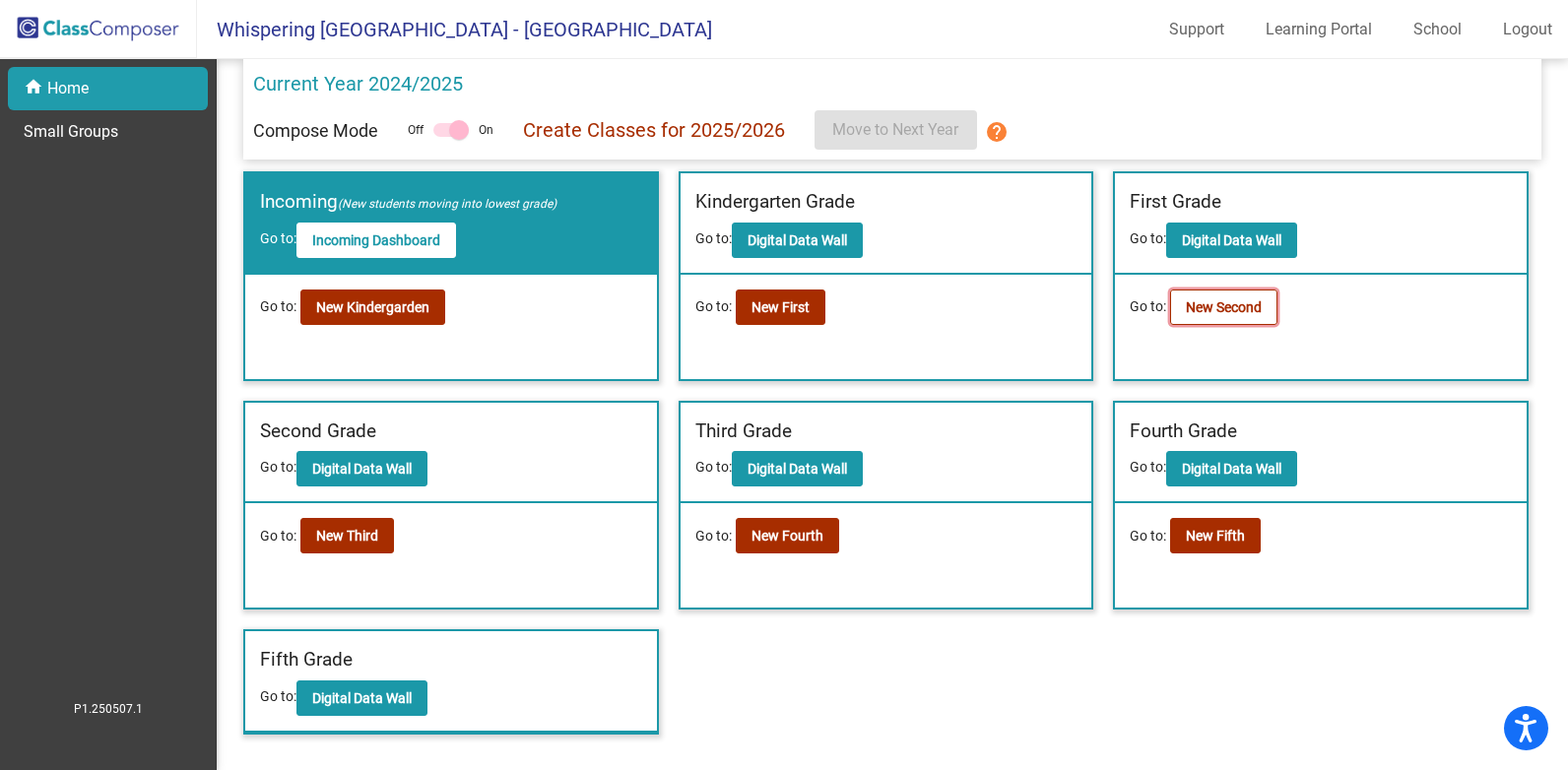 click on "New Second" 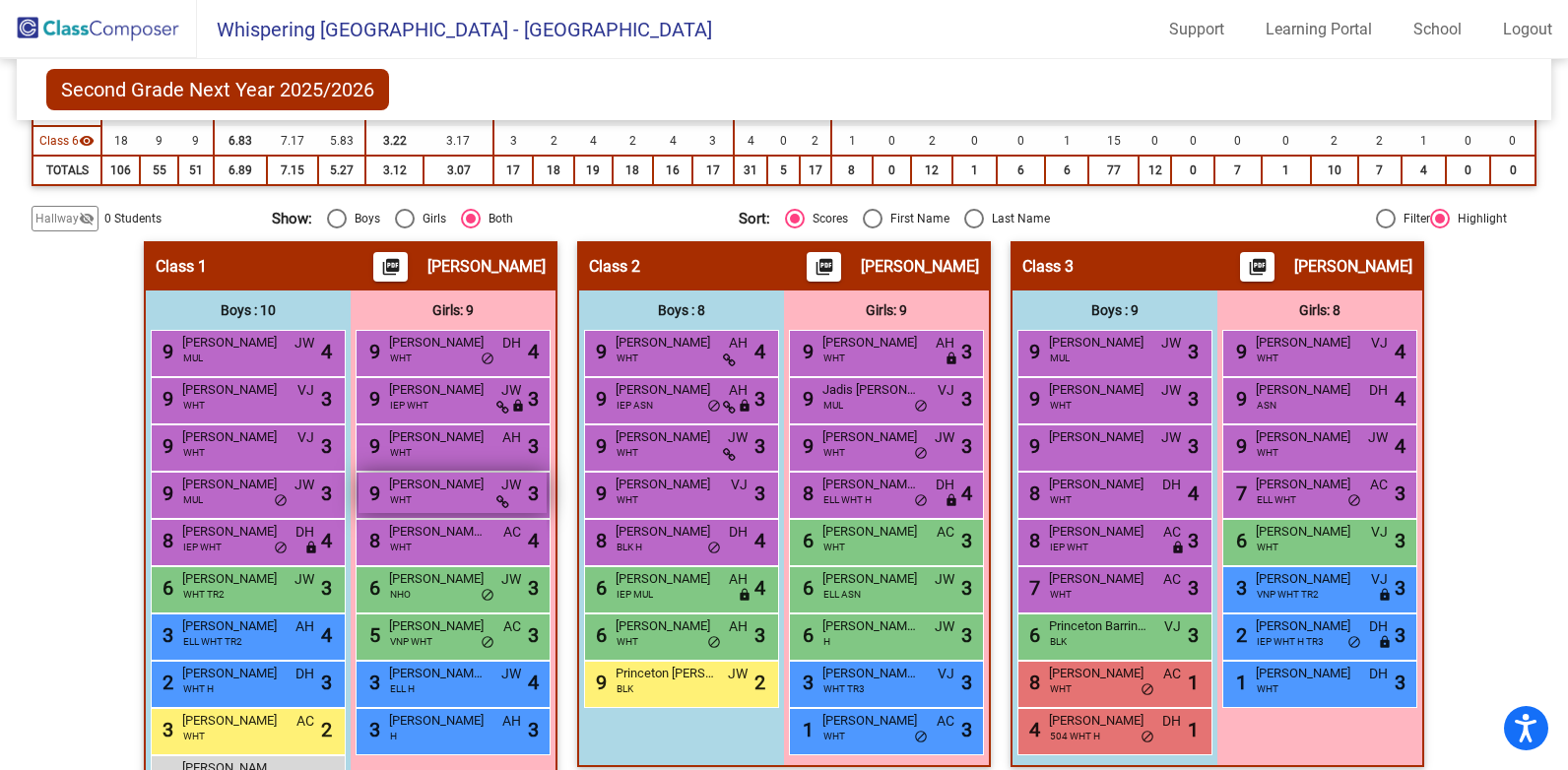 scroll, scrollTop: 295, scrollLeft: 0, axis: vertical 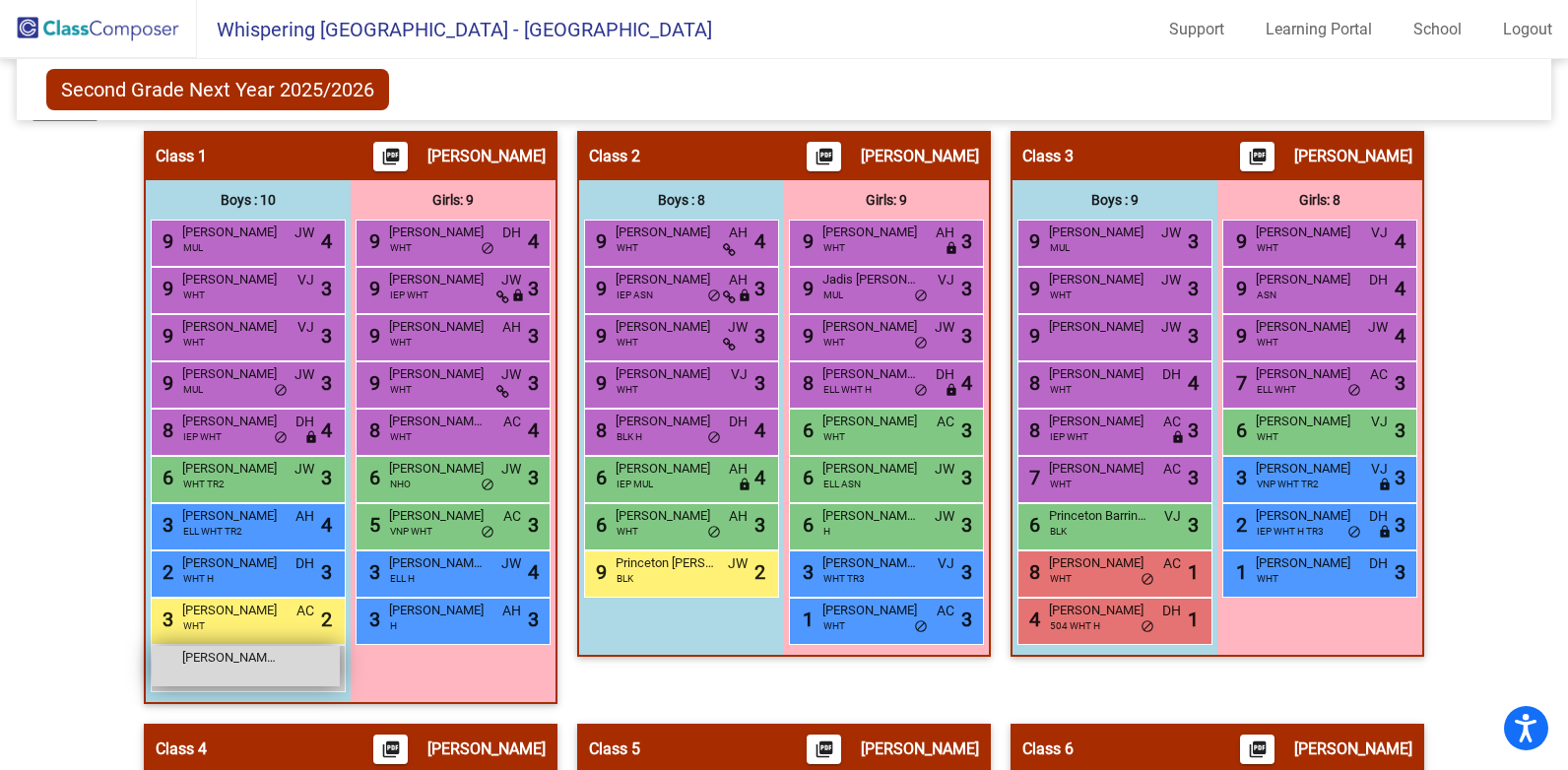 drag, startPoint x: 175, startPoint y: 329, endPoint x: 277, endPoint y: 658, distance: 344.4488 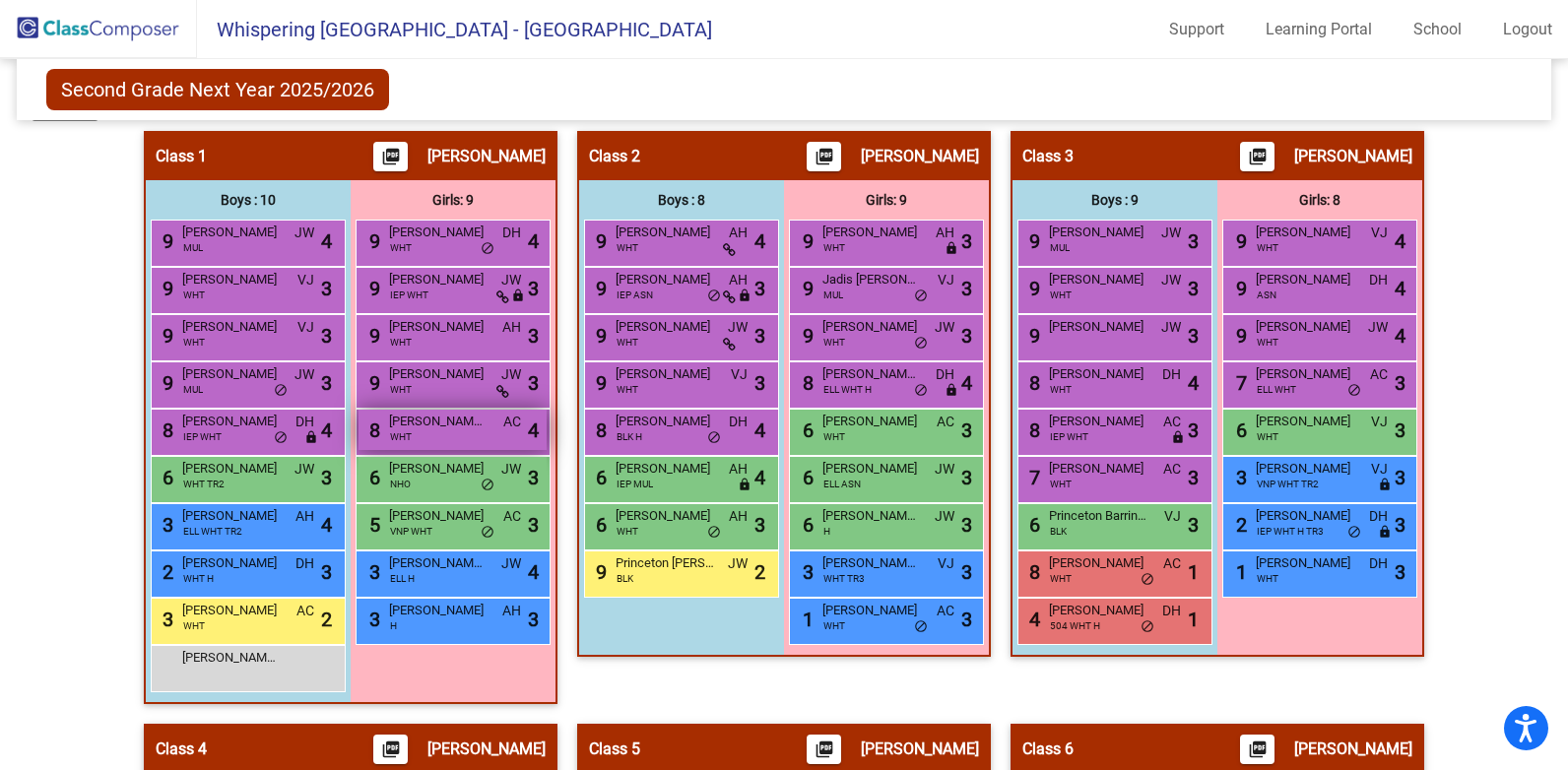 click on "WHT" at bounding box center (401, 436) 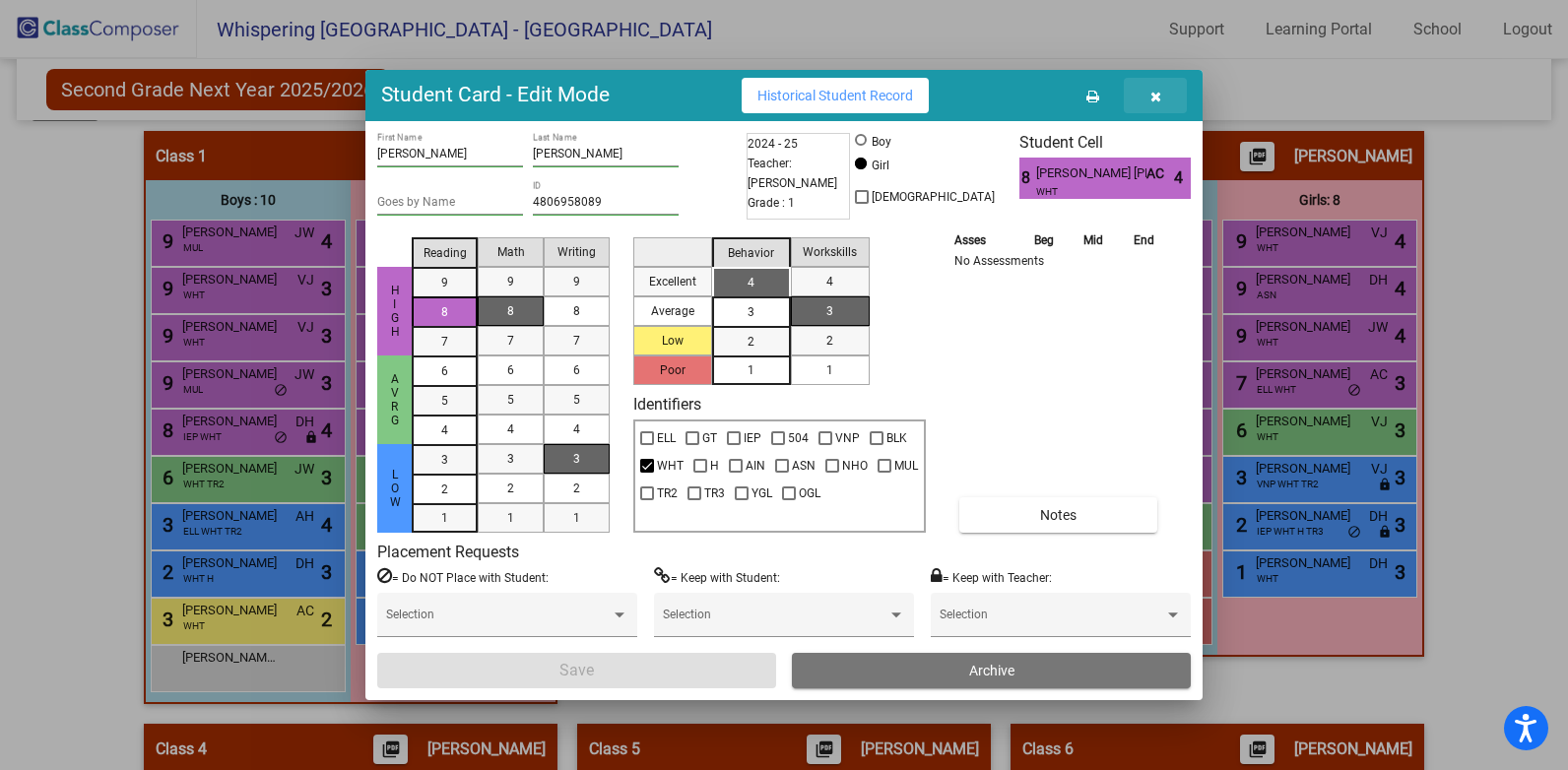 click at bounding box center [1155, 96] 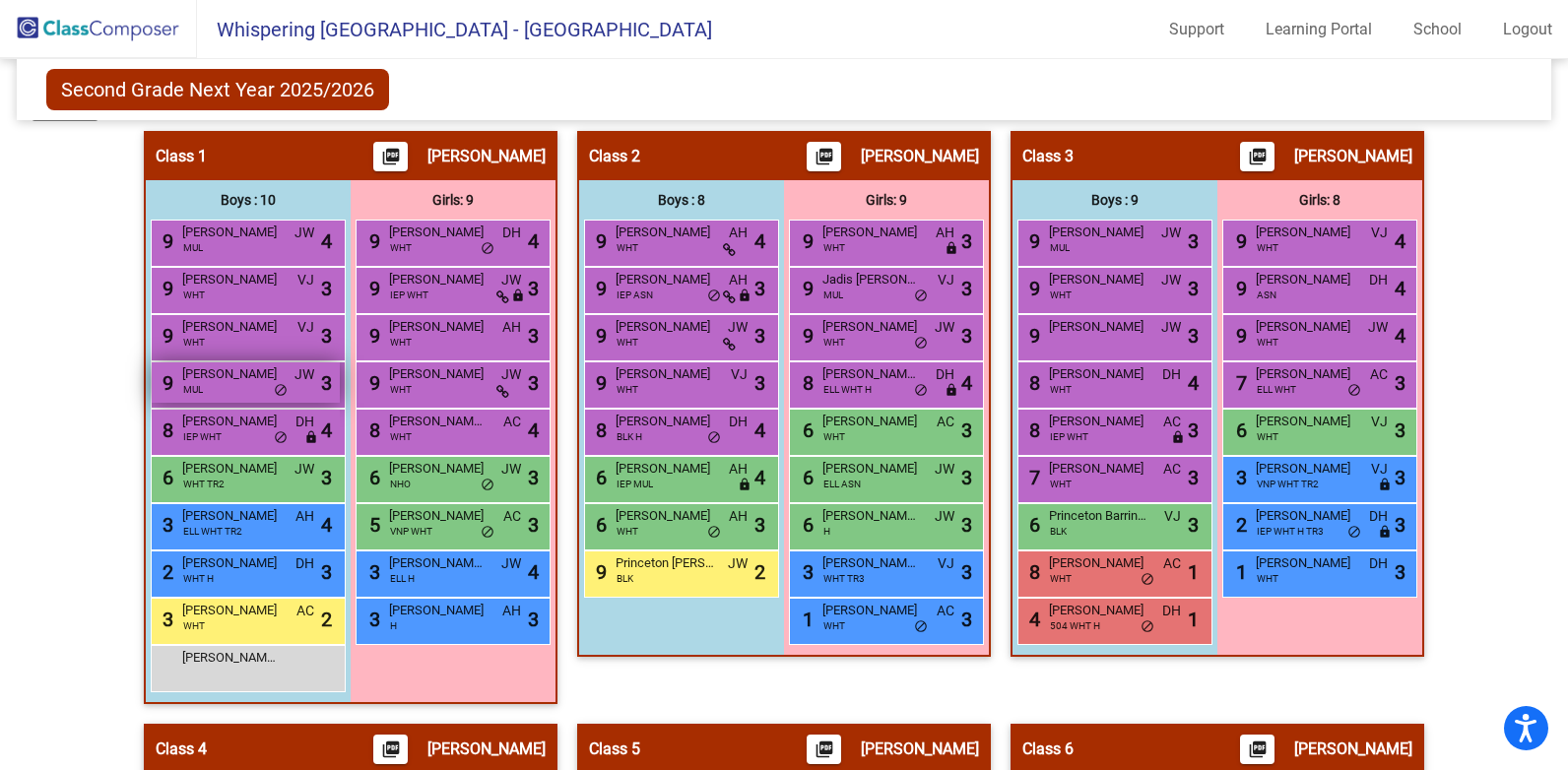 click on "[PERSON_NAME]" at bounding box center (231, 374) 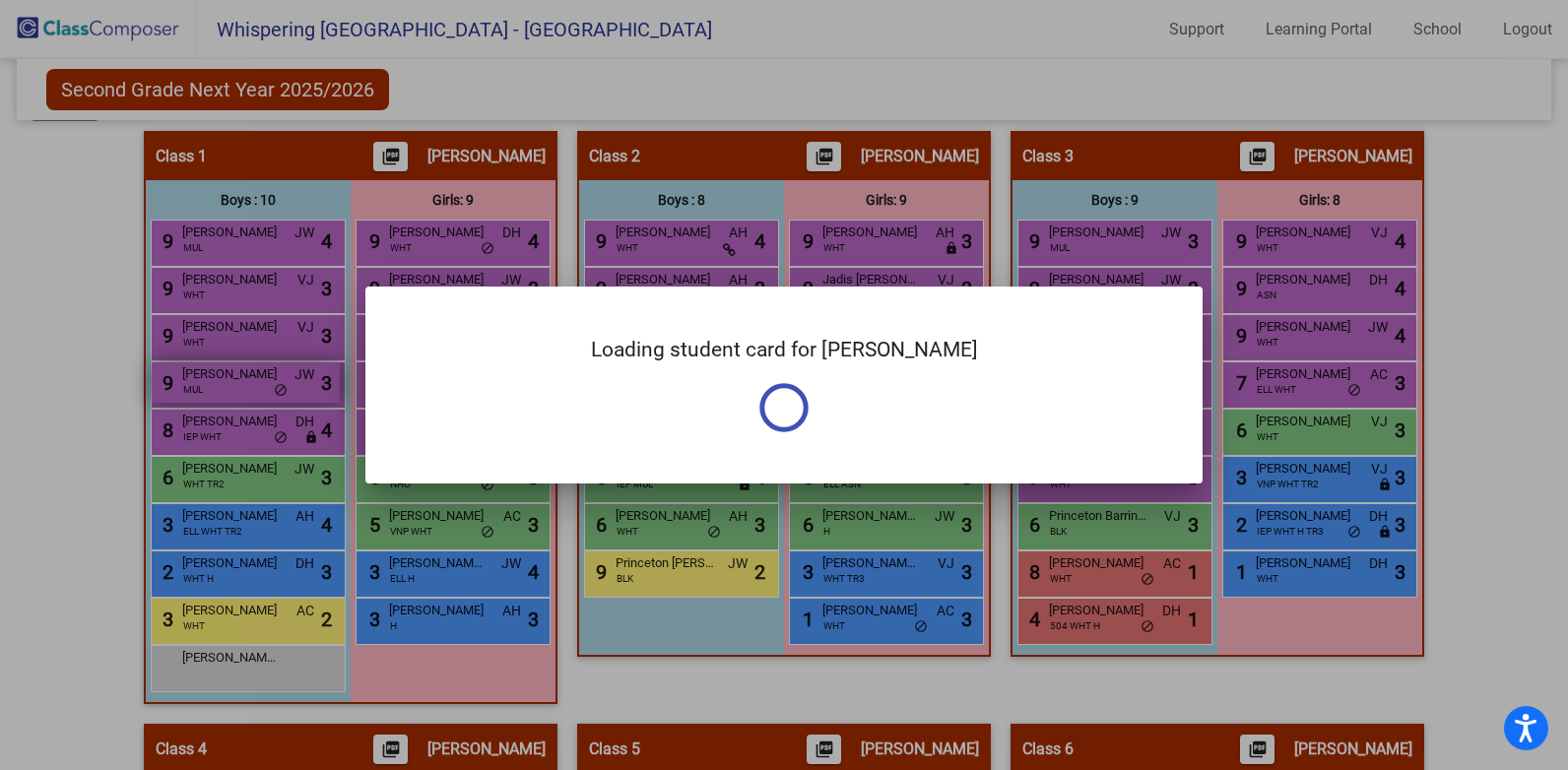 click at bounding box center [784, 385] 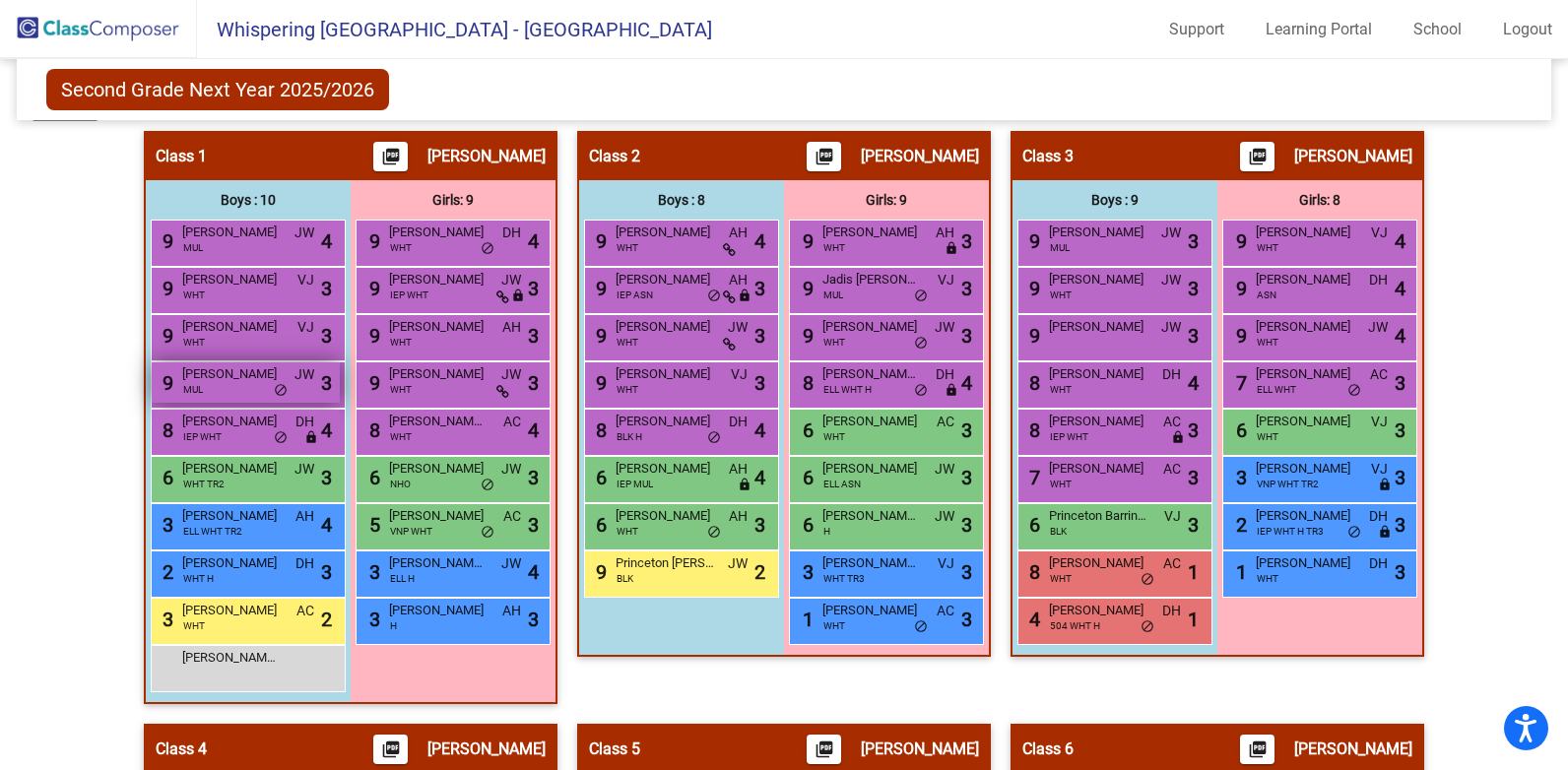 click on "[PERSON_NAME]" at bounding box center (231, 374) 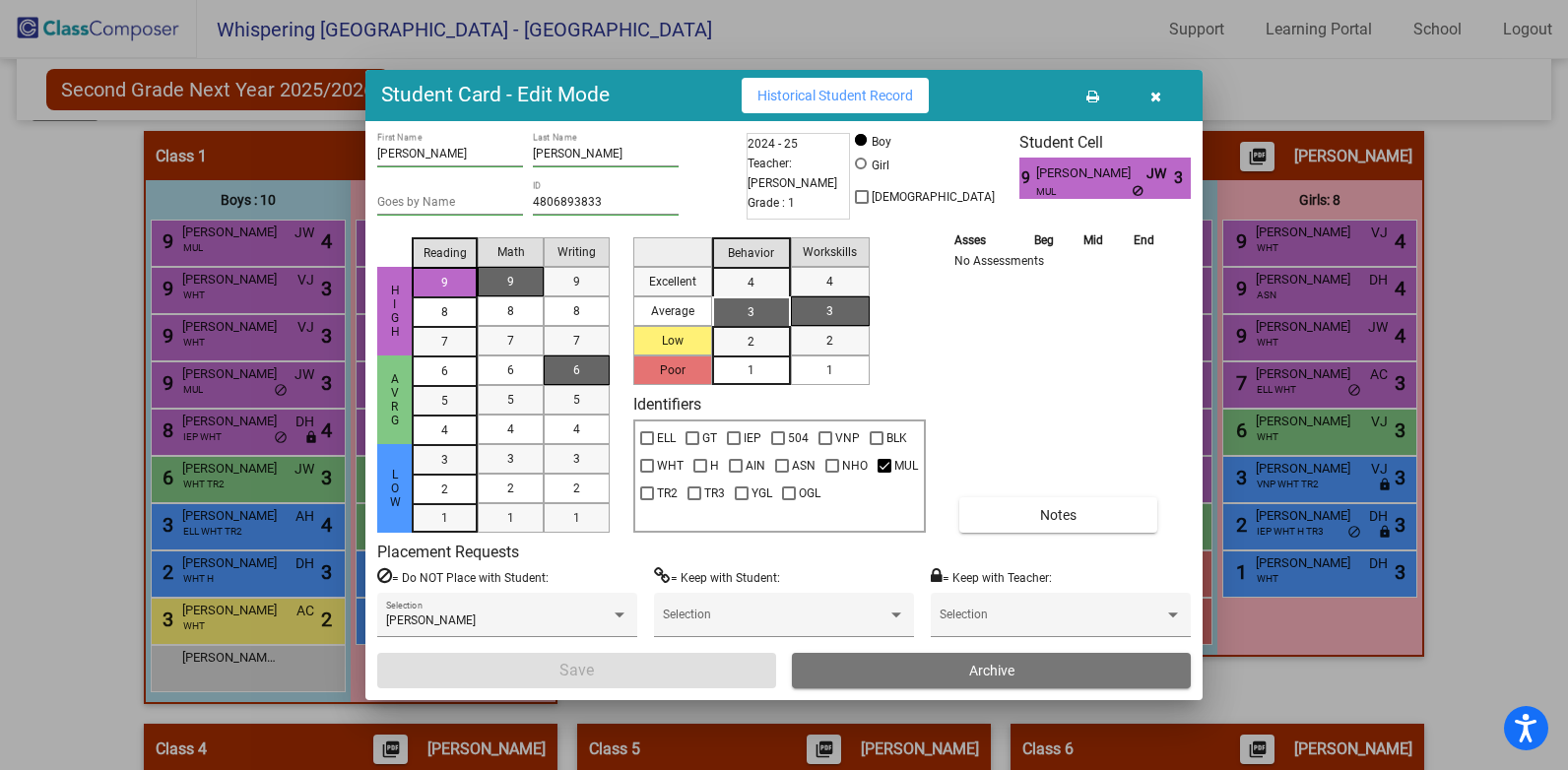 click on "[PERSON_NAME]" at bounding box center (1090, 173) 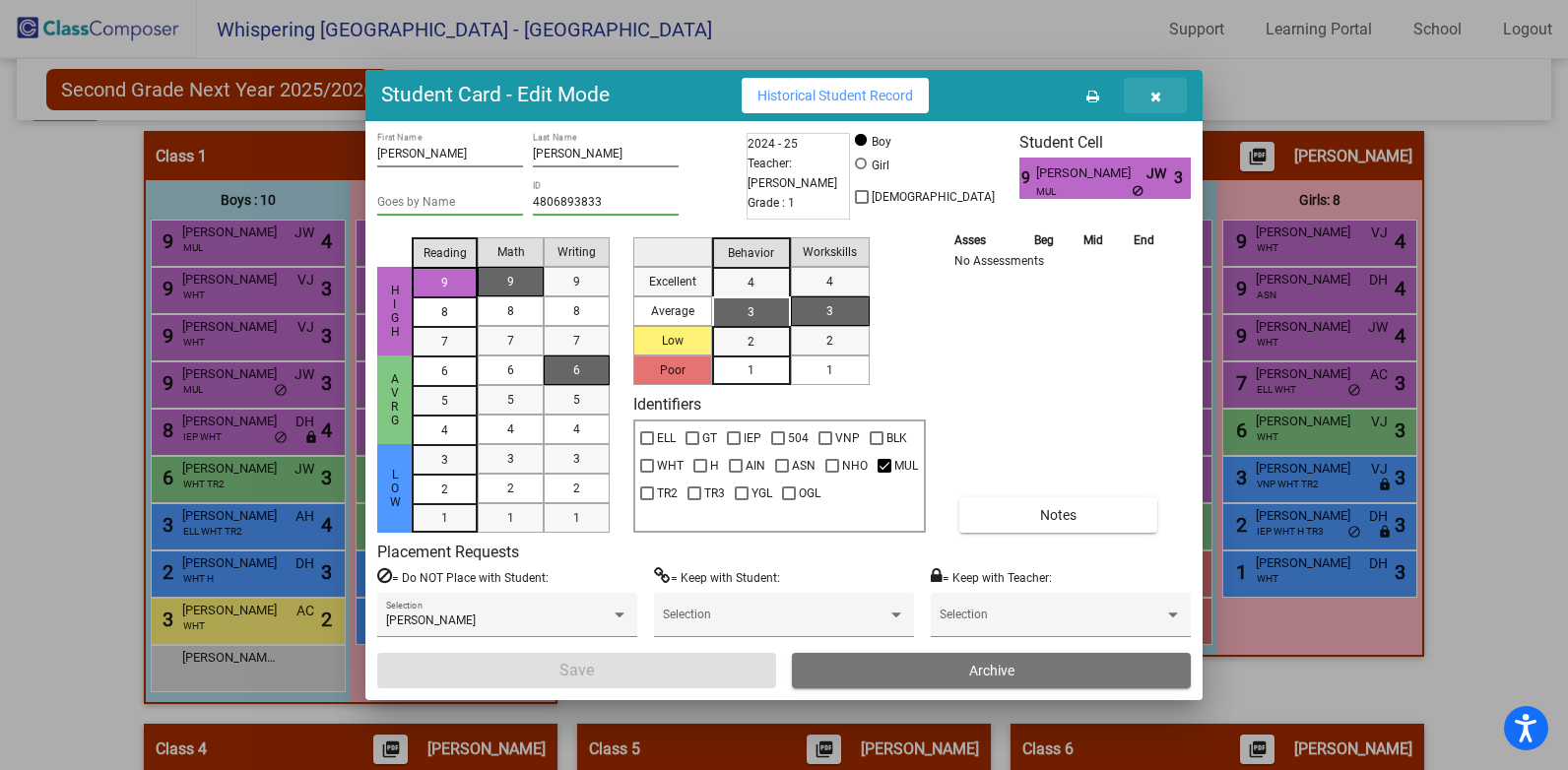 drag, startPoint x: 1154, startPoint y: 93, endPoint x: 1125, endPoint y: 111, distance: 34.132096 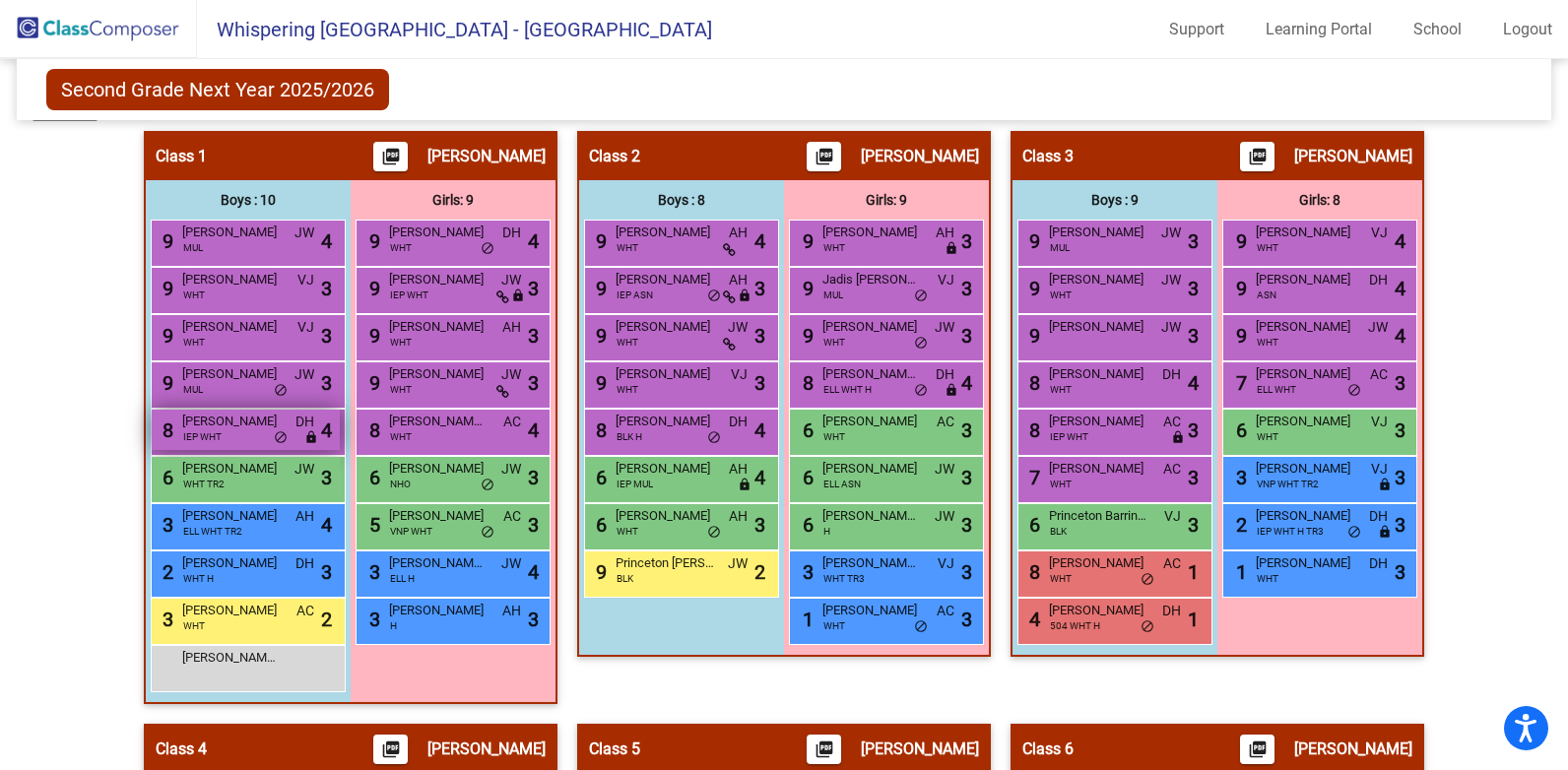 drag, startPoint x: 175, startPoint y: 421, endPoint x: 262, endPoint y: 420, distance: 87.005747 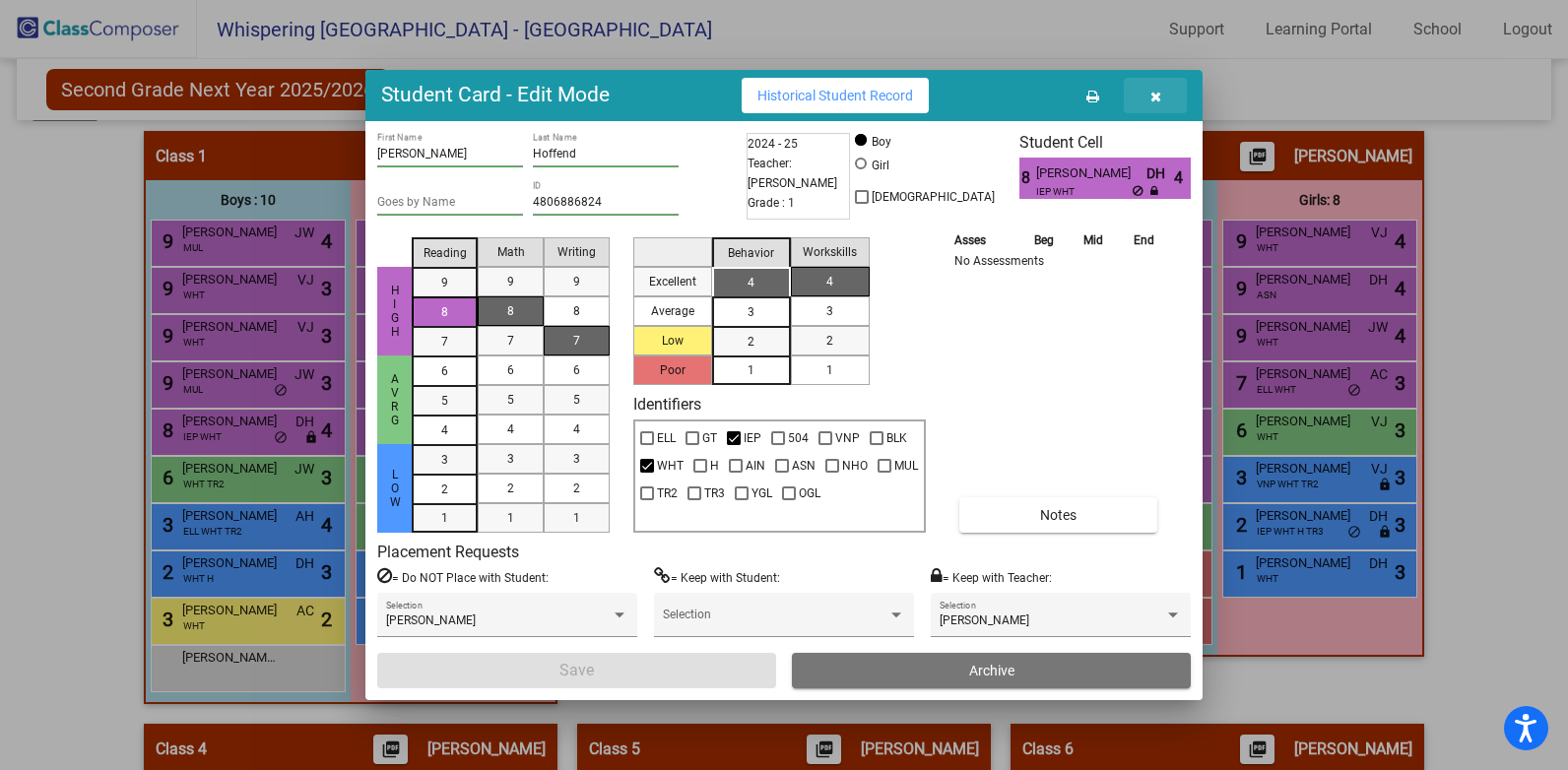drag, startPoint x: 1153, startPoint y: 95, endPoint x: 1148, endPoint y: 109, distance: 14.866069 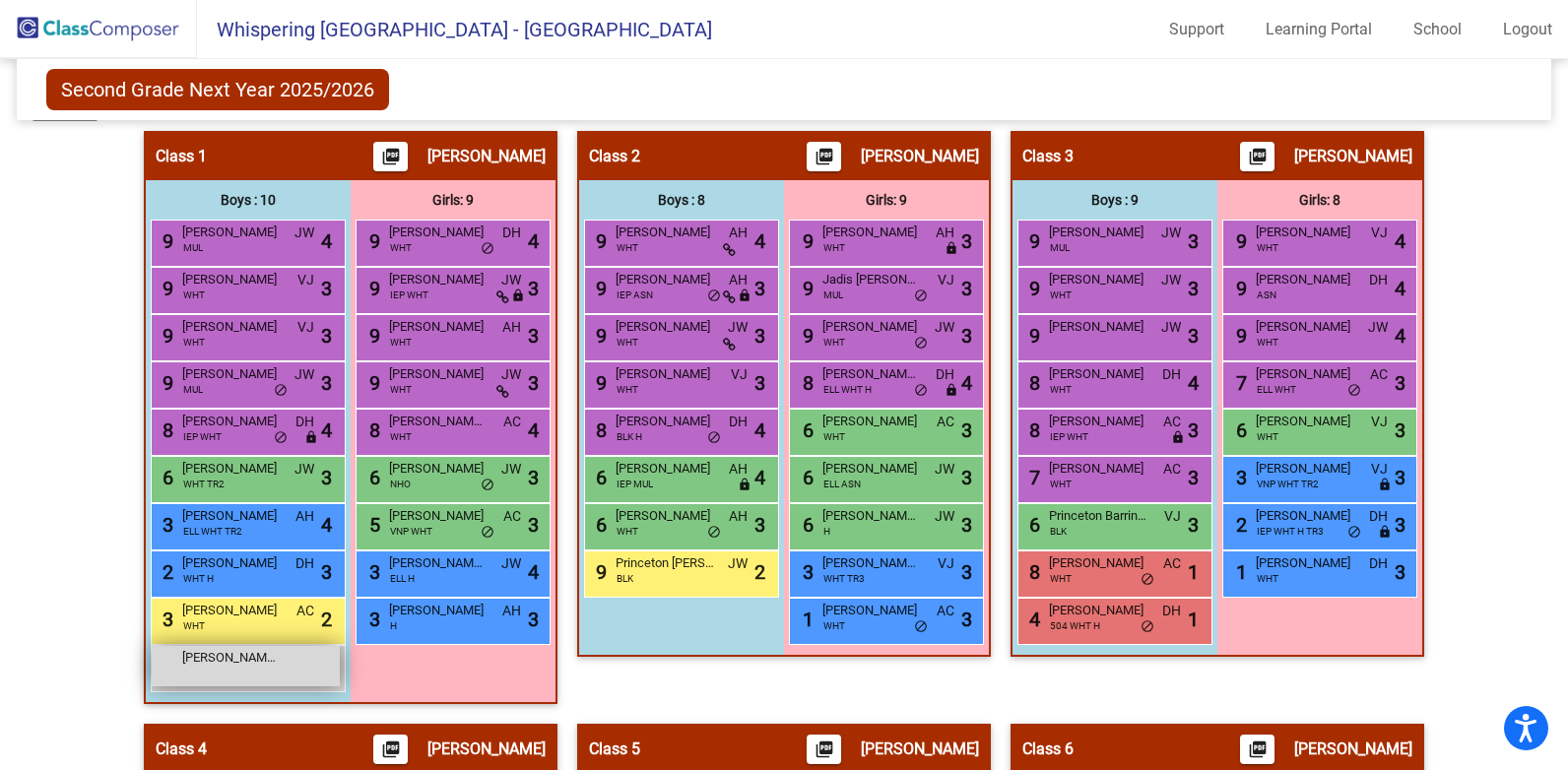drag, startPoint x: 166, startPoint y: 470, endPoint x: 260, endPoint y: 652, distance: 204.8414 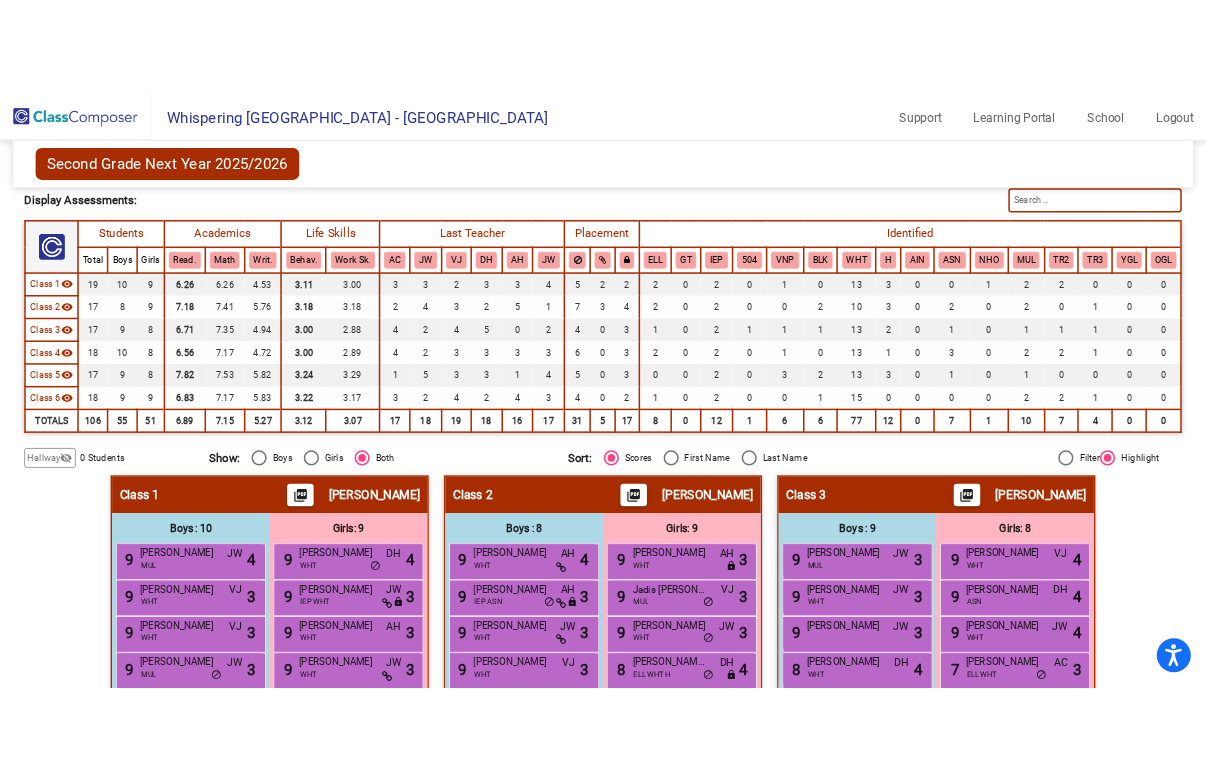 scroll, scrollTop: 0, scrollLeft: 0, axis: both 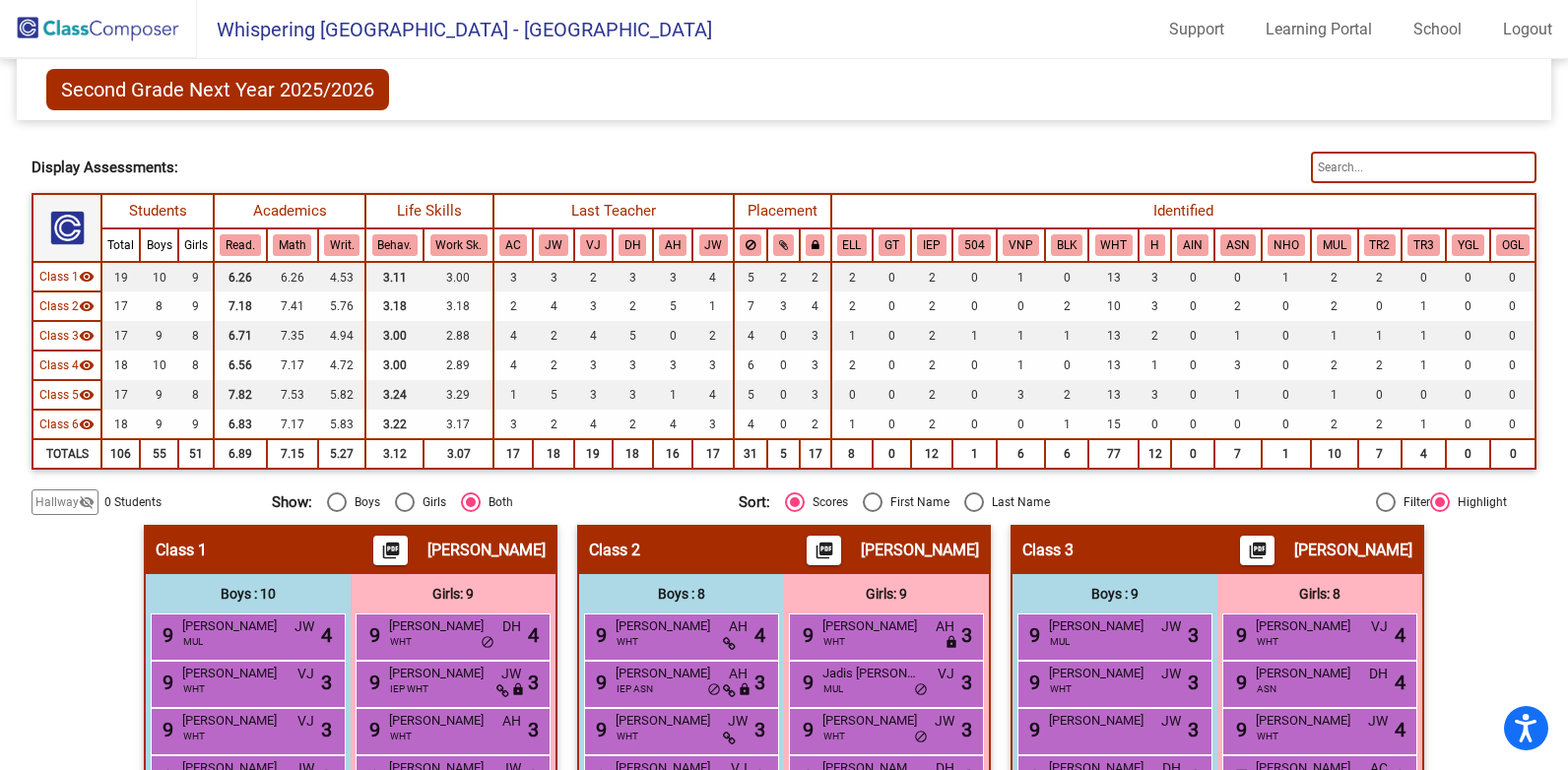 click 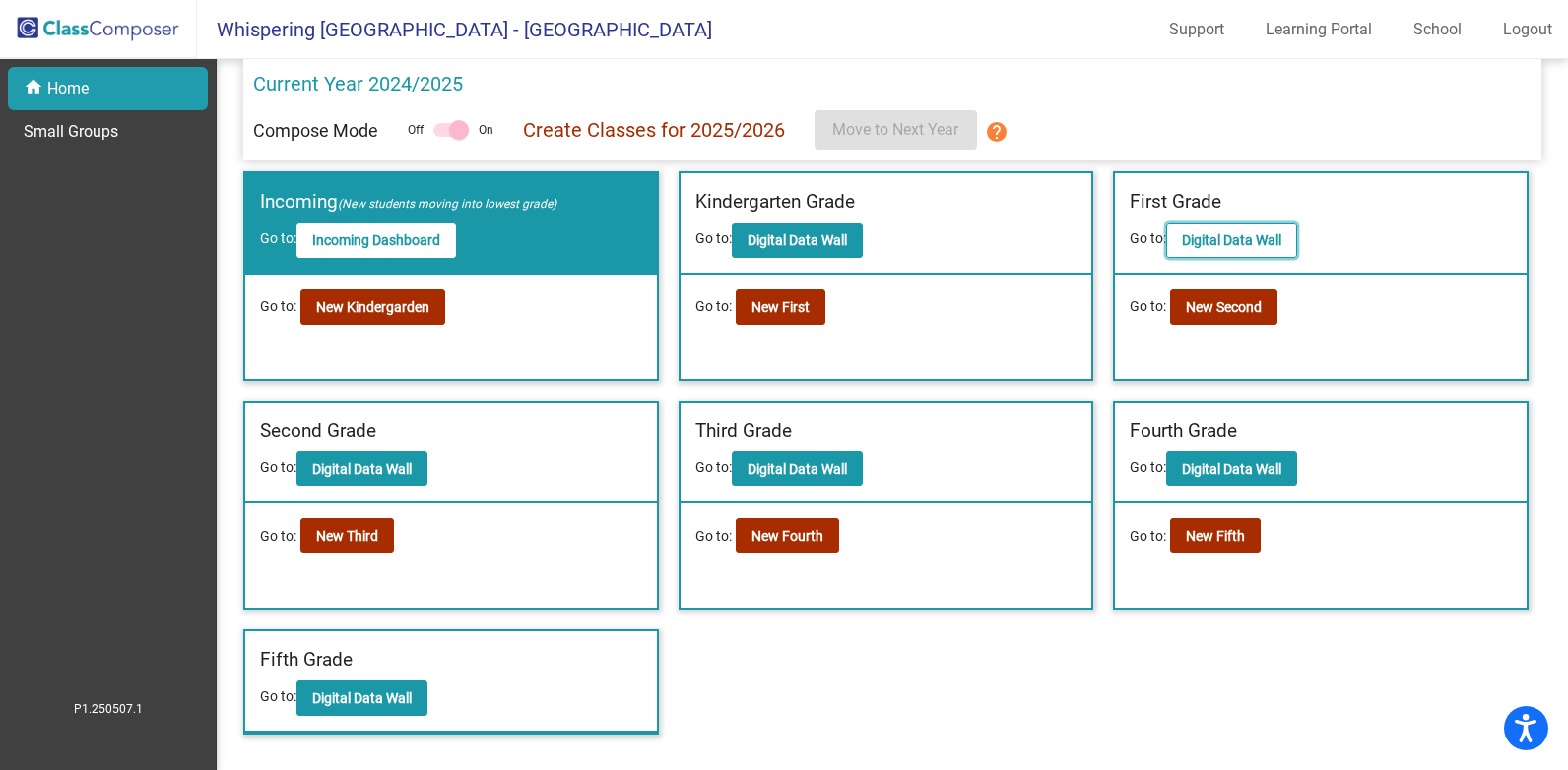 click on "Digital Data Wall" 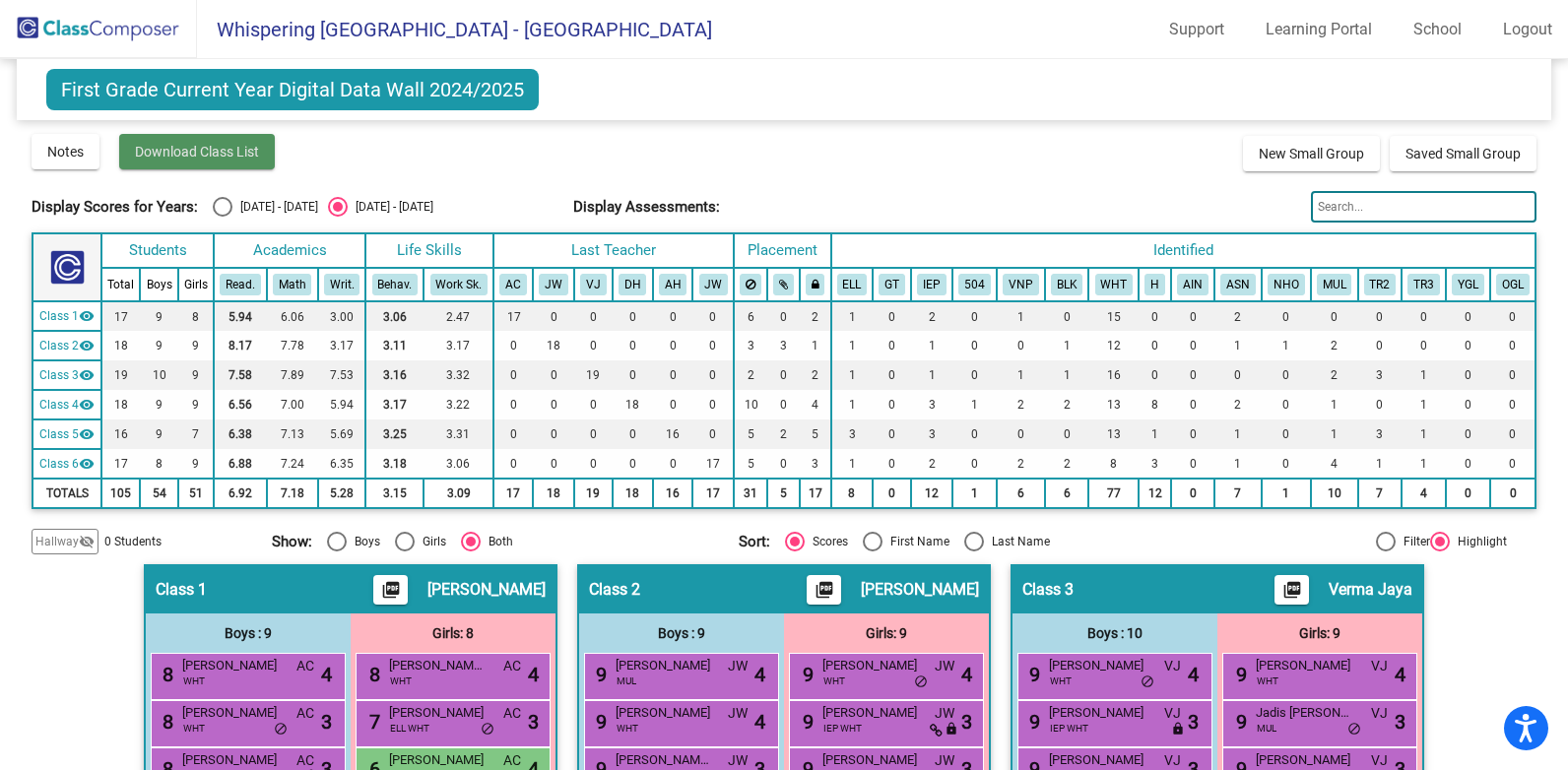 click on "Download Class List" 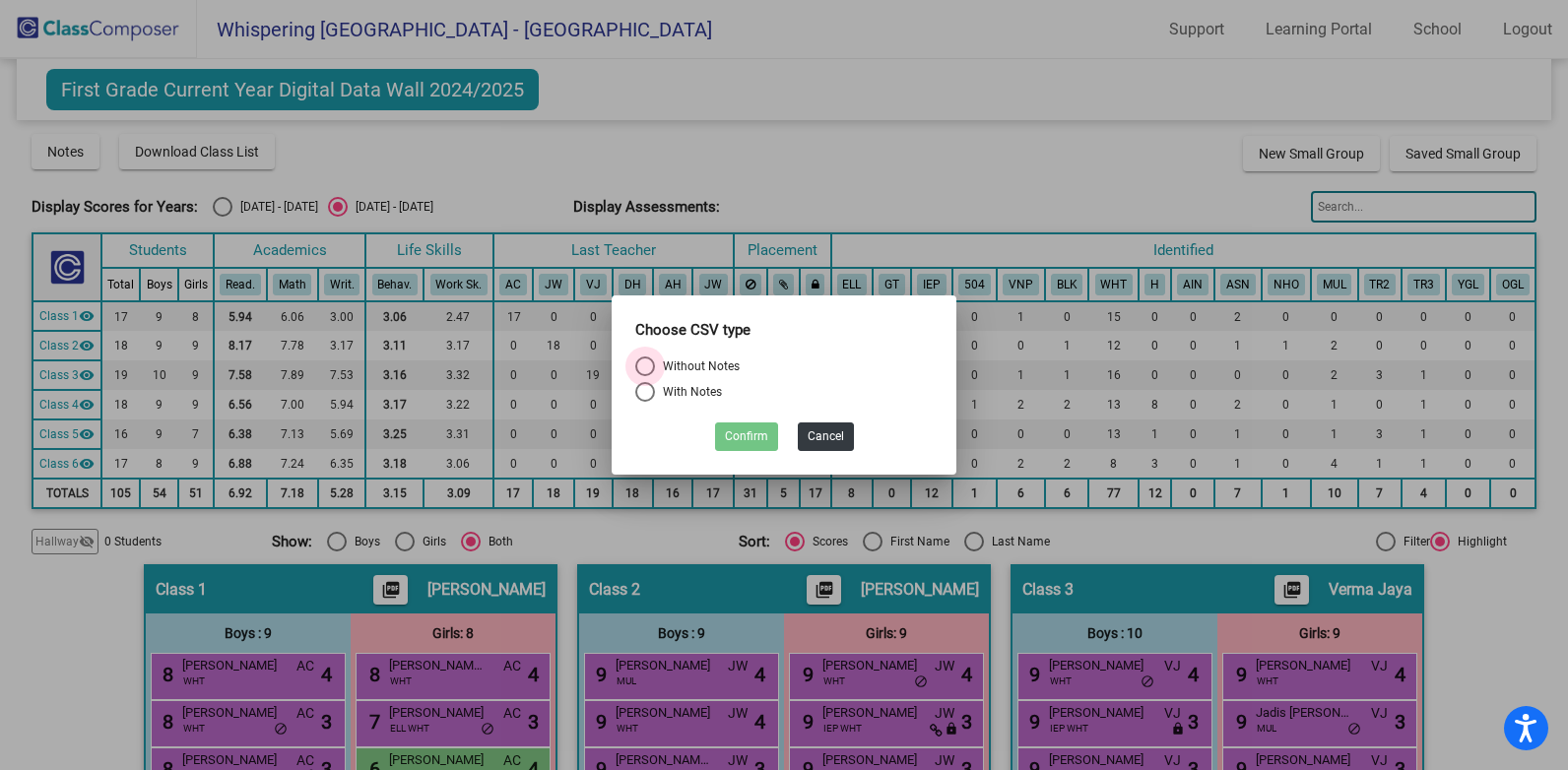 click at bounding box center (645, 366) 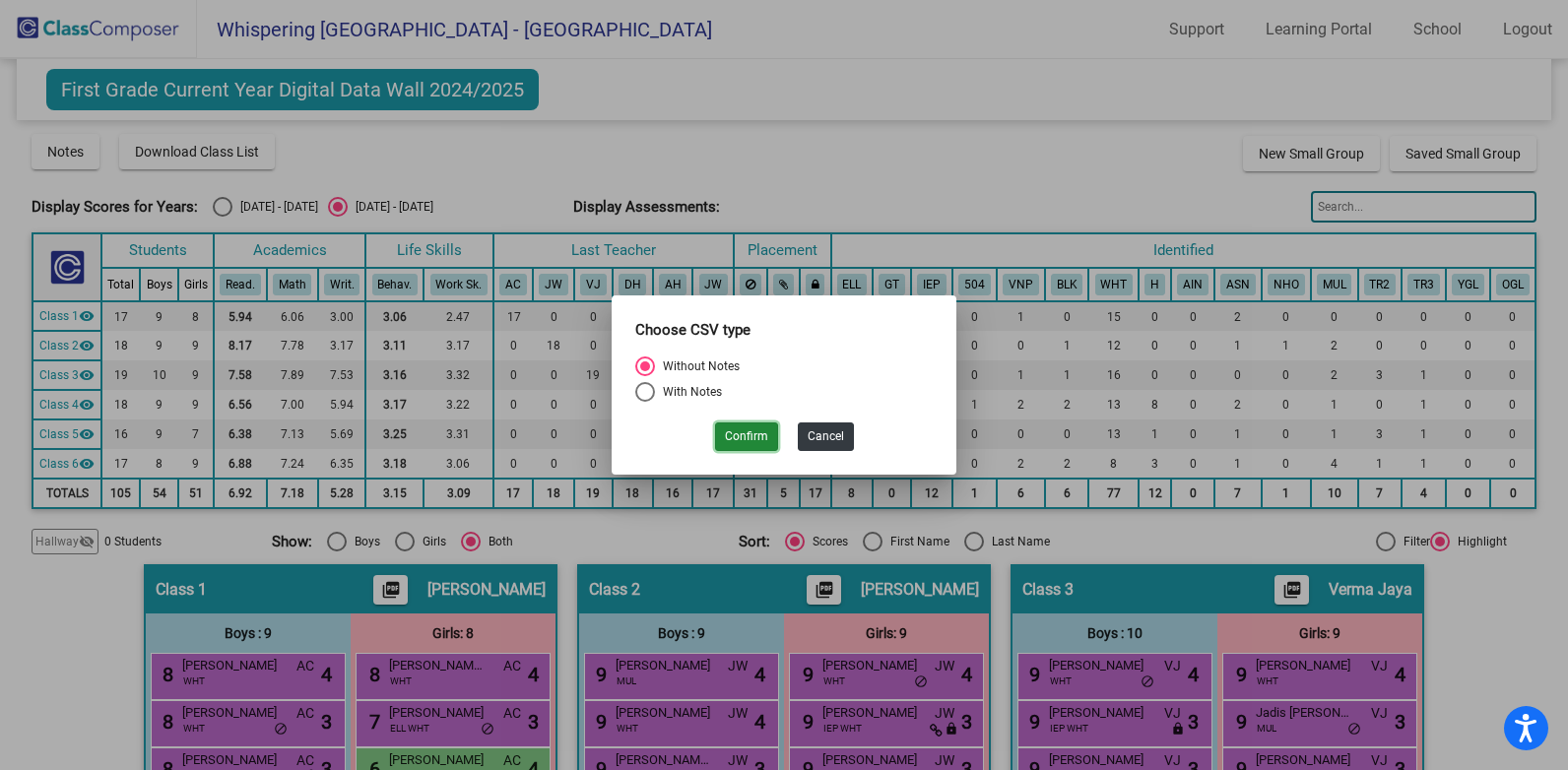 click on "Confirm" at bounding box center (747, 436) 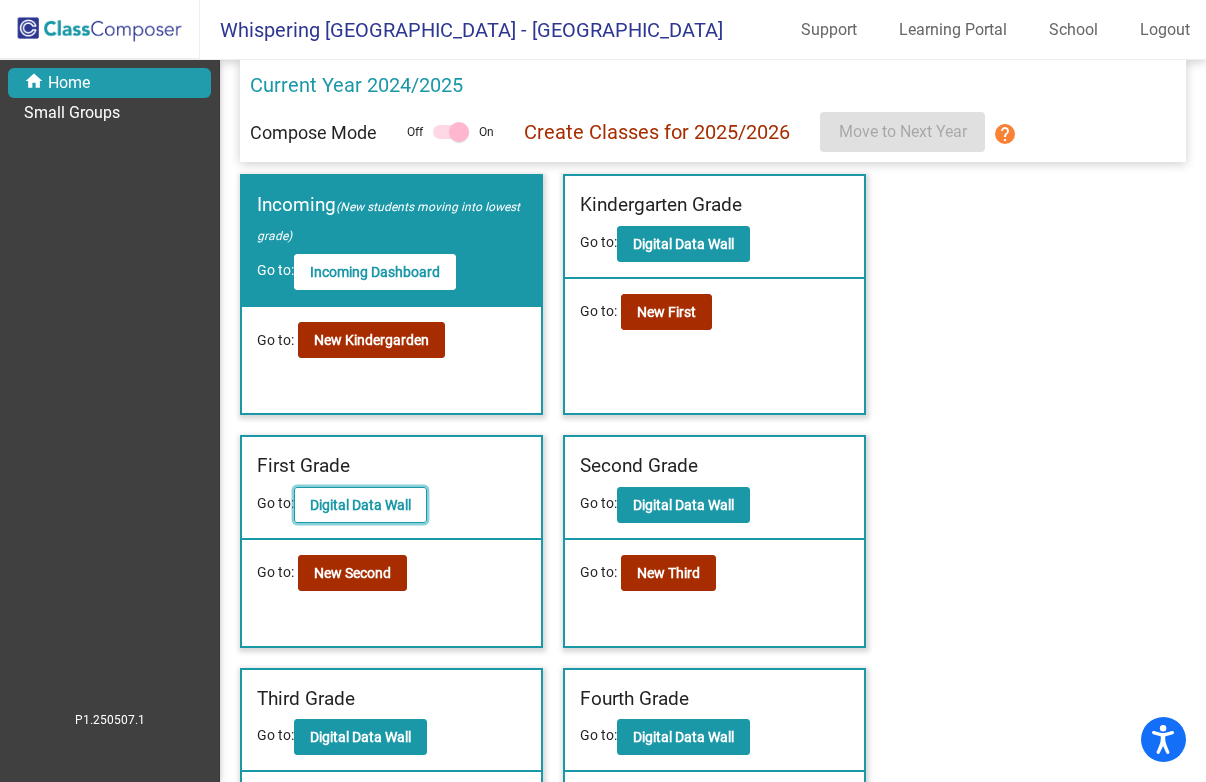 click on "Digital Data Wall" 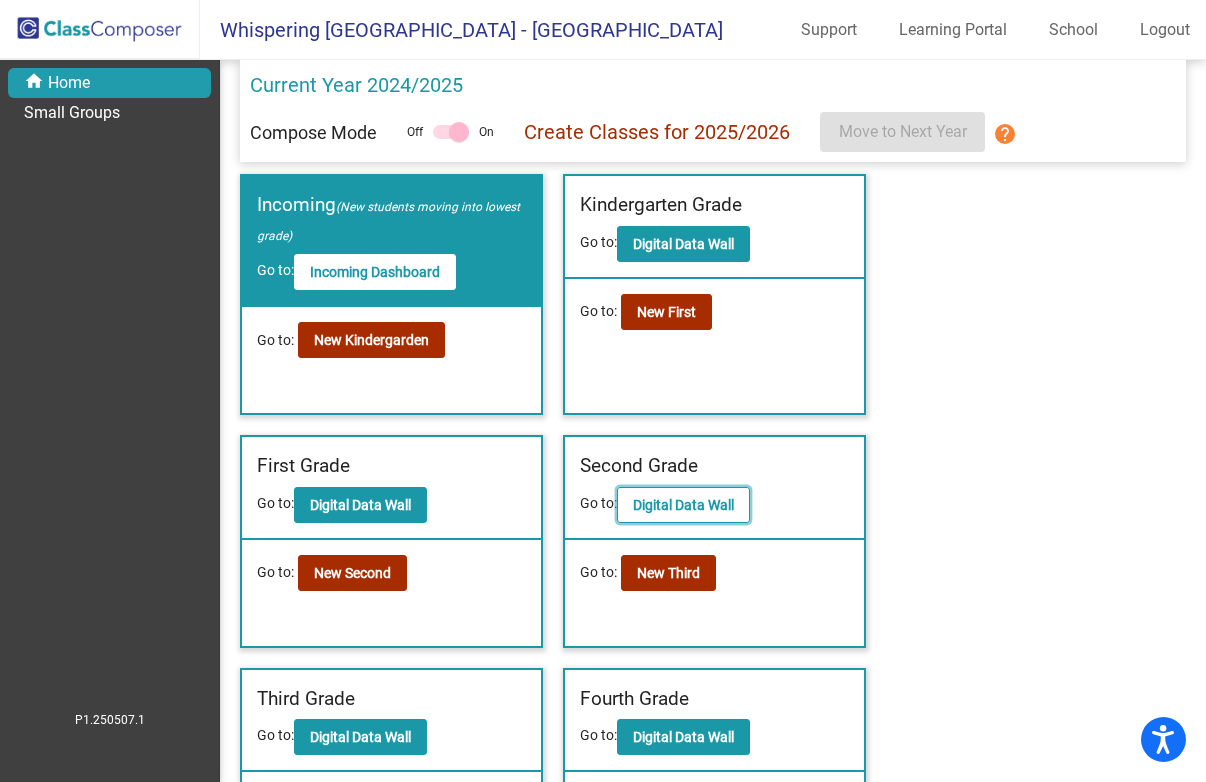 click on "Digital Data Wall" 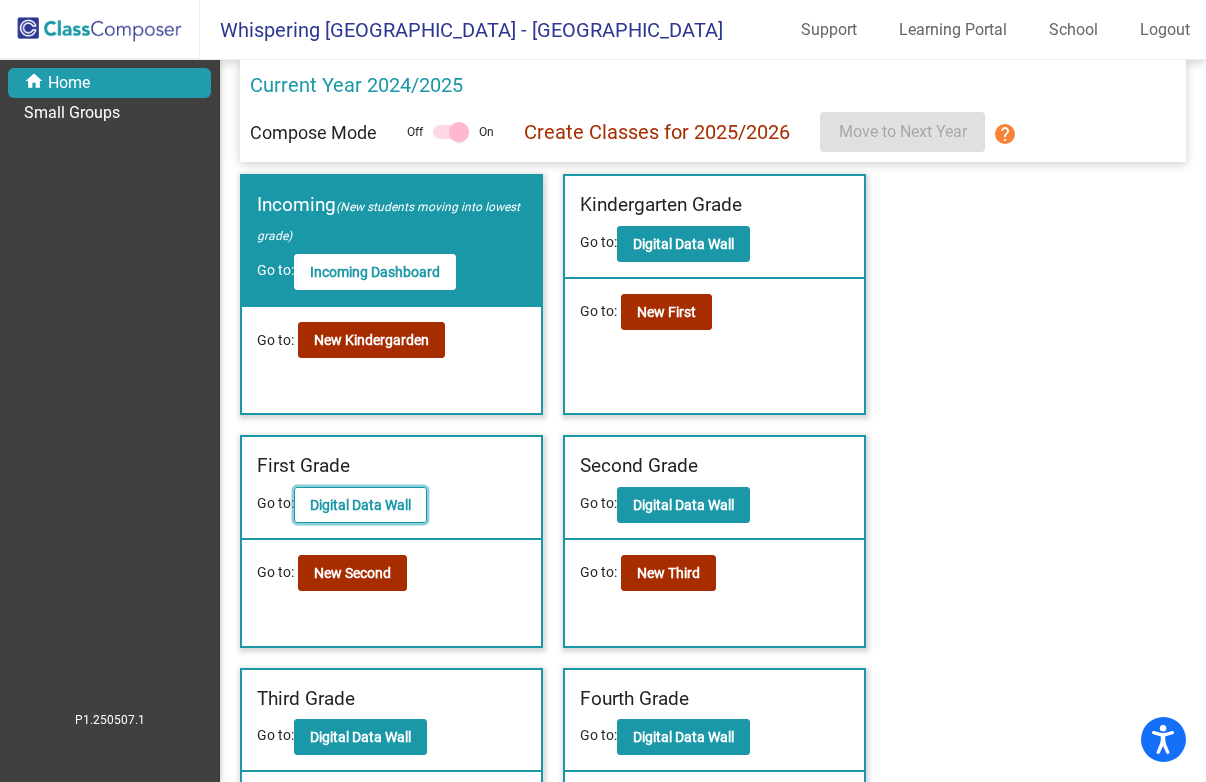 click on "Digital Data Wall" 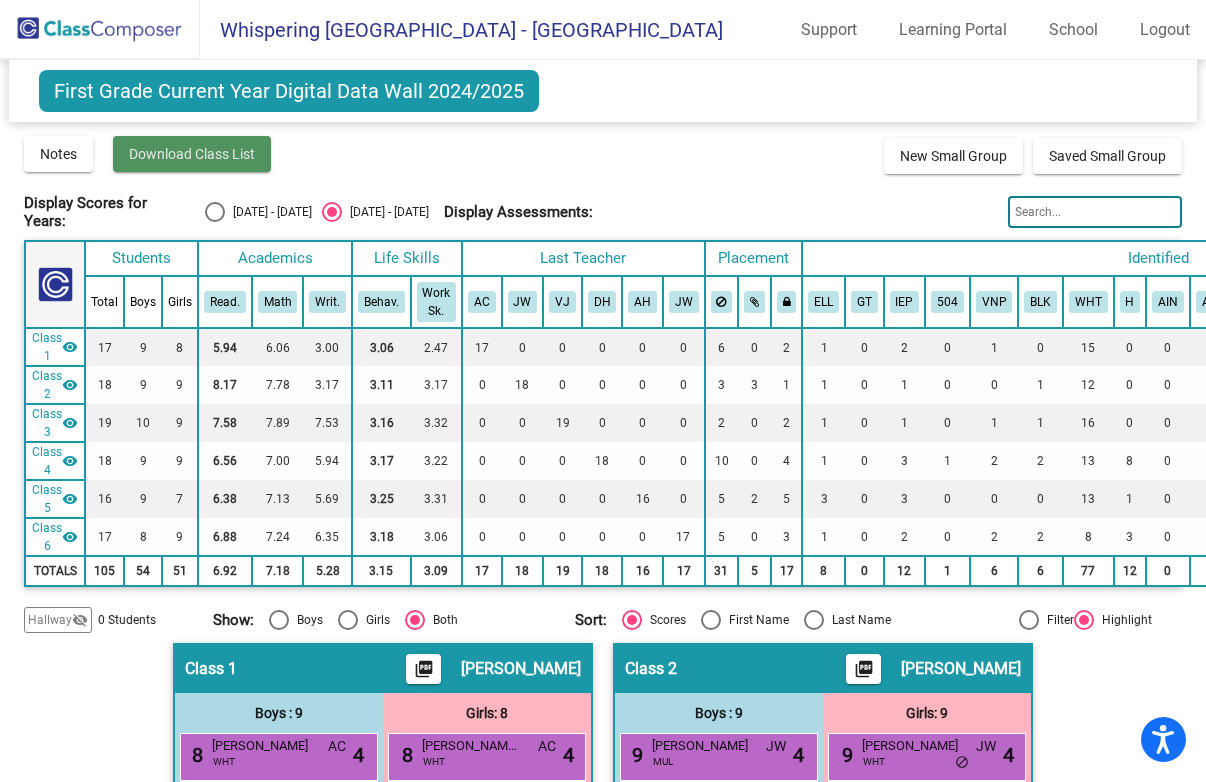 click on "Download Class List" 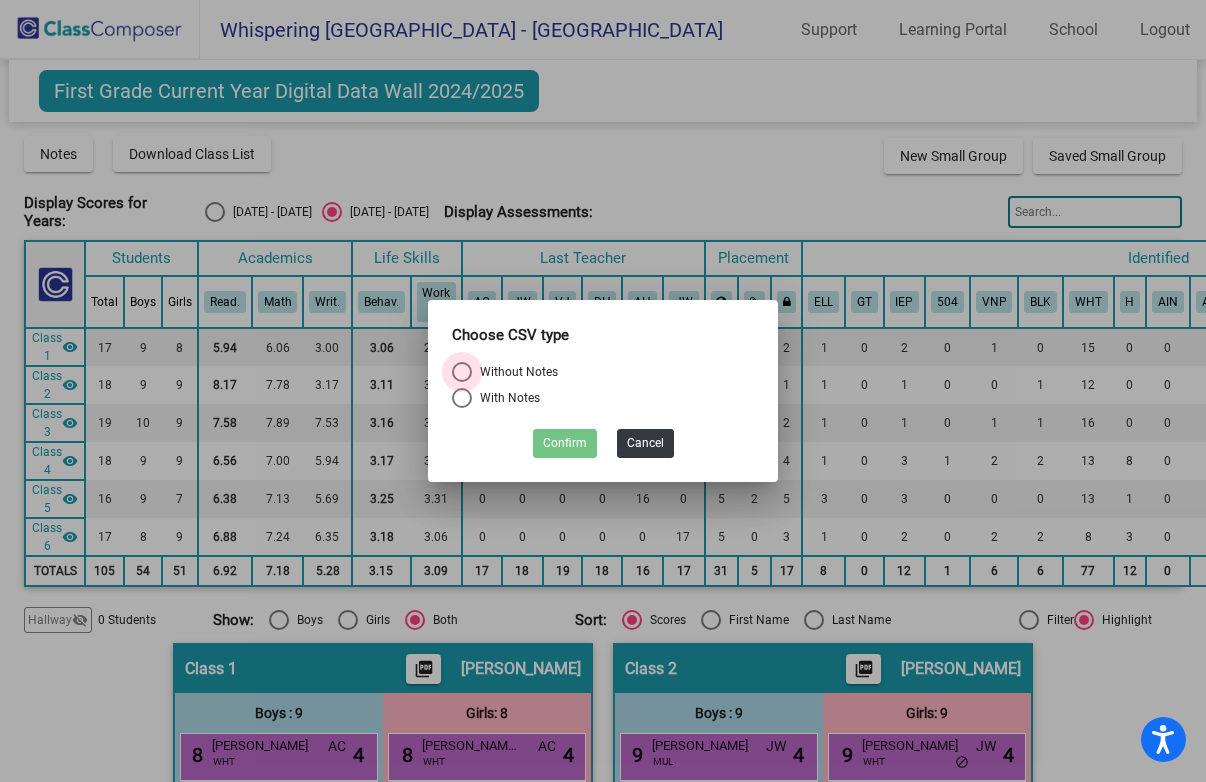 click on "Without Notes" at bounding box center (515, 372) 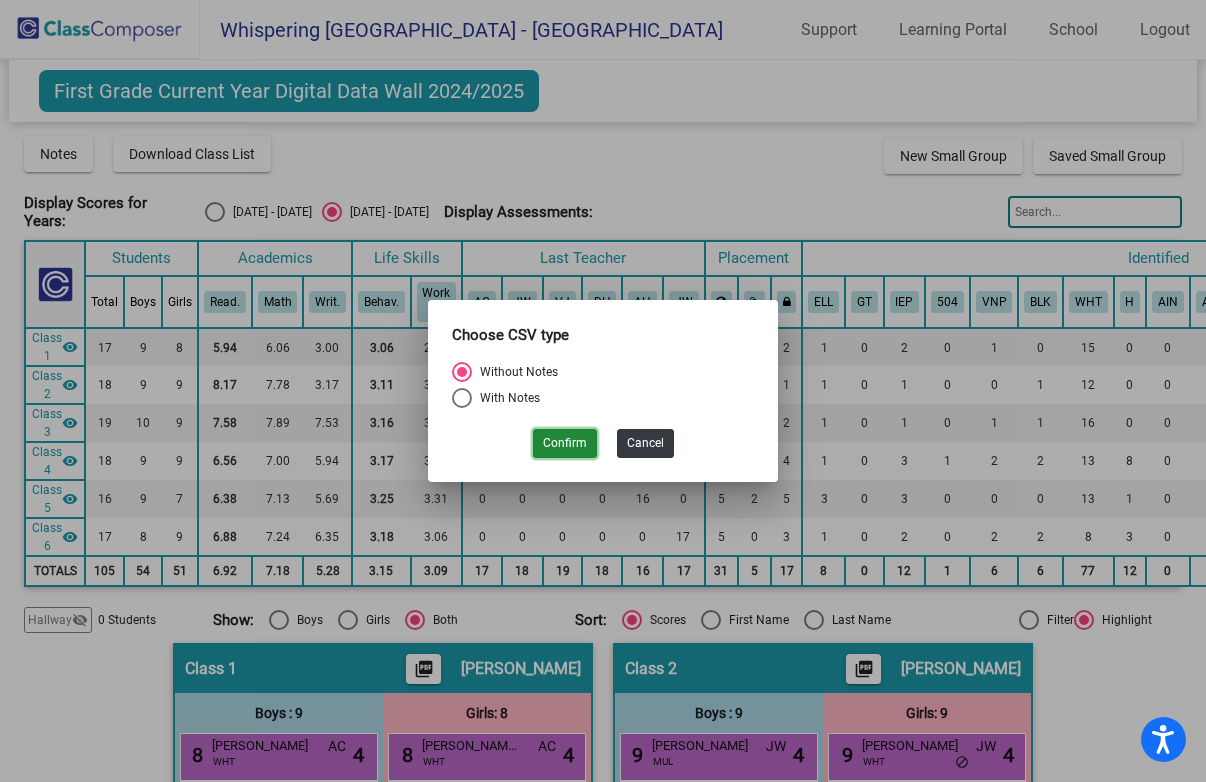click on "Confirm" at bounding box center [565, 443] 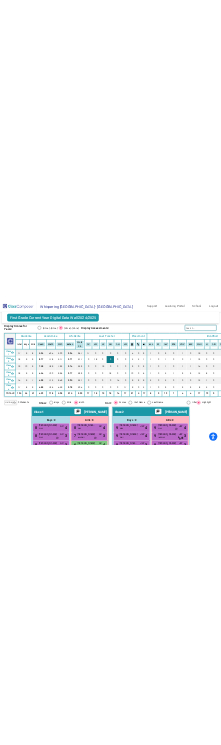 scroll, scrollTop: 100, scrollLeft: 0, axis: vertical 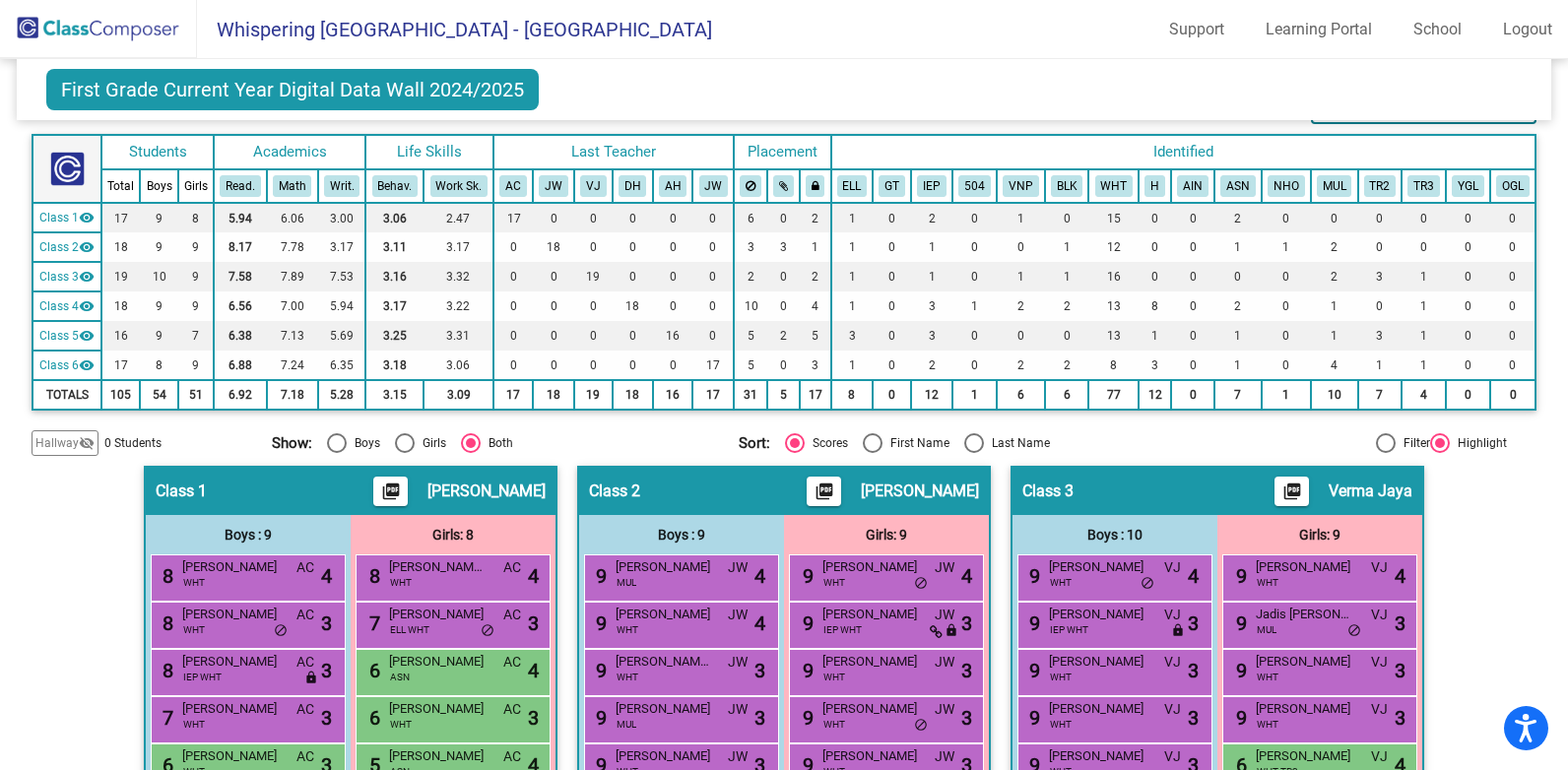click on "First Grade Current Year Digital Data Wall 2024/2025" 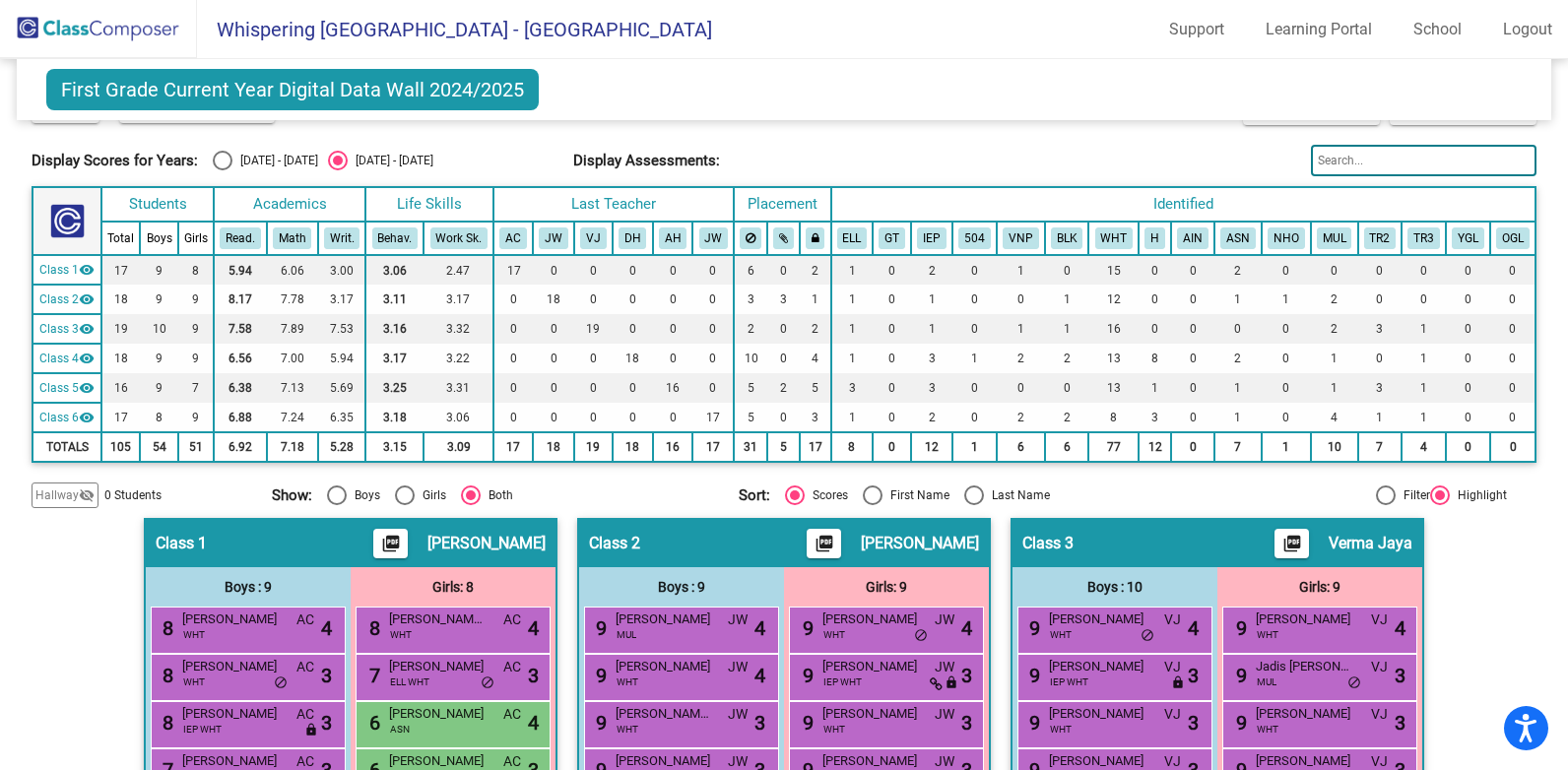 scroll, scrollTop: 0, scrollLeft: 0, axis: both 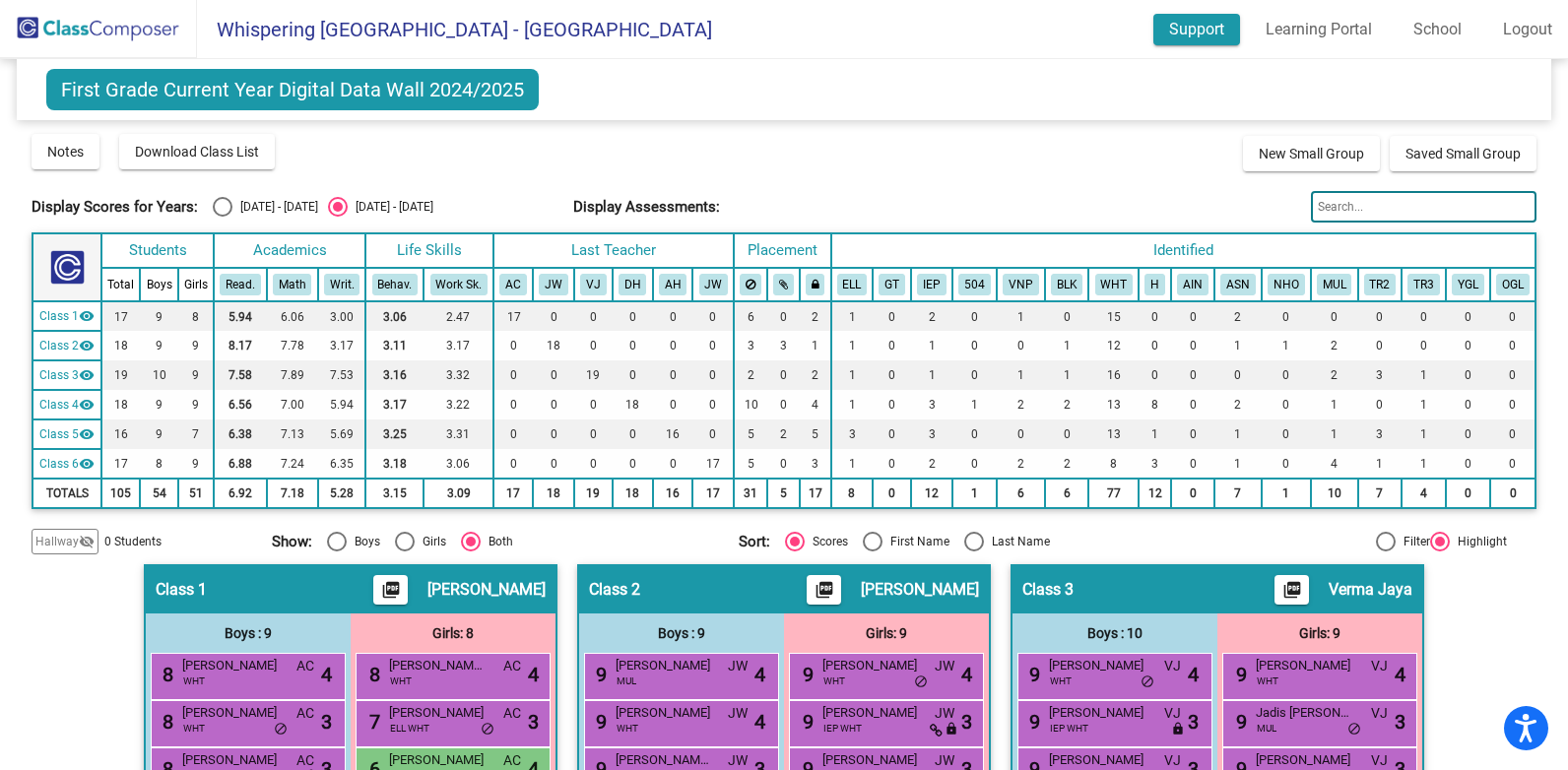 click on "Support" 